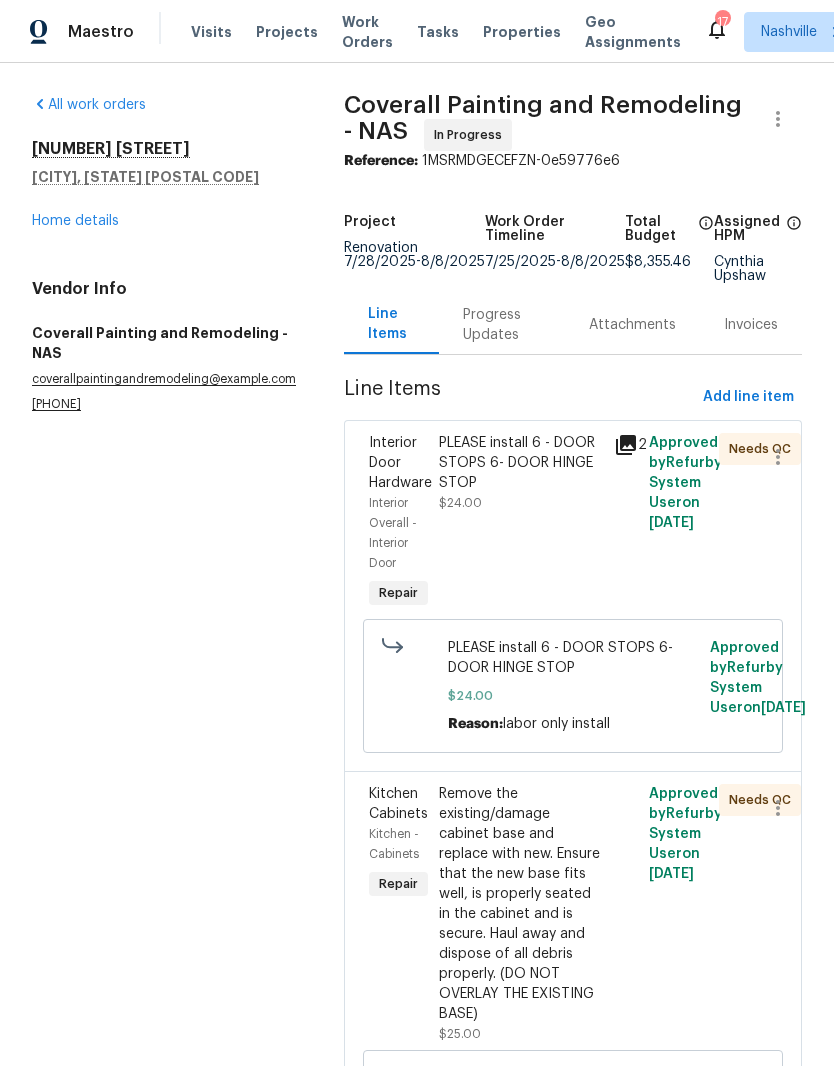 scroll, scrollTop: 0, scrollLeft: 0, axis: both 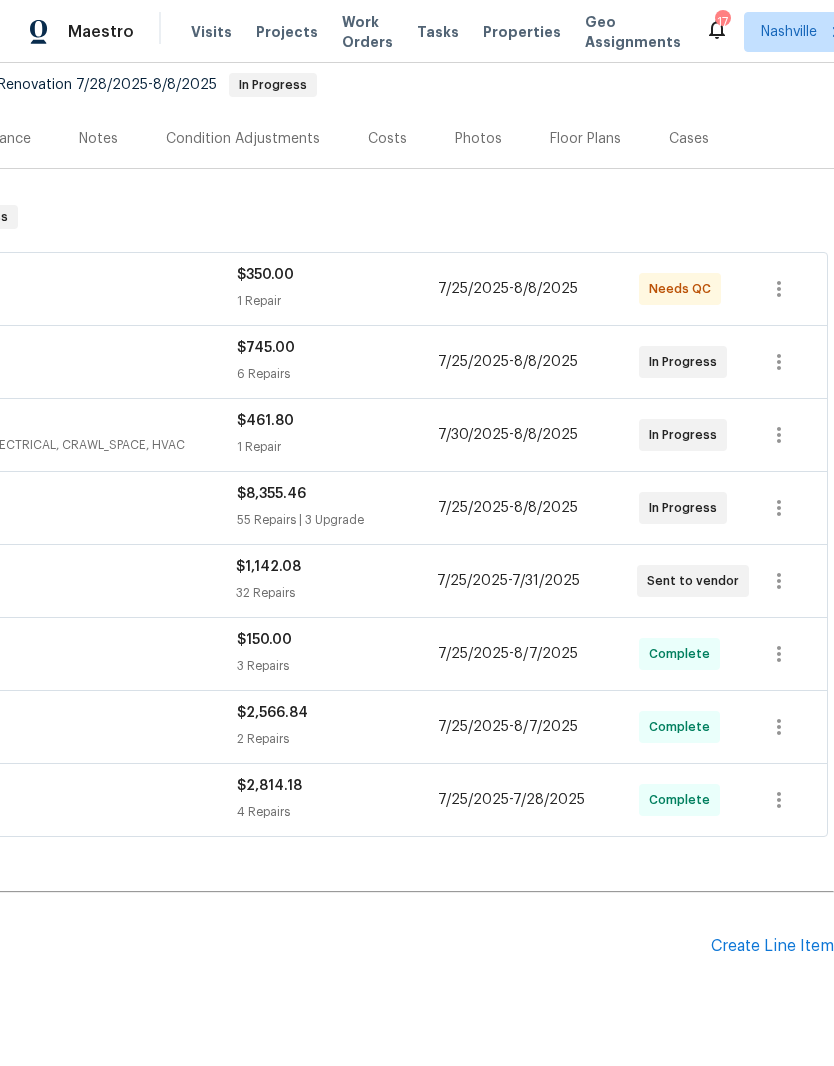 click on "Create Line Item" at bounding box center [772, 946] 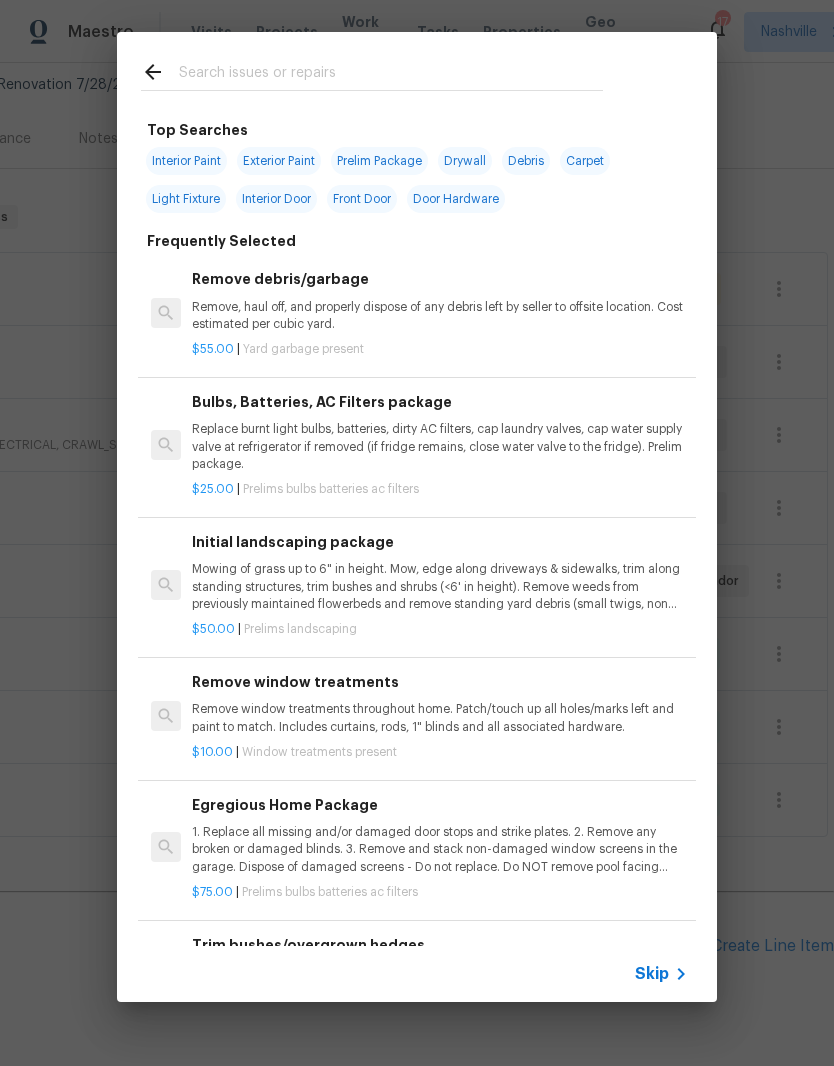 click at bounding box center [372, 71] 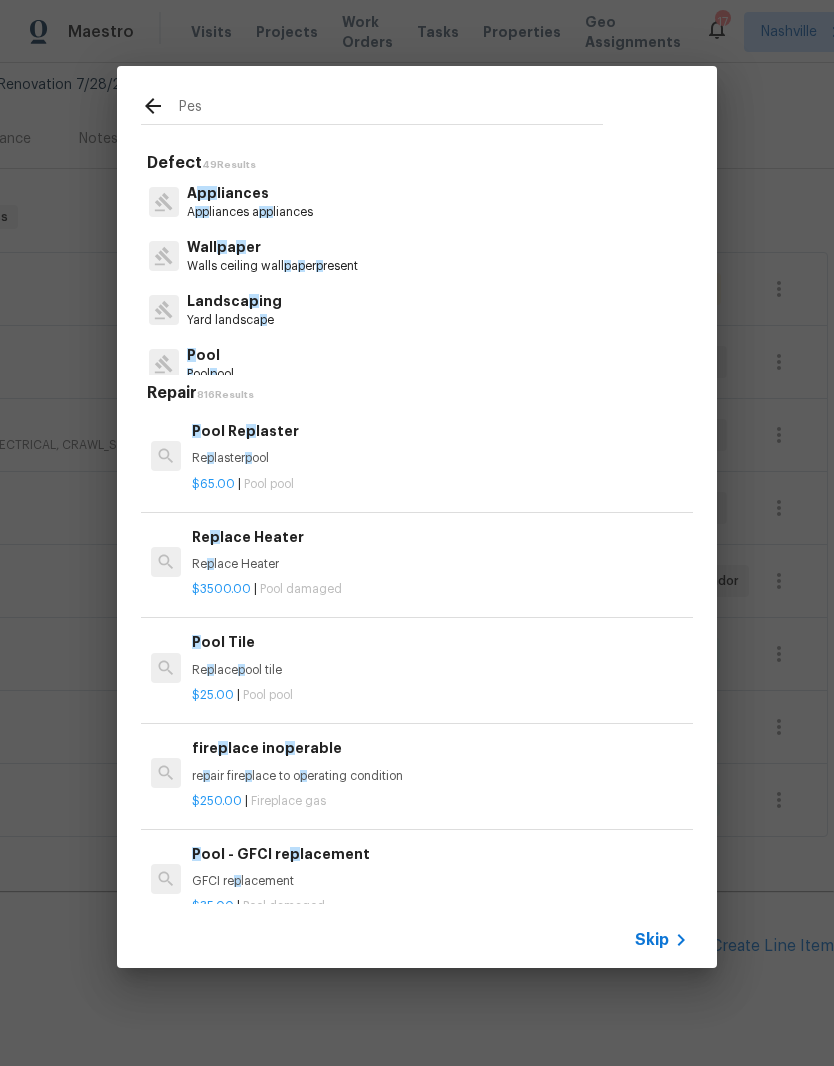 type on "Pest" 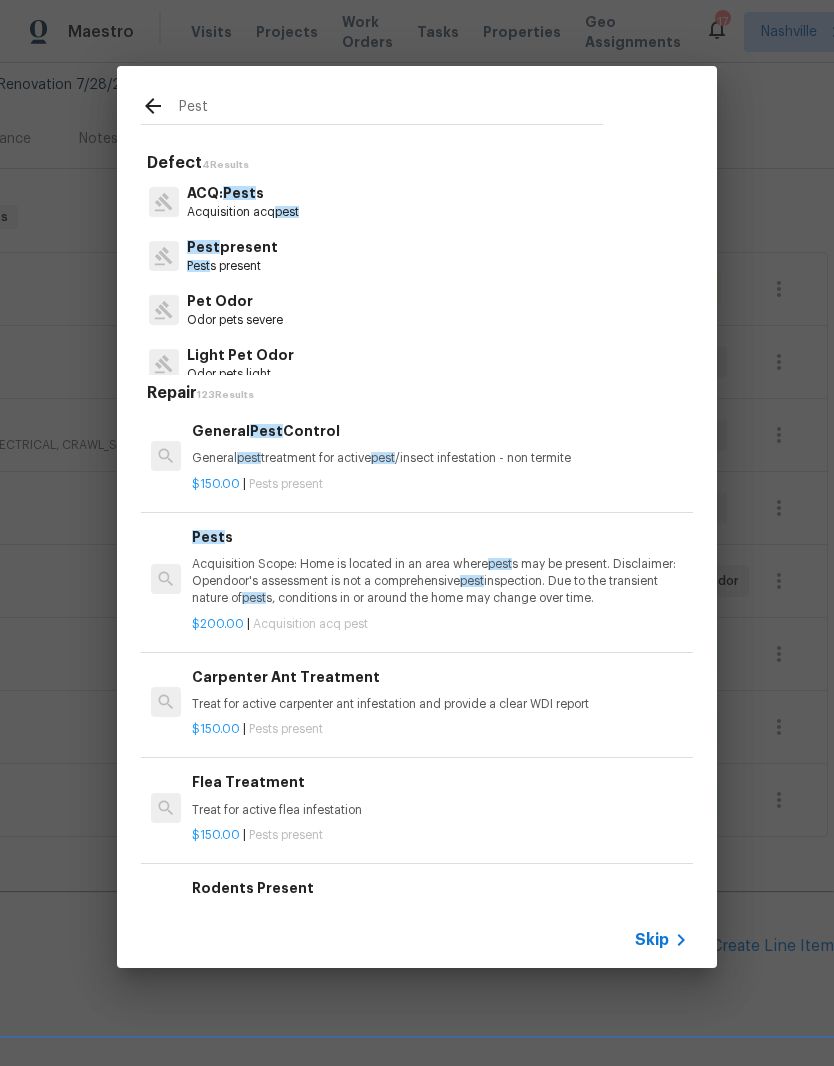 click on "Pest s present" at bounding box center (232, 266) 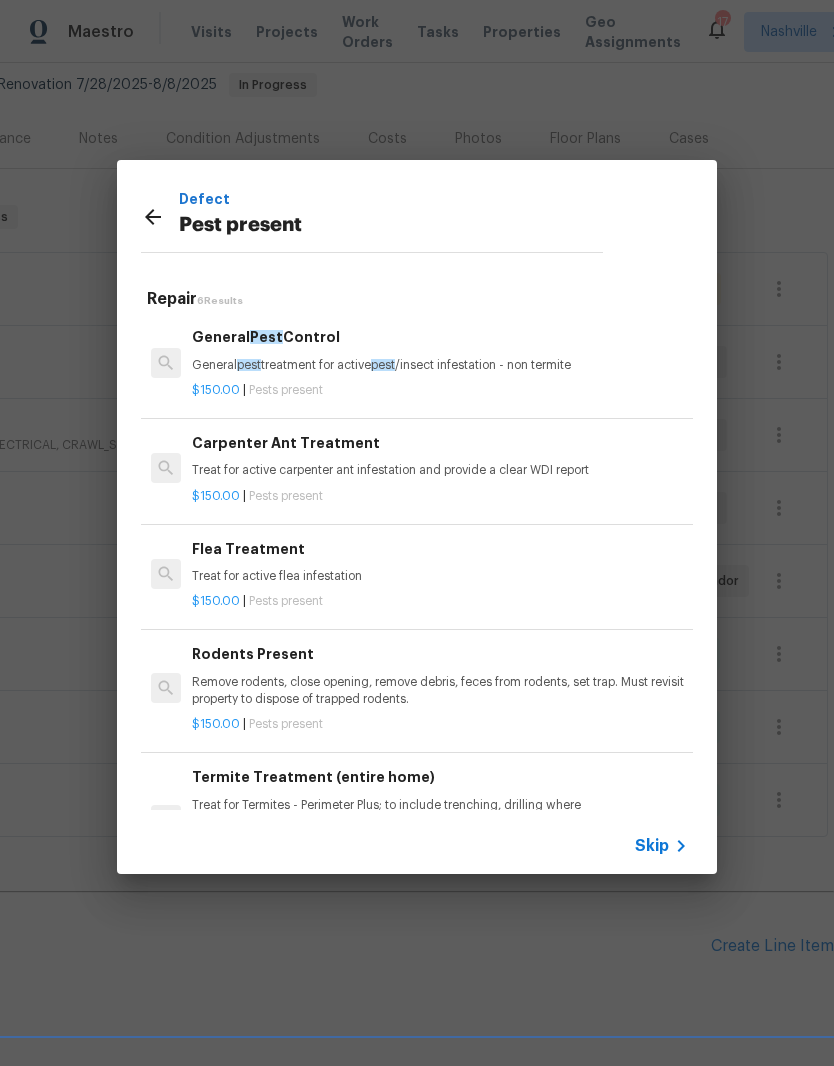 scroll, scrollTop: 0, scrollLeft: 0, axis: both 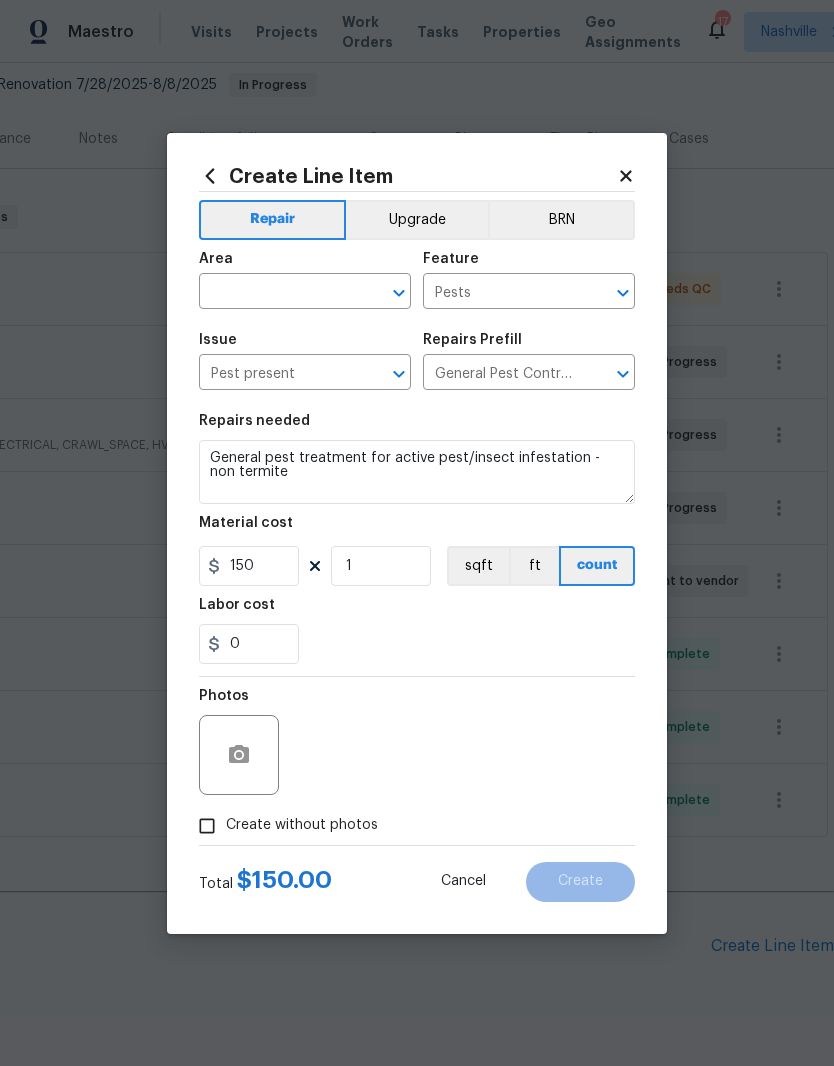 click at bounding box center (277, 293) 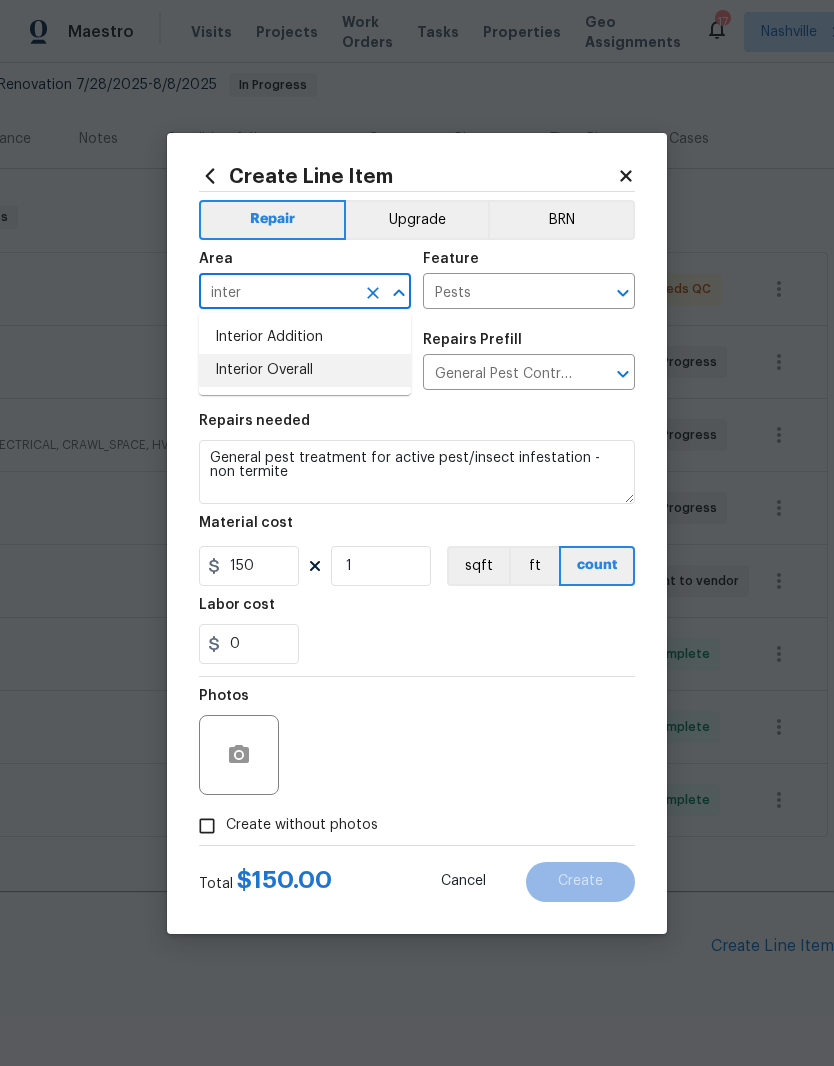 click on "Interior Overall" at bounding box center [305, 370] 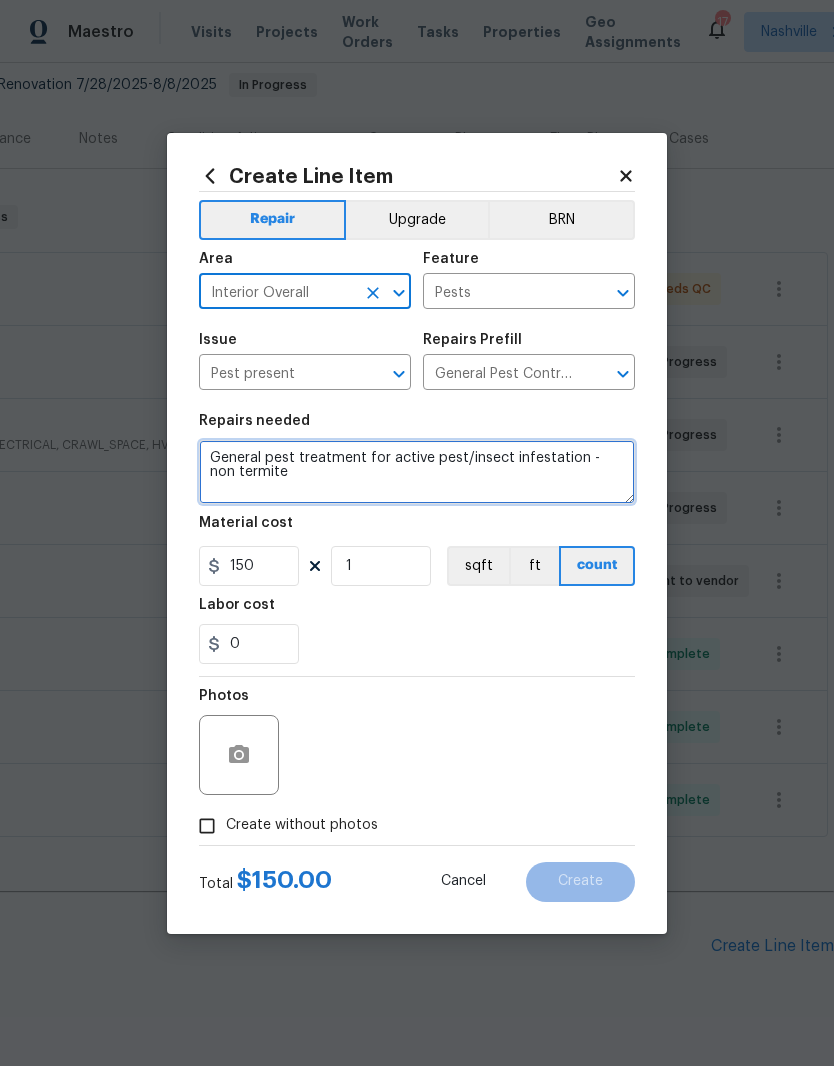 click on "General pest treatment for active pest/insect infestation - non termite" at bounding box center [417, 472] 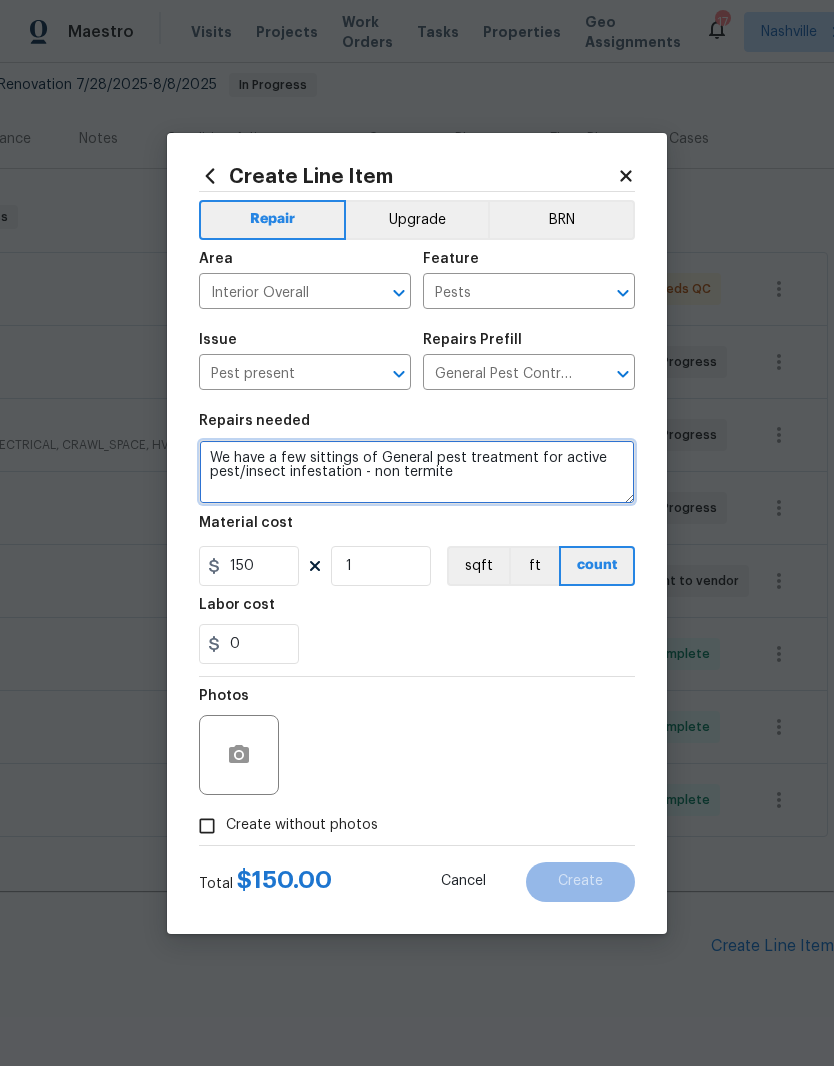 click on "We have a few sittings of General pest treatment for active pest/insect infestation - non termite" at bounding box center (417, 472) 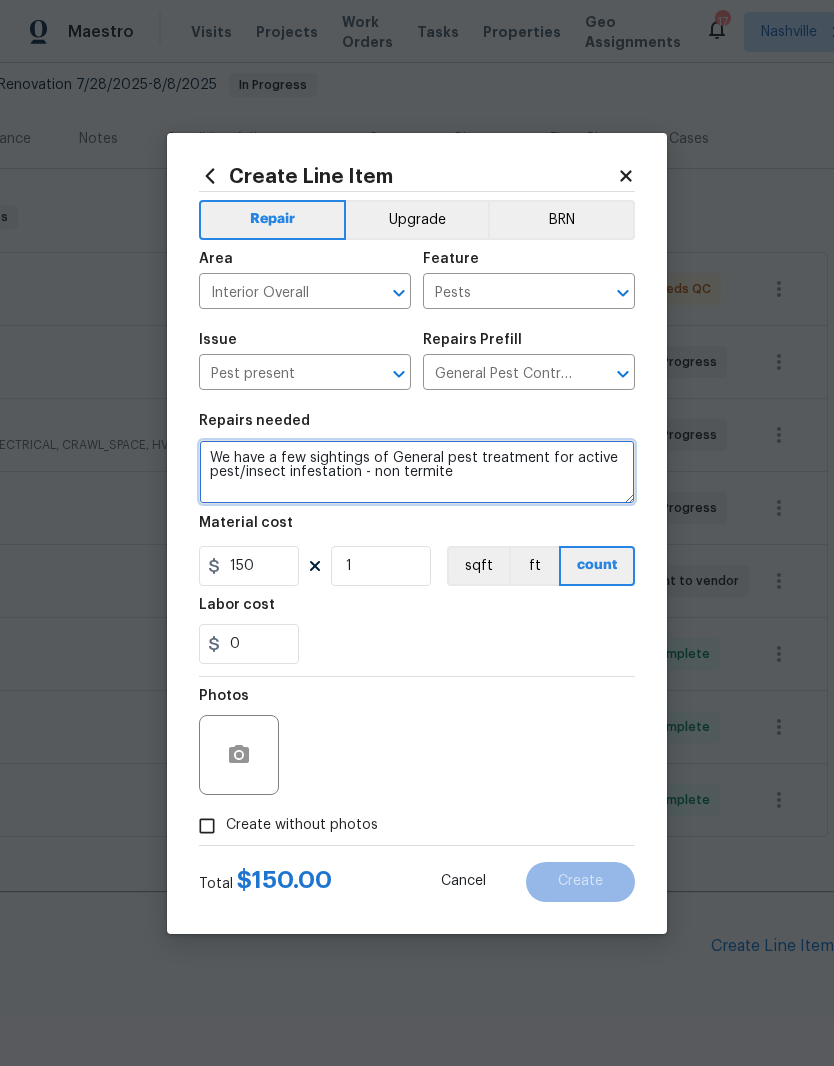 click on "We have a few sightings of General pest treatment for active pest/insect infestation - non termite" at bounding box center [417, 472] 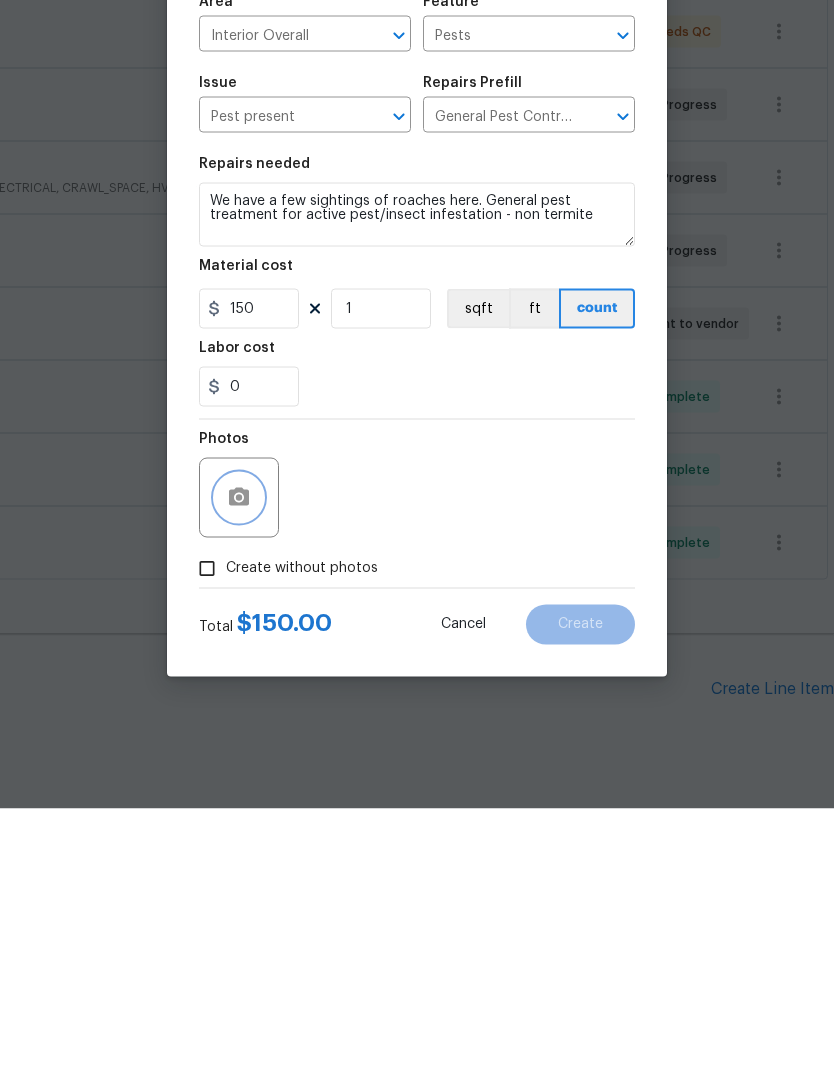 click 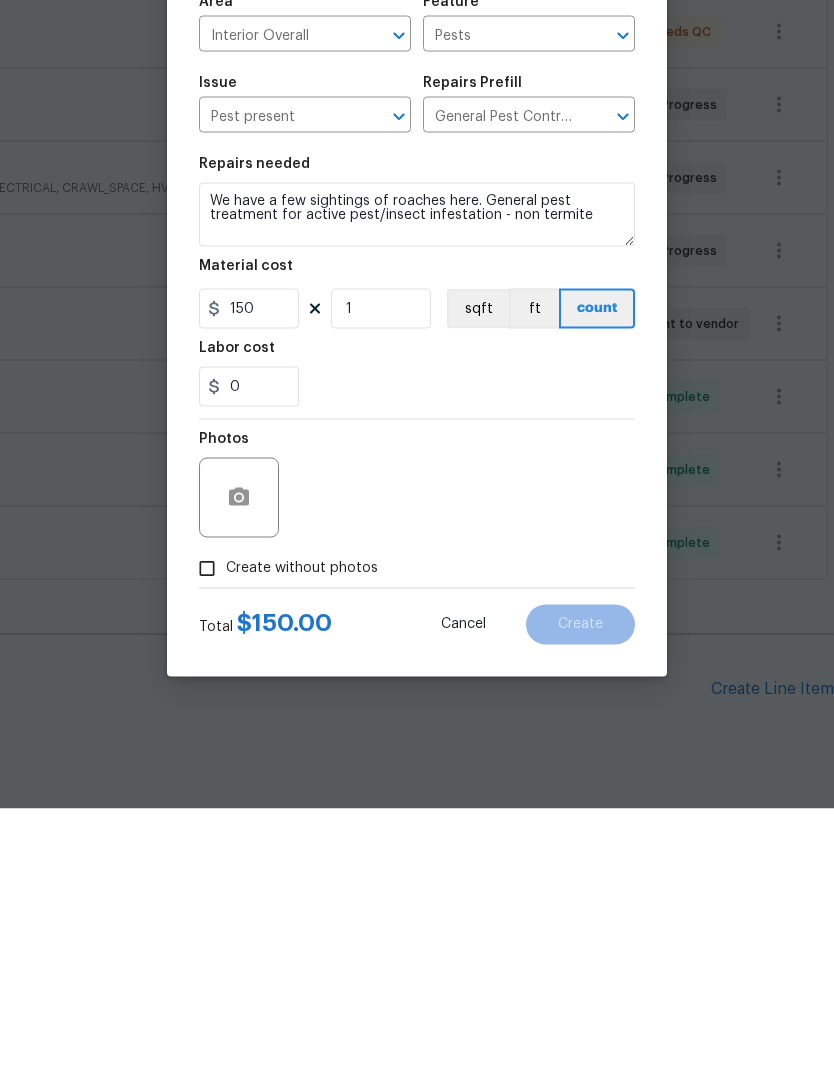 scroll, scrollTop: 82, scrollLeft: 0, axis: vertical 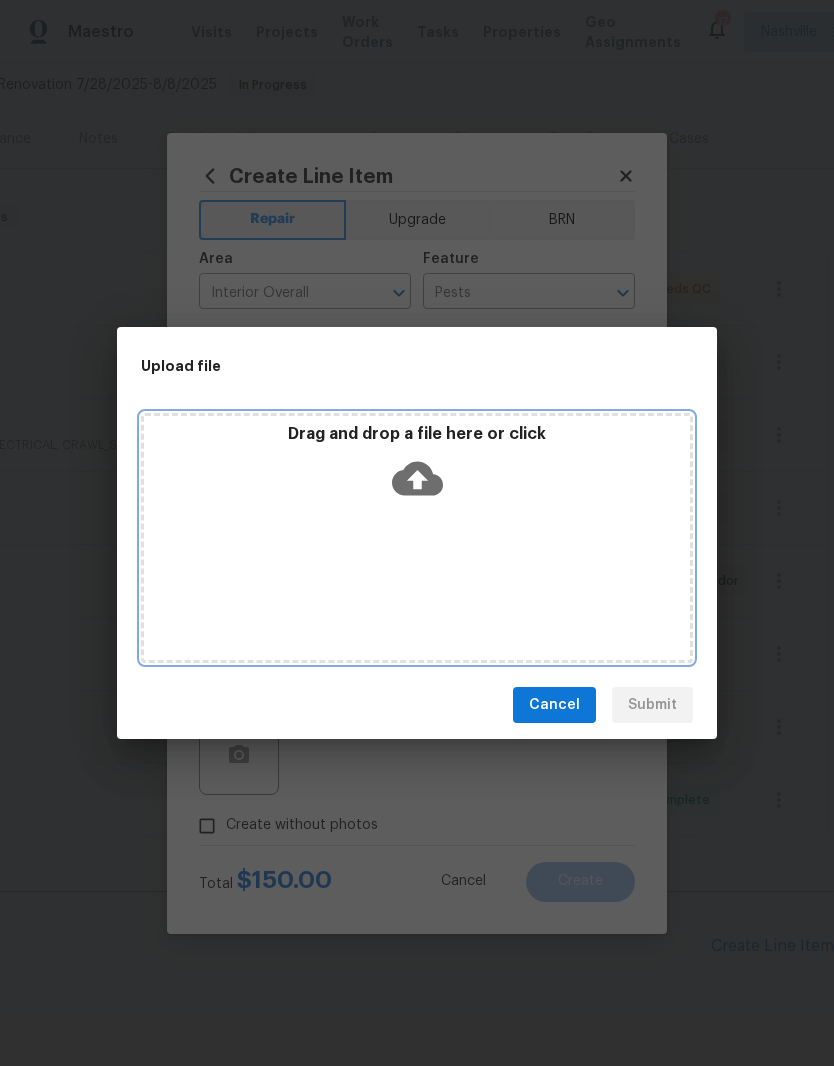 click on "Drag and drop a file here or click" at bounding box center (417, 467) 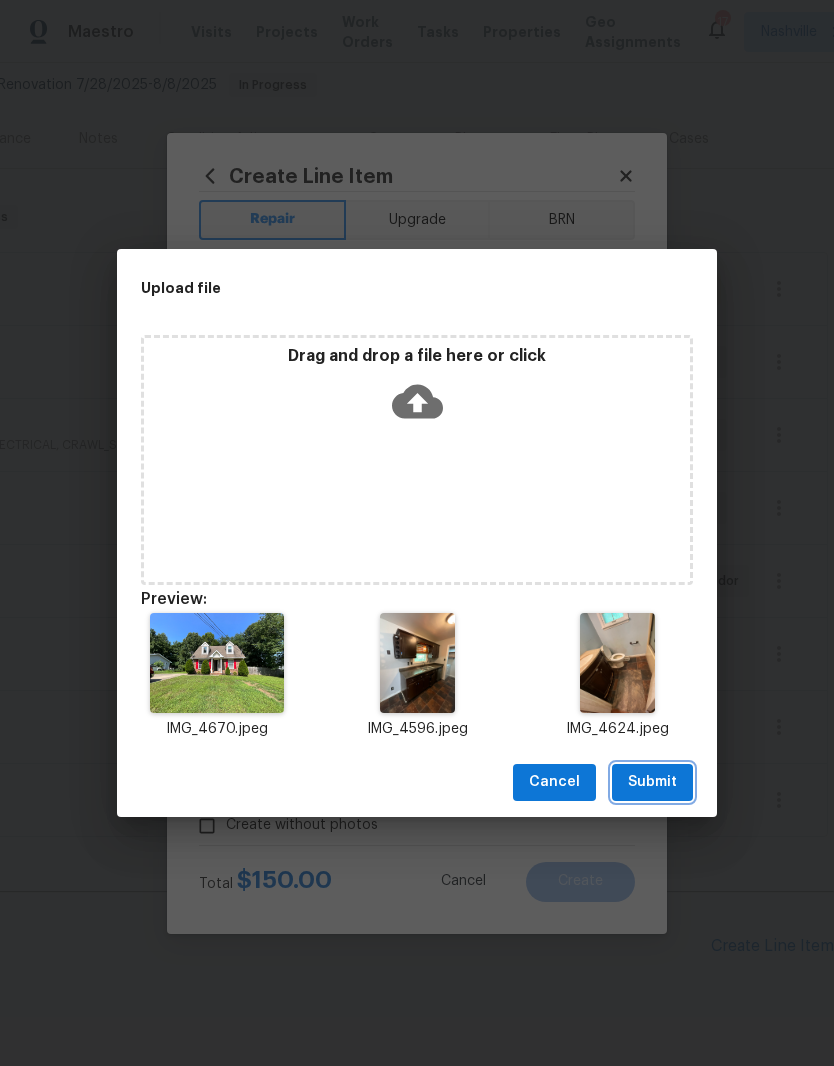 click on "Submit" at bounding box center (652, 782) 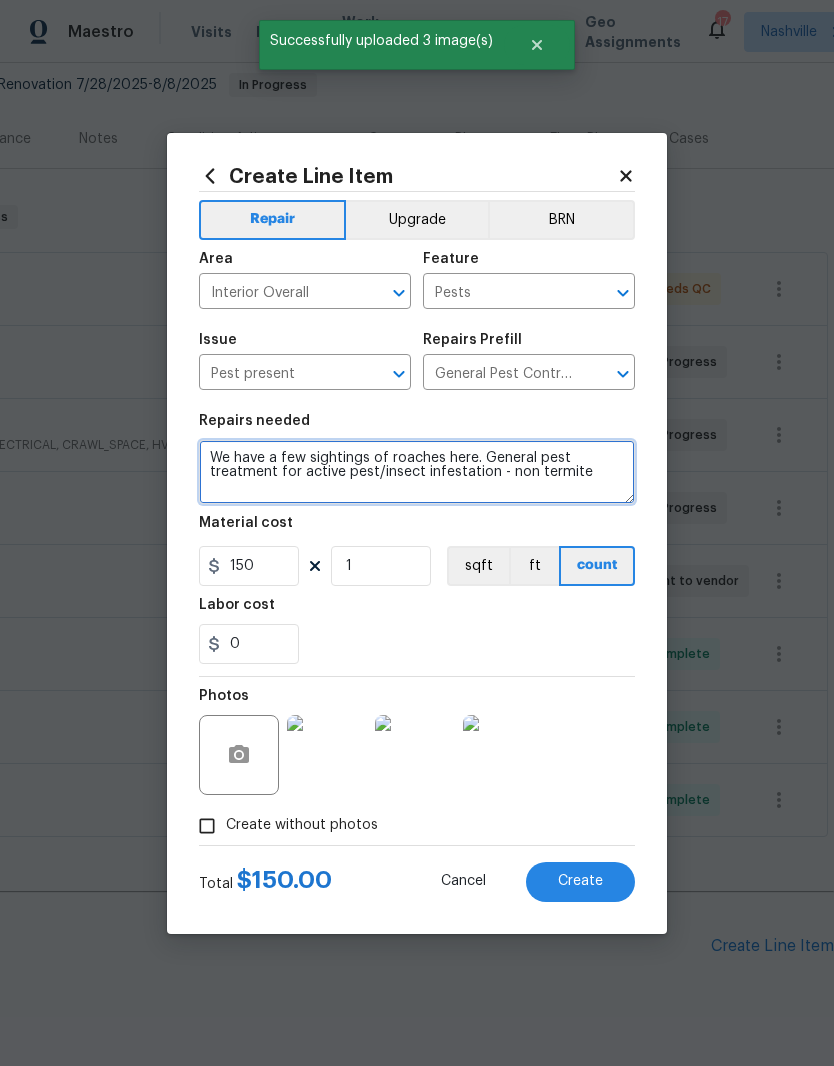 click on "We have a few sightings of roaches here. General pest treatment for active pest/insect infestation - non termite" at bounding box center (417, 472) 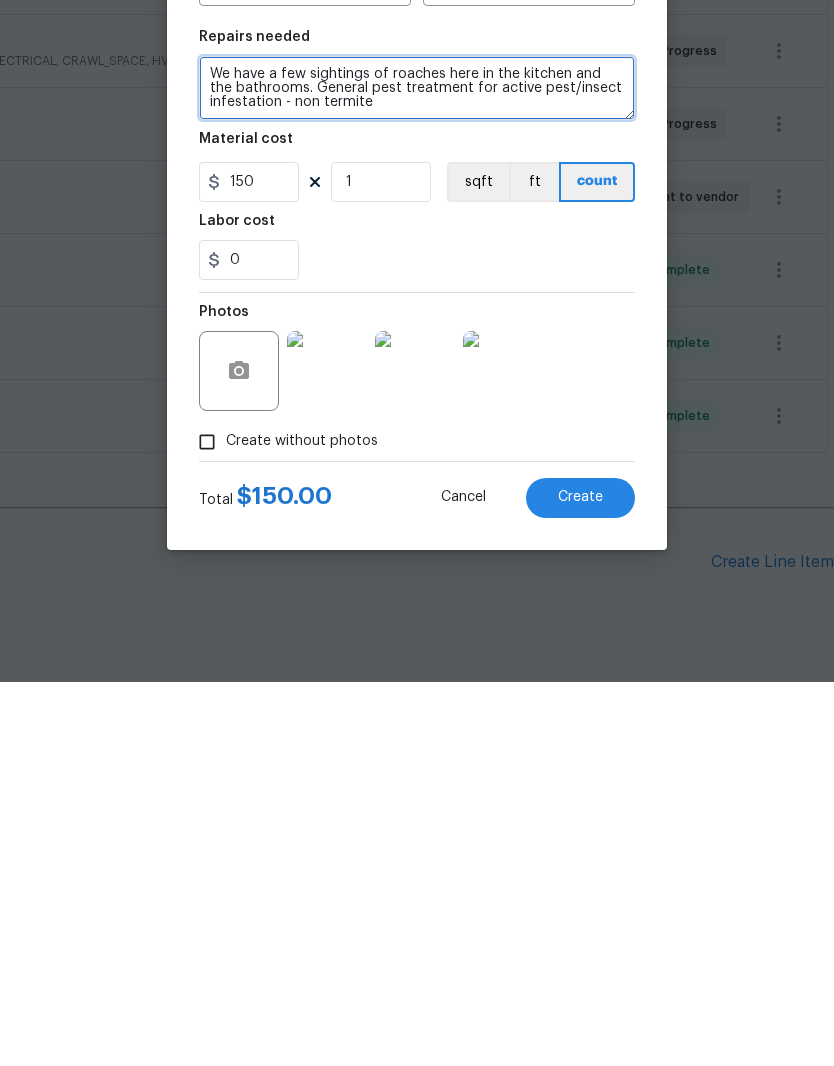 type on "We have a few sightings of roaches here in the kitchen and the bathrooms. General pest treatment for active pest/insect infestation - non termite" 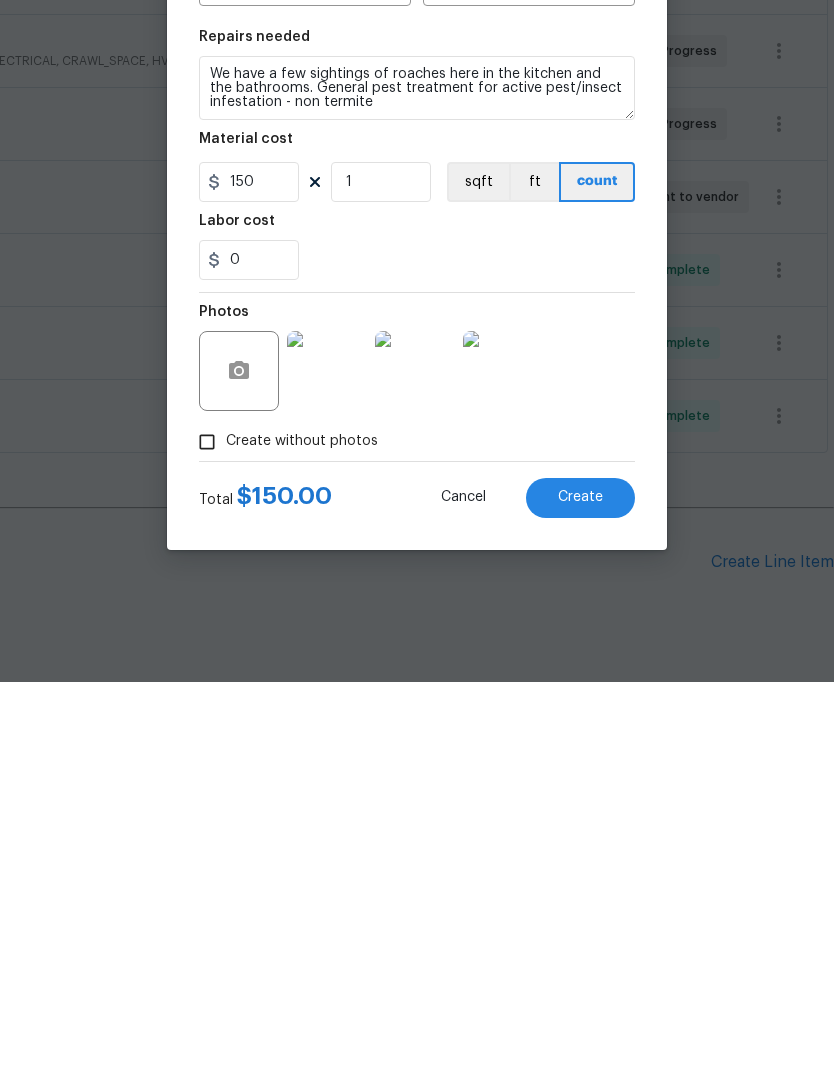 click on "Create" at bounding box center [580, 882] 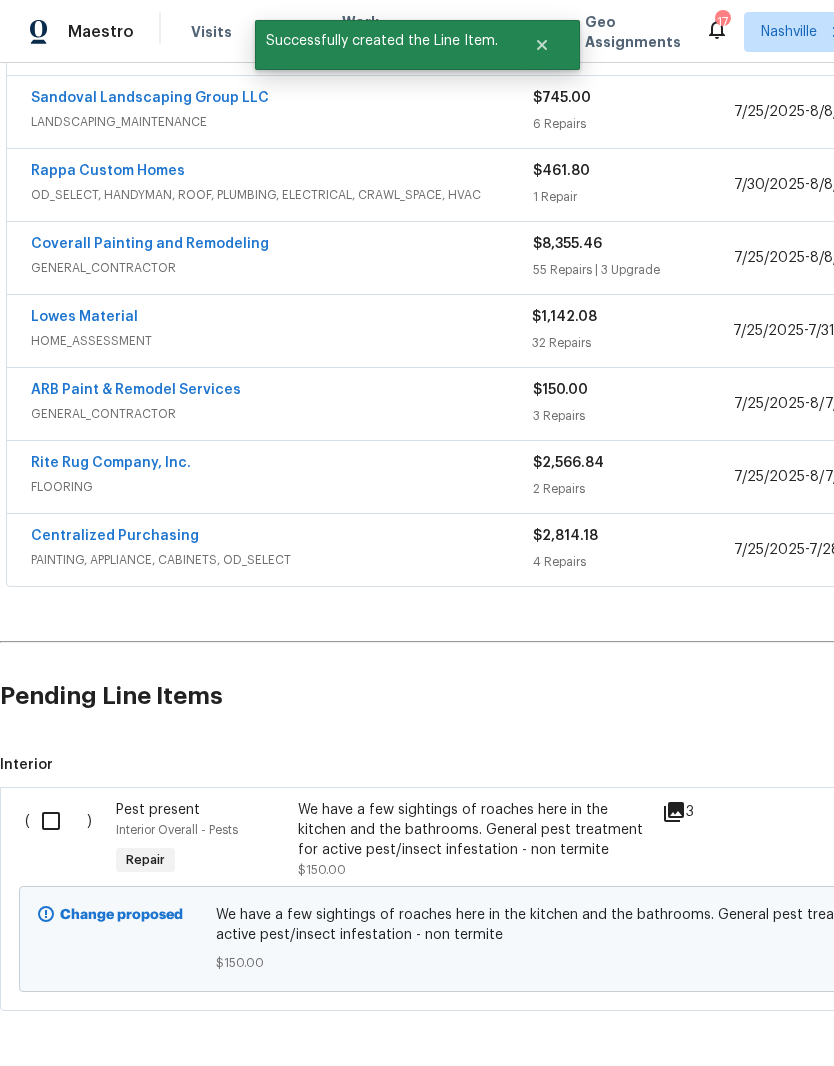 scroll, scrollTop: 443, scrollLeft: 0, axis: vertical 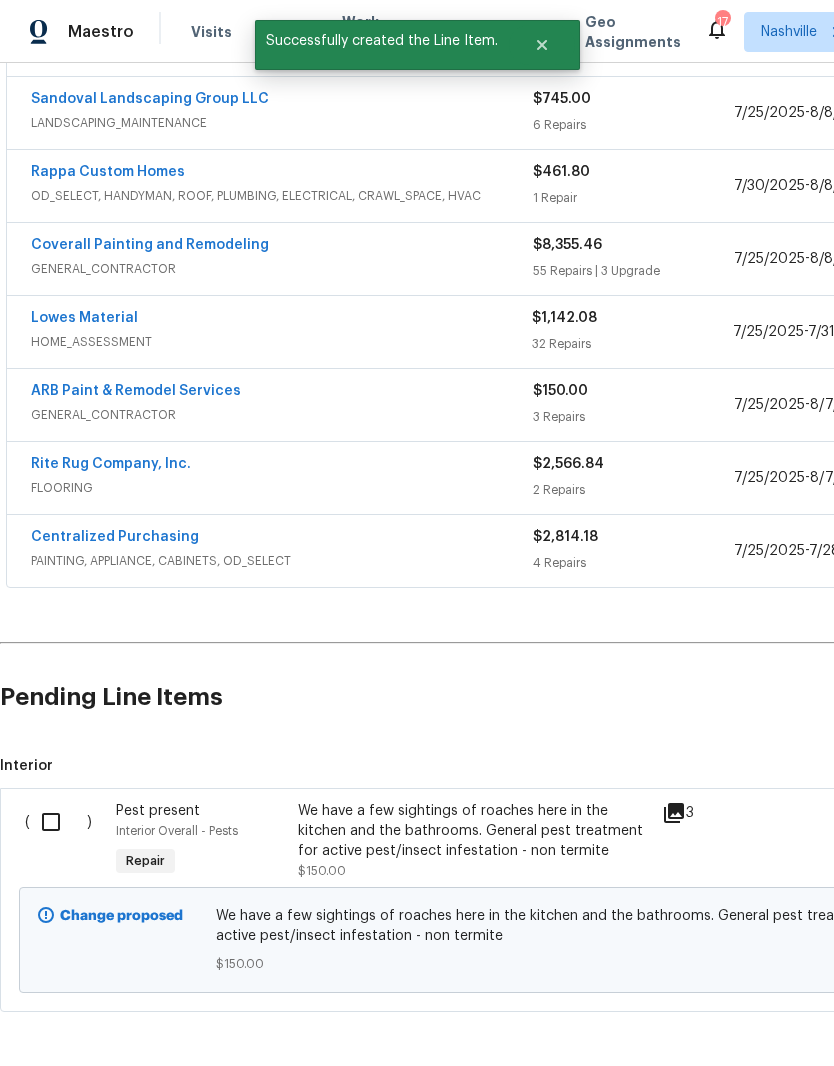 click at bounding box center [58, 822] 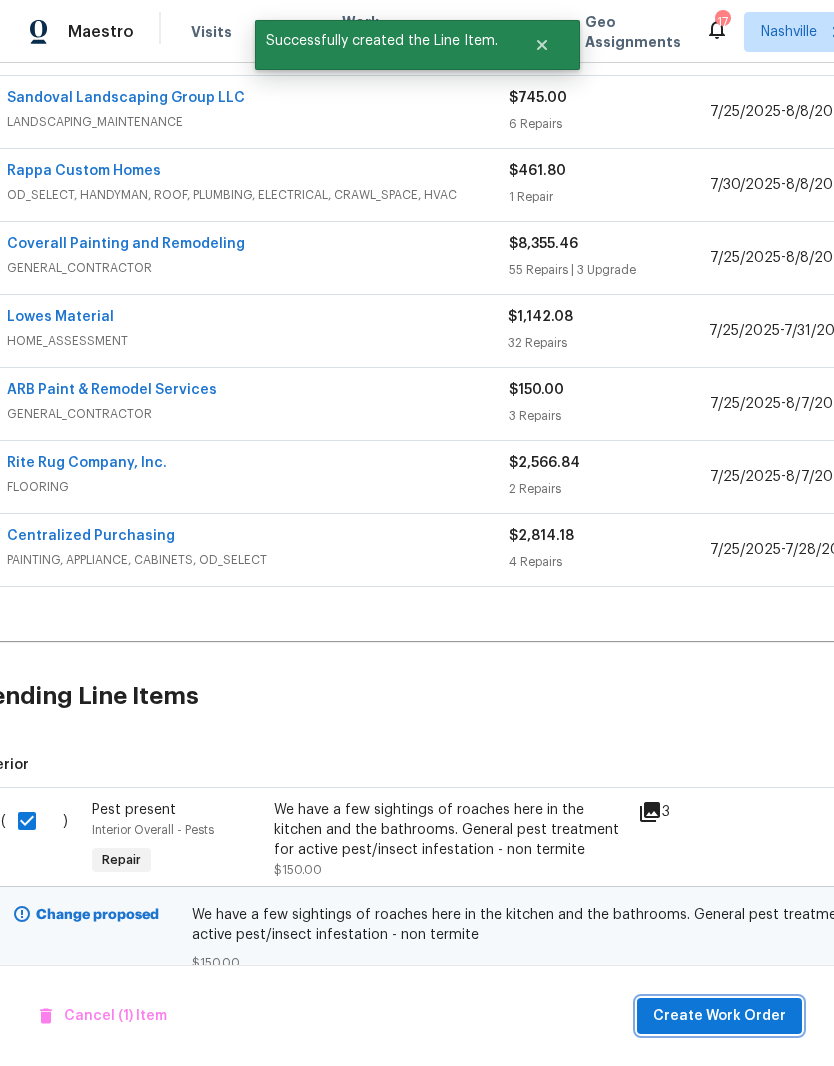 click on "Create Work Order" at bounding box center (719, 1016) 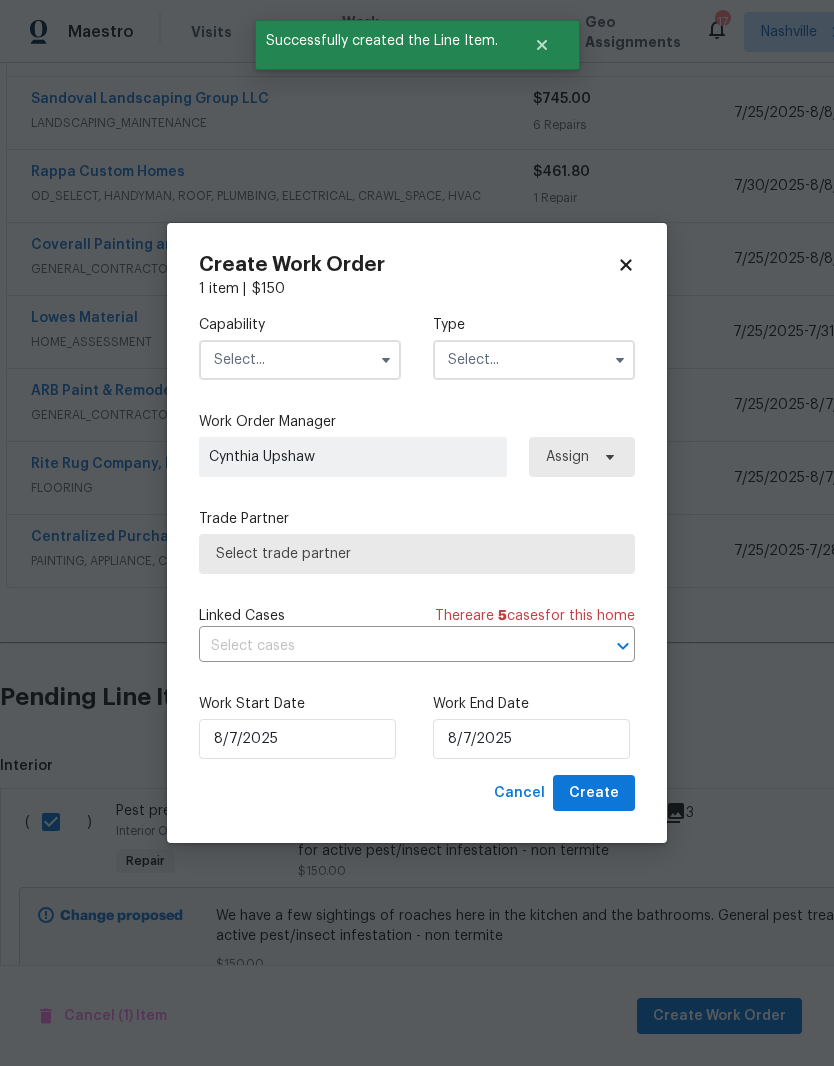 scroll, scrollTop: 443, scrollLeft: 0, axis: vertical 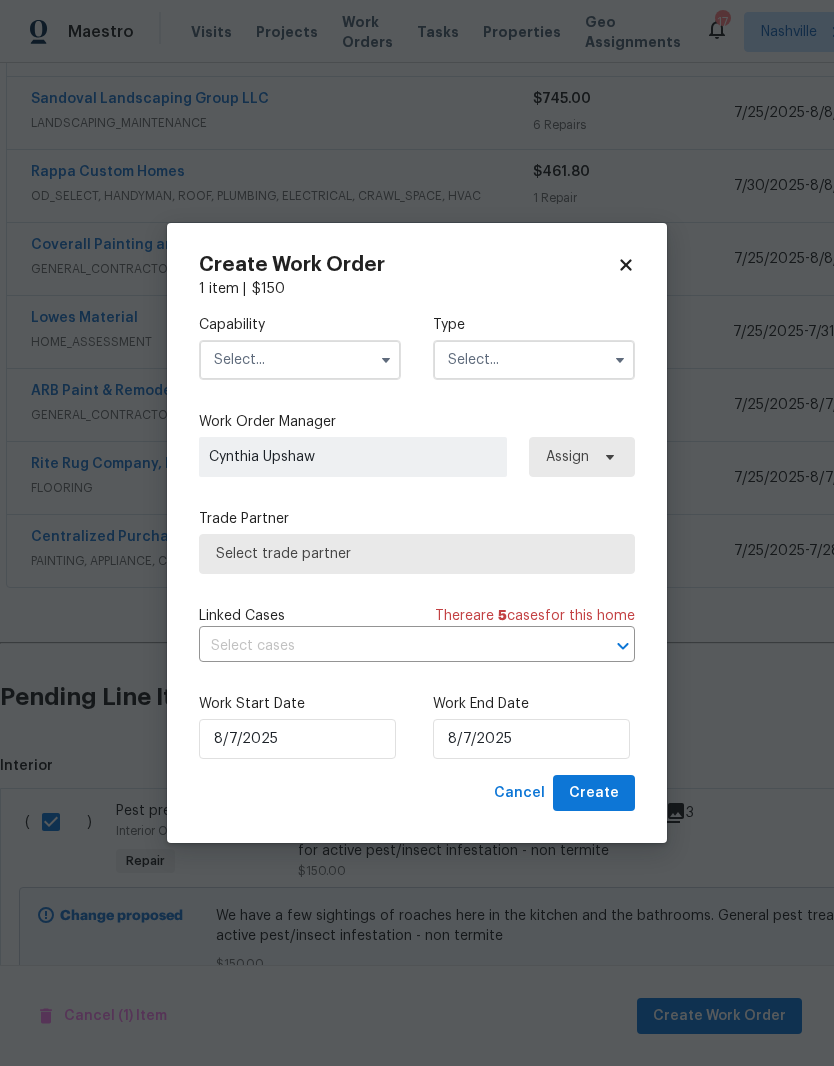 click at bounding box center [300, 360] 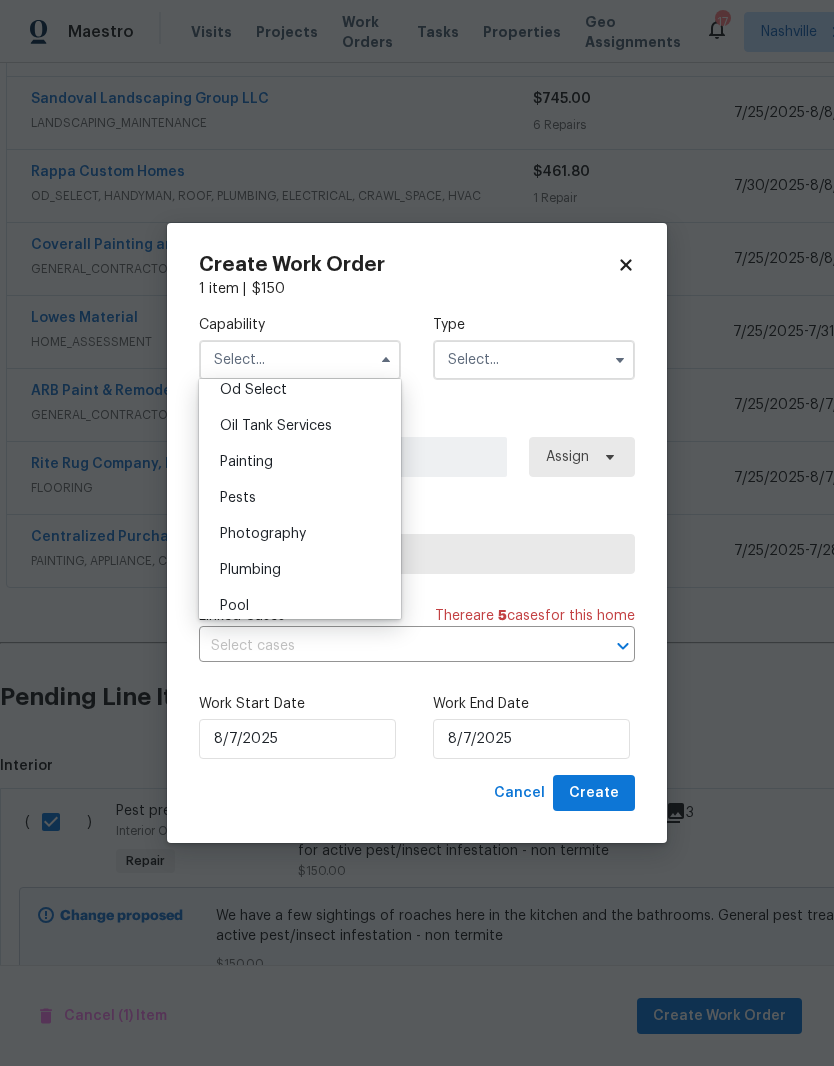 scroll, scrollTop: 1653, scrollLeft: 0, axis: vertical 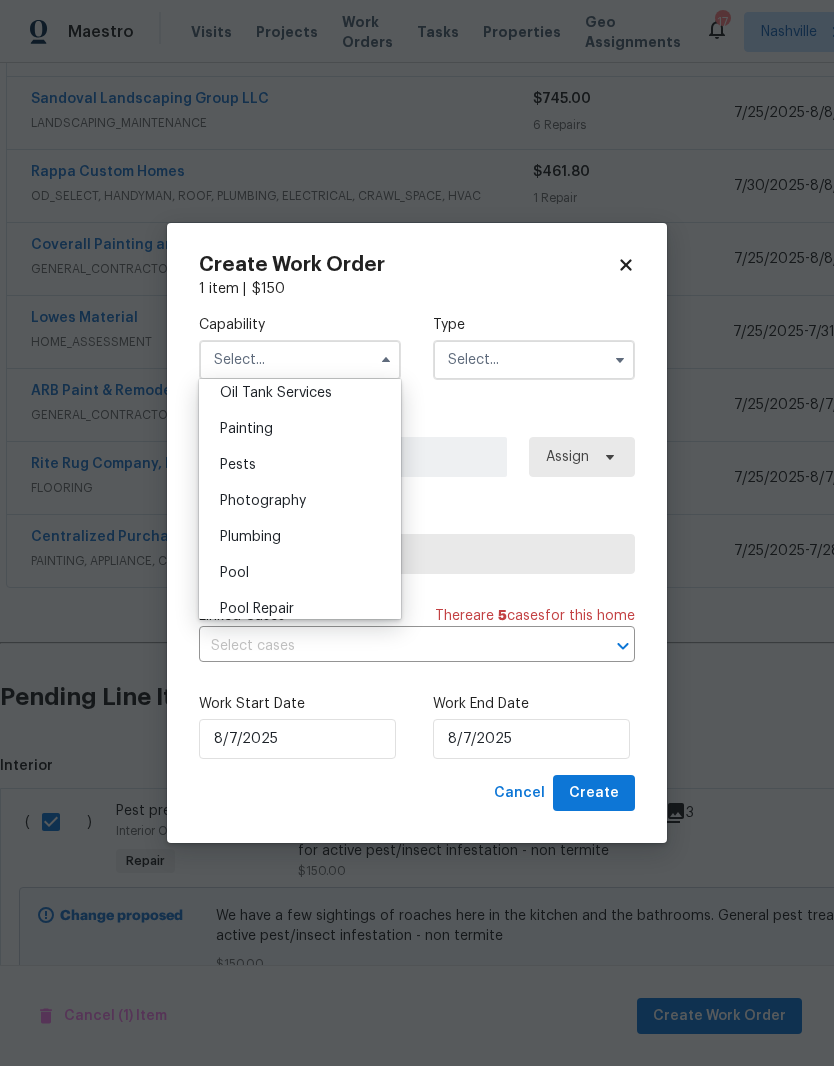 click on "Pests" at bounding box center (238, 465) 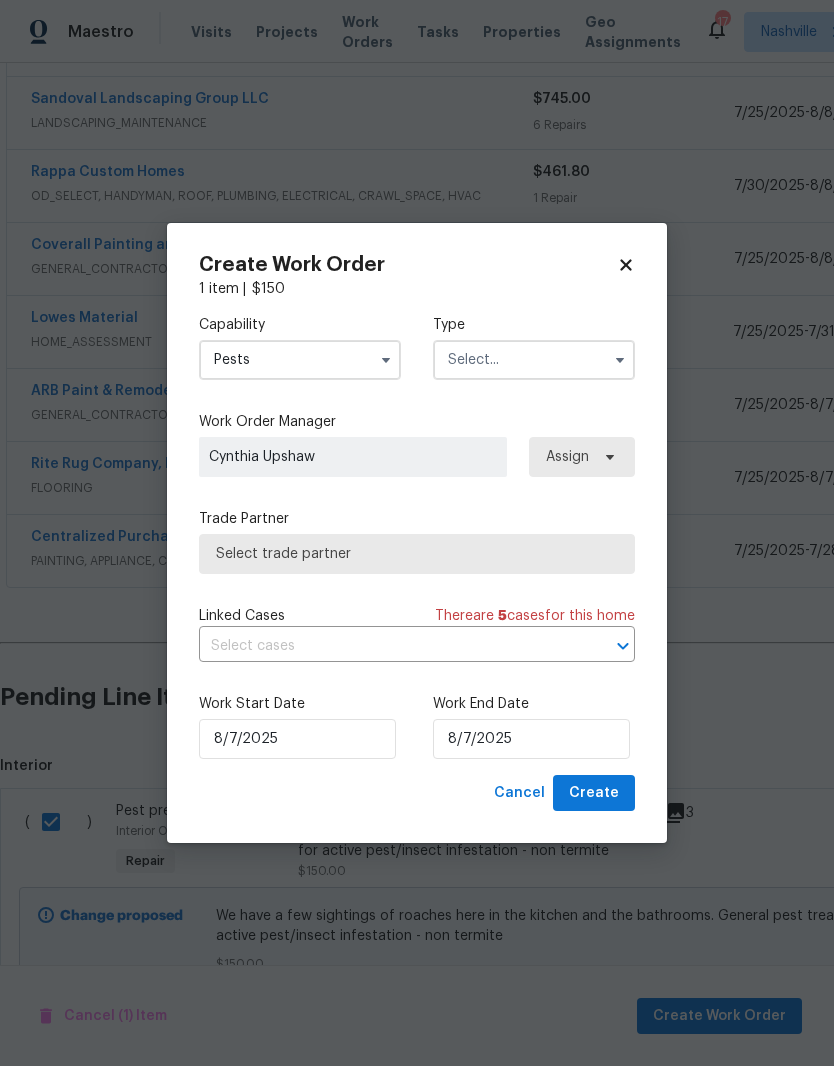click at bounding box center [534, 360] 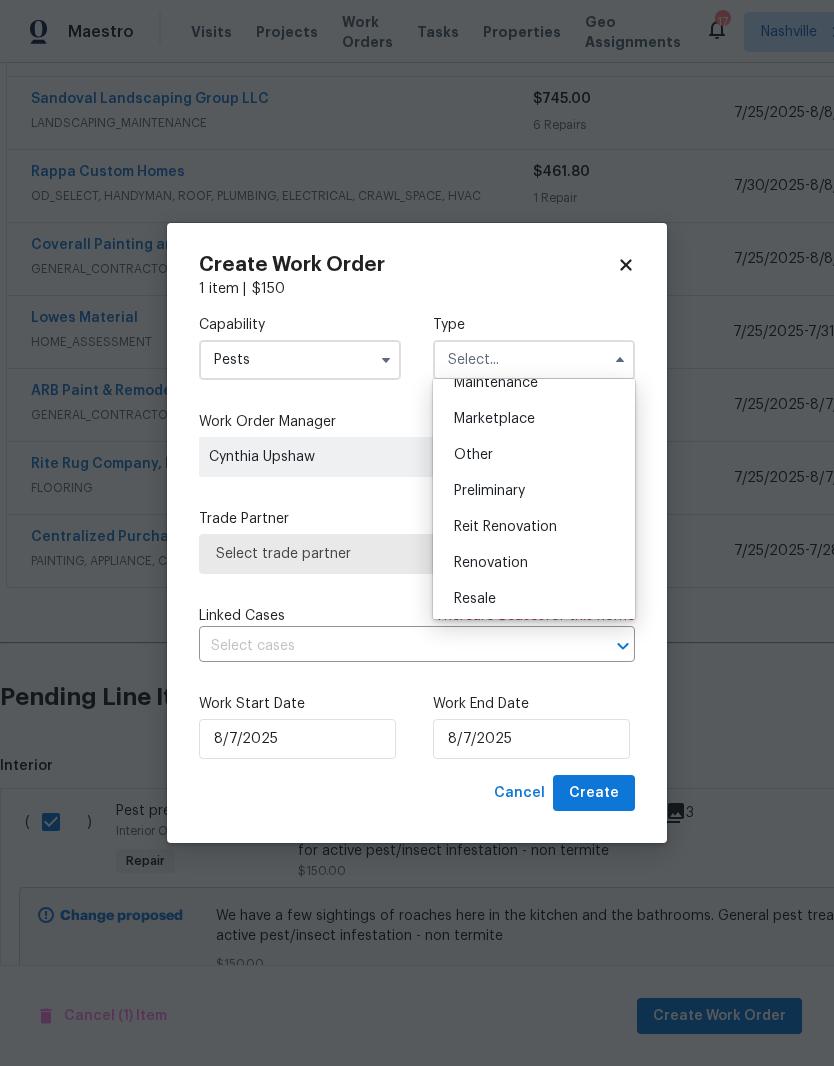 scroll, scrollTop: 358, scrollLeft: 0, axis: vertical 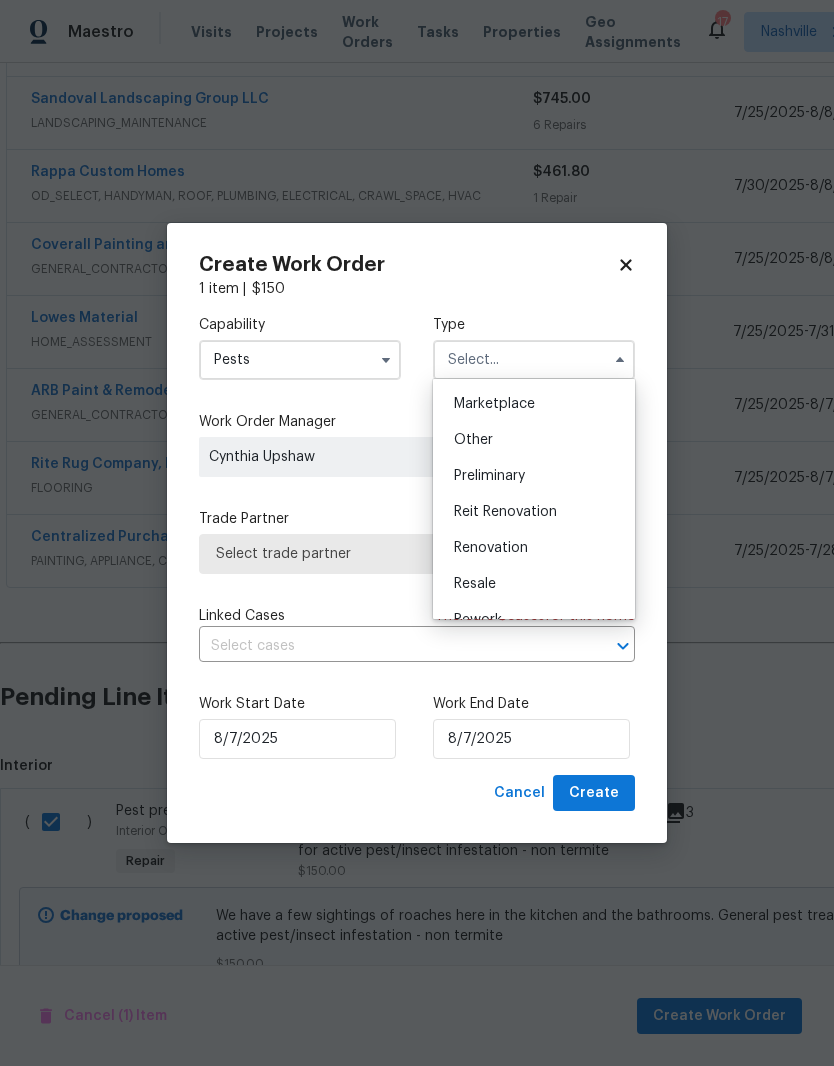 click on "Renovation" at bounding box center [534, 548] 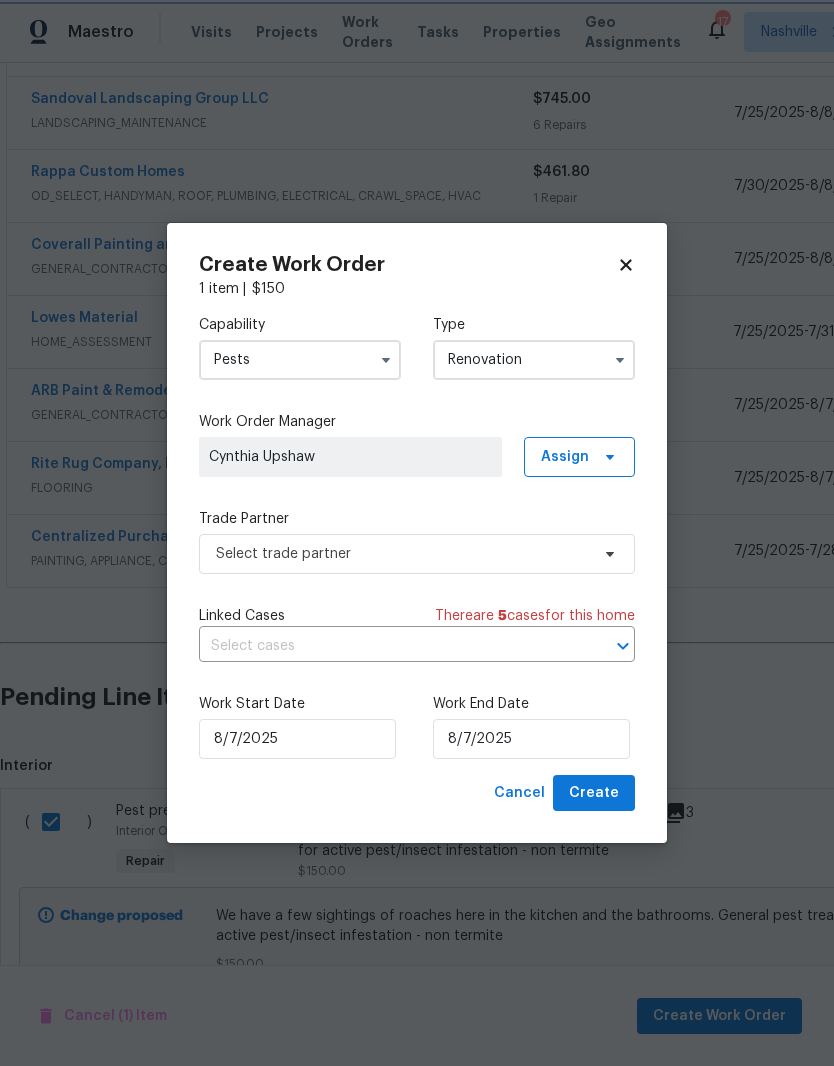 scroll, scrollTop: 0, scrollLeft: 0, axis: both 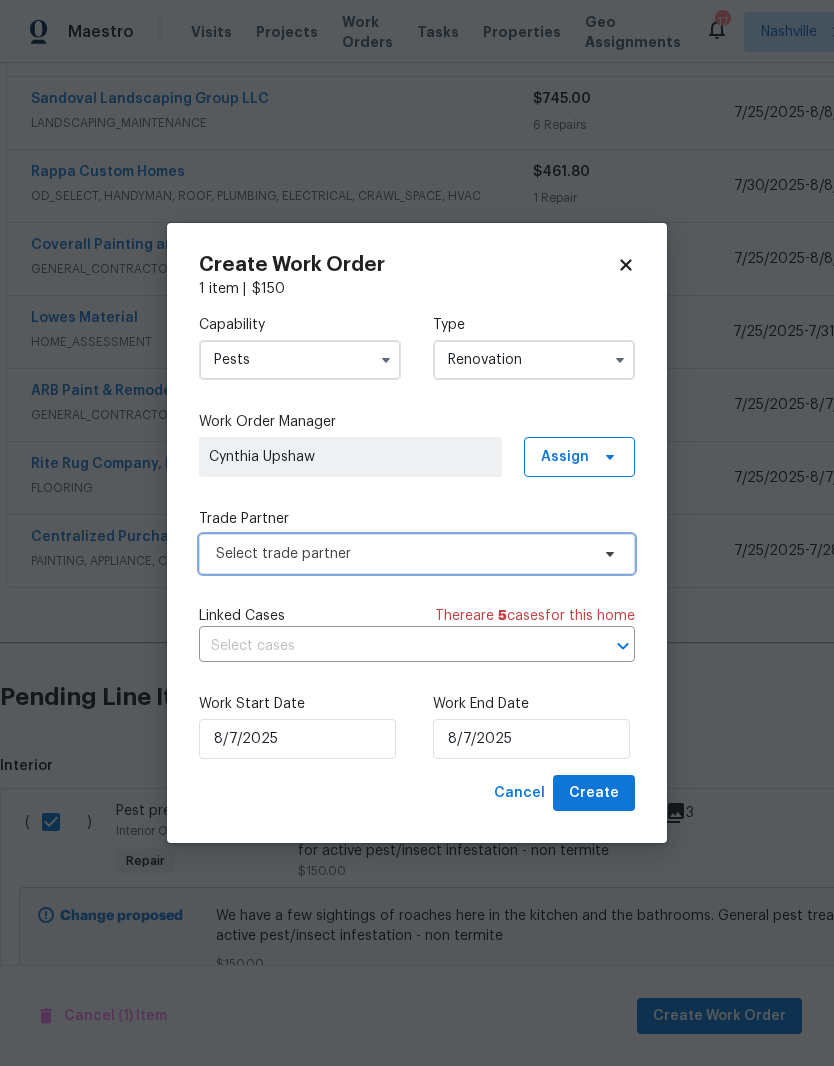 click on "Select trade partner" at bounding box center [402, 554] 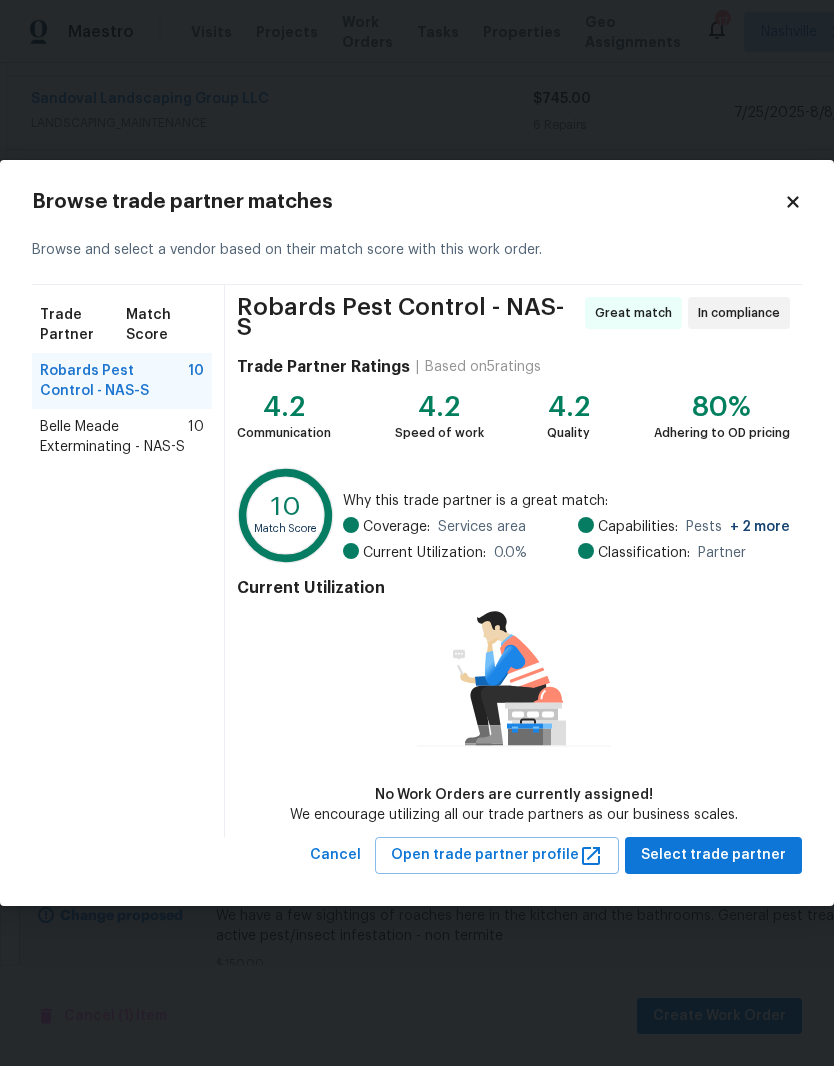 click on "Belle Meade Exterminating - NAS-S" at bounding box center [114, 437] 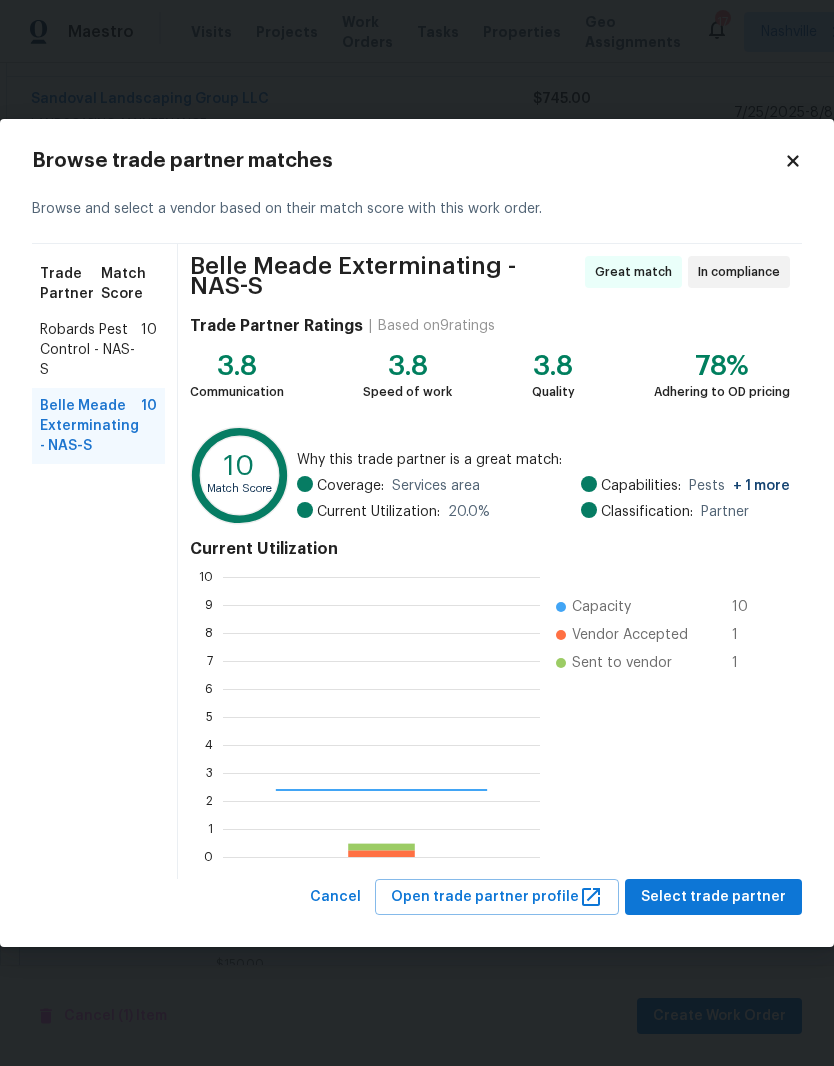 scroll, scrollTop: 2, scrollLeft: 2, axis: both 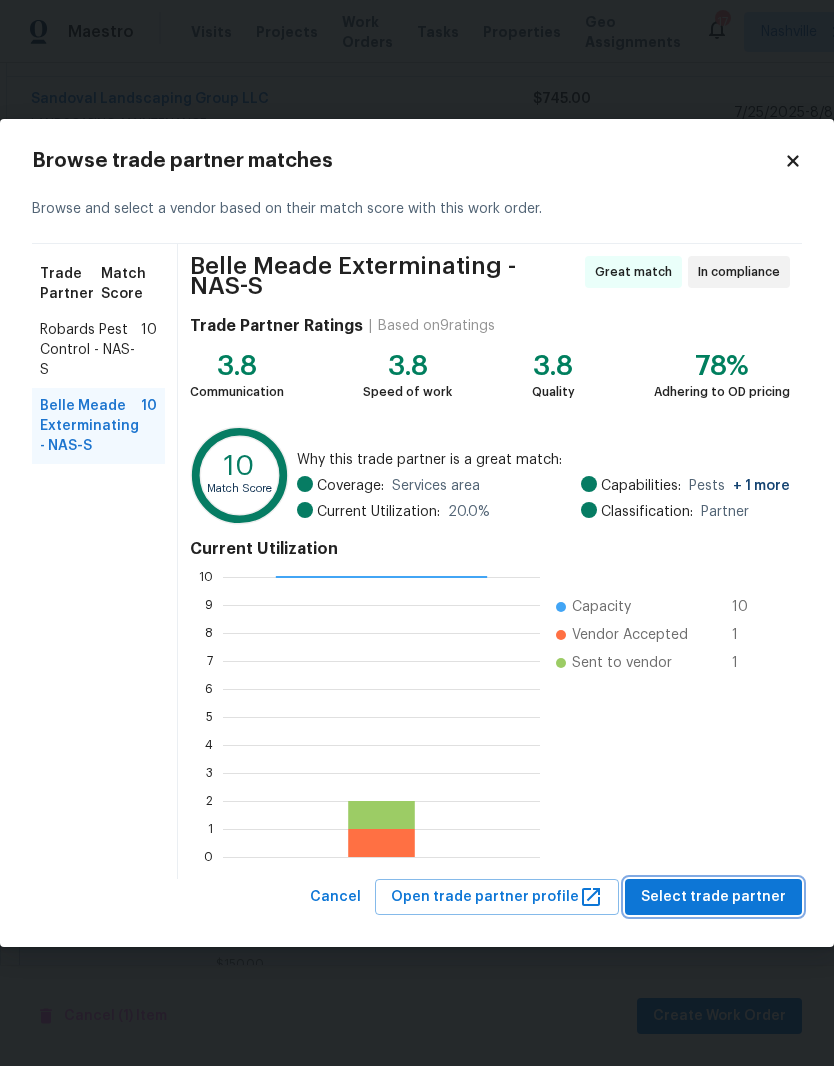 click on "Select trade partner" at bounding box center (713, 897) 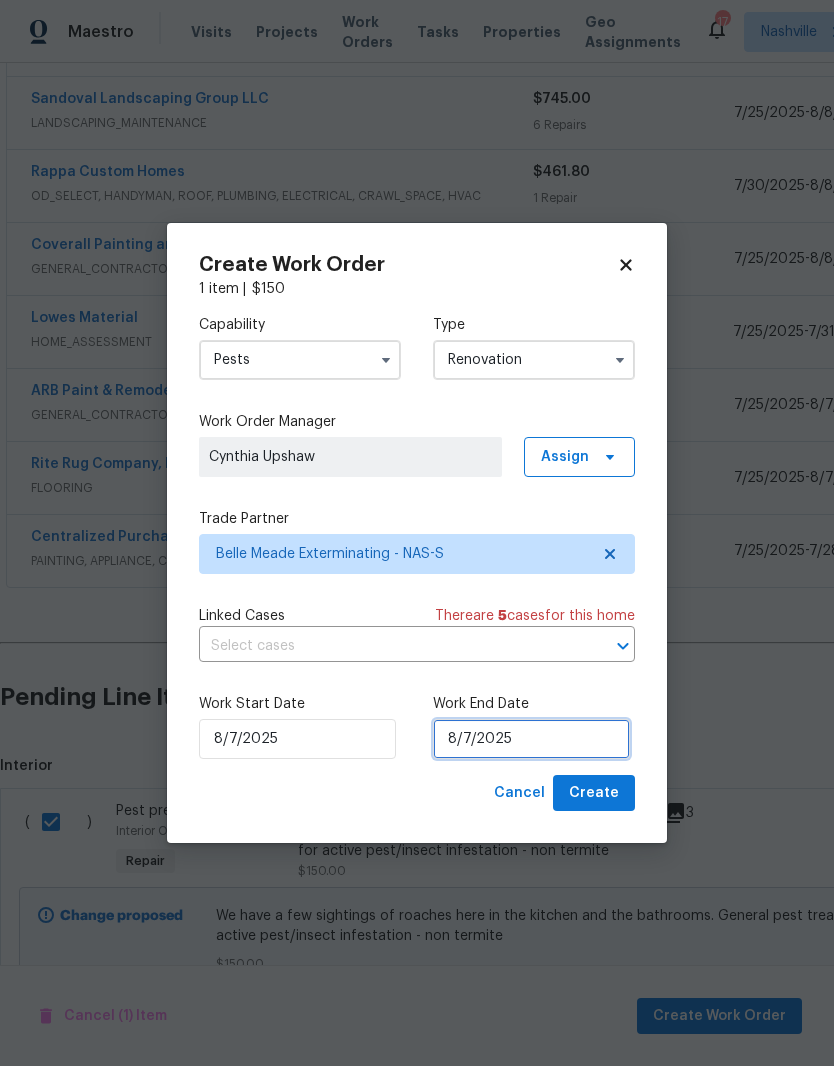 click on "8/7/2025" at bounding box center [531, 739] 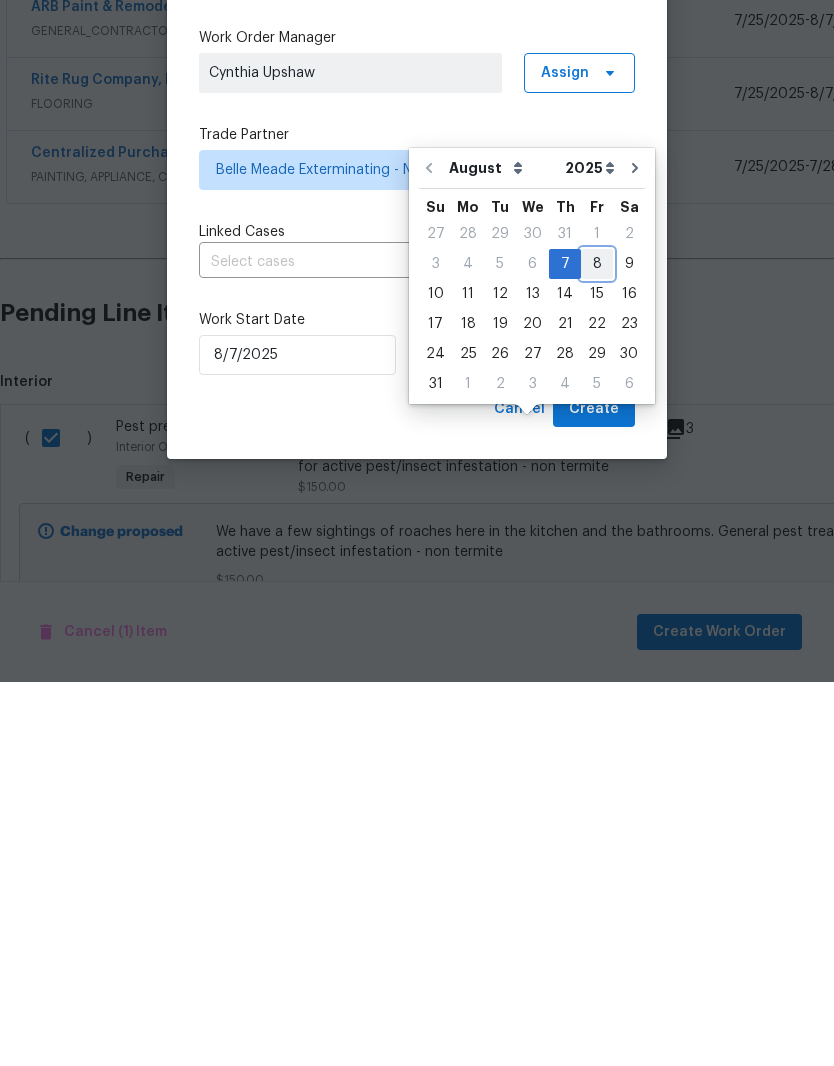 click on "8" at bounding box center [597, 648] 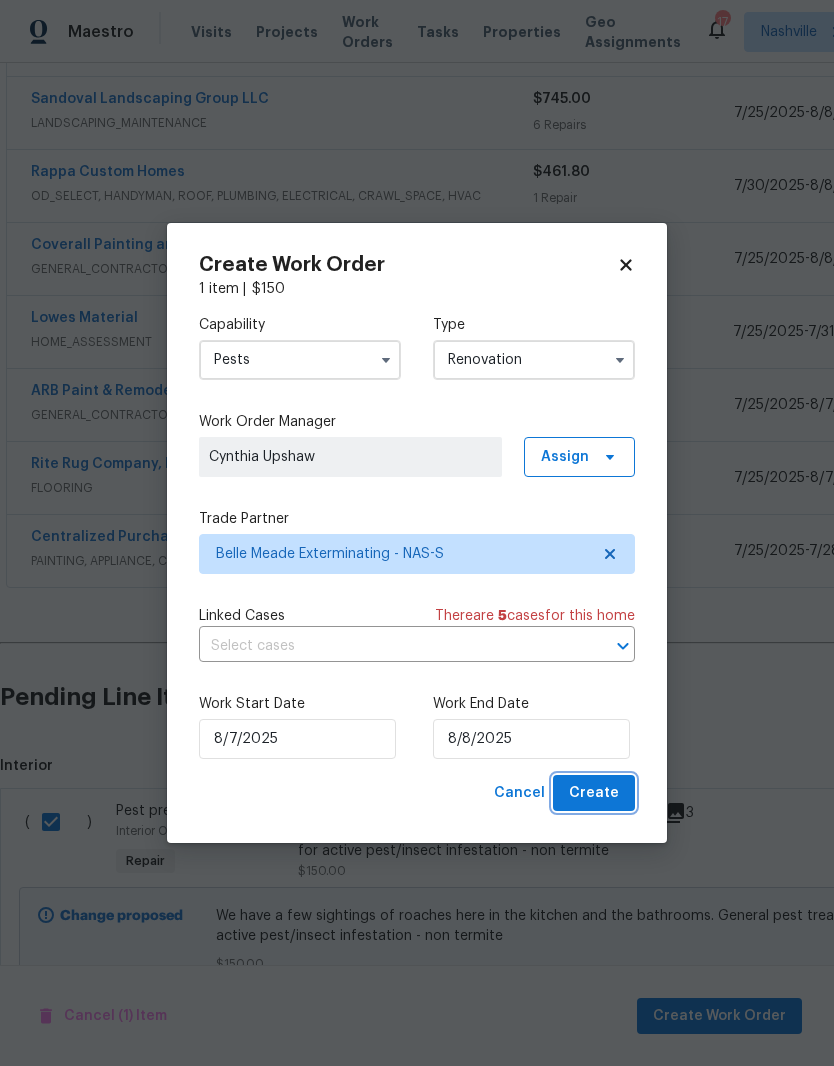 click on "Create" at bounding box center [594, 793] 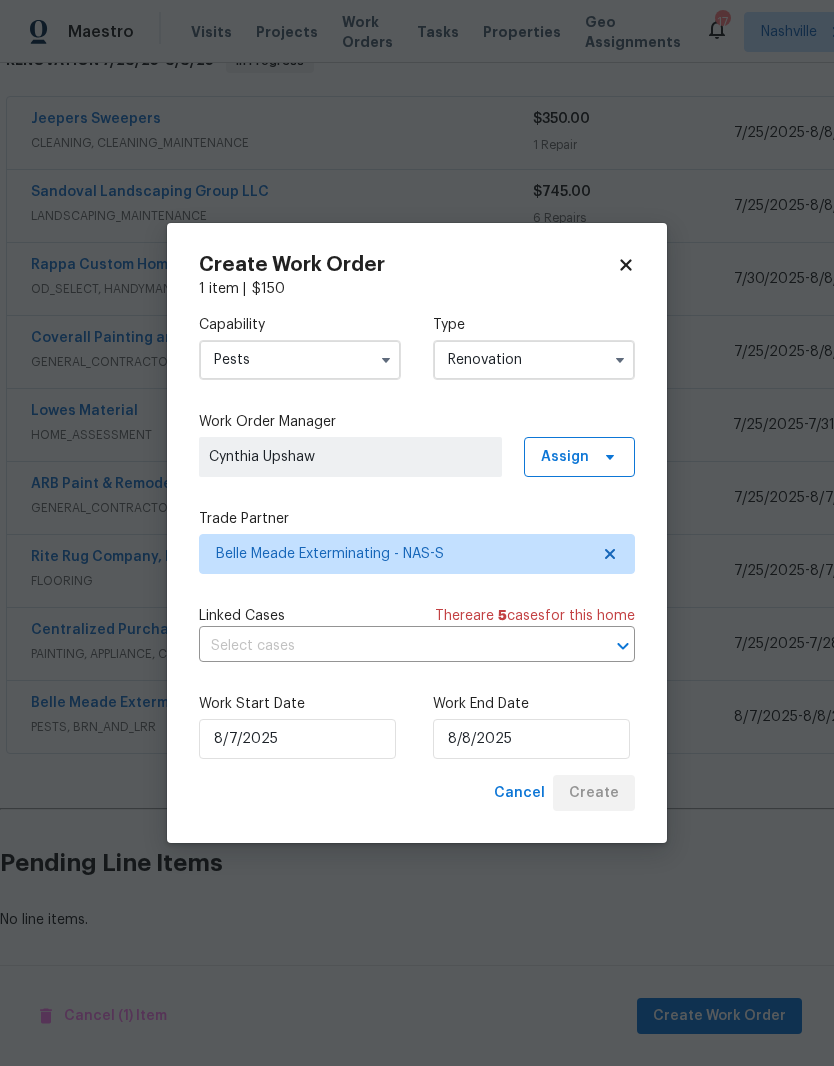 scroll, scrollTop: 267, scrollLeft: 0, axis: vertical 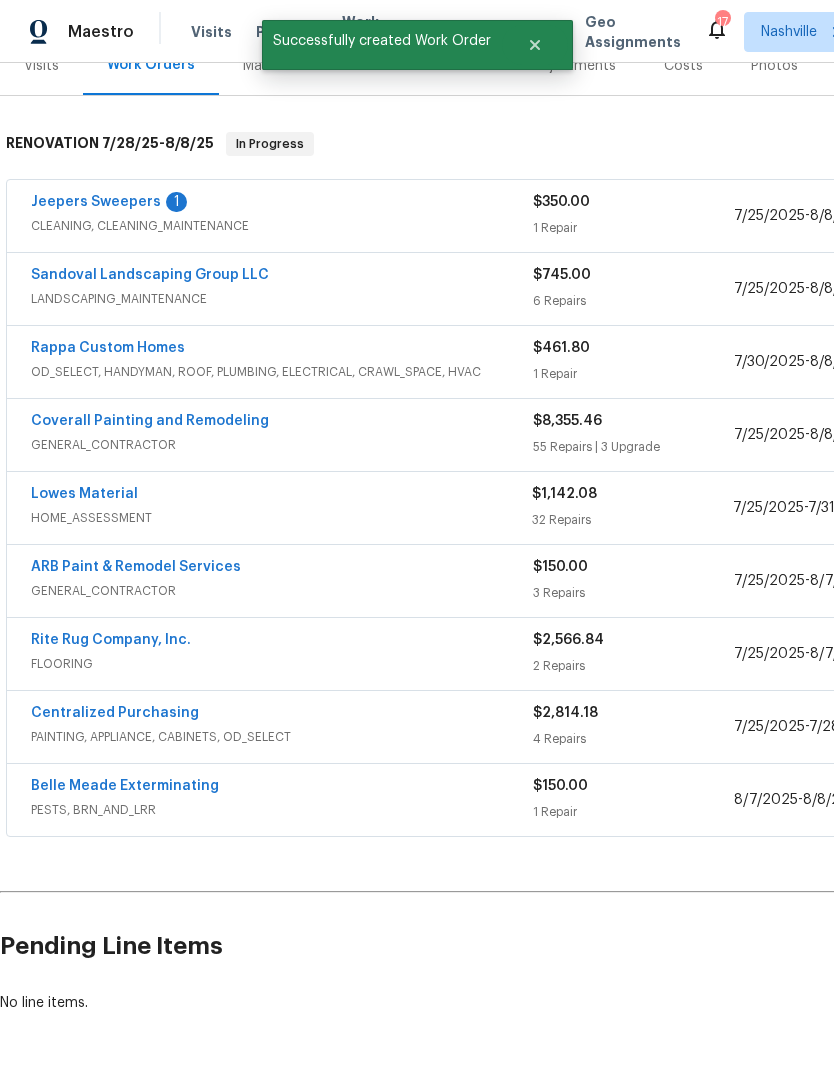 click on "Belle Meade Exterminating" at bounding box center [125, 786] 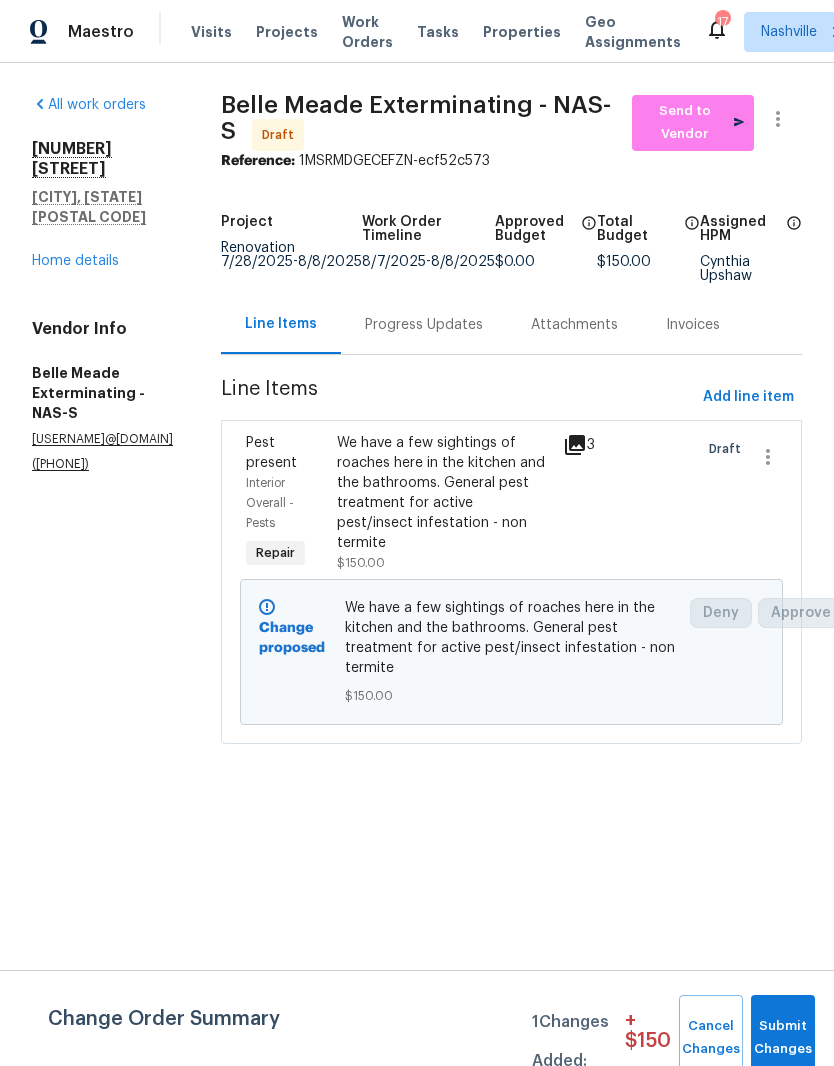 click on "Progress Updates" at bounding box center (424, 325) 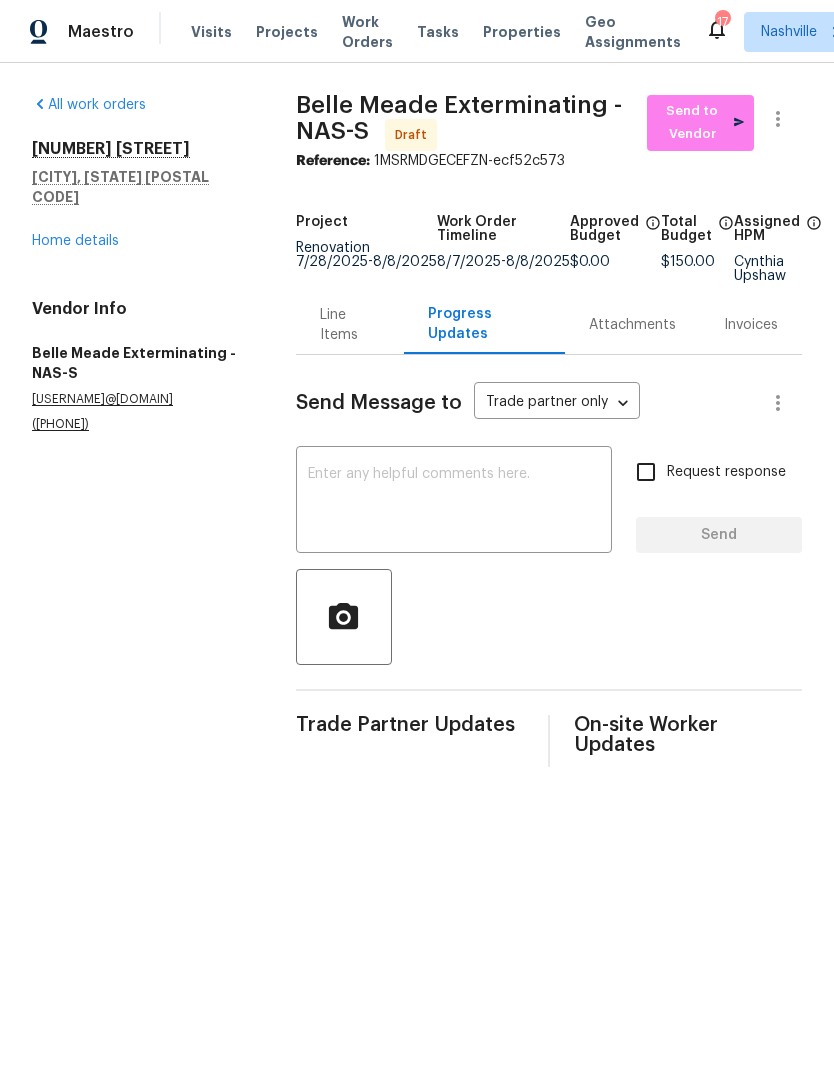 click on "x ​" at bounding box center (454, 502) 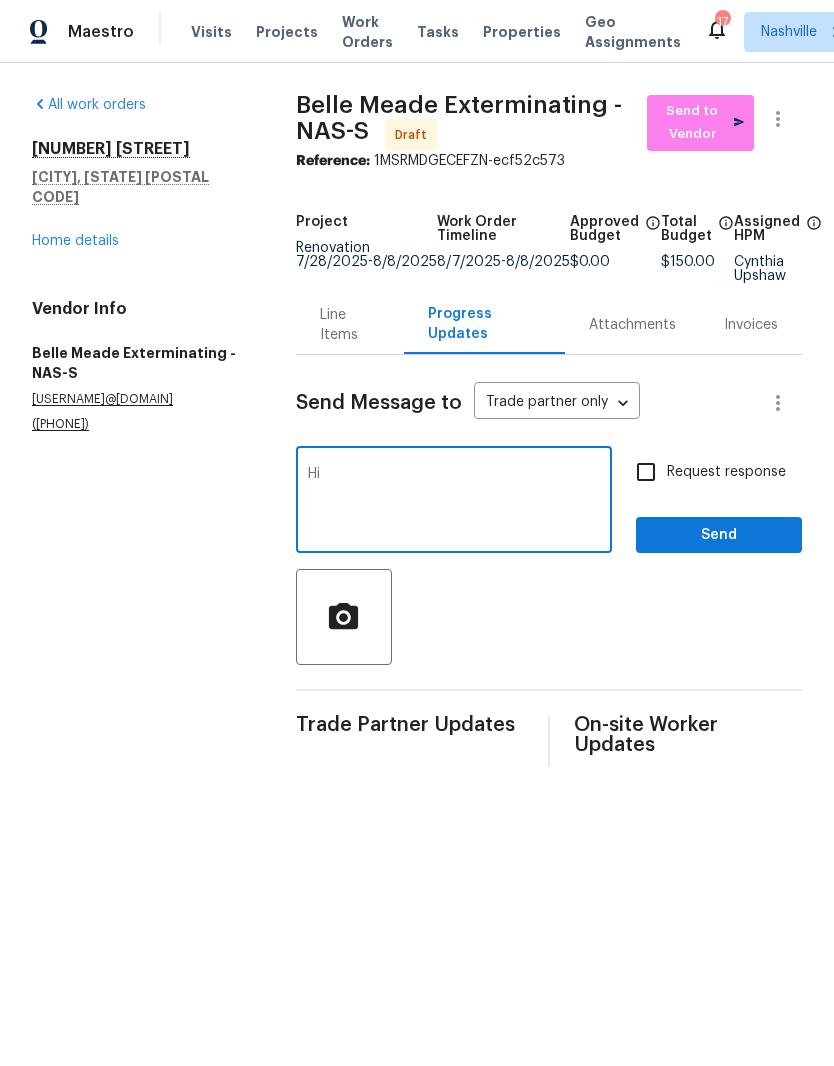 type on "H" 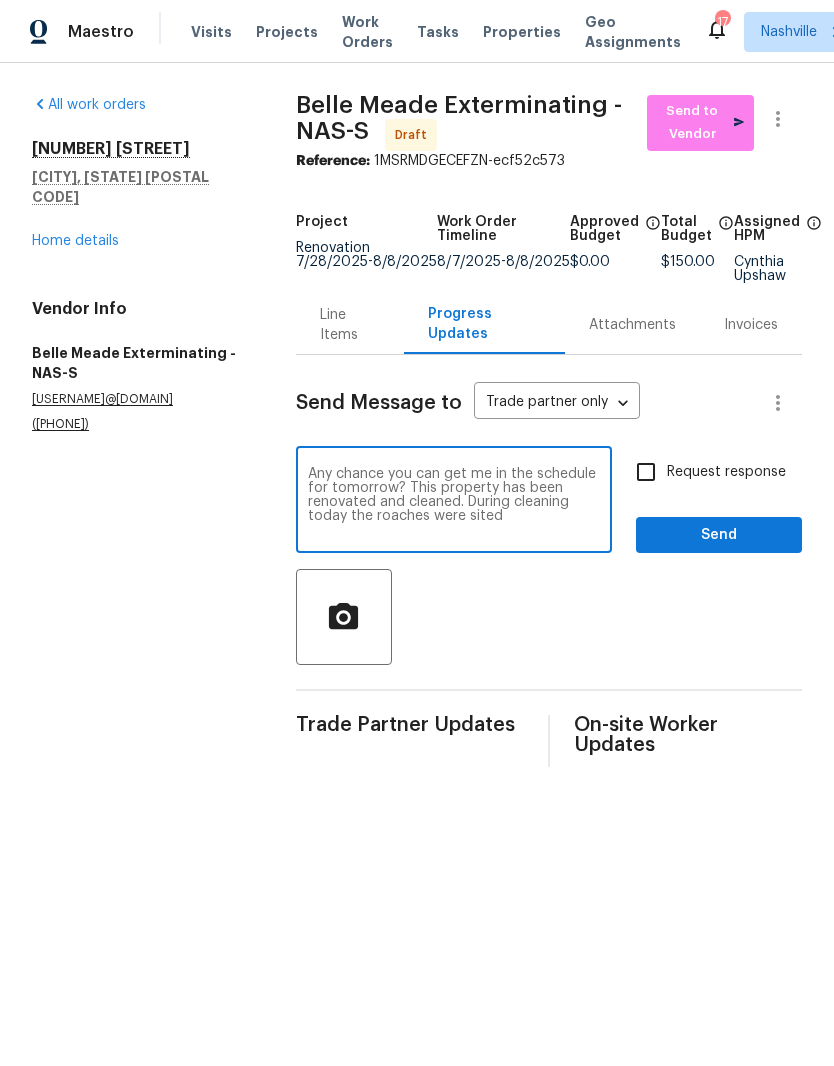 click on "Any chance you can get me in the schedule for tomorrow? This property has been renovated and cleaned. During cleaning today the roaches were sited" at bounding box center (454, 502) 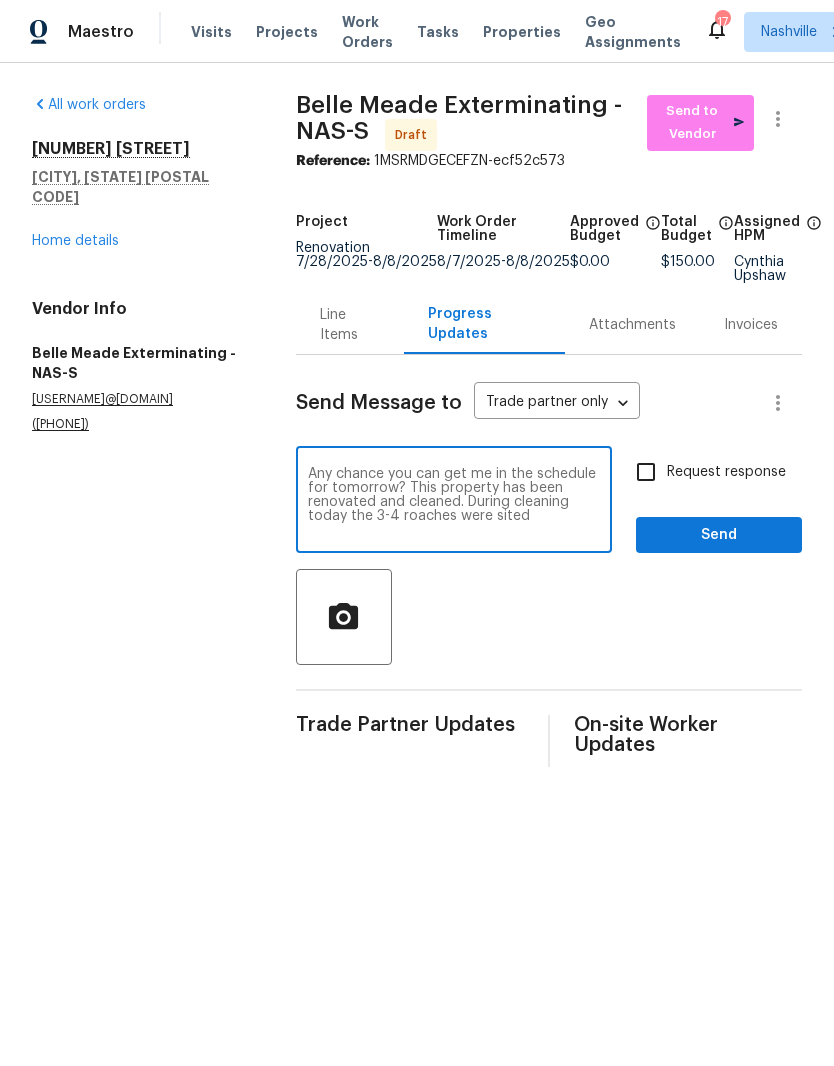click on "Any chance you can get me in the schedule for tomorrow? This property has been renovated and cleaned. During cleaning today the 3-4 roaches were sited" at bounding box center (454, 502) 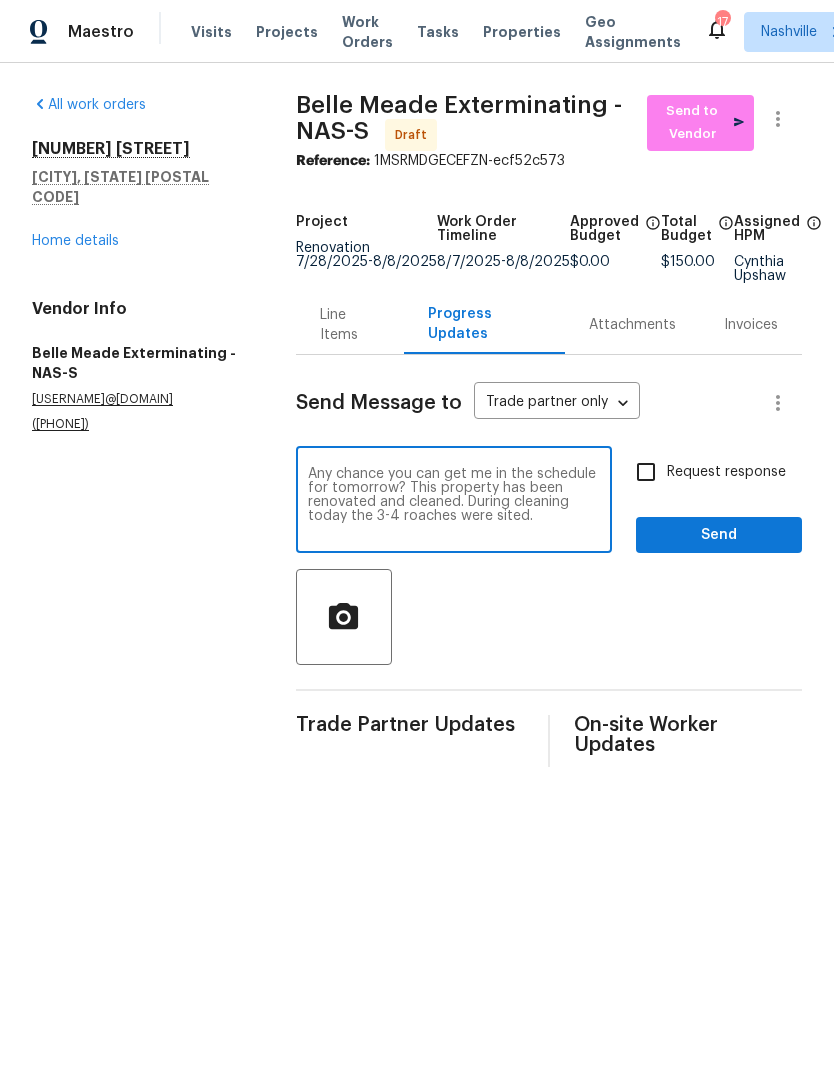 click on "Any chance you can get me in the schedule for tomorrow? This property has been renovated and cleaned. During cleaning today the 3-4 roaches were sited." at bounding box center [454, 502] 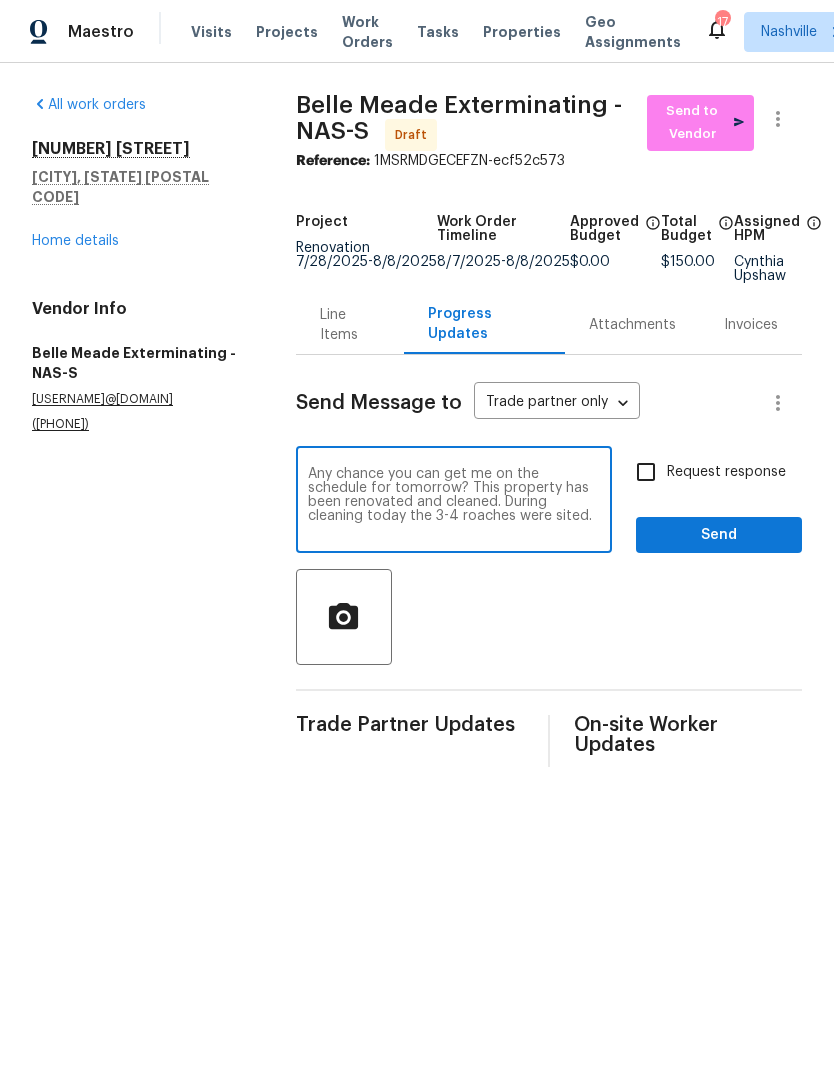 click on "Any chance you can get me on the schedule for tomorrow? This property has been renovated and cleaned. During cleaning today the 3-4 roaches were sited." at bounding box center [454, 502] 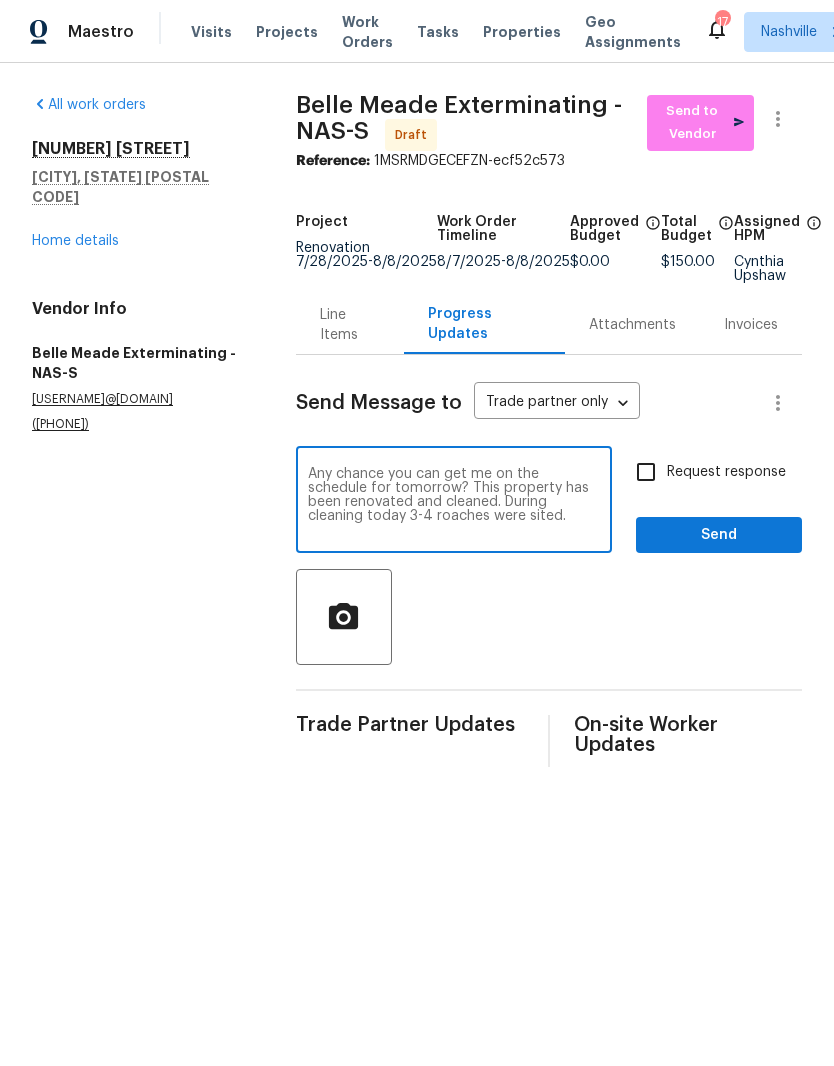click on "Any chance you can get me on the schedule for tomorrow? This property has been renovated and cleaned. During cleaning today 3-4 roaches were sited." at bounding box center (454, 502) 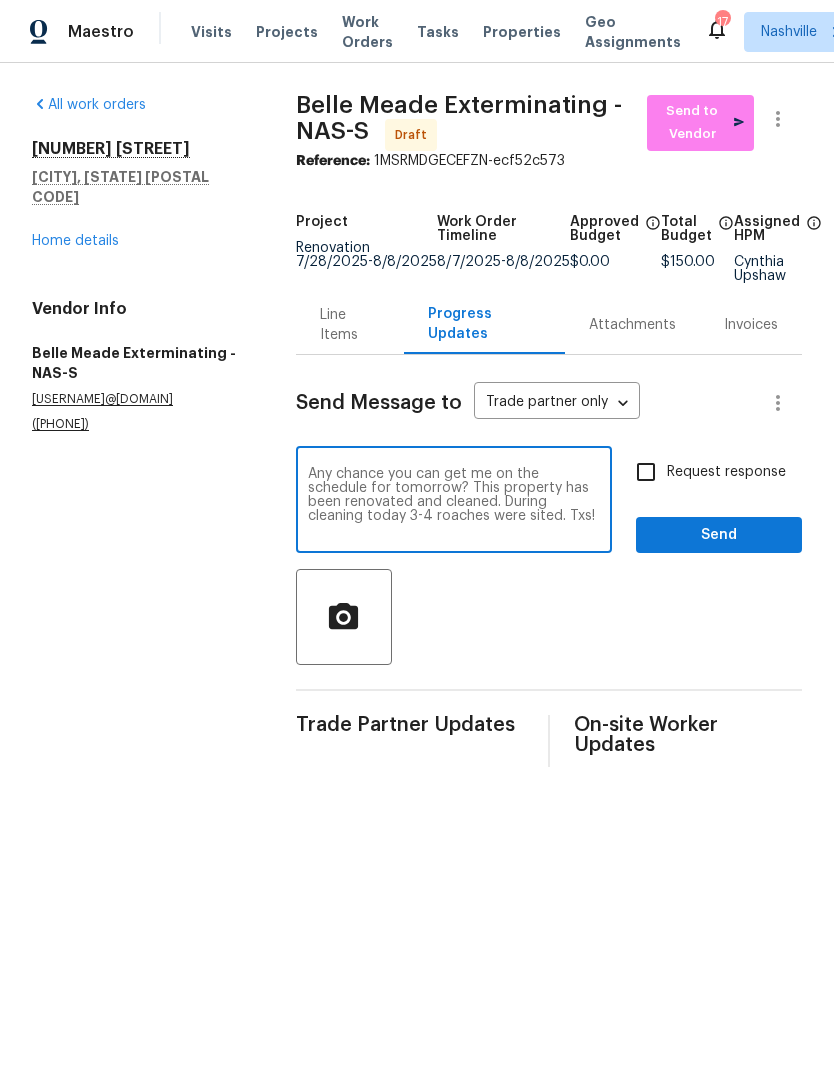 type on "Any chance you can get me on the schedule for tomorrow? This property has been renovated and cleaned. During cleaning today 3-4 roaches were sited. Txs!" 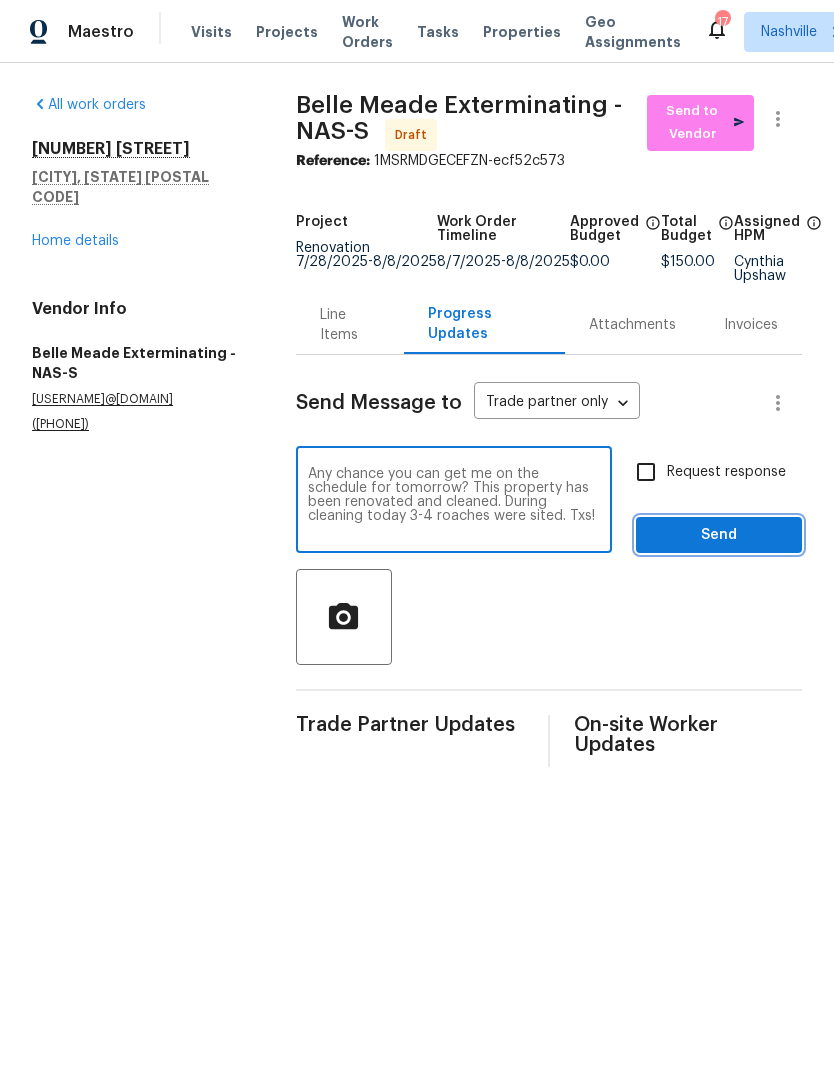 click on "Send" at bounding box center (719, 535) 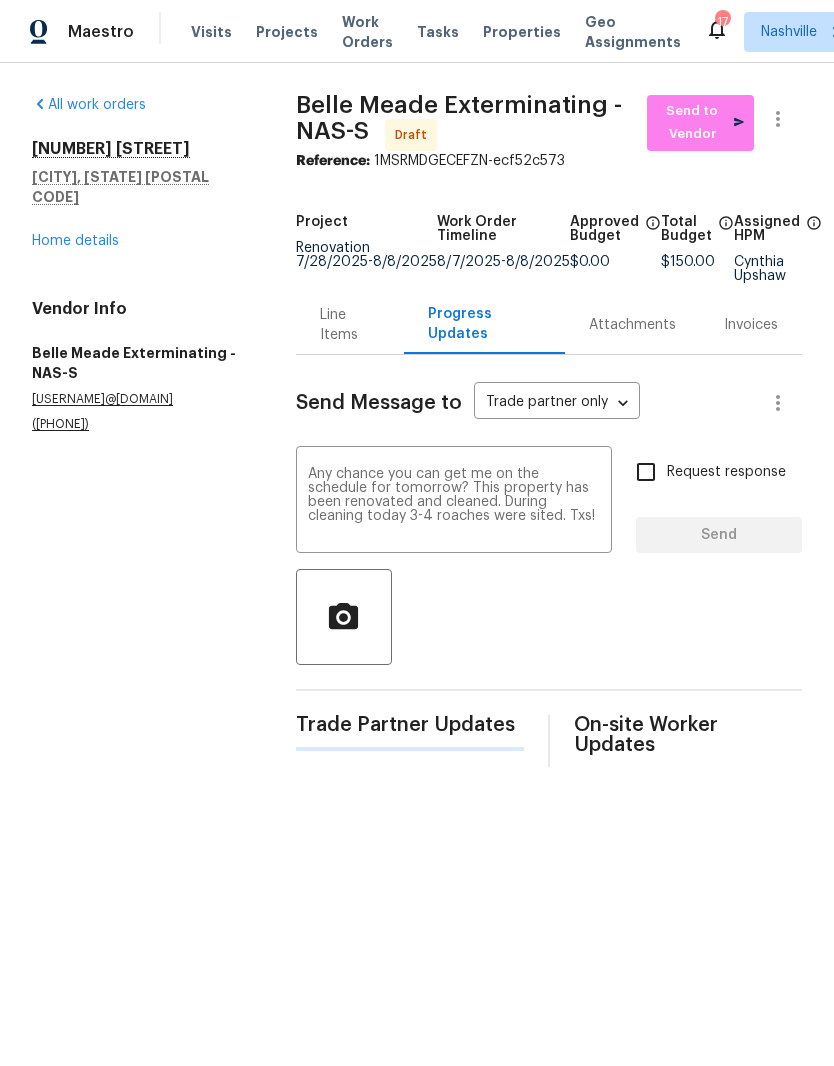 type 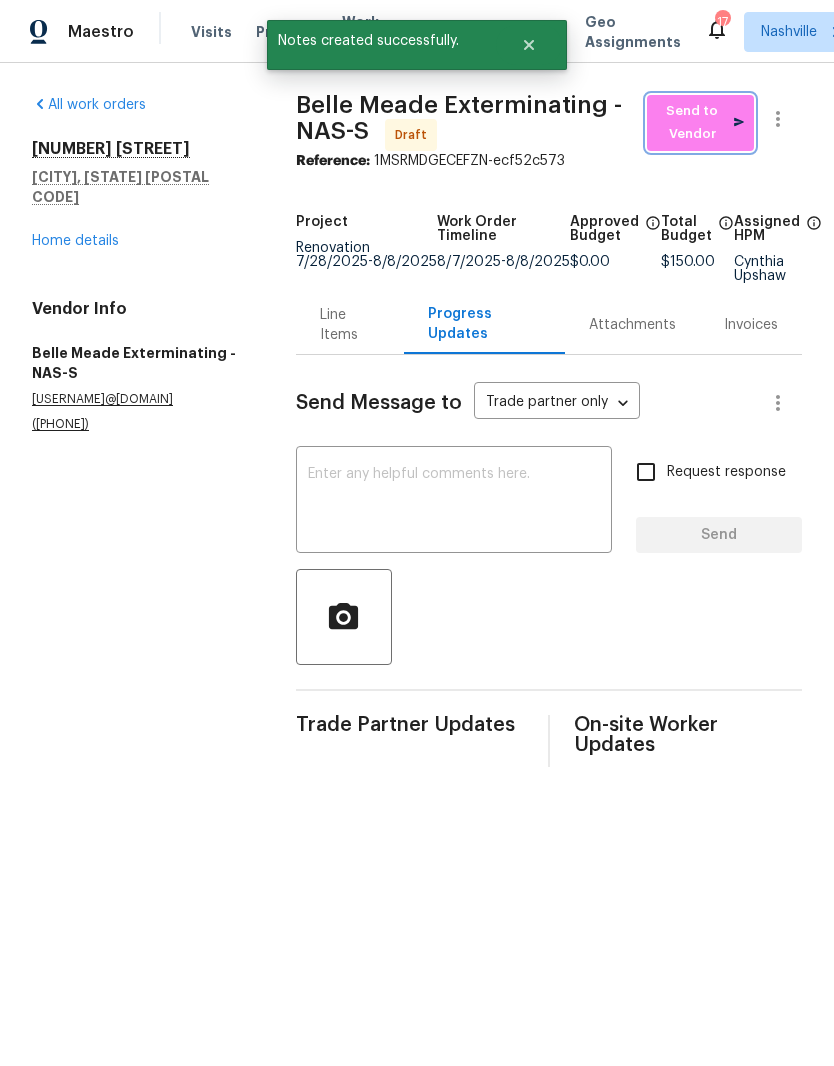 click on "Send to Vendor" at bounding box center (700, 123) 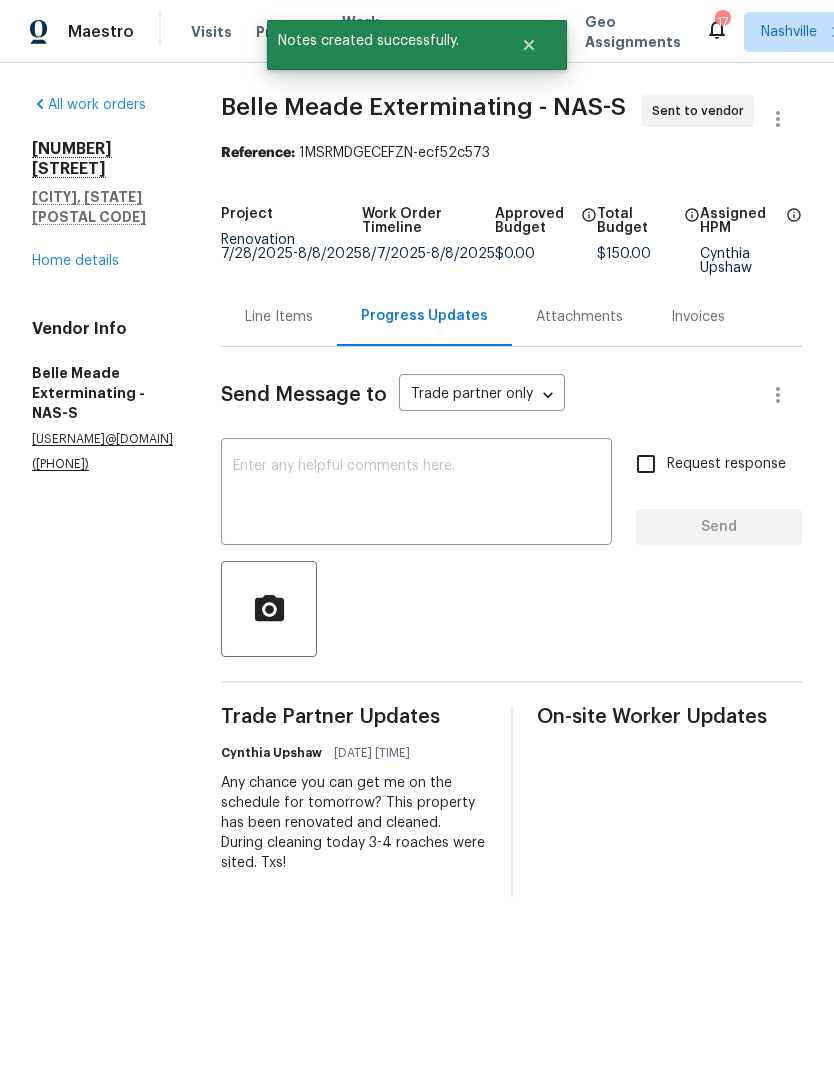 click on "Home details" at bounding box center [75, 261] 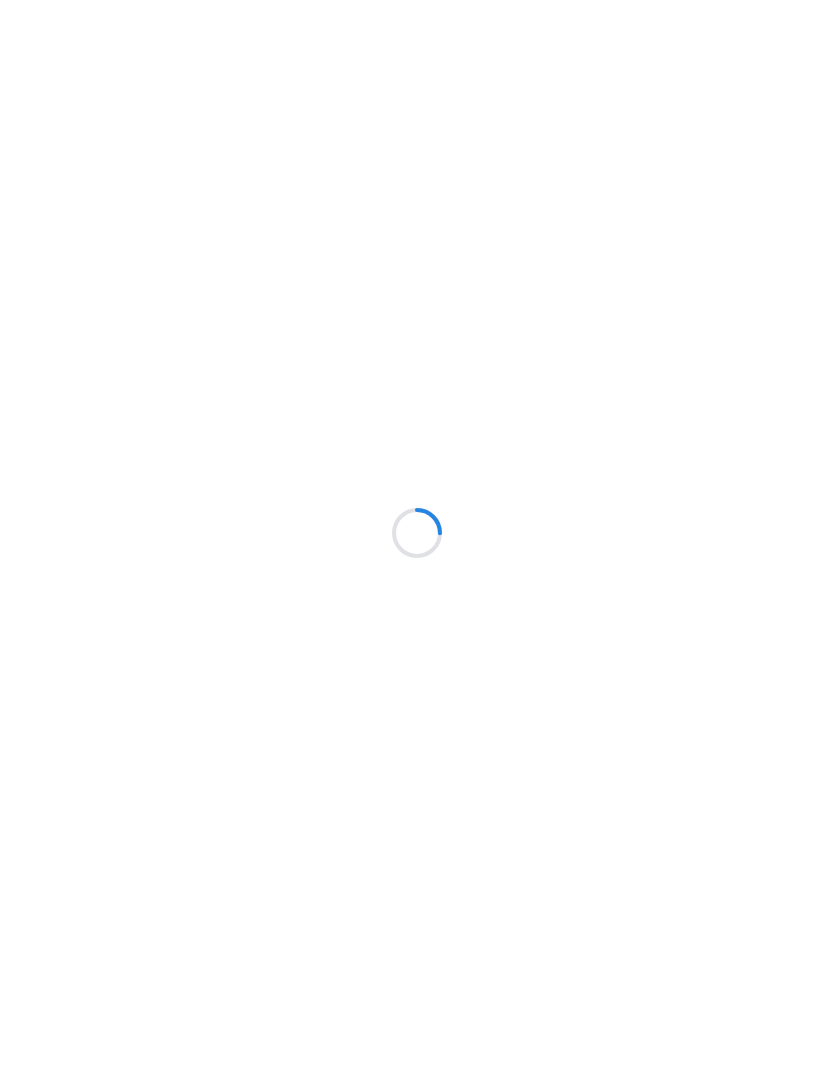 scroll, scrollTop: 0, scrollLeft: 0, axis: both 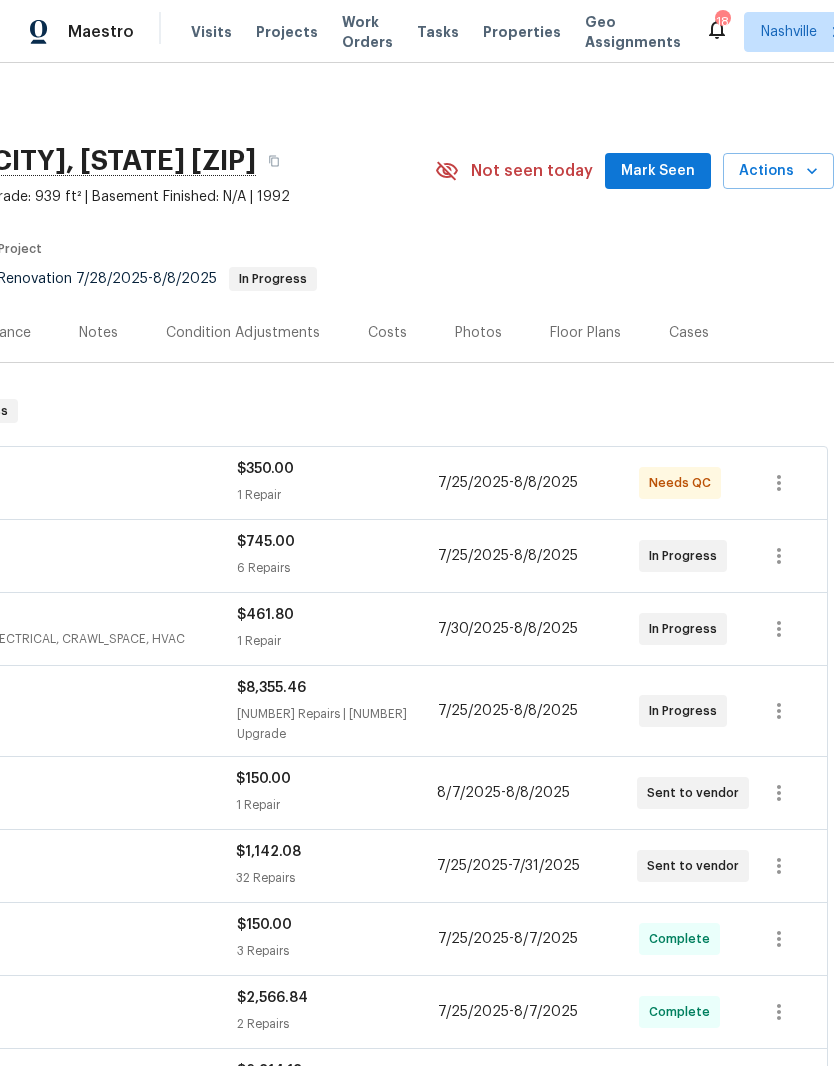 click on "Mark Seen" at bounding box center (658, 171) 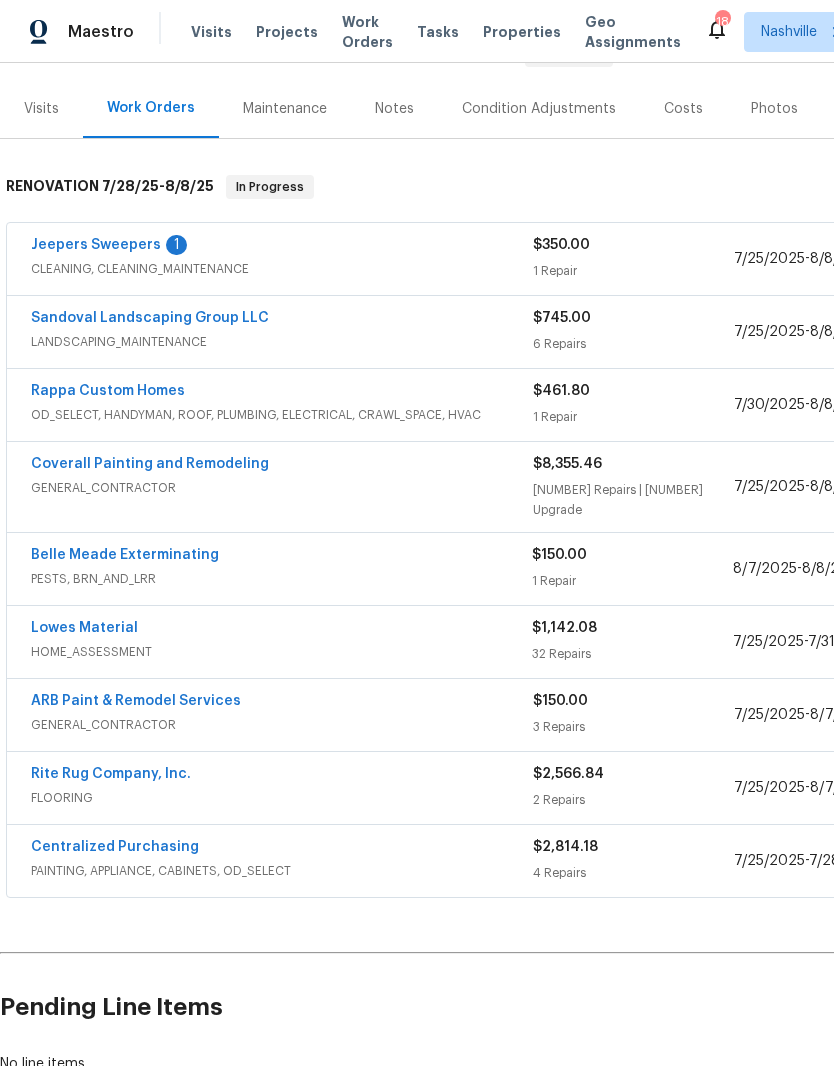 scroll, scrollTop: 224, scrollLeft: 0, axis: vertical 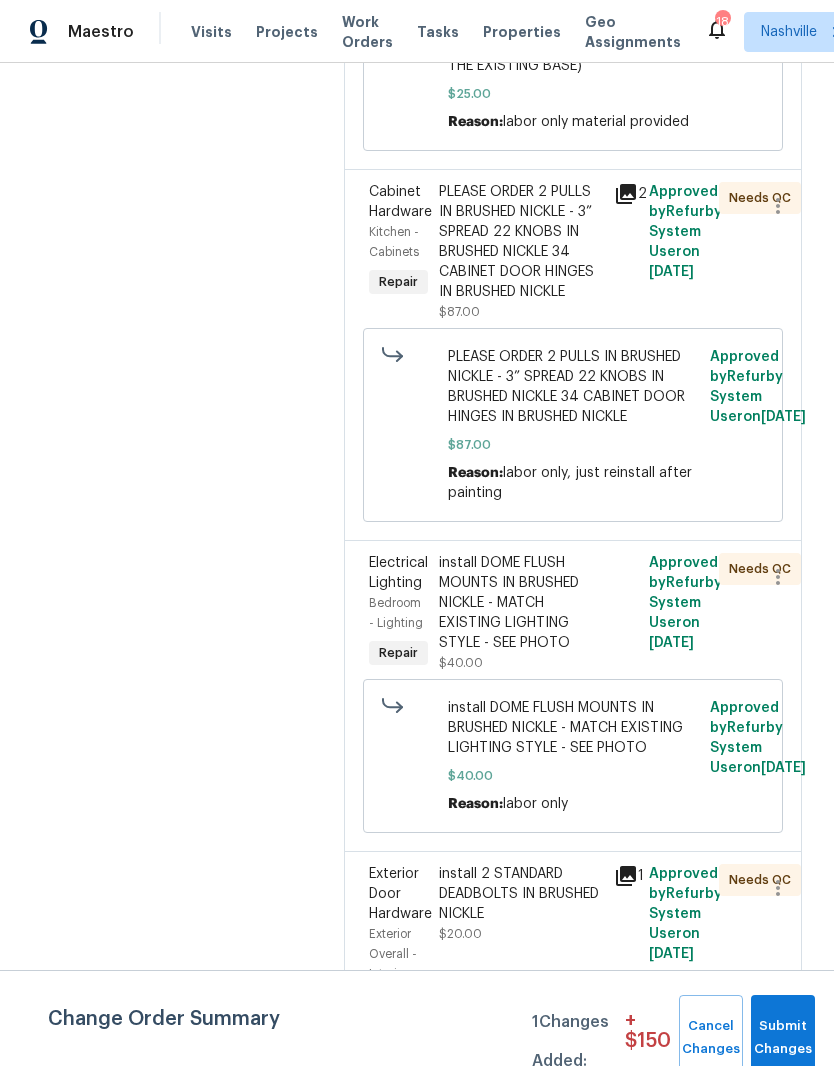 click on "install
DOME FLUSH MOUNTS IN BRUSHED NICKLE - MATCH EXISTING LIGHTING STYLE - SEE PHOTO" at bounding box center [520, 603] 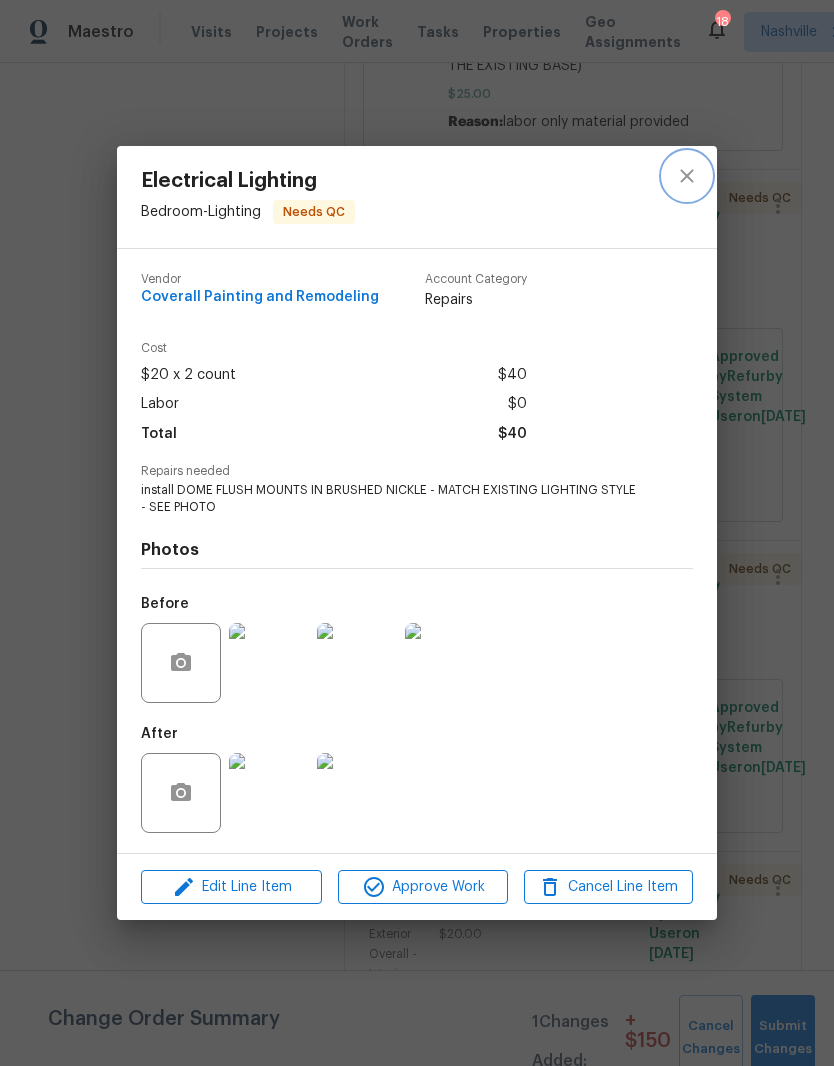 click 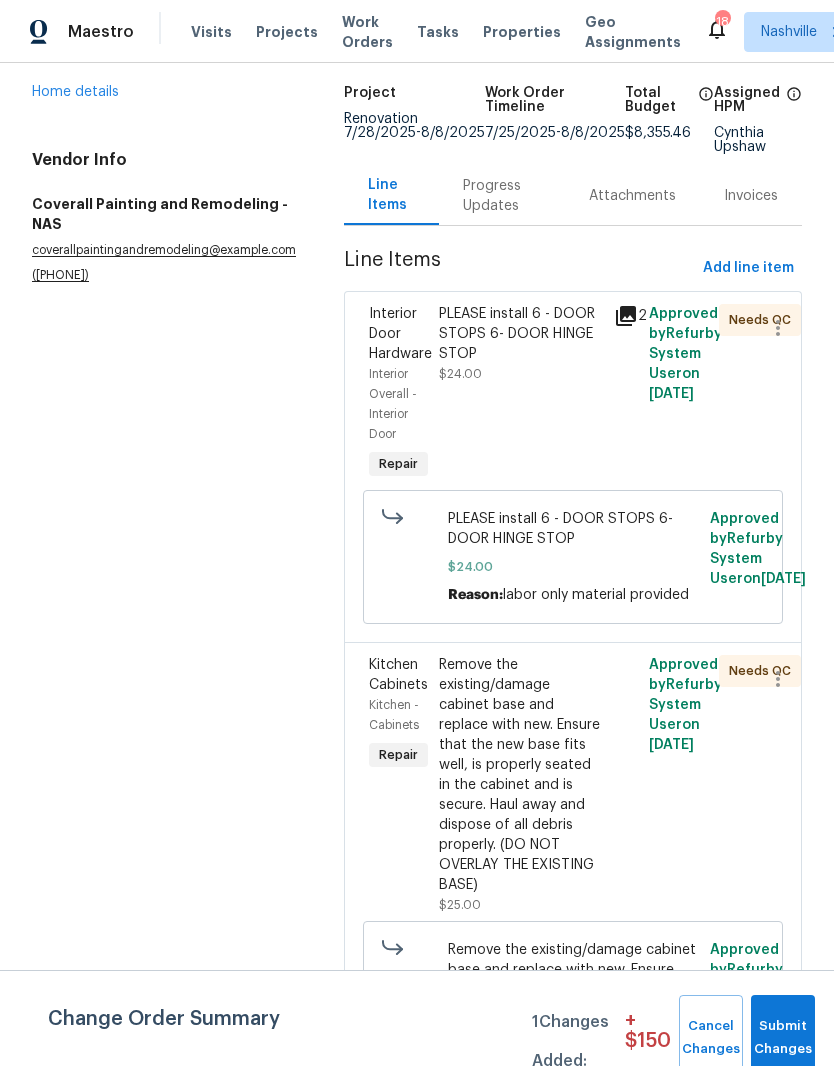 scroll, scrollTop: 128, scrollLeft: 0, axis: vertical 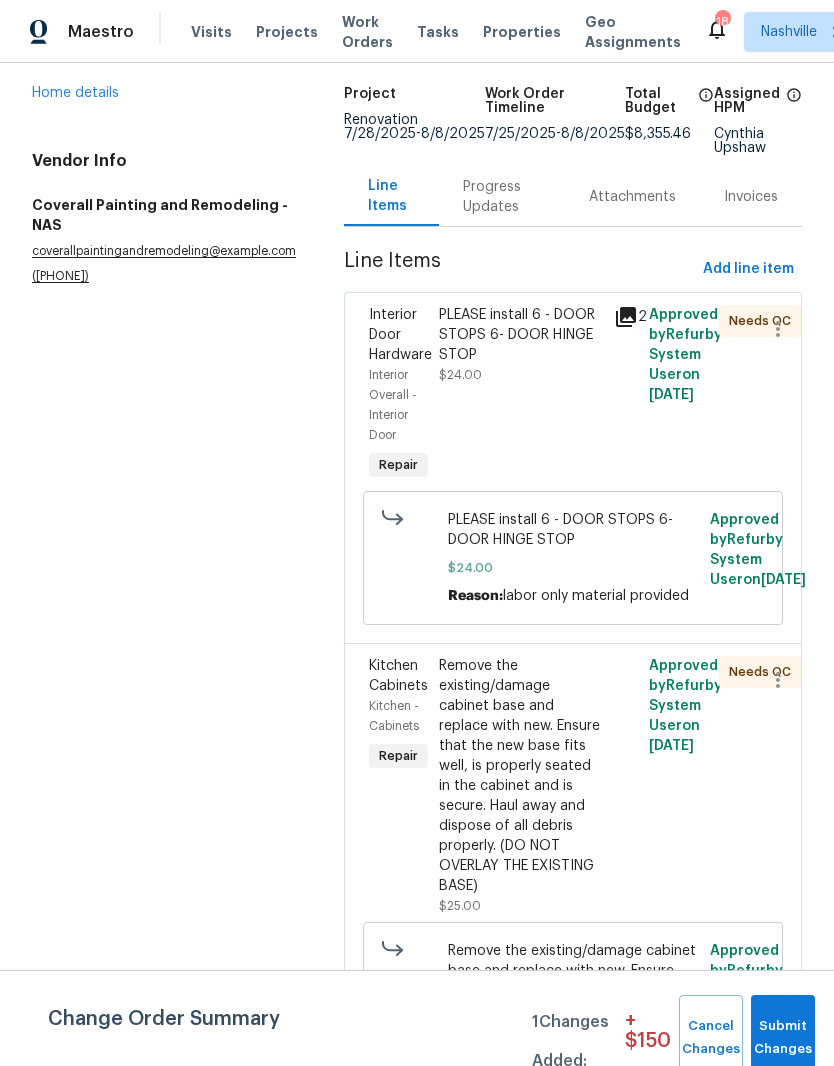 click on "PLEASE install
6 - DOOR STOPS
6- DOOR HINGE STOP" at bounding box center [520, 335] 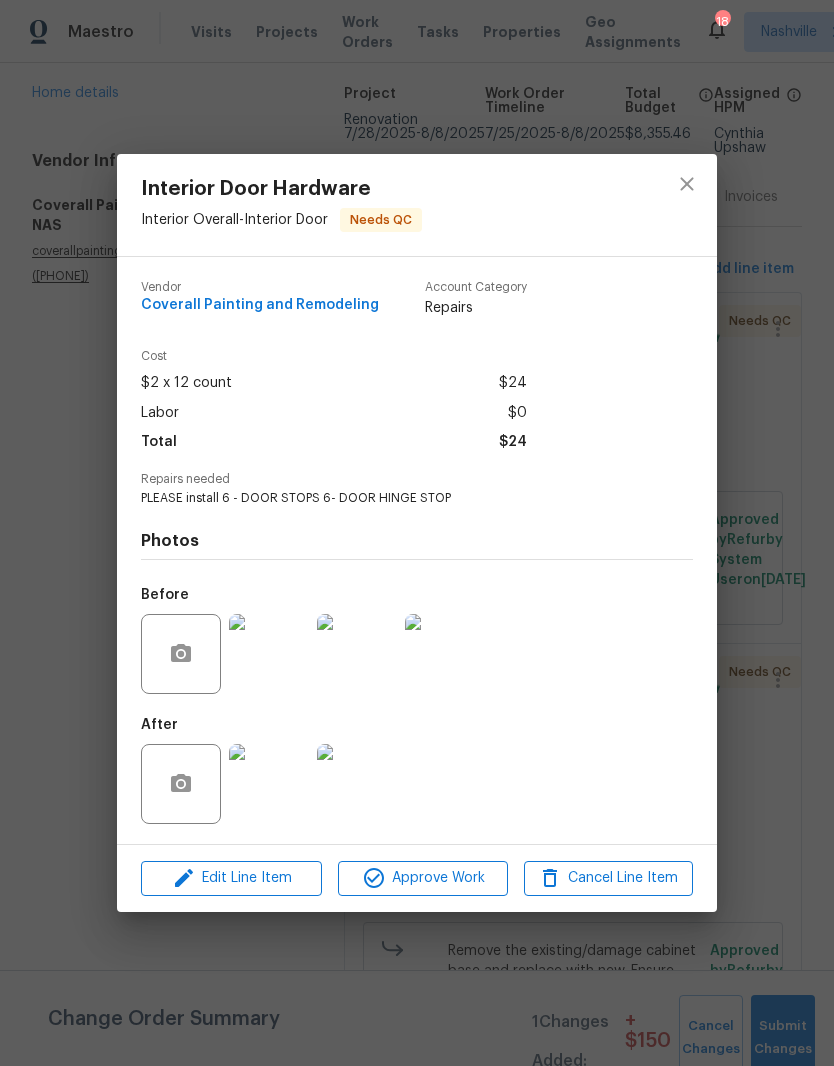 click at bounding box center (269, 784) 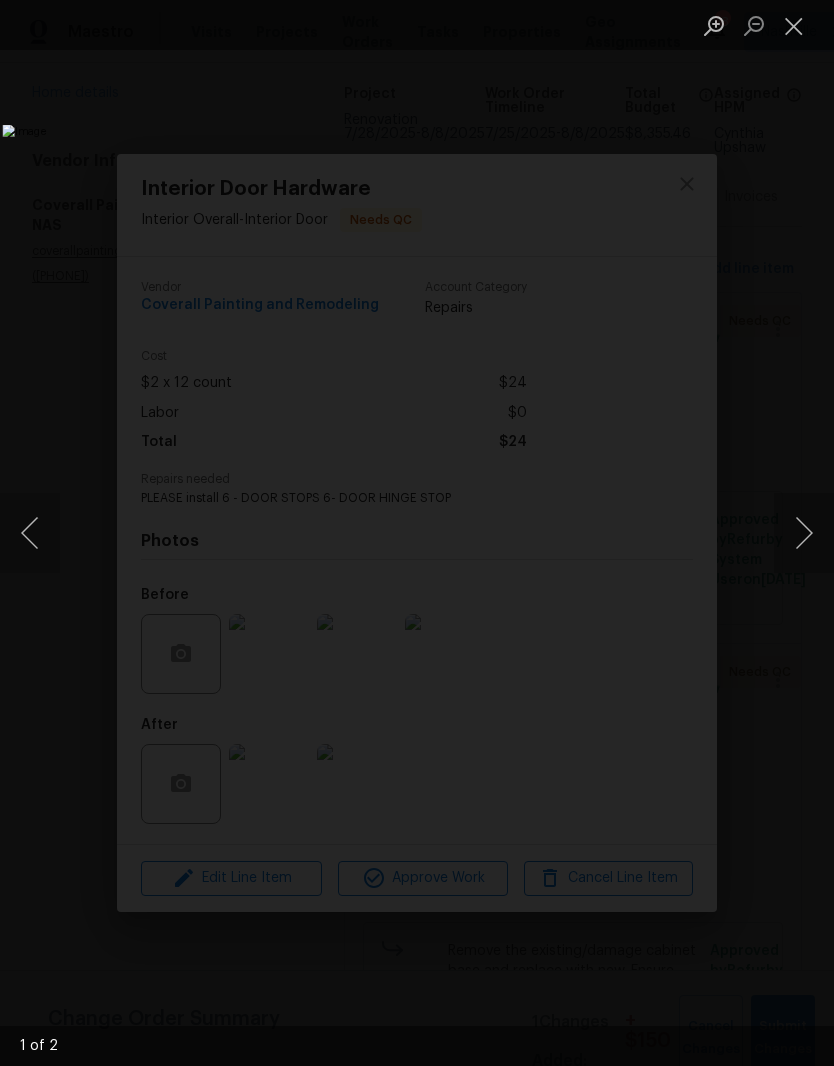 click at bounding box center (804, 533) 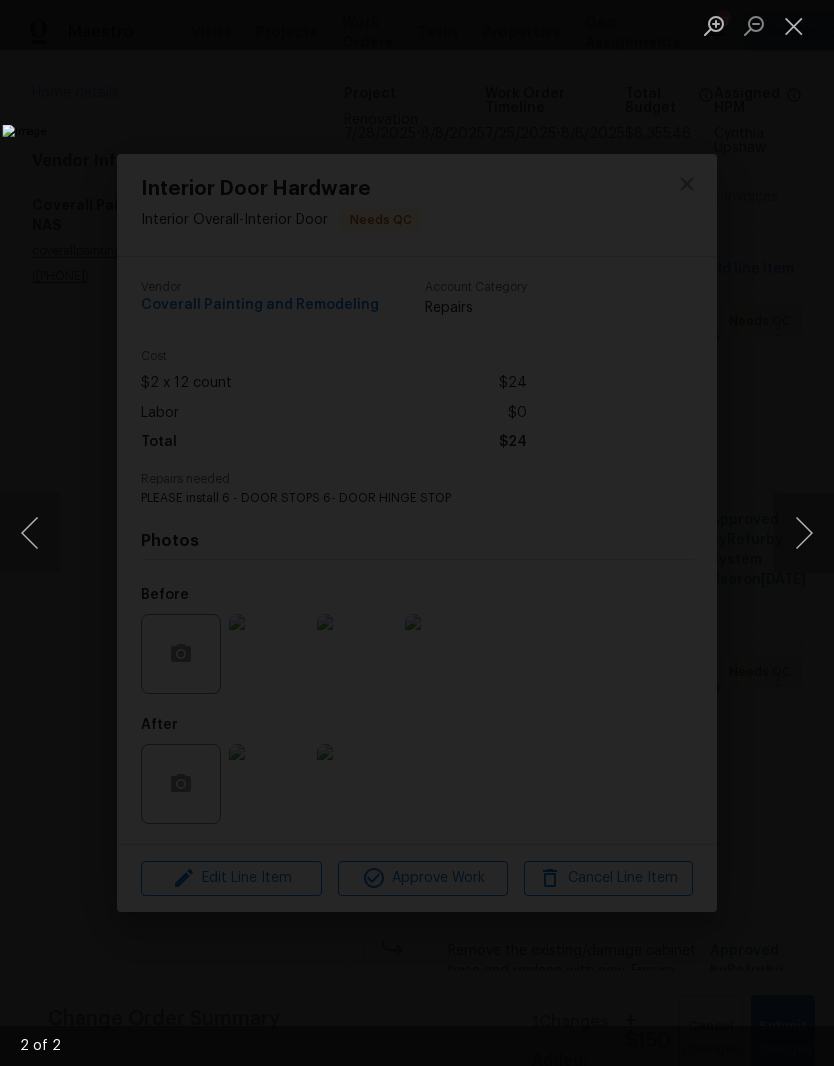 click at bounding box center [794, 25] 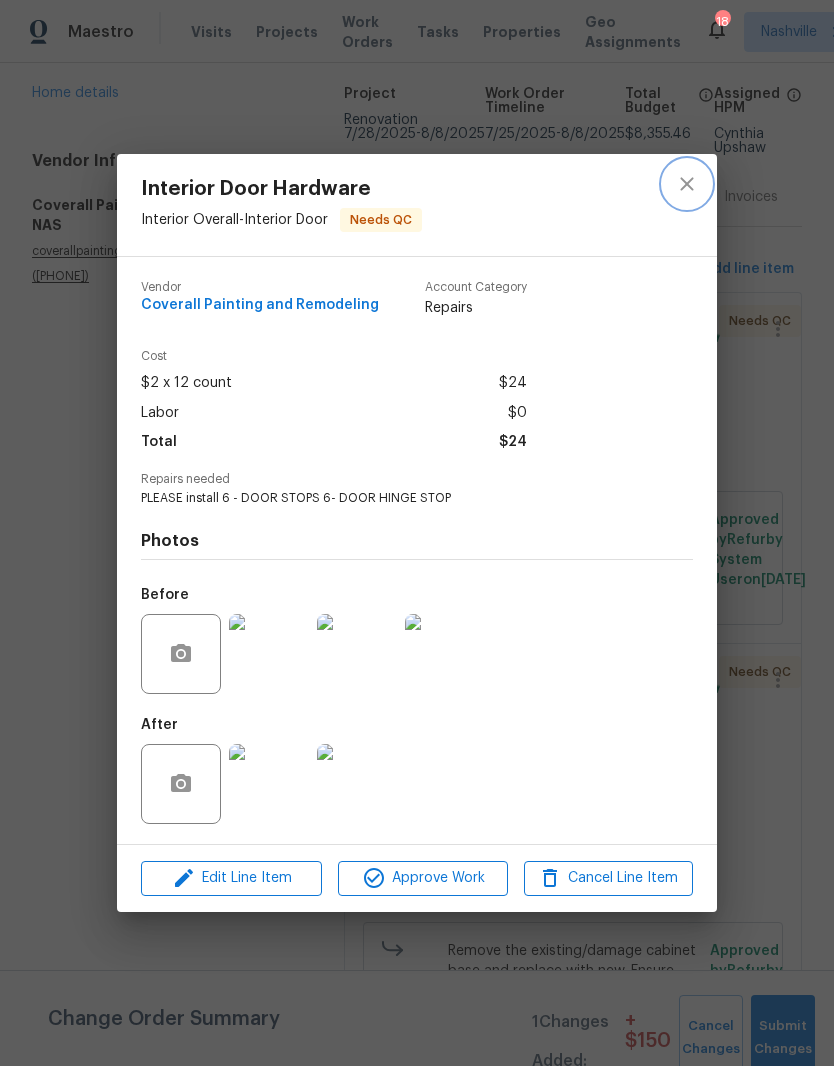 click 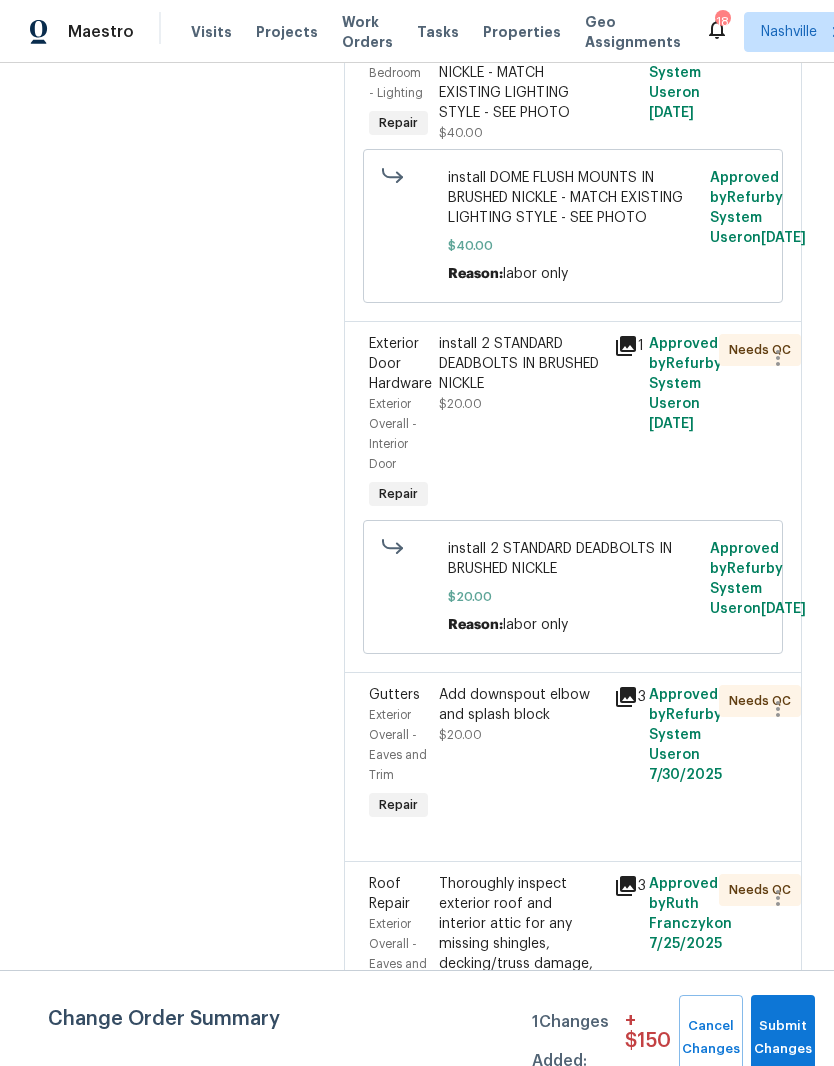 scroll, scrollTop: 1665, scrollLeft: 0, axis: vertical 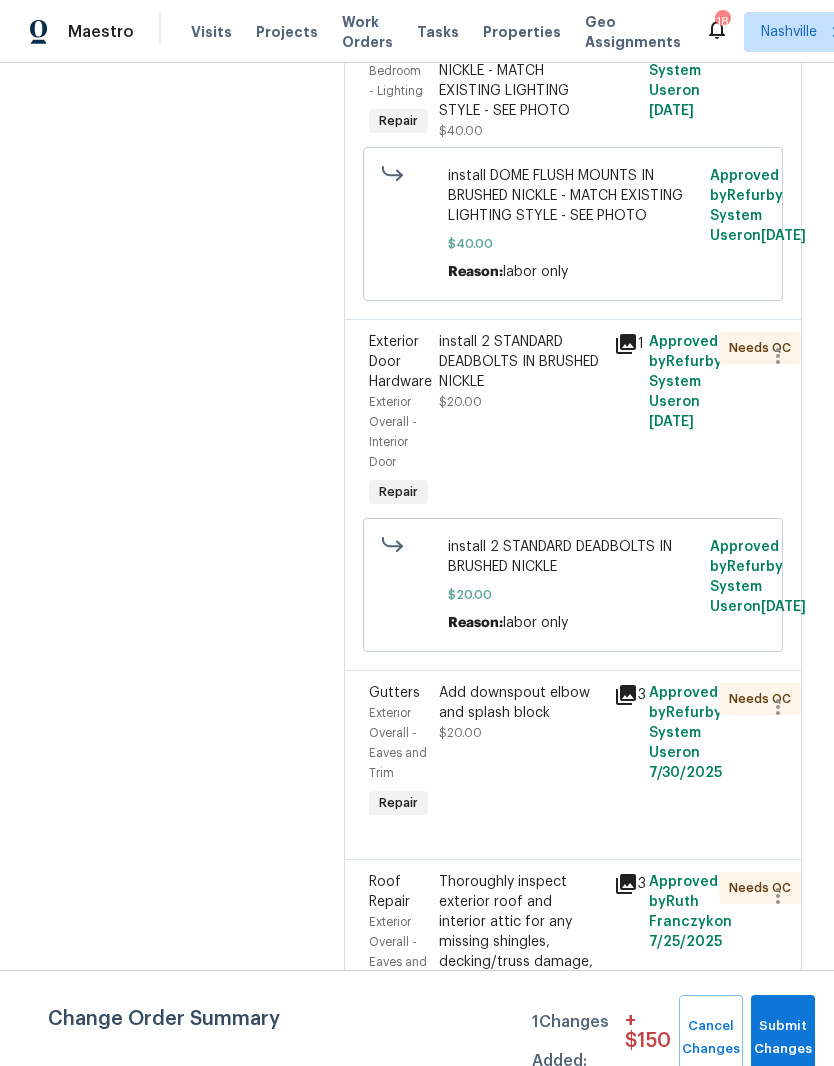 click on "Add downspout elbow and splash block" at bounding box center (520, 703) 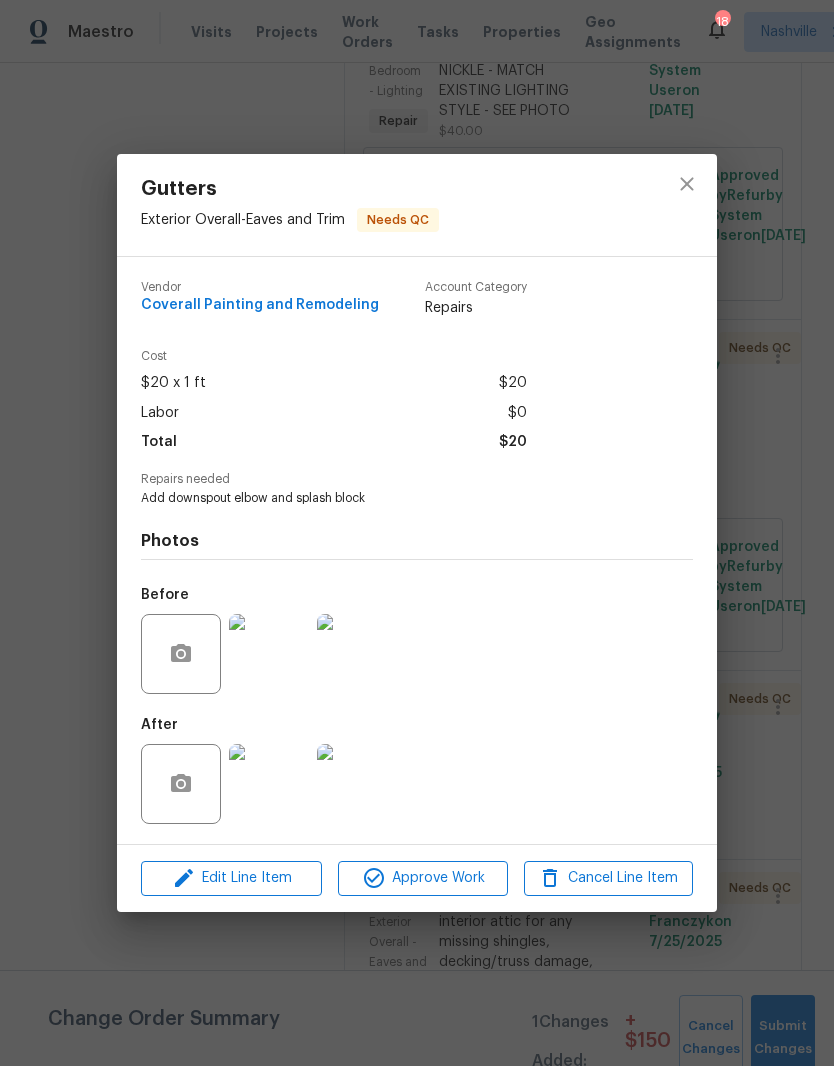 click on "Approve Work" at bounding box center (422, 878) 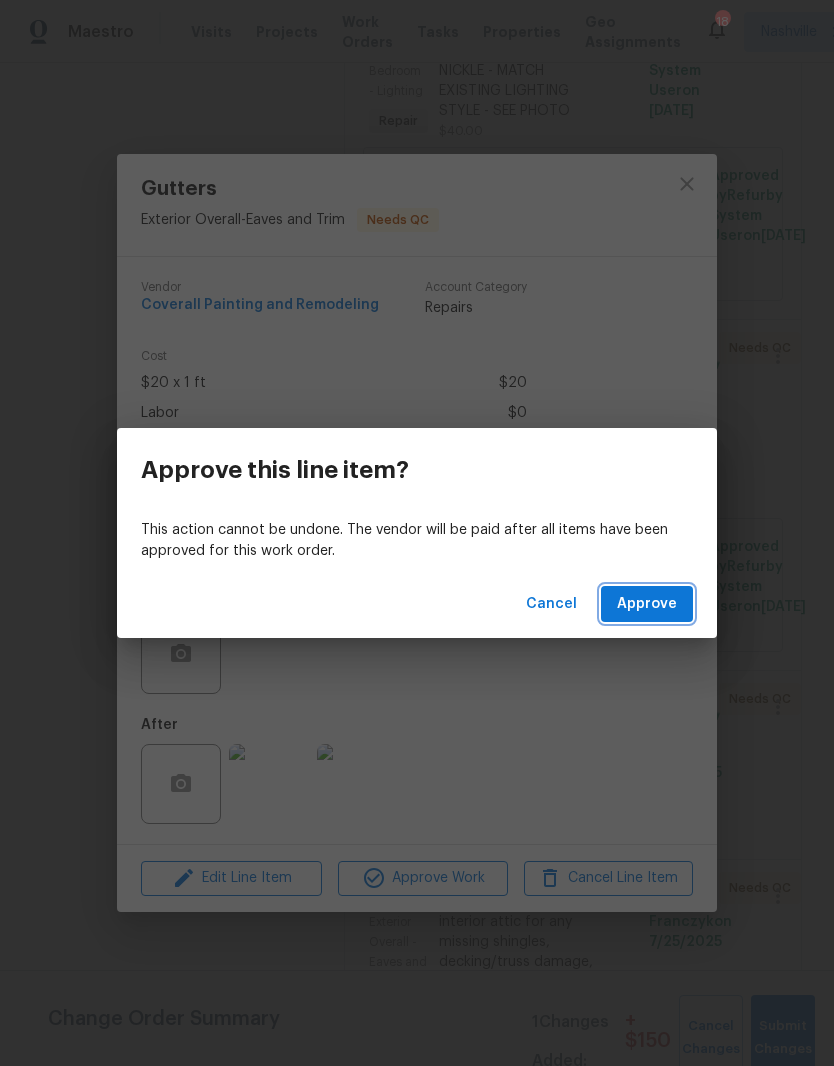 click on "Approve" at bounding box center (647, 604) 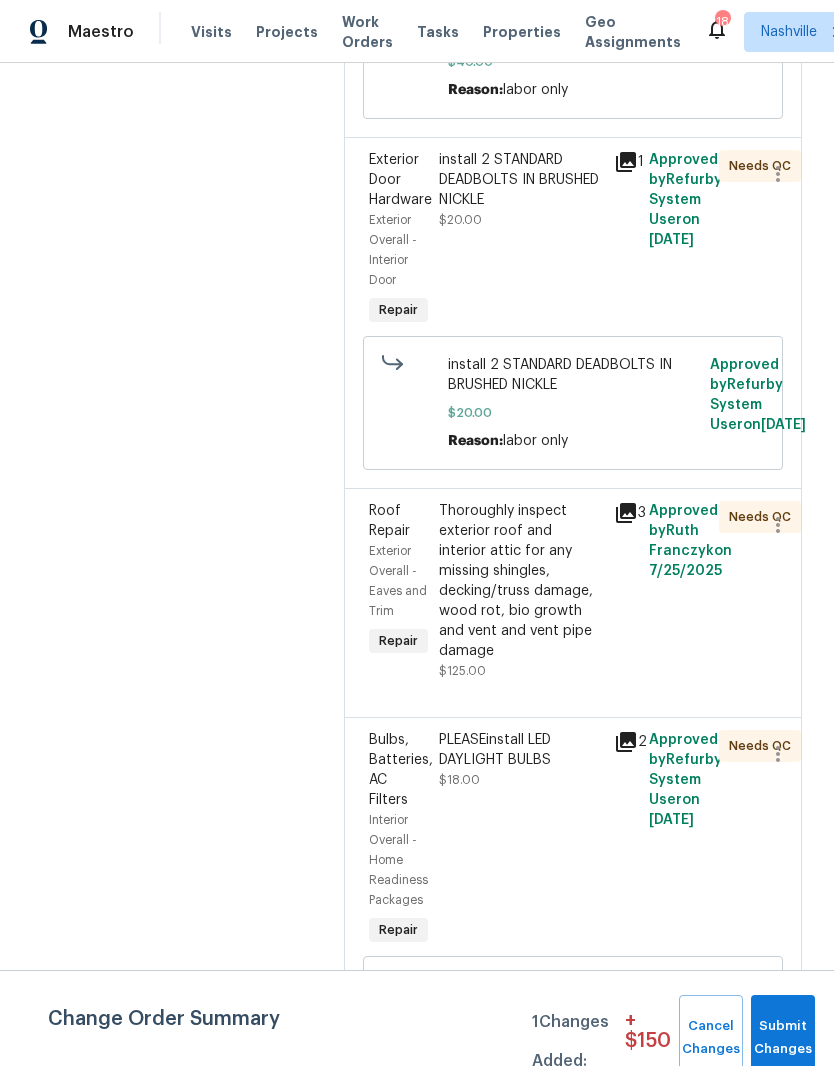 scroll, scrollTop: 1848, scrollLeft: 0, axis: vertical 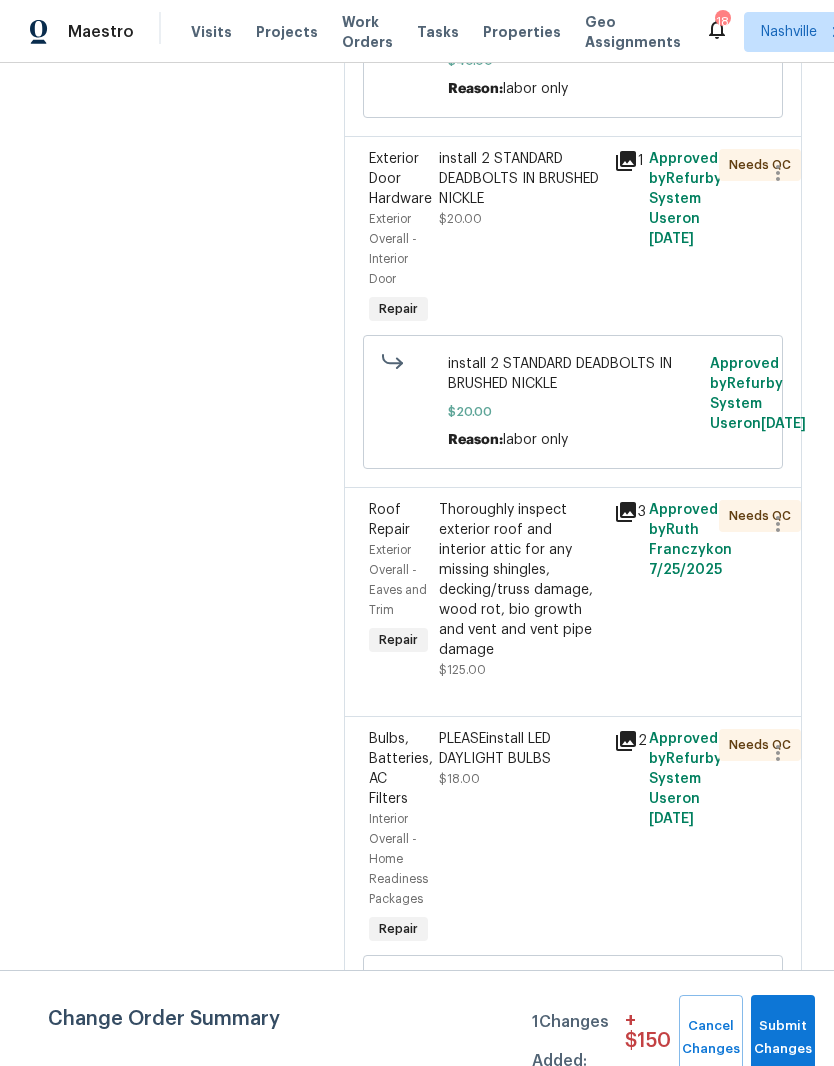 click on "Thoroughly inspect exterior roof and interior attic for any missing shingles, decking/truss damage, wood rot, bio growth and vent and vent pipe damage" at bounding box center (520, 580) 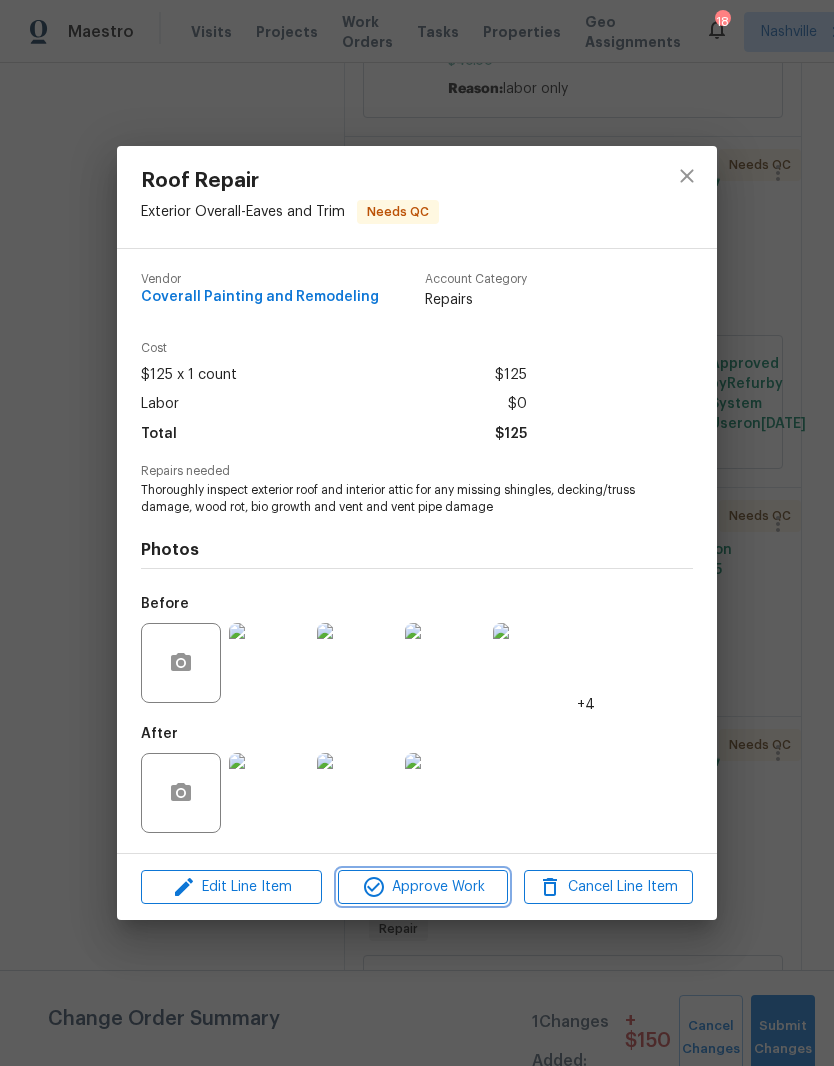 click on "Approve Work" at bounding box center [422, 887] 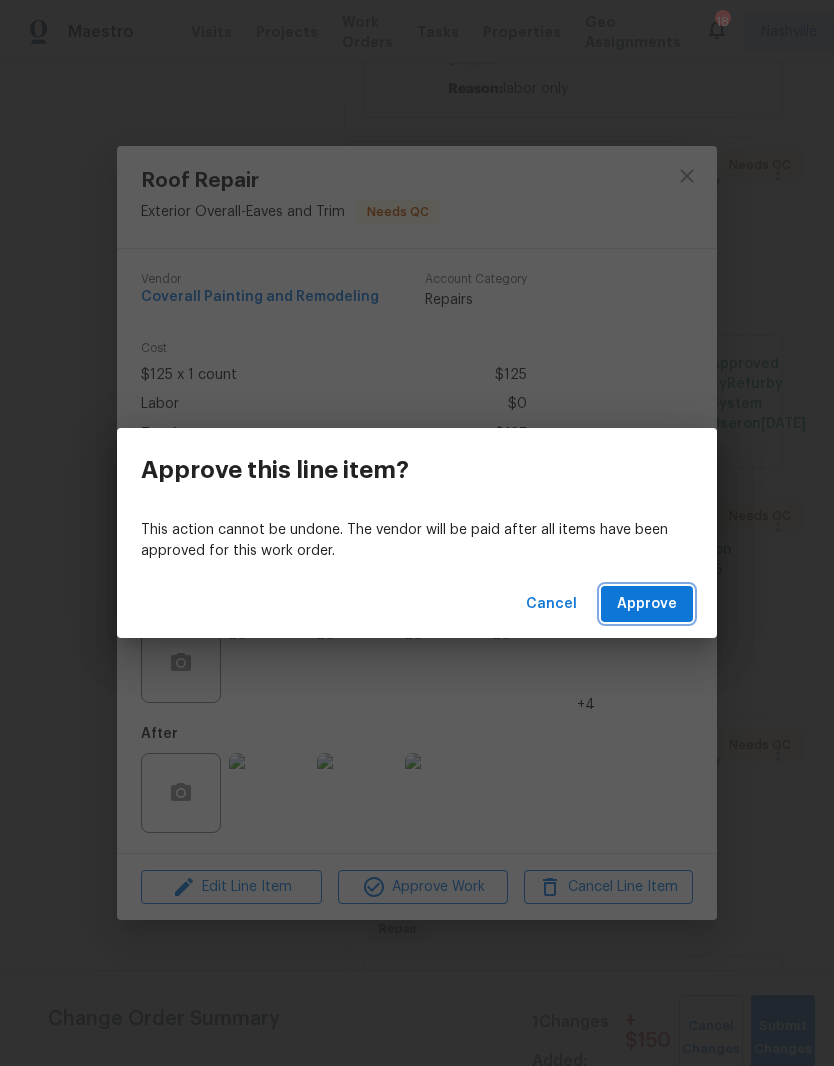 click on "Approve" at bounding box center [647, 604] 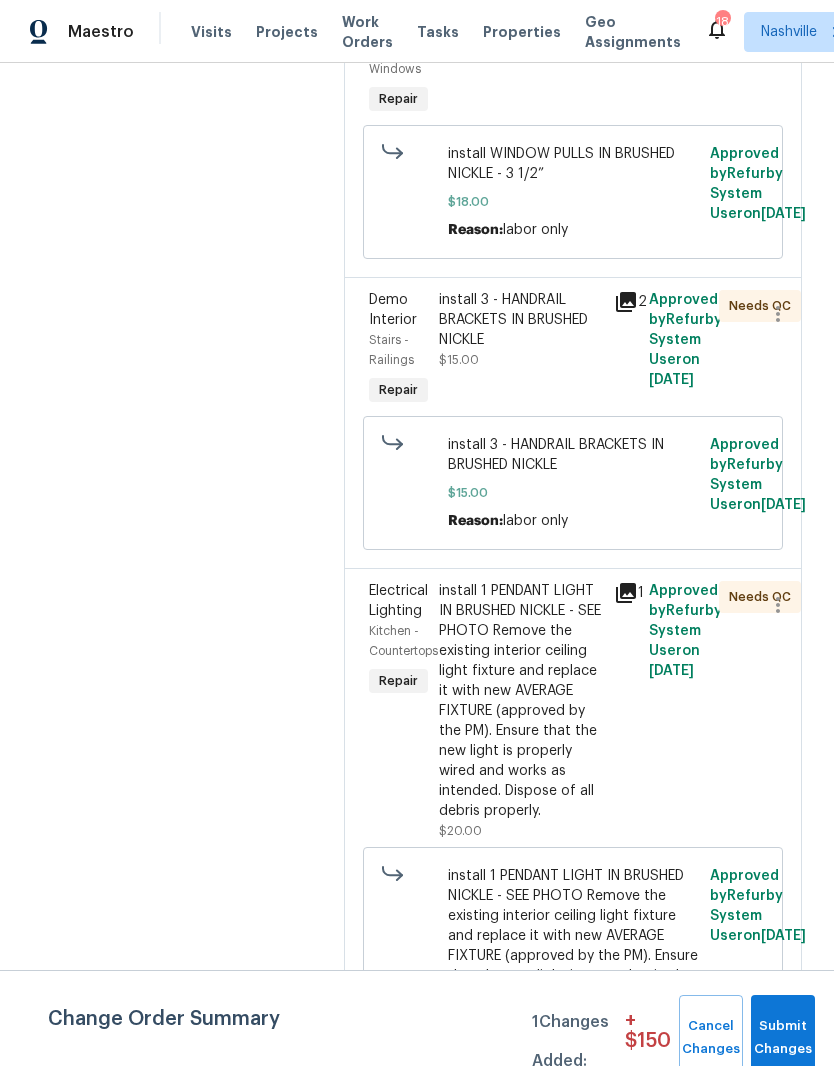 scroll, scrollTop: 2765, scrollLeft: 0, axis: vertical 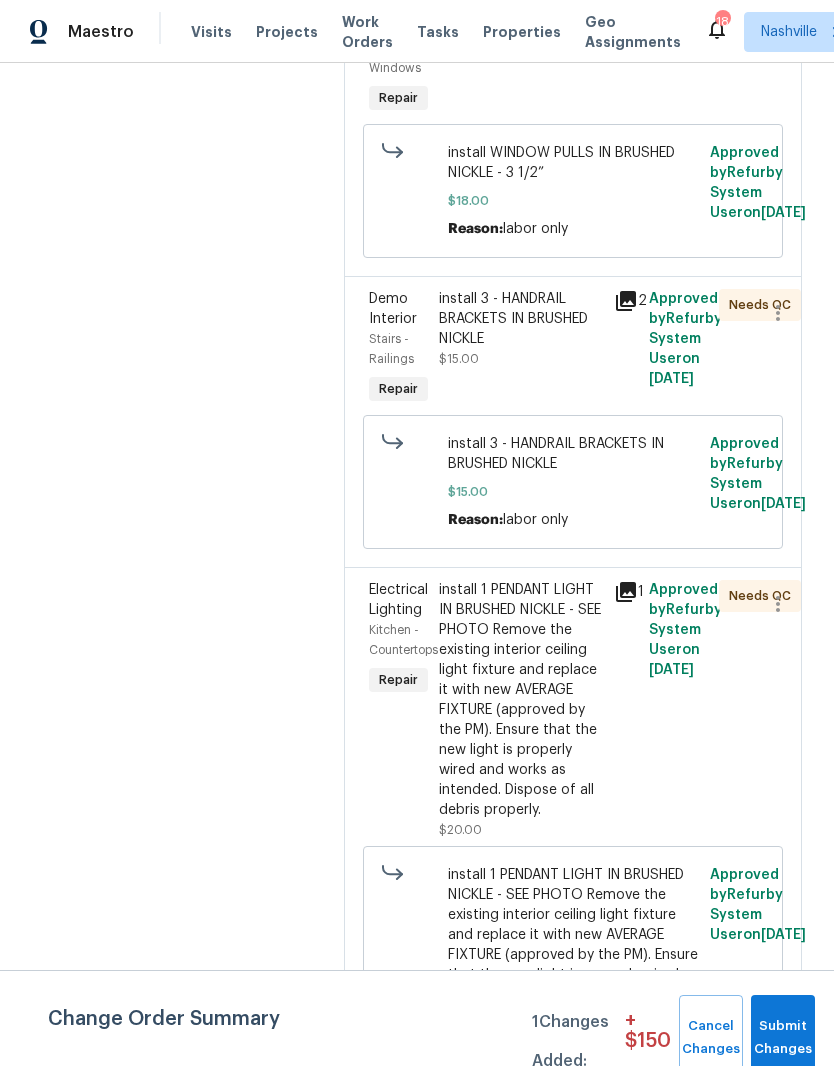click on "install
3 - HANDRAIL BRACKETS IN BRUSHED NICKLE" at bounding box center (520, 319) 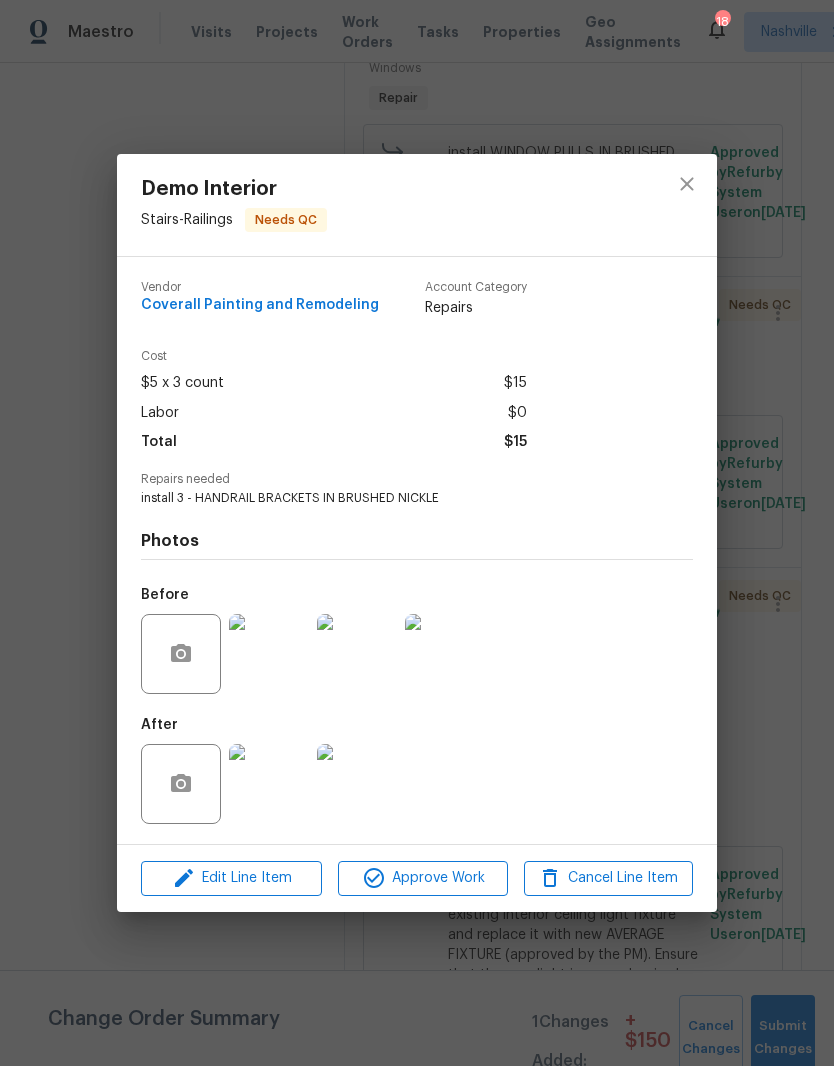 click at bounding box center (269, 784) 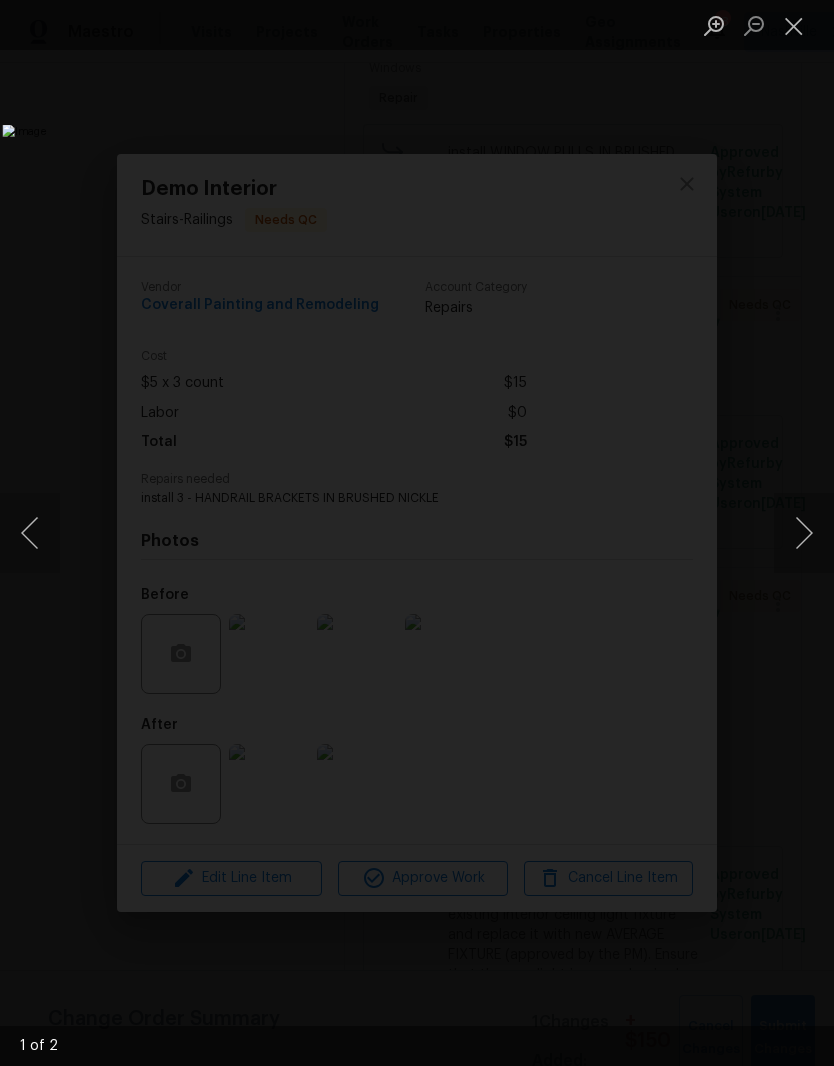 click at bounding box center [804, 533] 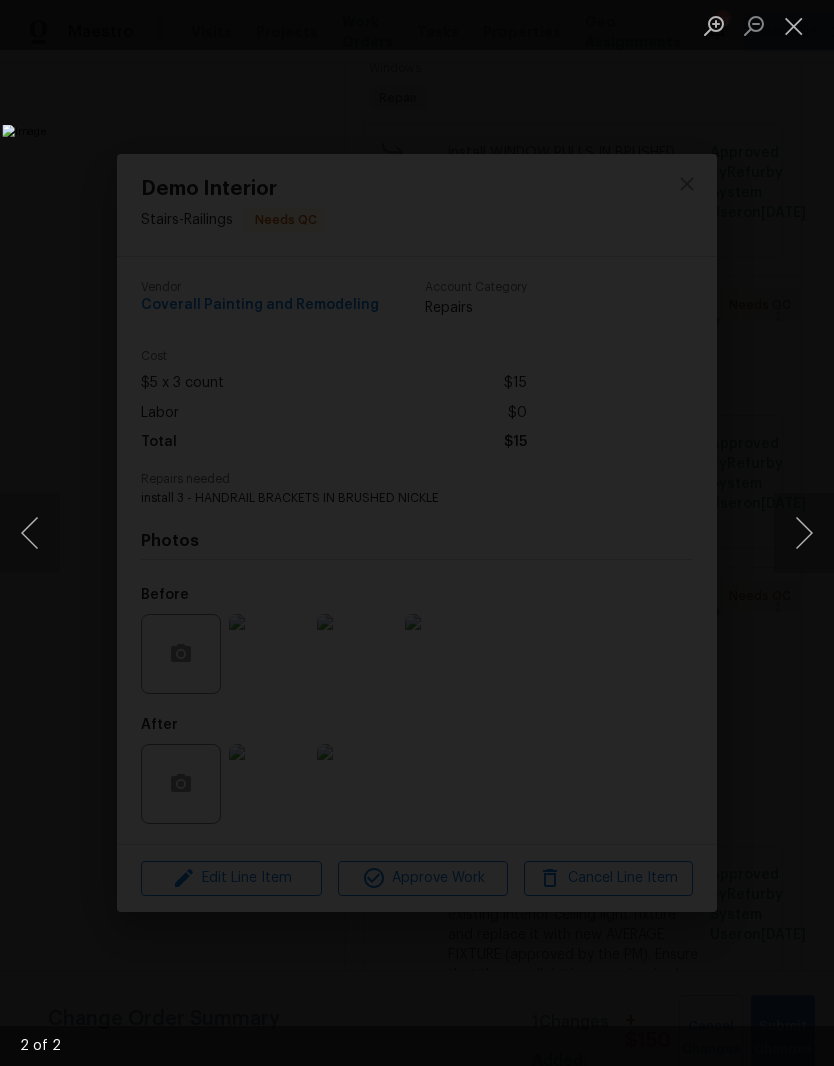 click at bounding box center (794, 25) 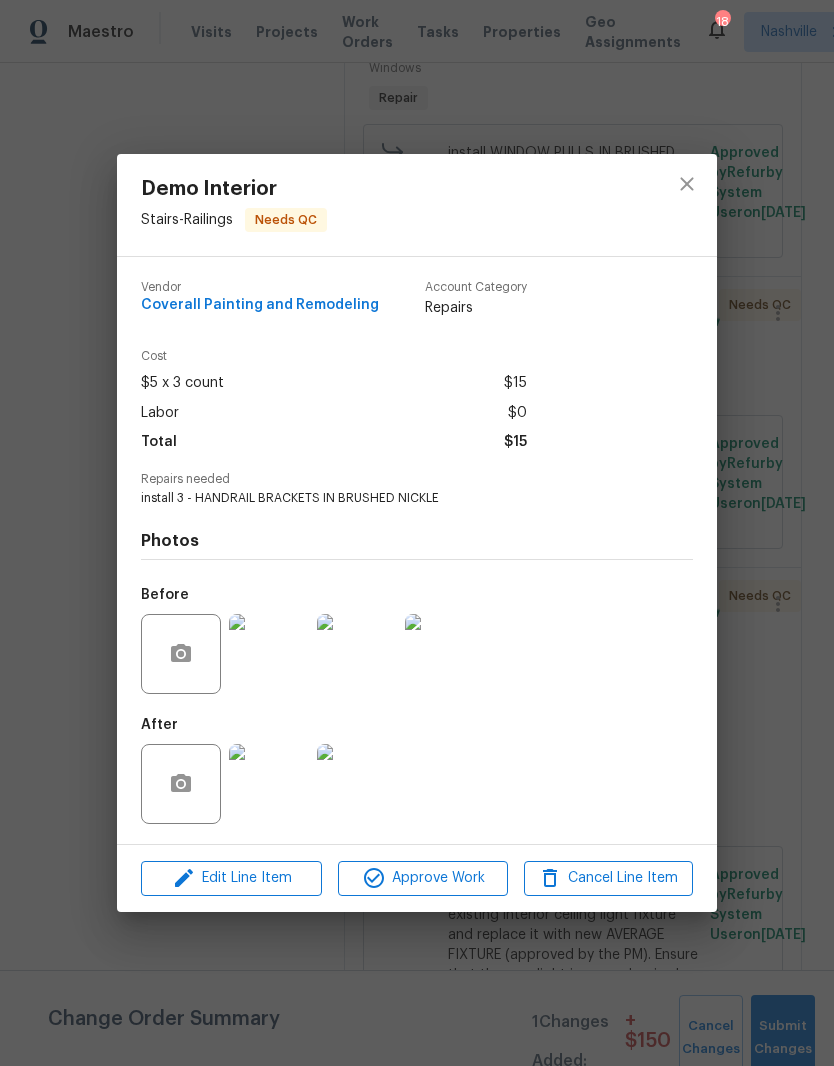 click on "Approve Work" at bounding box center (422, 878) 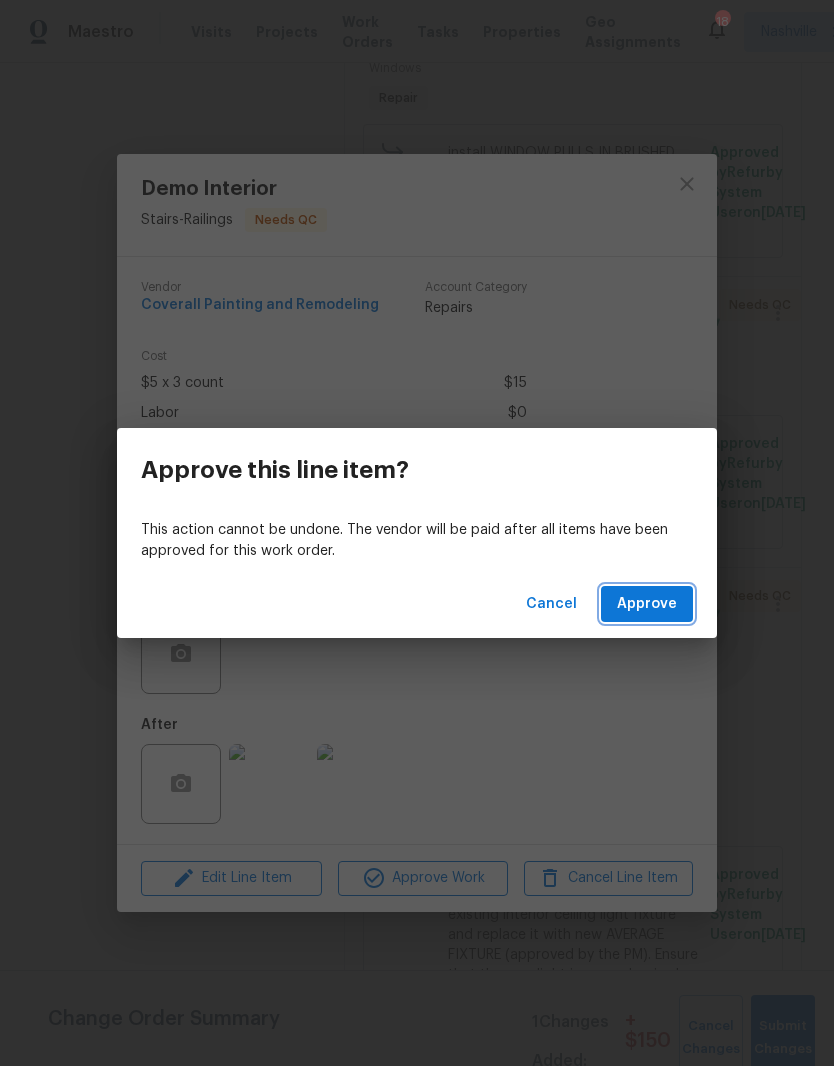 click on "Approve" at bounding box center [647, 604] 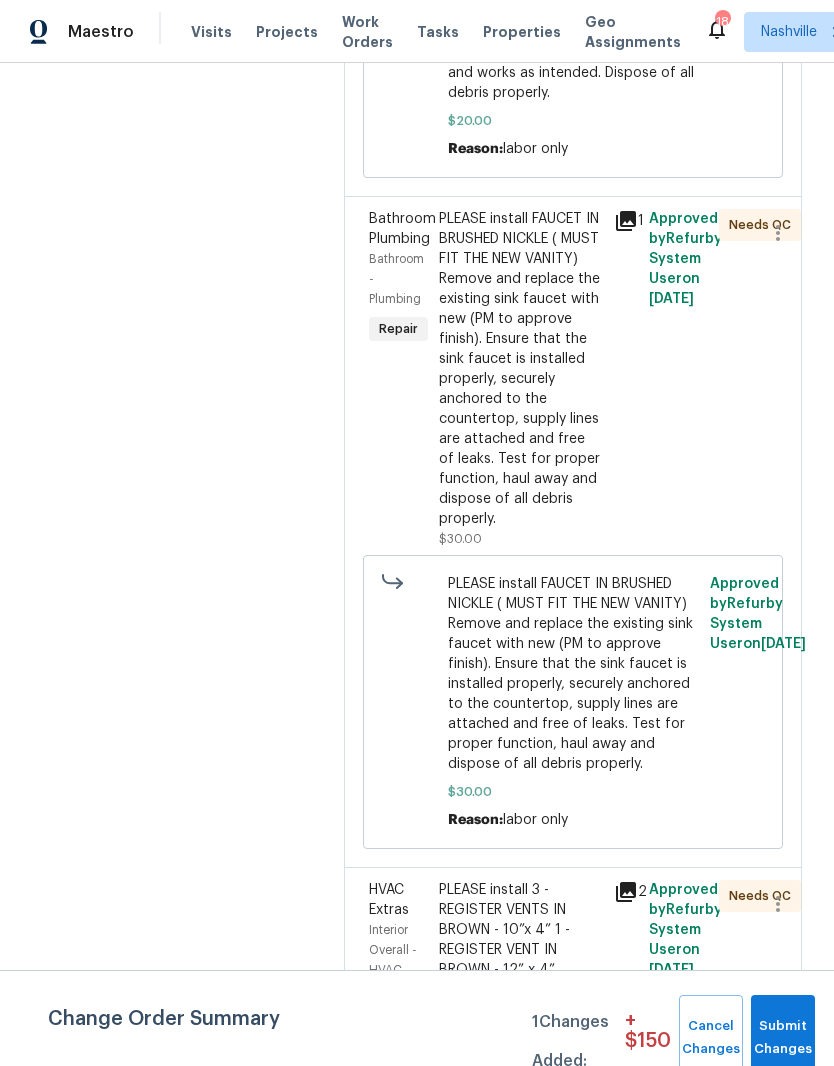 scroll, scrollTop: 3397, scrollLeft: 0, axis: vertical 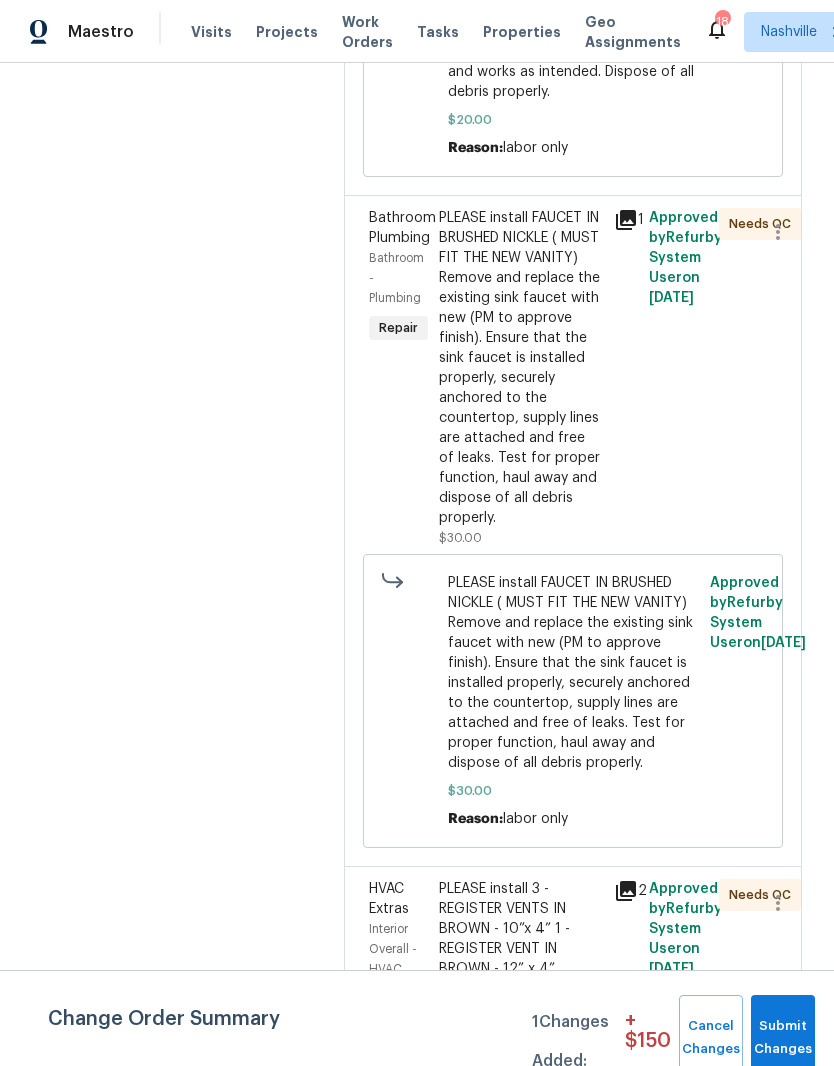 click on "PLEASE install
FAUCET IN BRUSHED NICKLE ( MUST FIT THE NEW VANITY)
Remove and replace the existing sink faucet with new (PM to approve finish). Ensure that the sink faucet is installed properly, securely anchored to the countertop, supply lines are attached and free of leaks. Test for proper function, haul away and dispose of all debris properly." at bounding box center (520, 368) 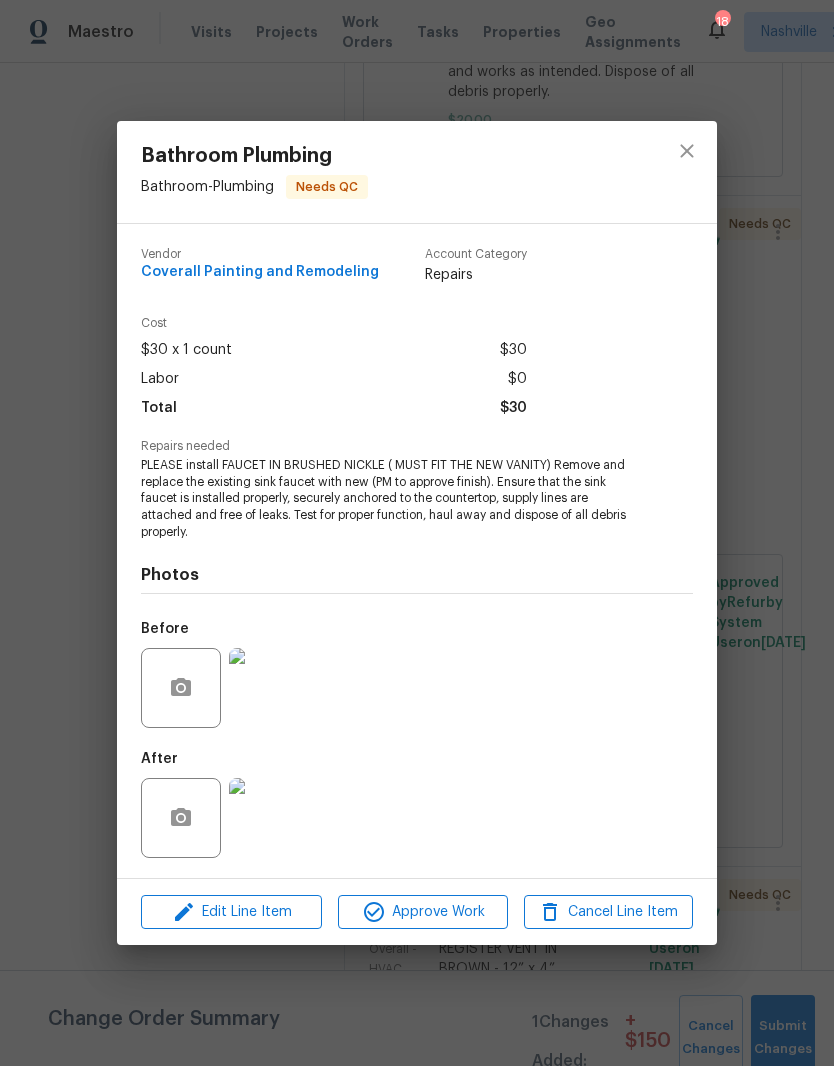 click at bounding box center (269, 818) 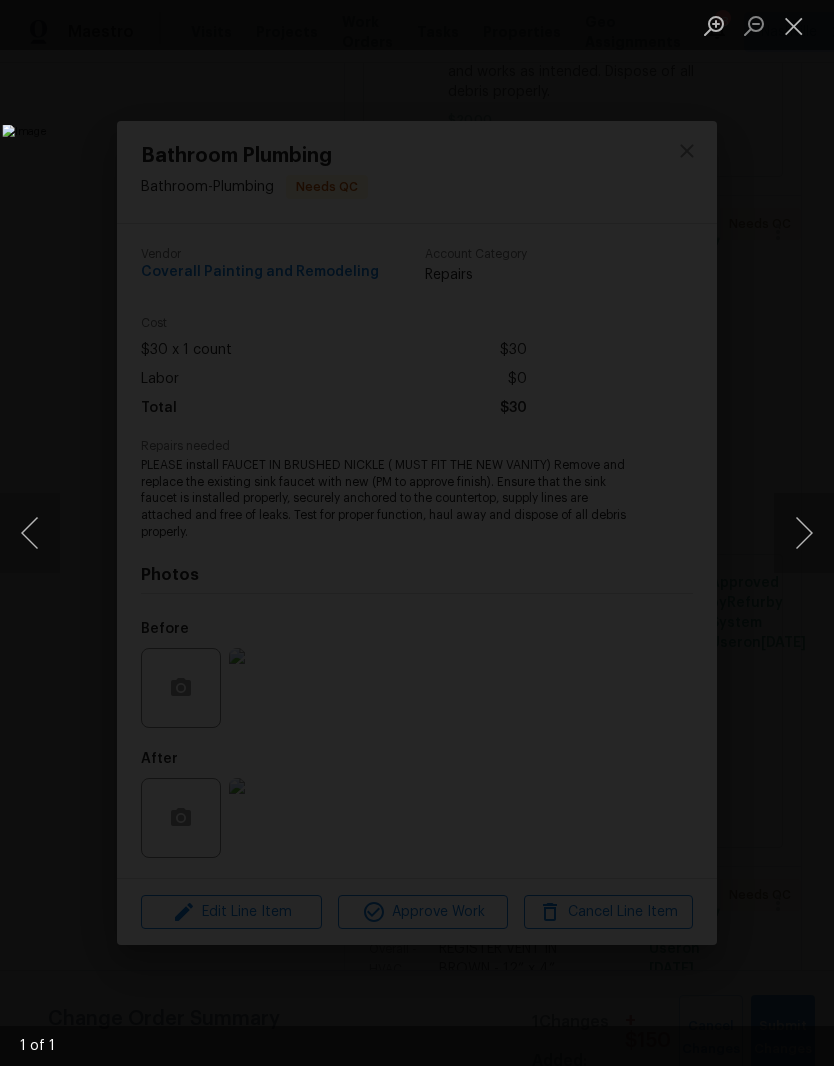 click at bounding box center [794, 25] 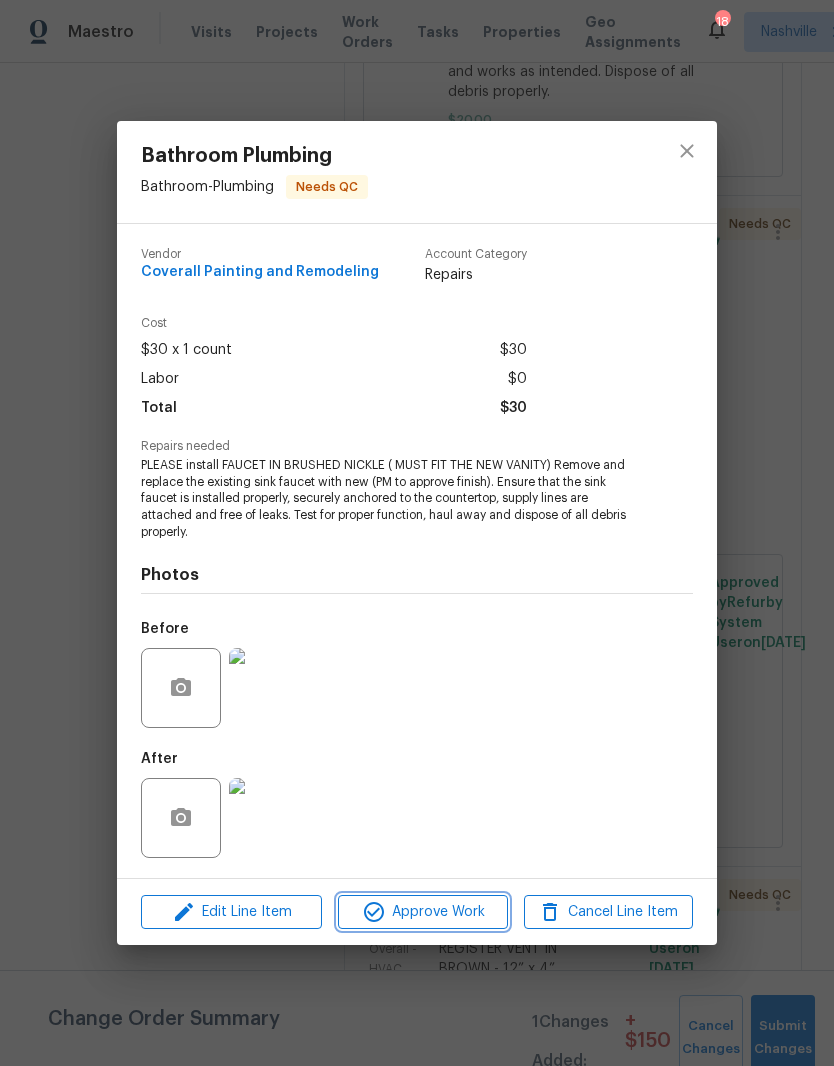 click on "Approve Work" at bounding box center (422, 912) 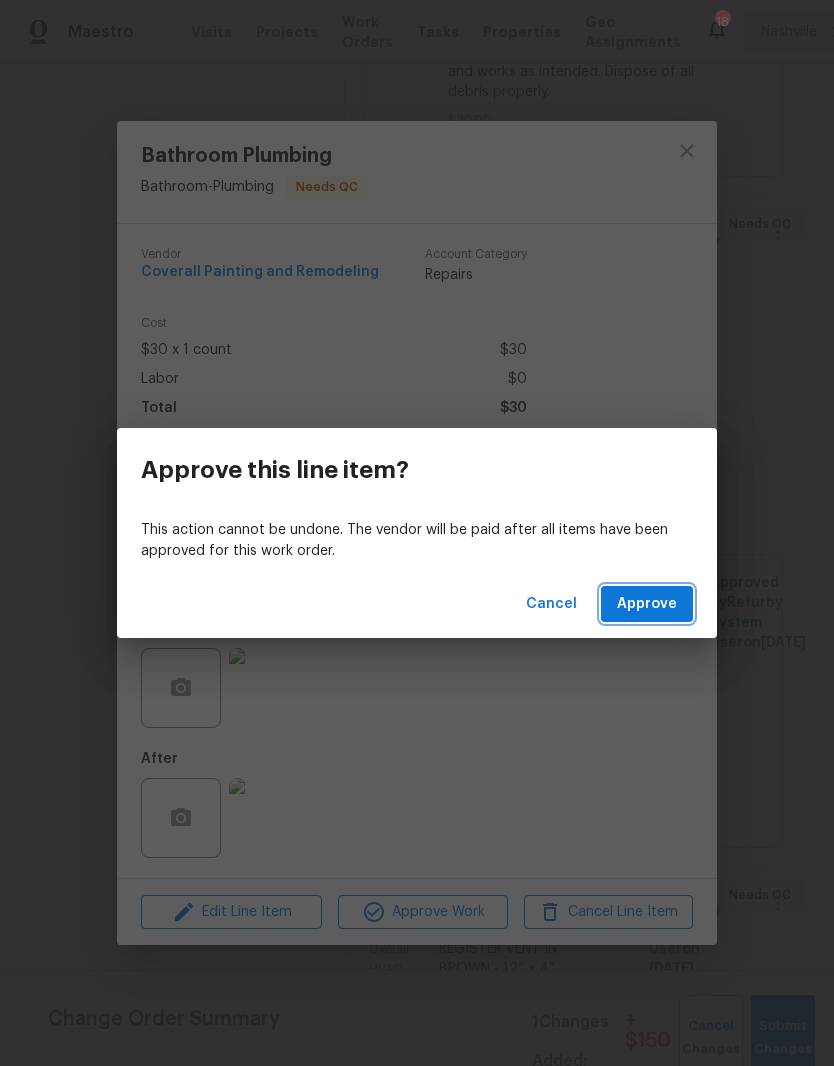 click on "Approve" at bounding box center [647, 604] 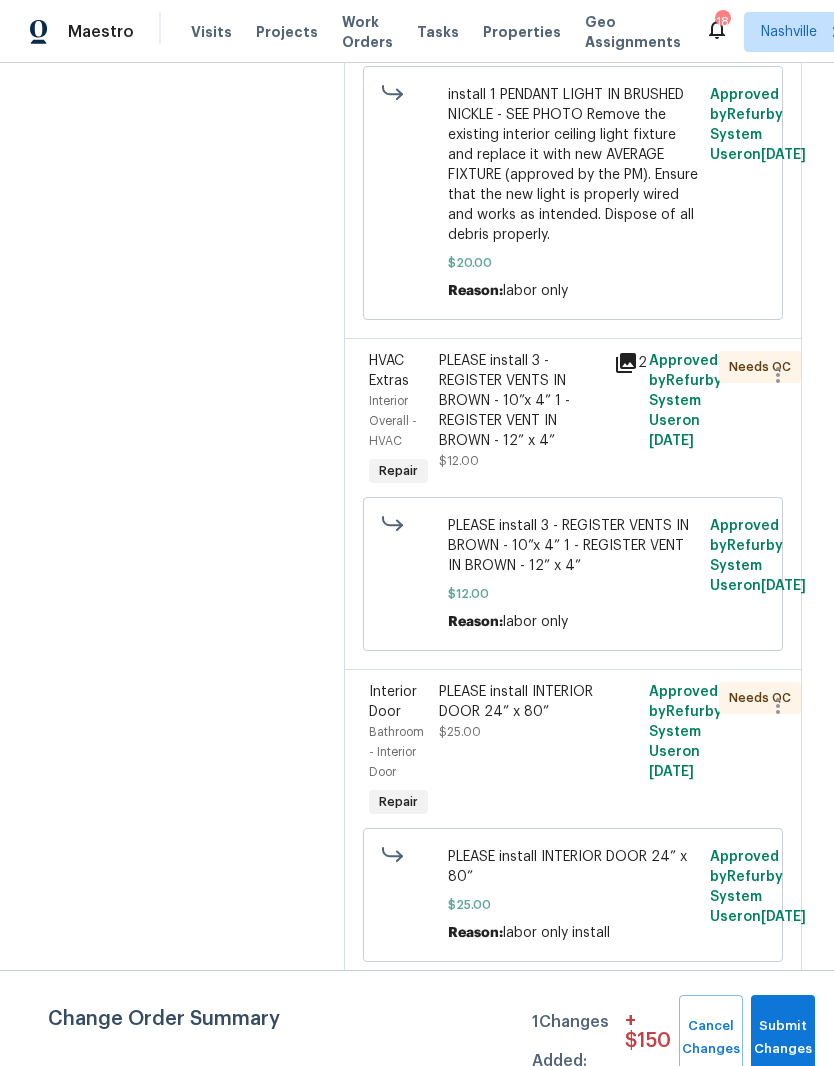 scroll, scrollTop: 3255, scrollLeft: 0, axis: vertical 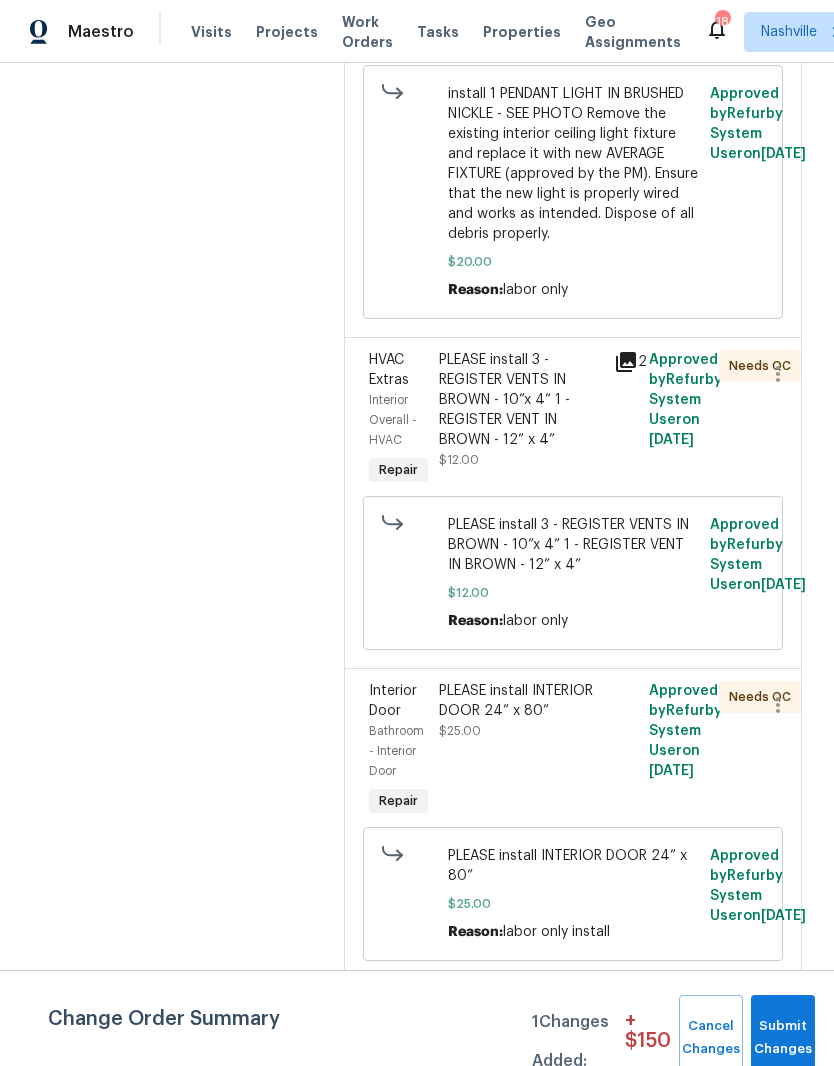 click on "PLEASE install
3 - REGISTER VENTS IN BROWN - 10”x 4”
1 - REGISTER VENT IN BROWN - 12” x 4”" at bounding box center [520, 400] 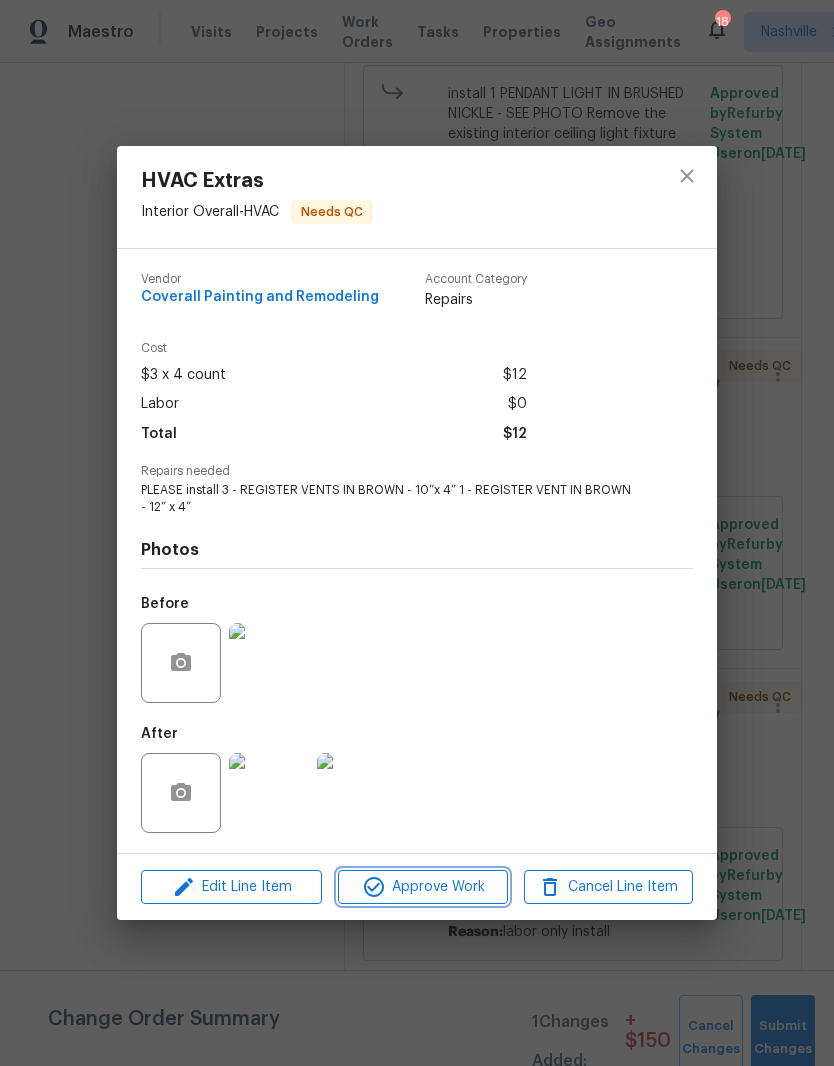 click on "Approve Work" at bounding box center [422, 887] 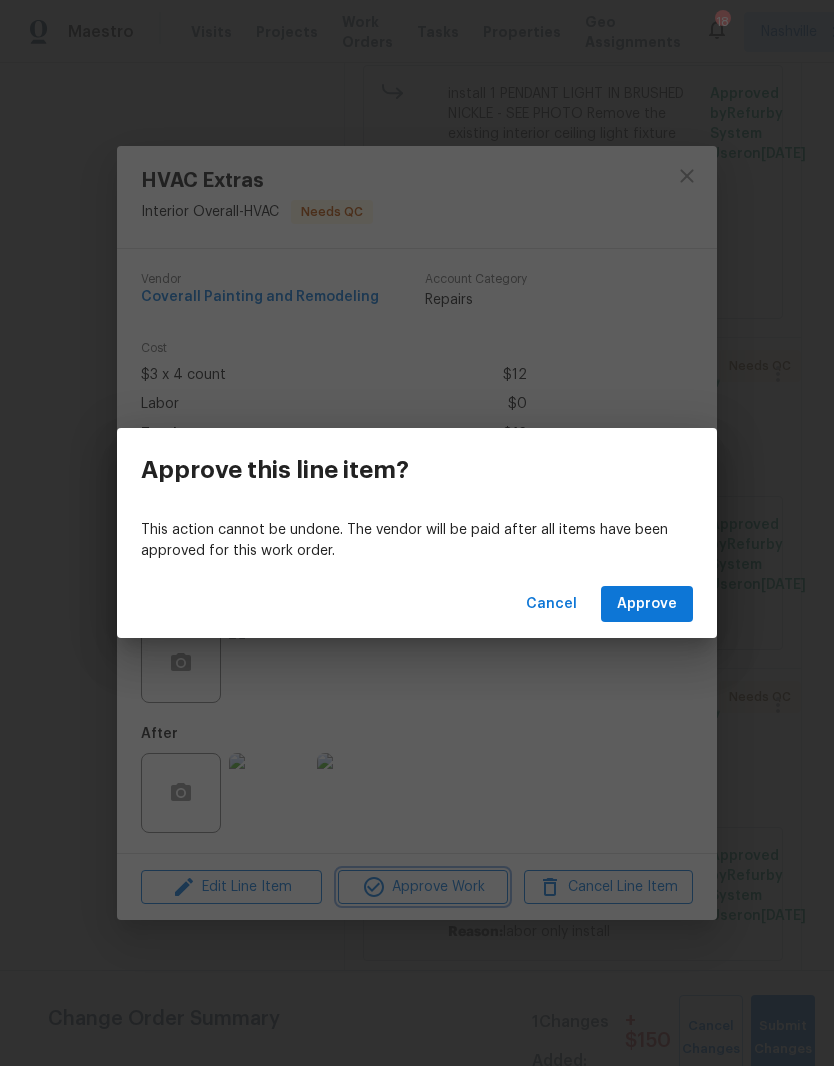 click on "Approve this line item? This action cannot be undone. The vendor will be paid after all items have been approved for this work order. Cancel Approve" at bounding box center (417, 533) 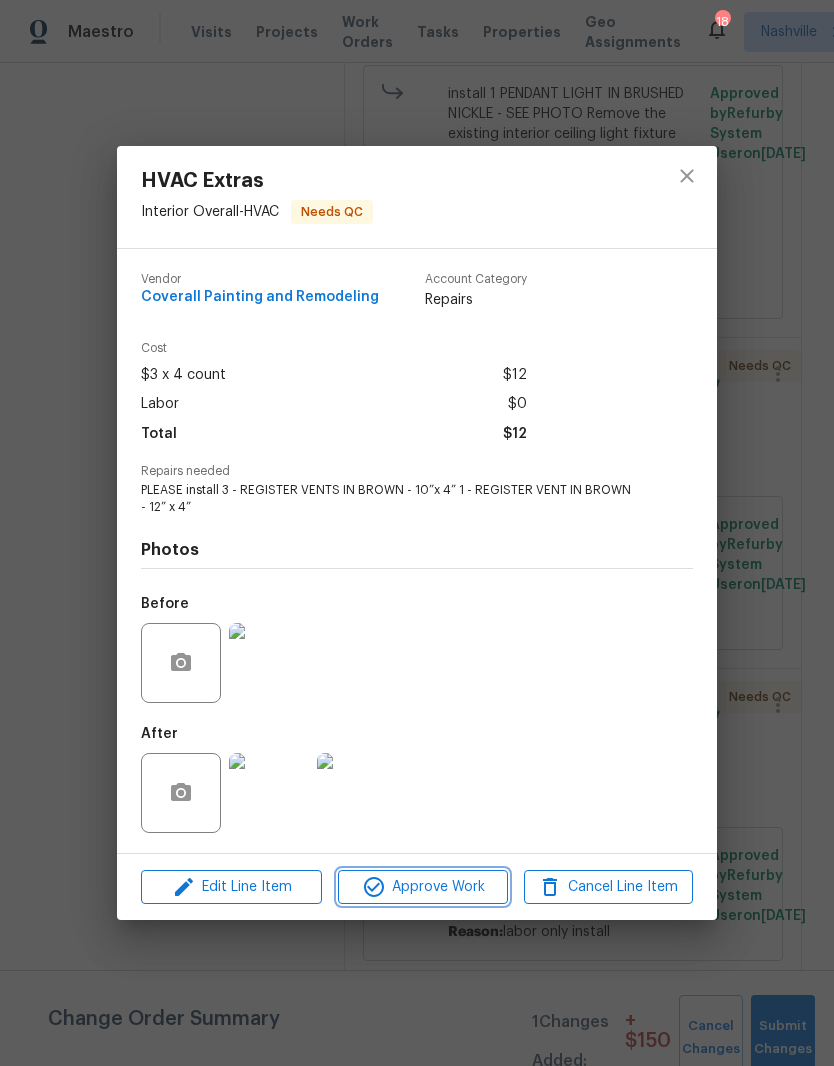 click on "Approve Work" at bounding box center [422, 887] 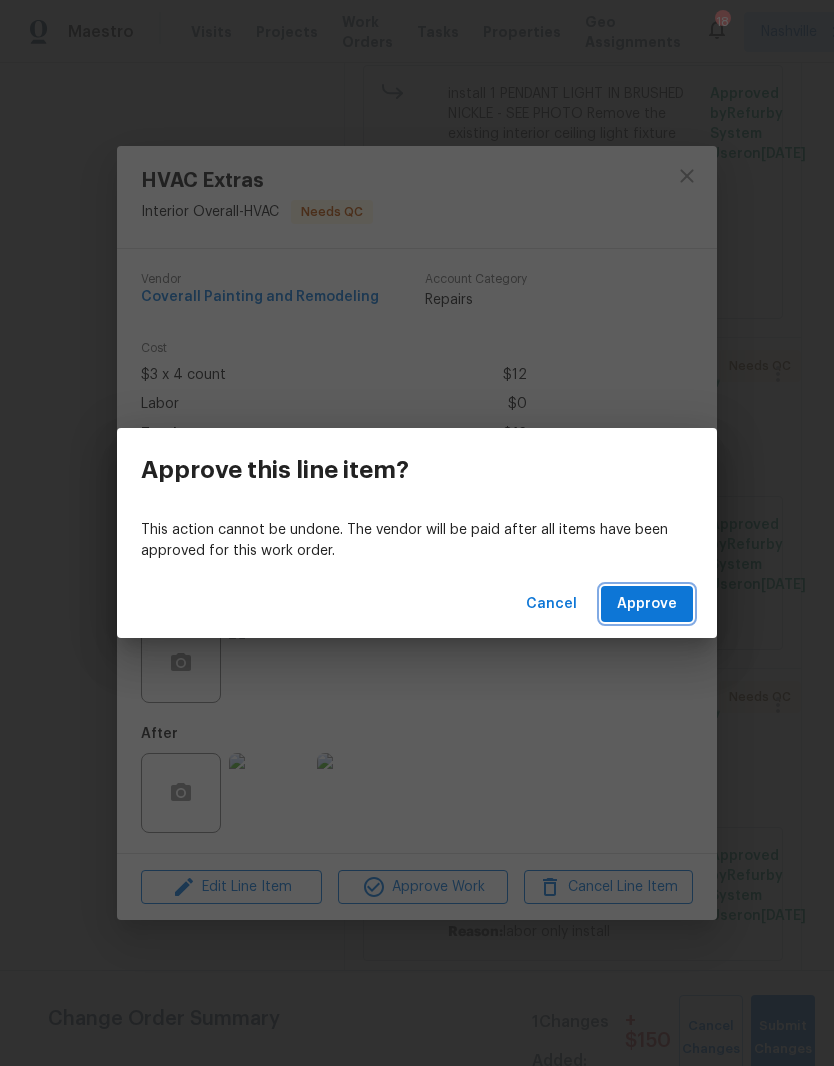 click on "Approve" at bounding box center (647, 604) 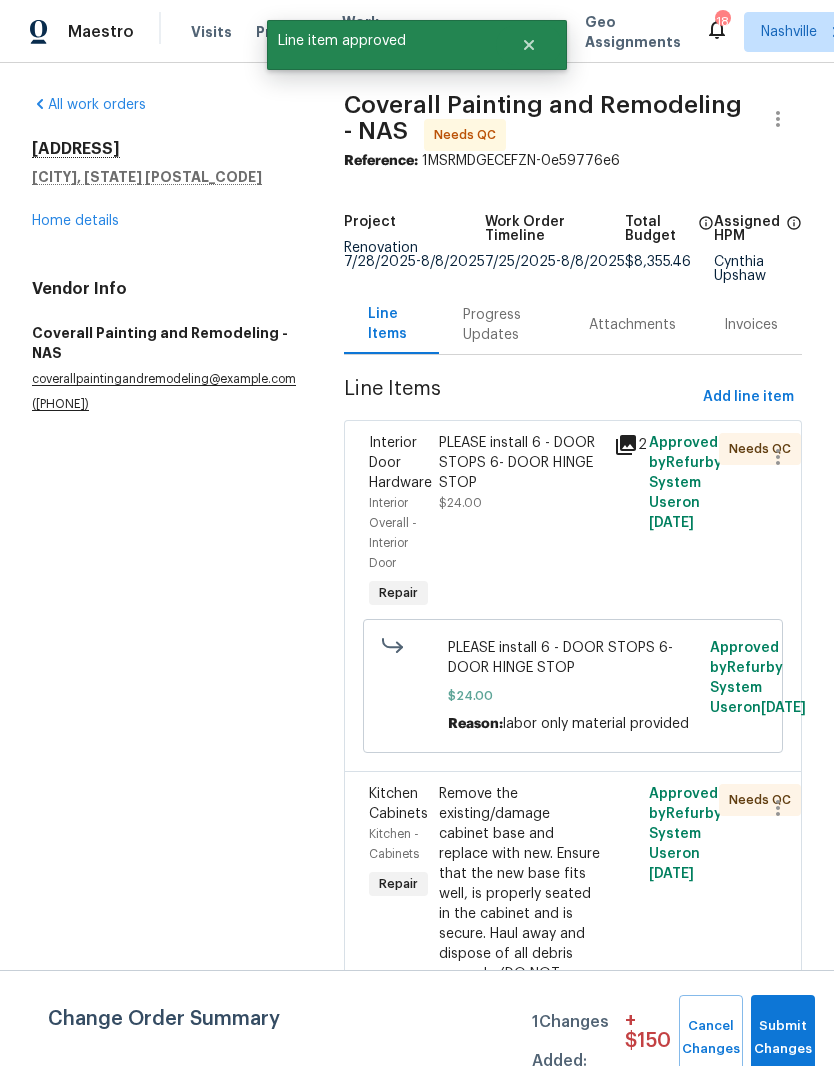scroll, scrollTop: 0, scrollLeft: 0, axis: both 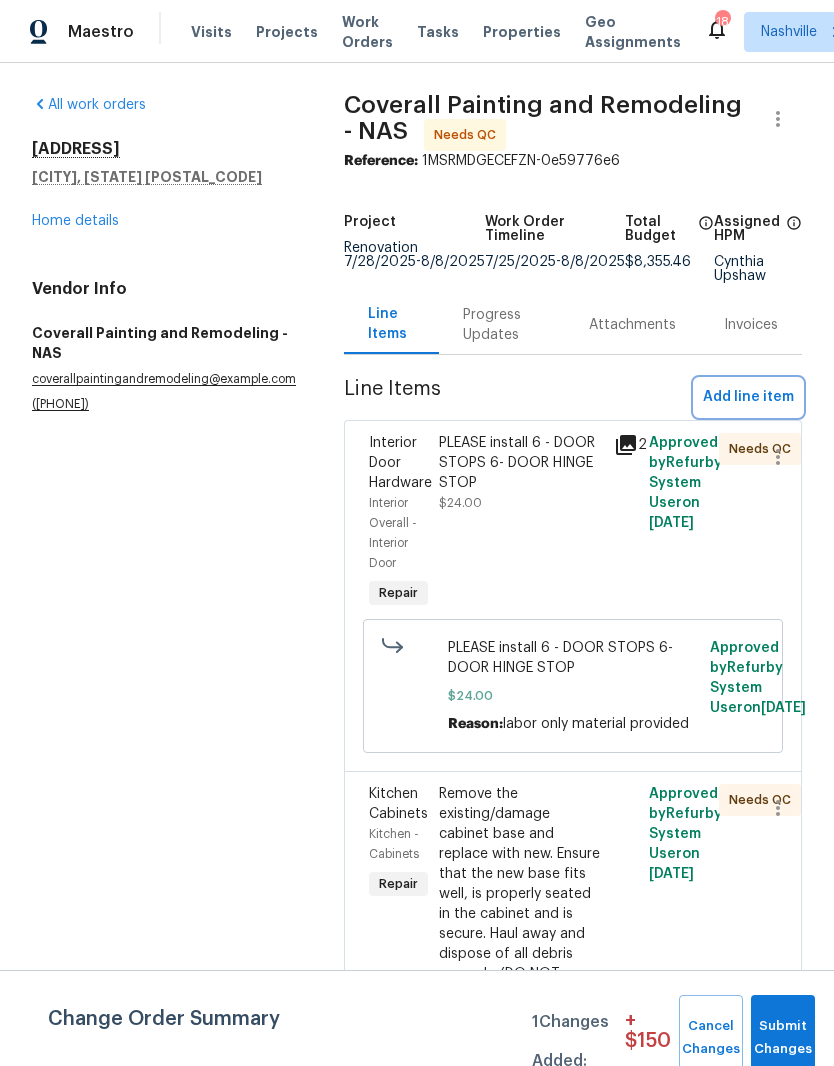 click on "Add line item" at bounding box center [748, 397] 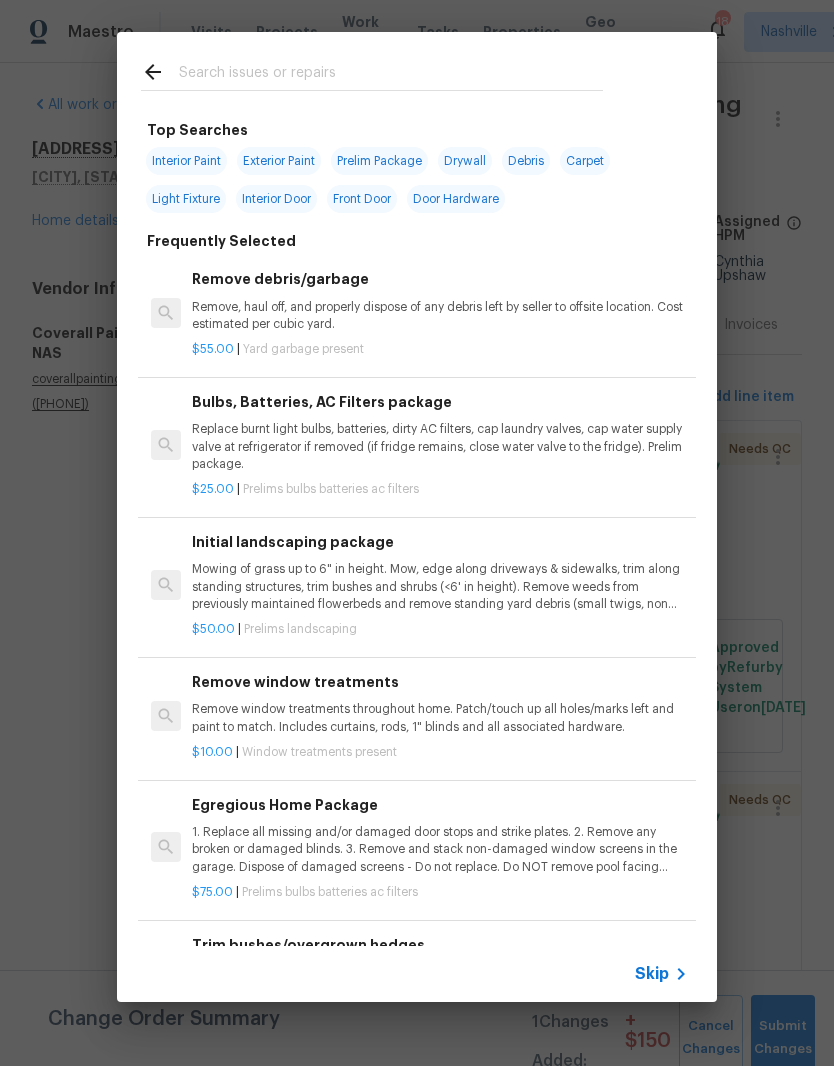 click at bounding box center [372, 71] 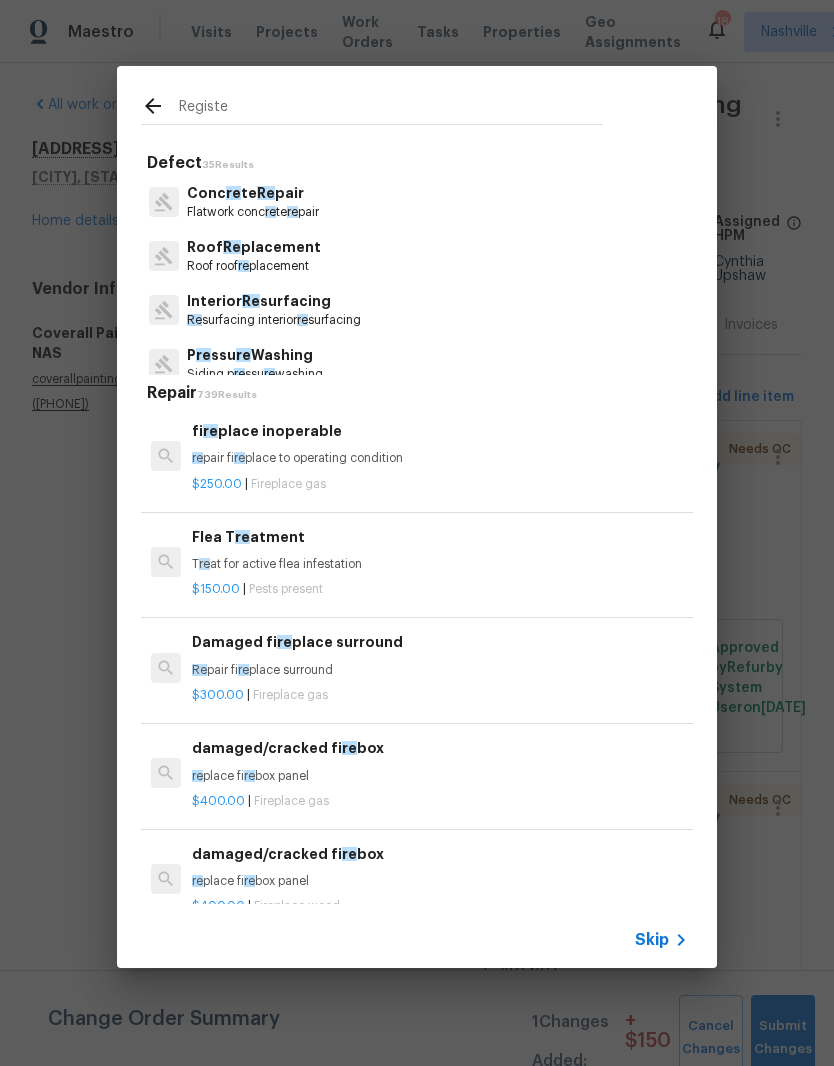type on "Register" 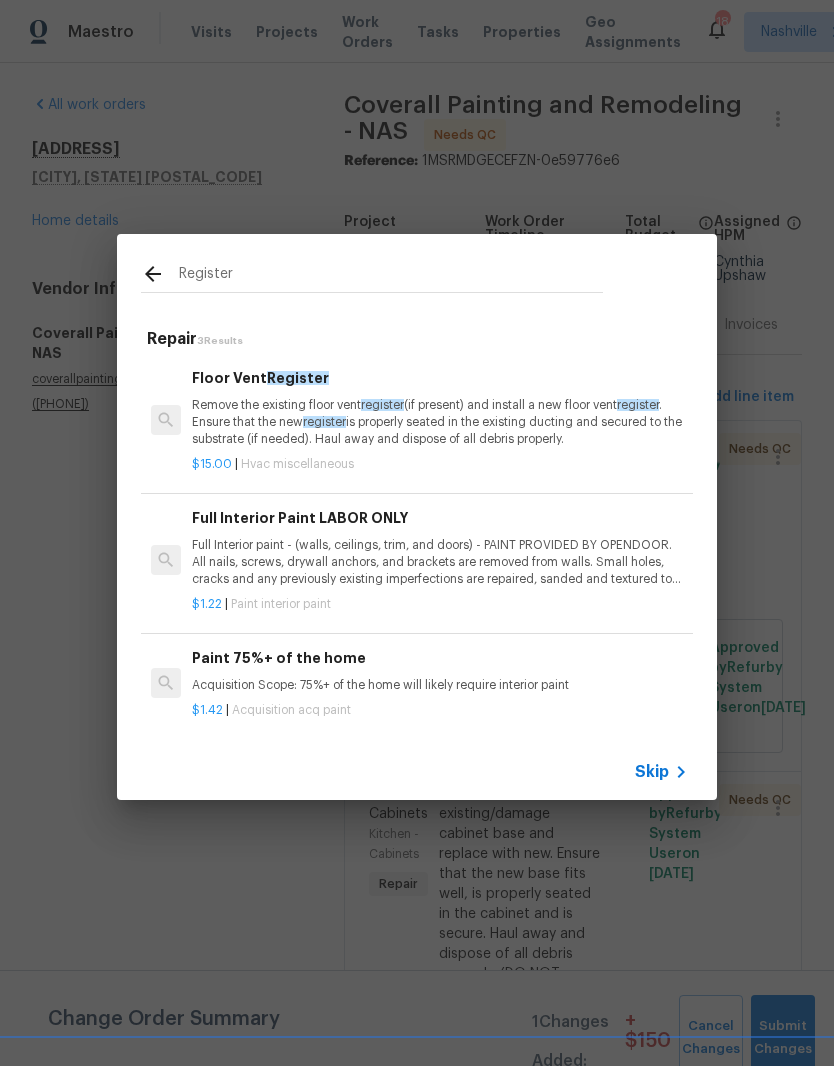click on "Register" at bounding box center (298, 378) 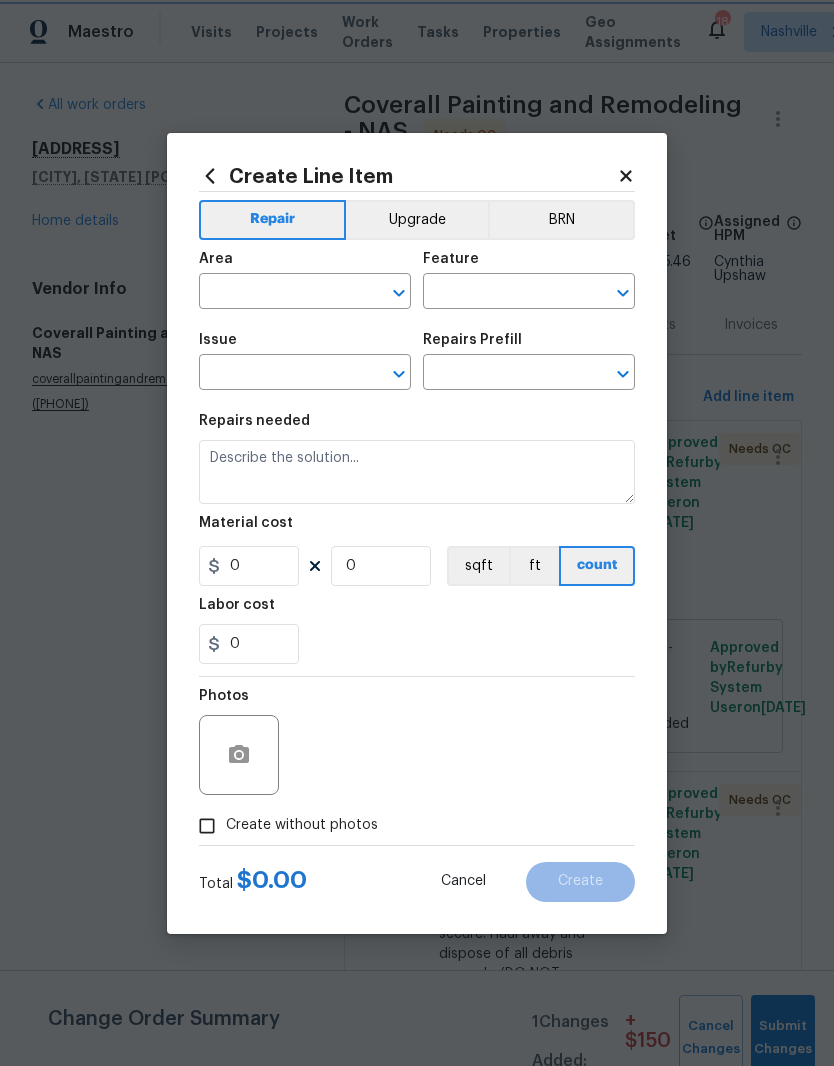 type on "HVAC" 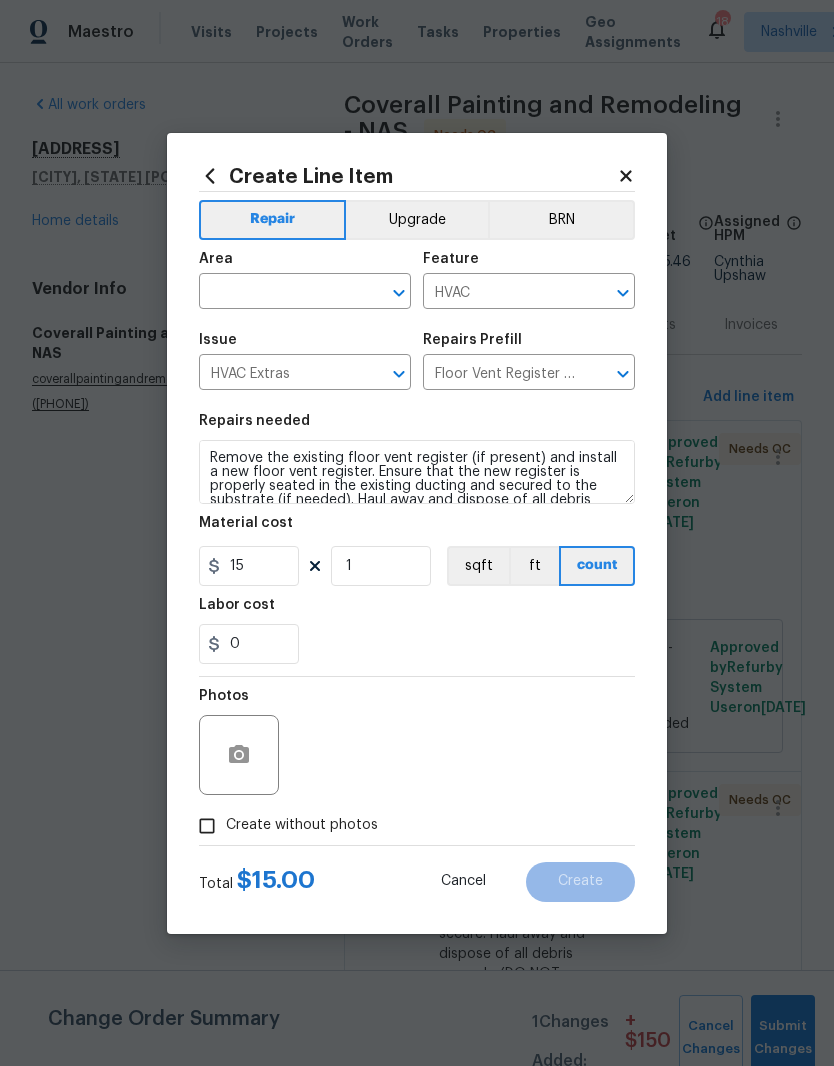 click at bounding box center (277, 293) 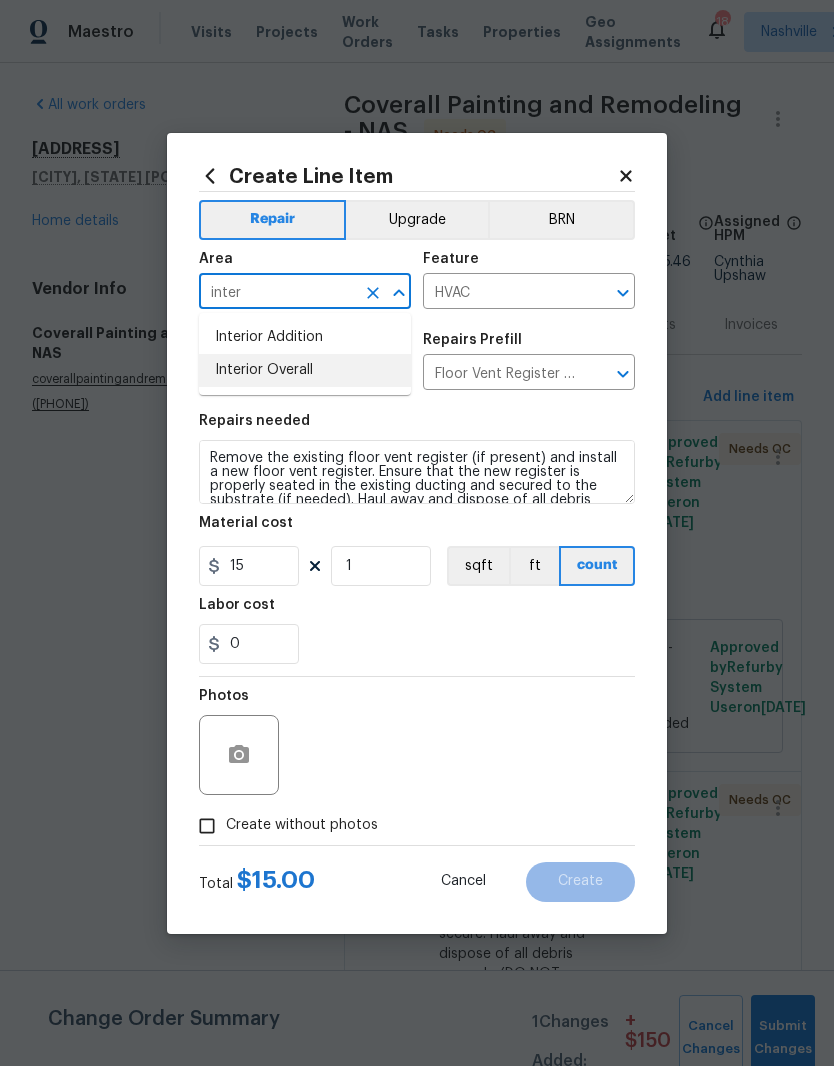 click on "Interior Overall" at bounding box center (305, 370) 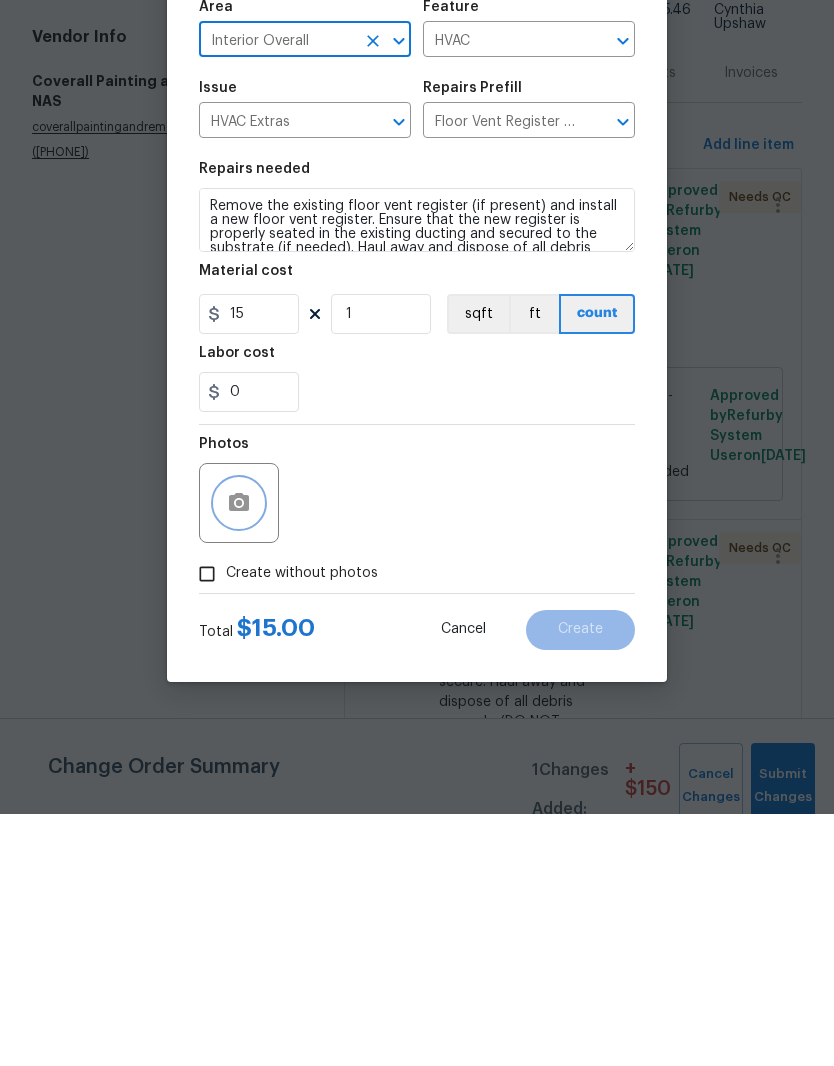 click at bounding box center [239, 755] 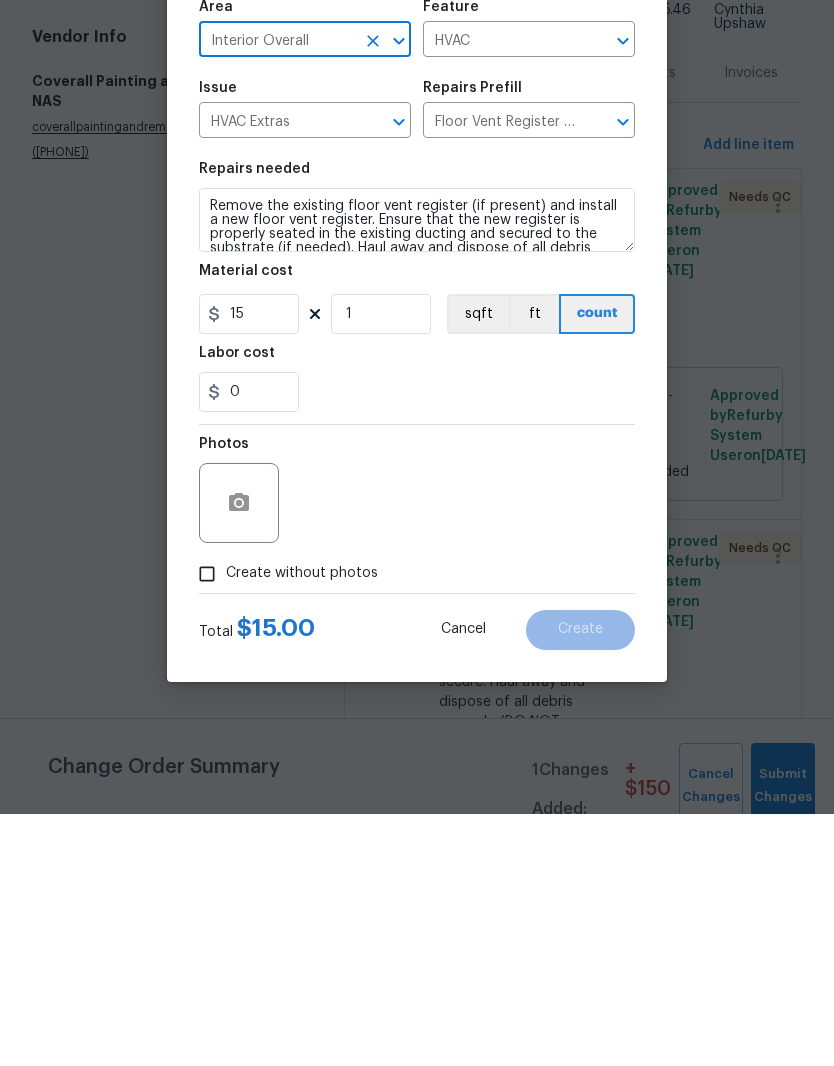 scroll, scrollTop: 82, scrollLeft: 0, axis: vertical 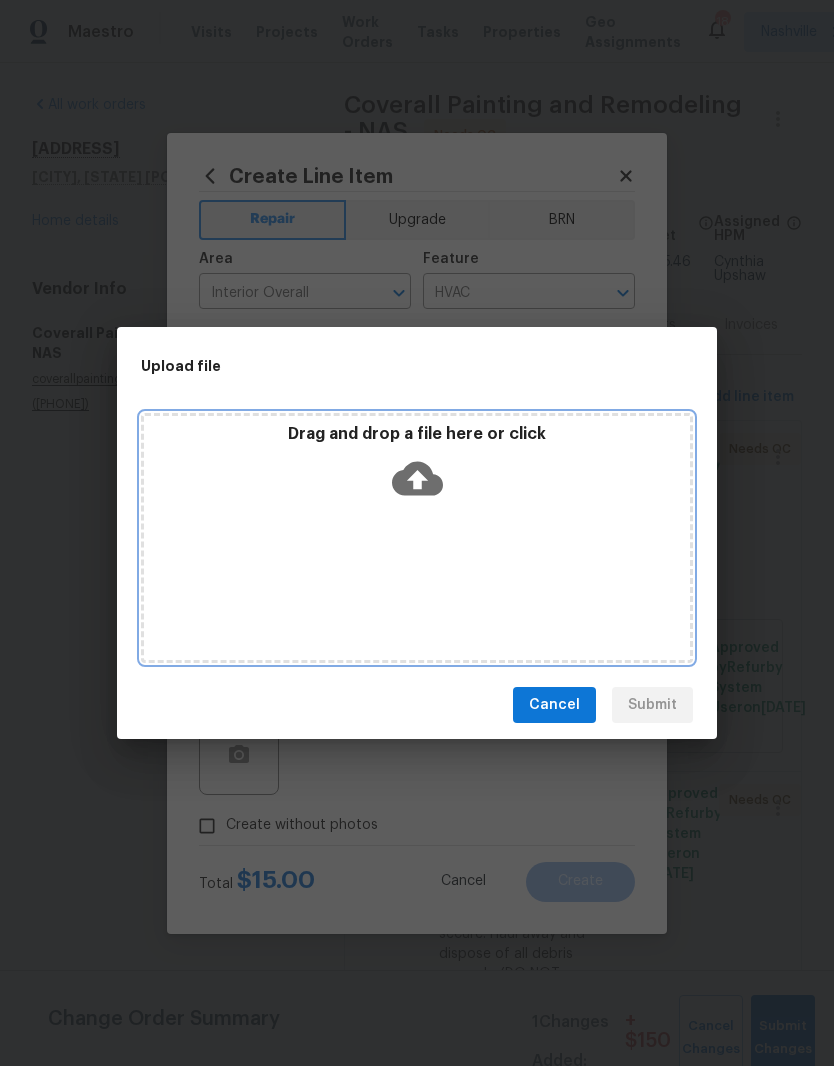 click on "Drag and drop a file here or click" at bounding box center (417, 467) 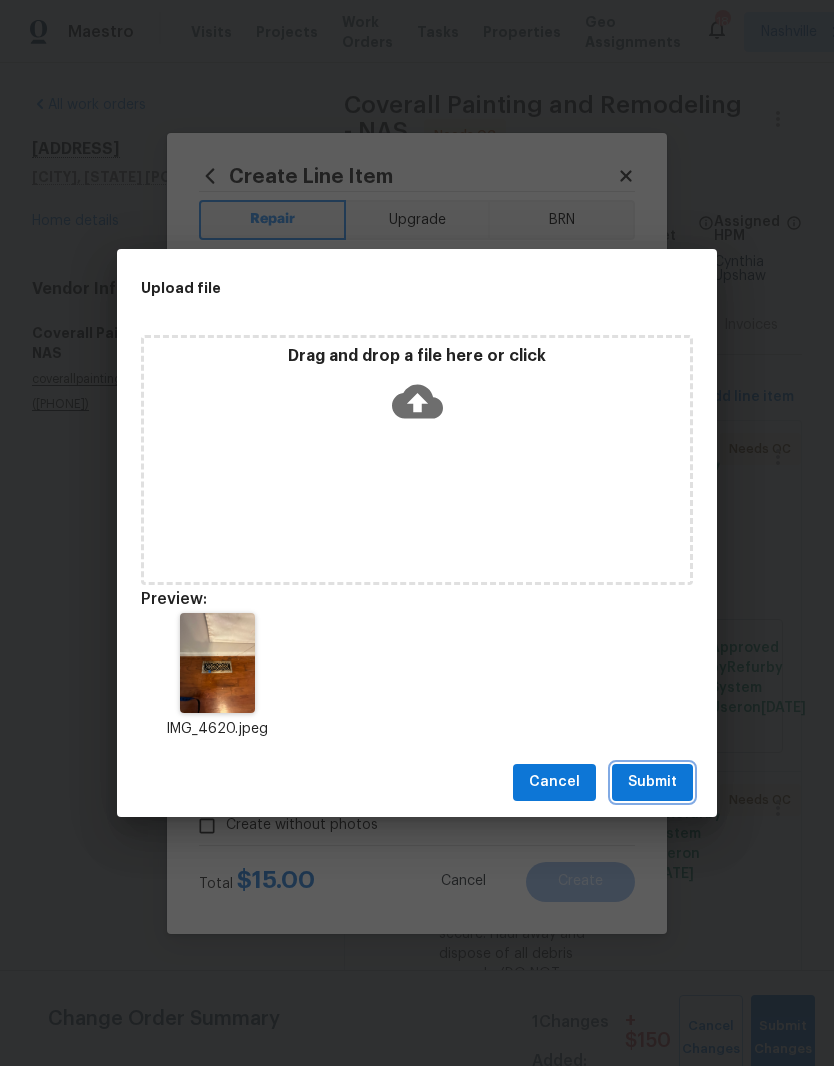 click on "Submit" at bounding box center [652, 782] 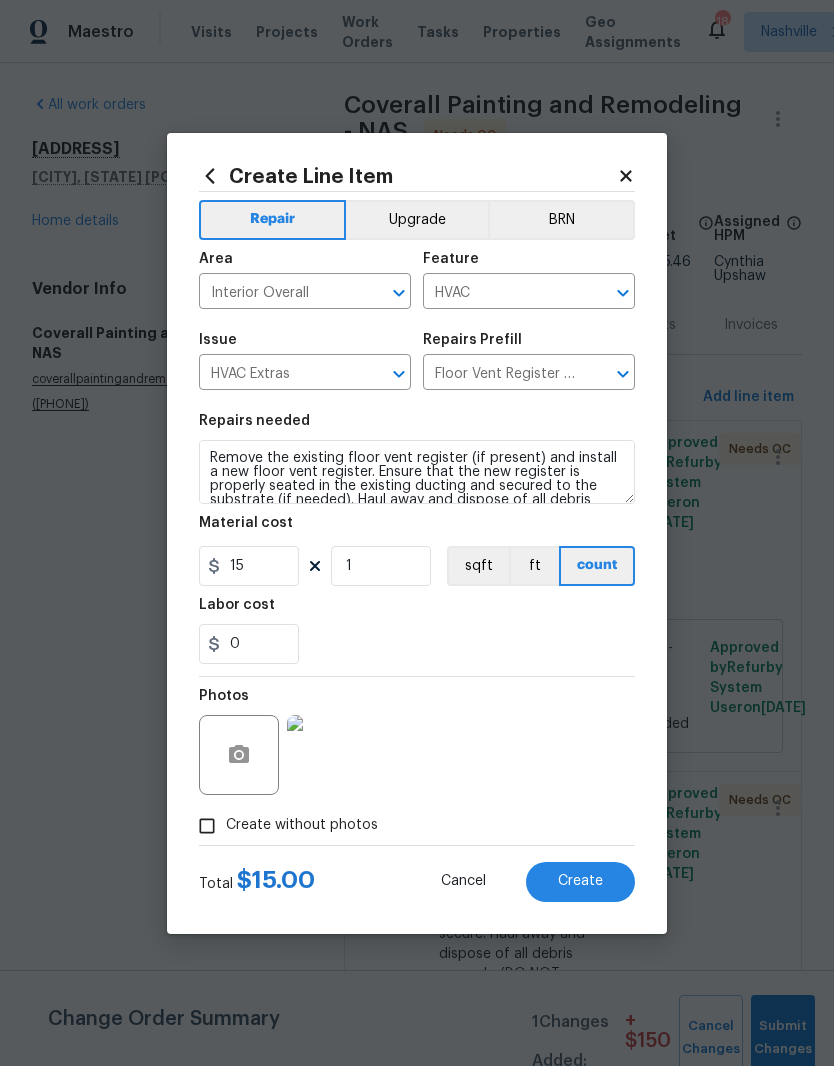 click on "Create" at bounding box center [580, 881] 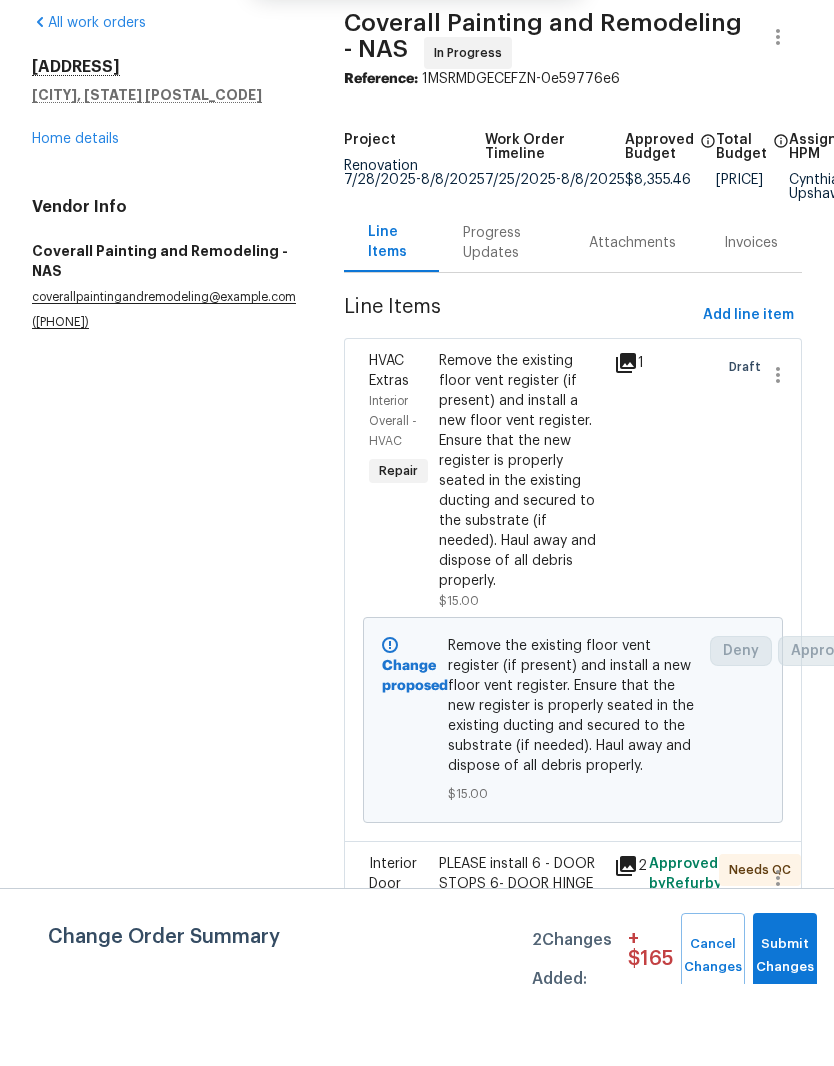 scroll, scrollTop: 82, scrollLeft: 0, axis: vertical 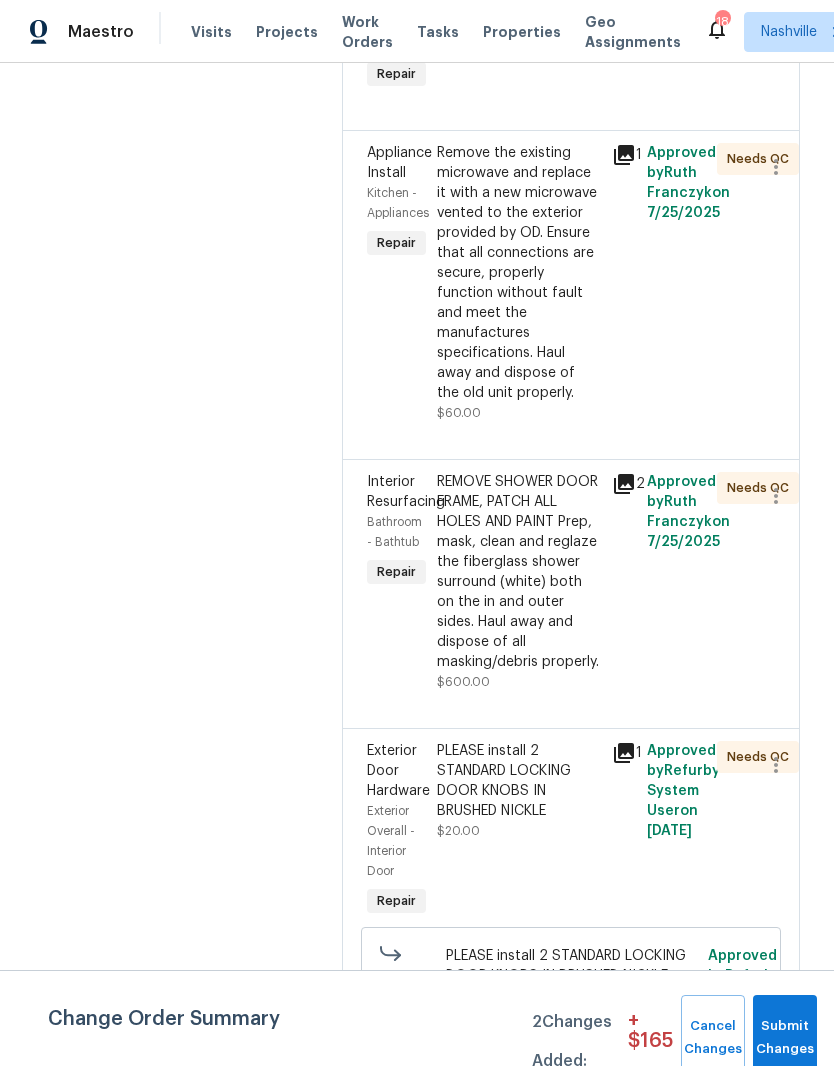 click on "Remove the existing microwave and replace it with a new microwave vented to the exterior provided by OD. Ensure that all  connections are secure, properly function without fault and meet the manufactures specifications. Haul away and dispose of the old unit properly." at bounding box center [518, 273] 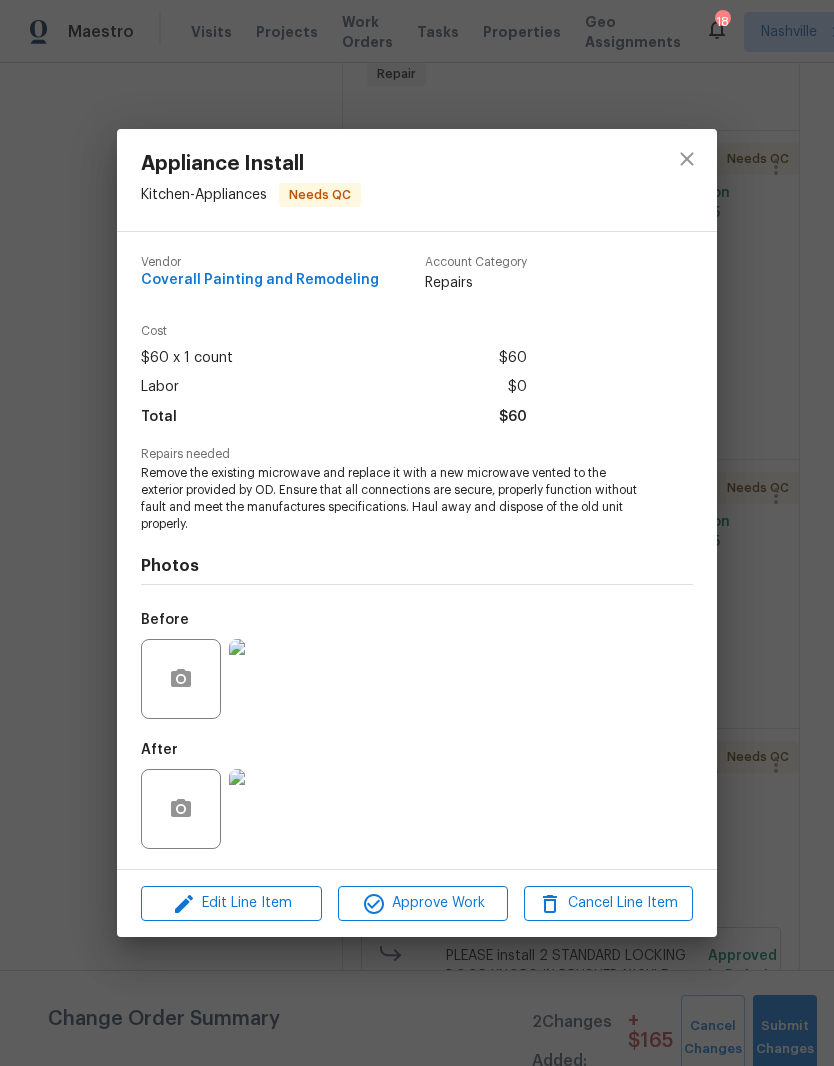 click at bounding box center [269, 809] 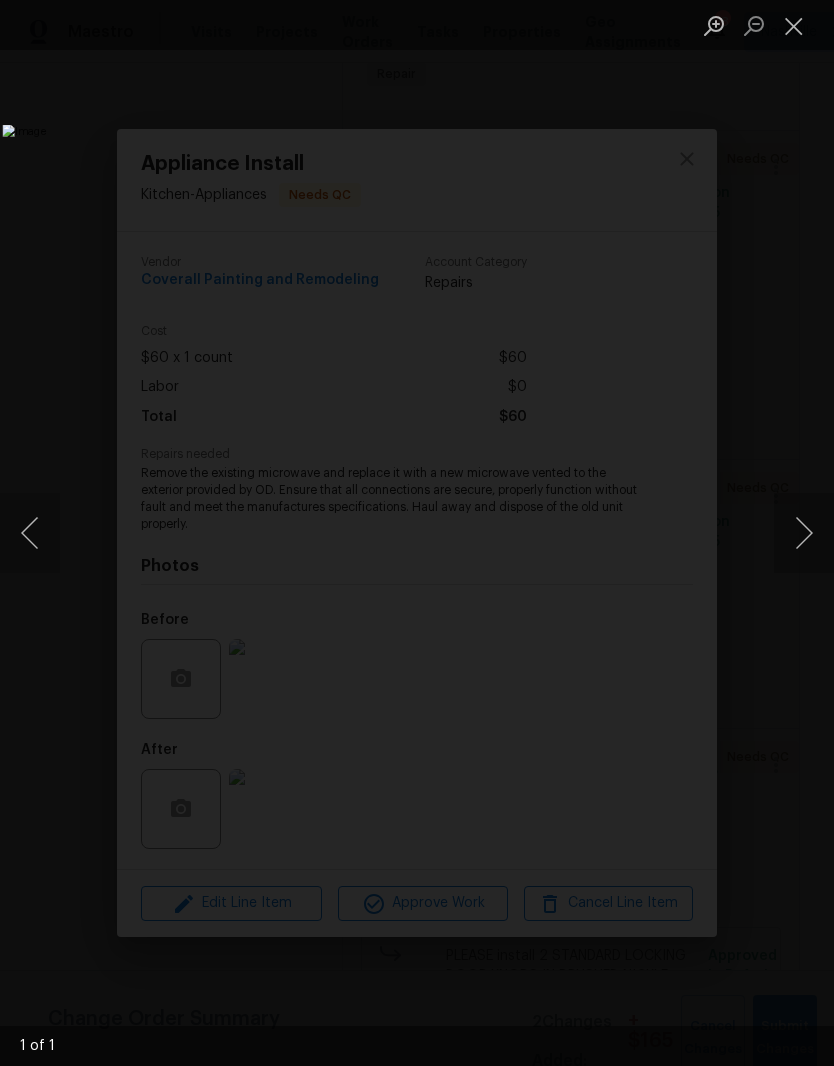 click at bounding box center (794, 25) 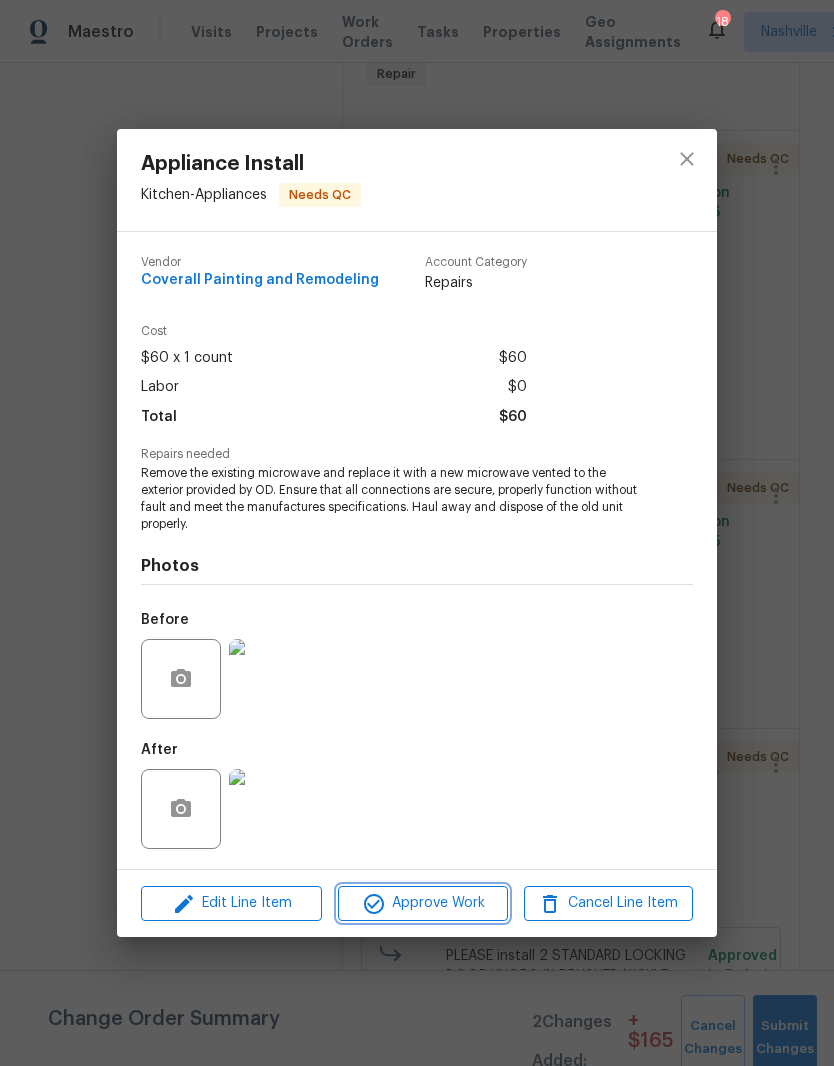 click on "Approve Work" at bounding box center [422, 903] 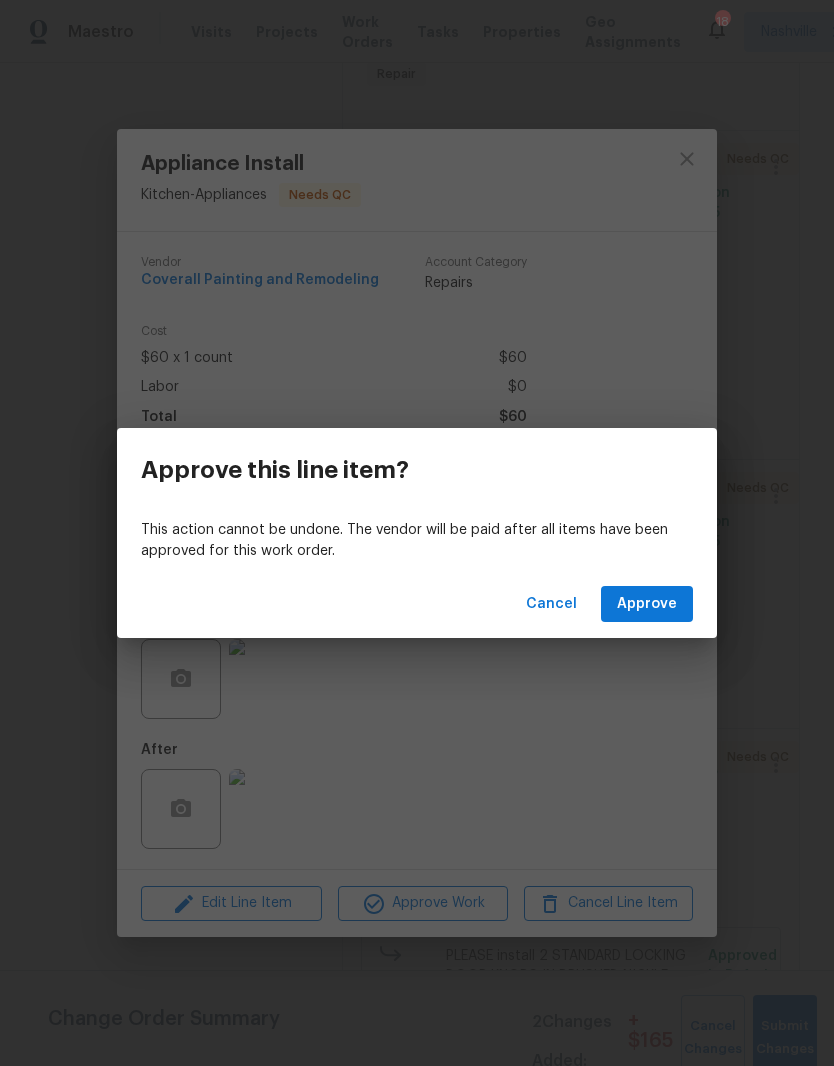 click on "Approve" at bounding box center (647, 604) 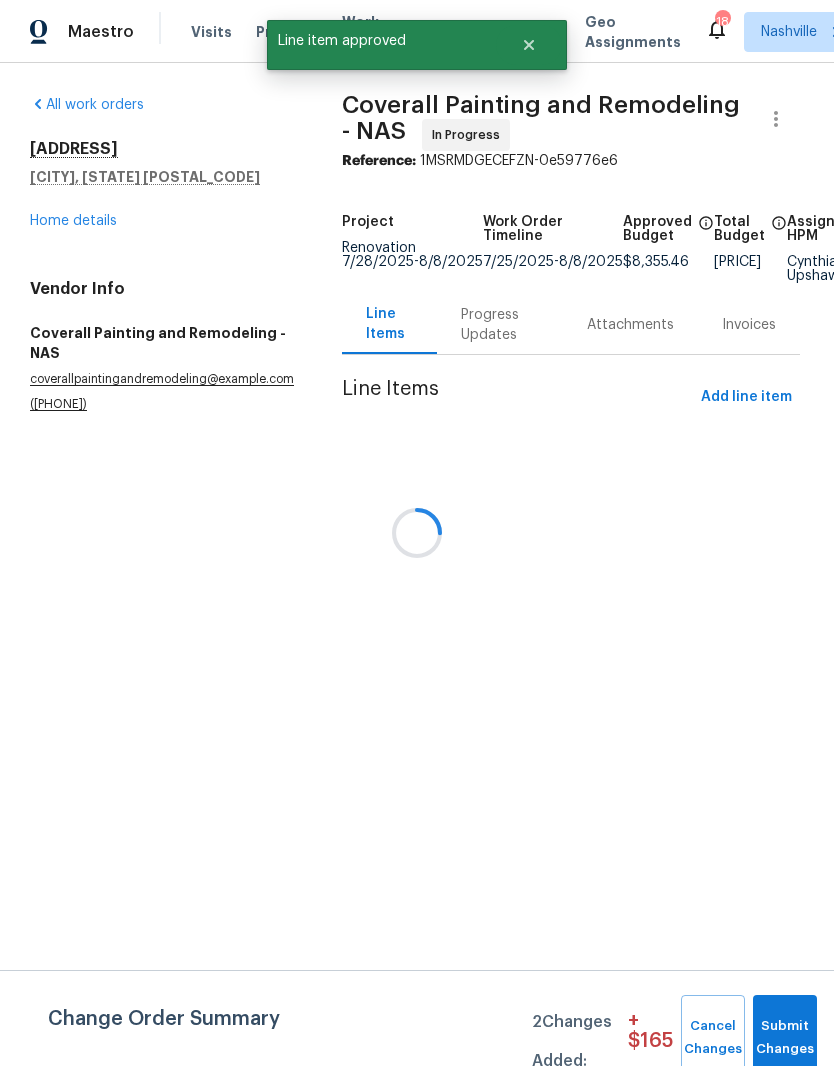 scroll, scrollTop: 0, scrollLeft: 0, axis: both 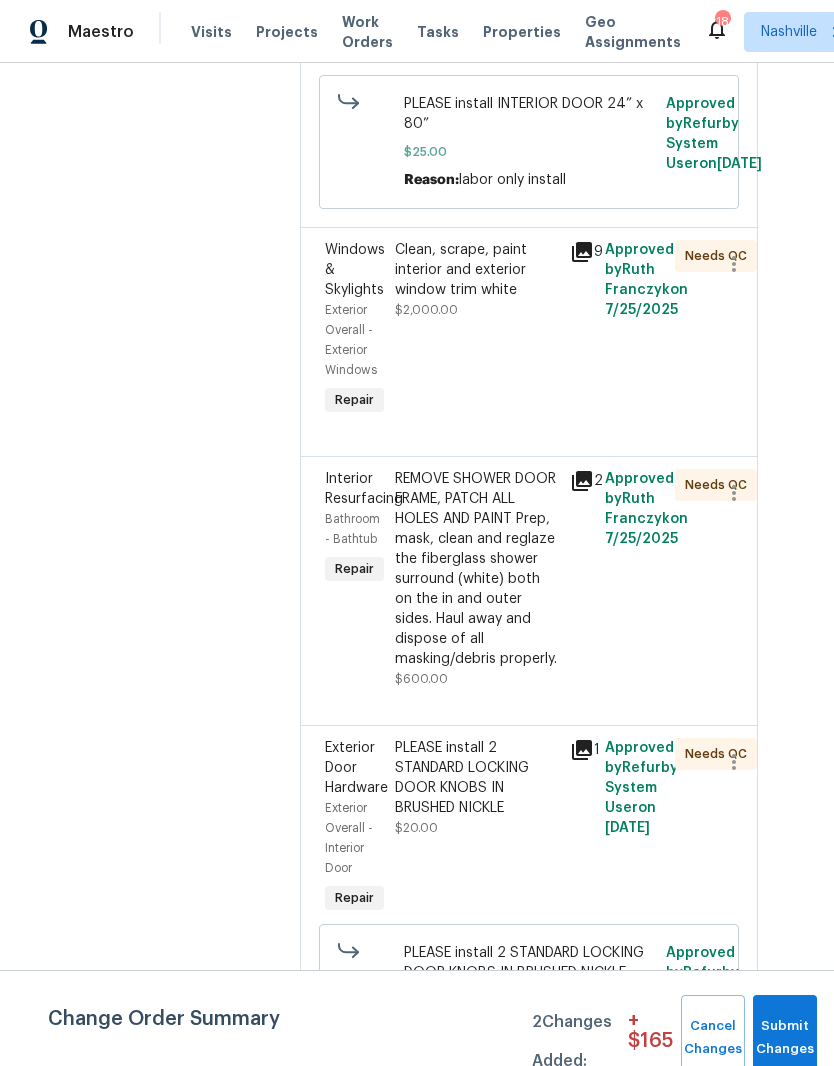 click on "Clean, scrape, paint interior and exterior window trim white" at bounding box center (476, 270) 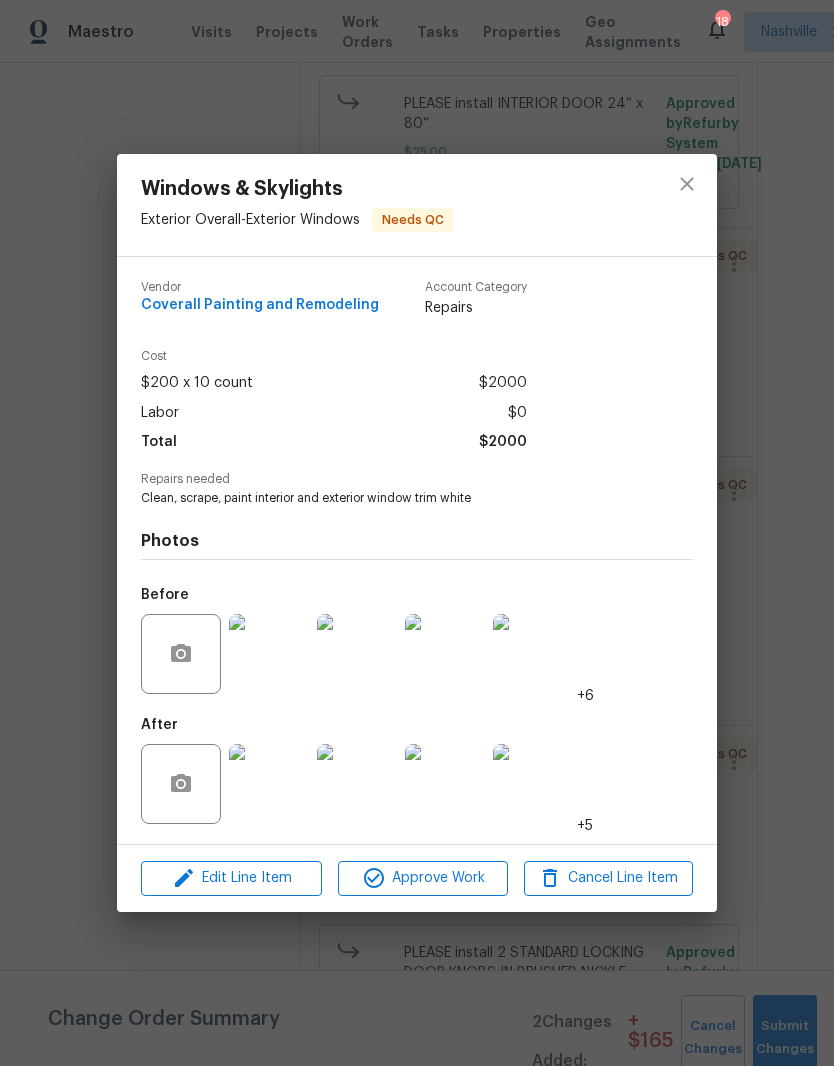 click at bounding box center (269, 784) 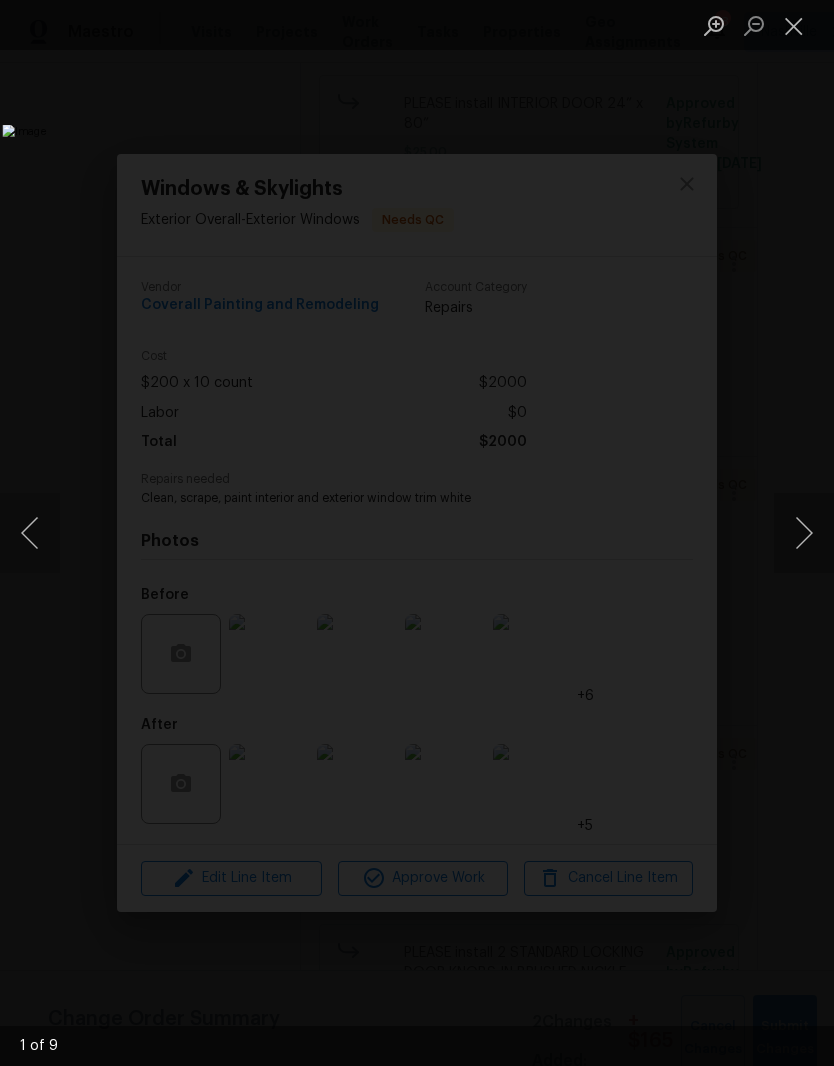 click at bounding box center (804, 533) 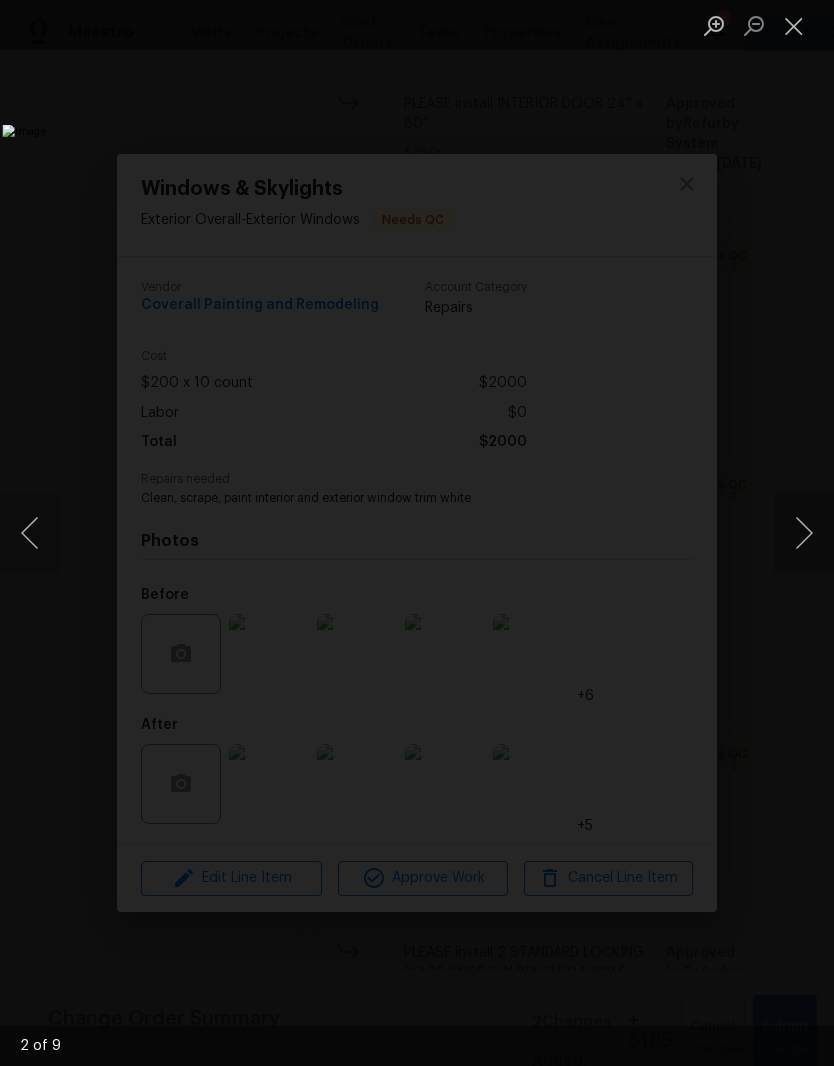 click at bounding box center [804, 533] 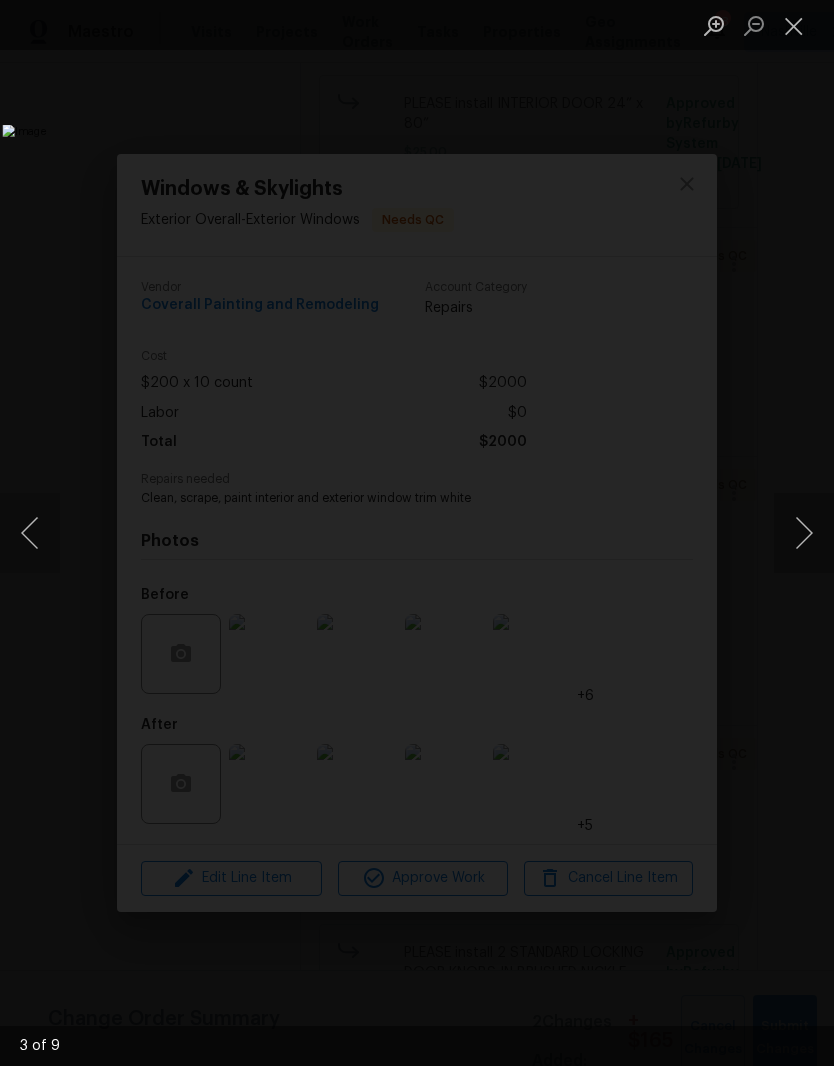 click at bounding box center [804, 533] 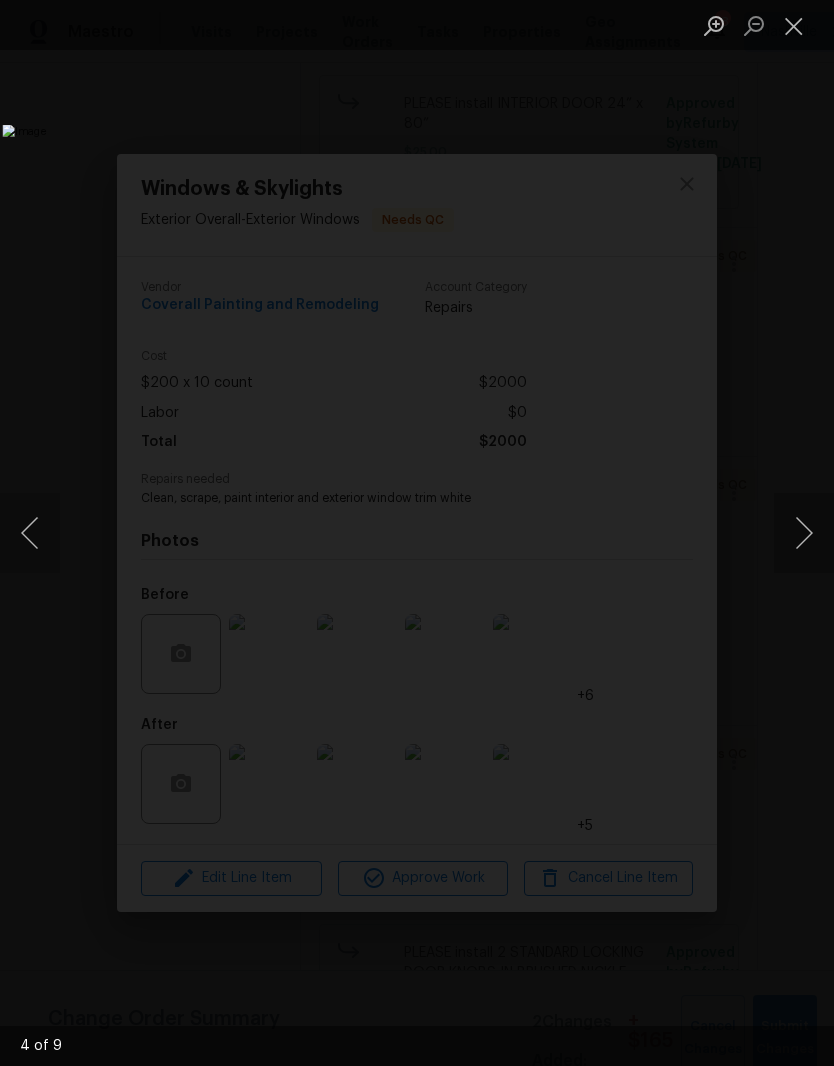 click at bounding box center (804, 533) 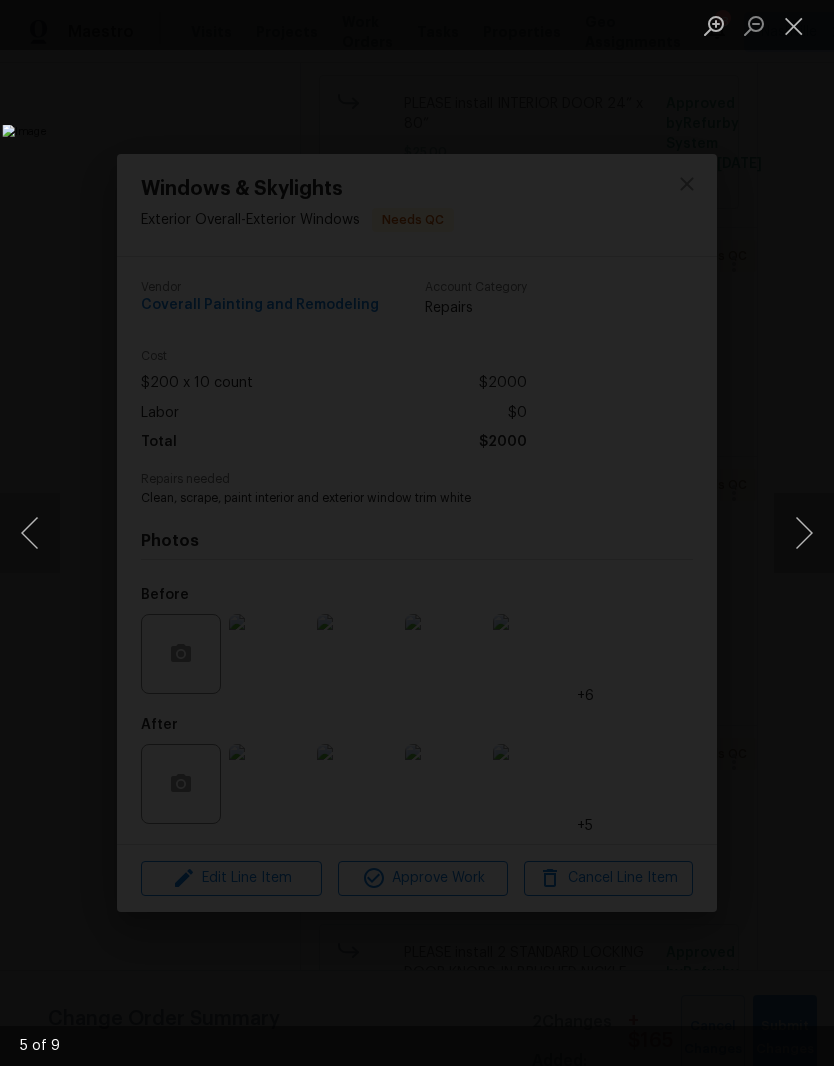 click at bounding box center (804, 533) 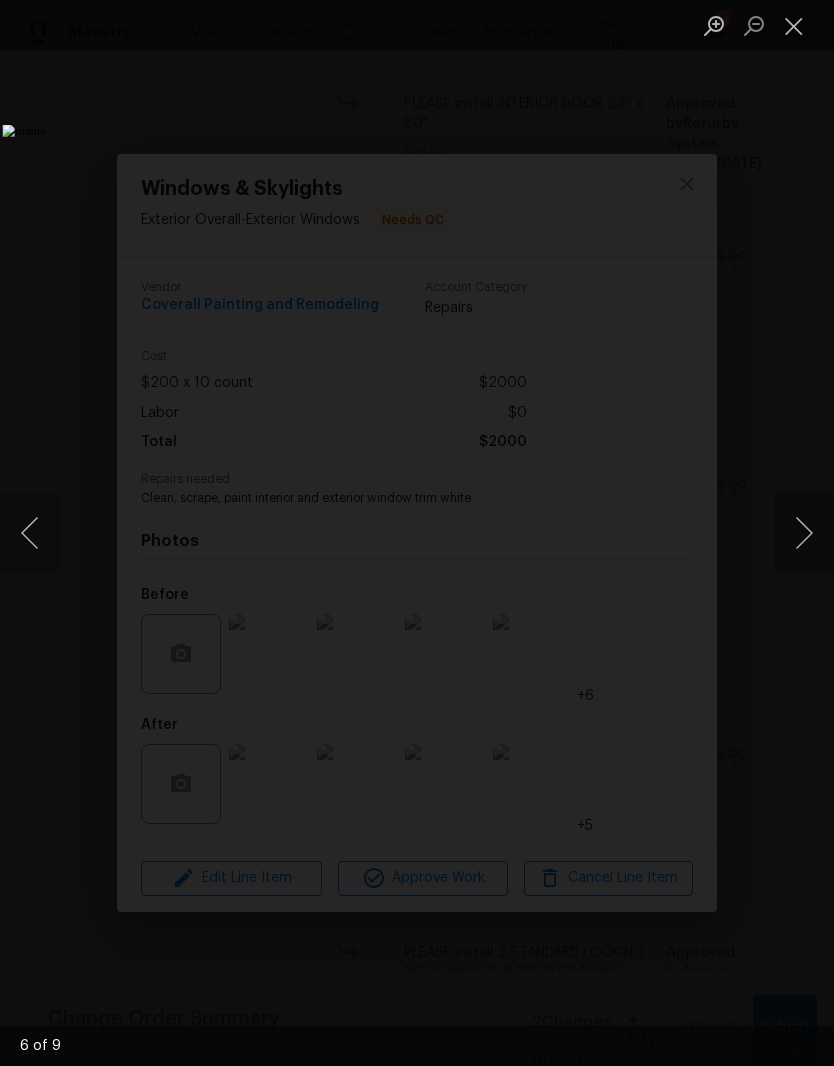 click at bounding box center (794, 25) 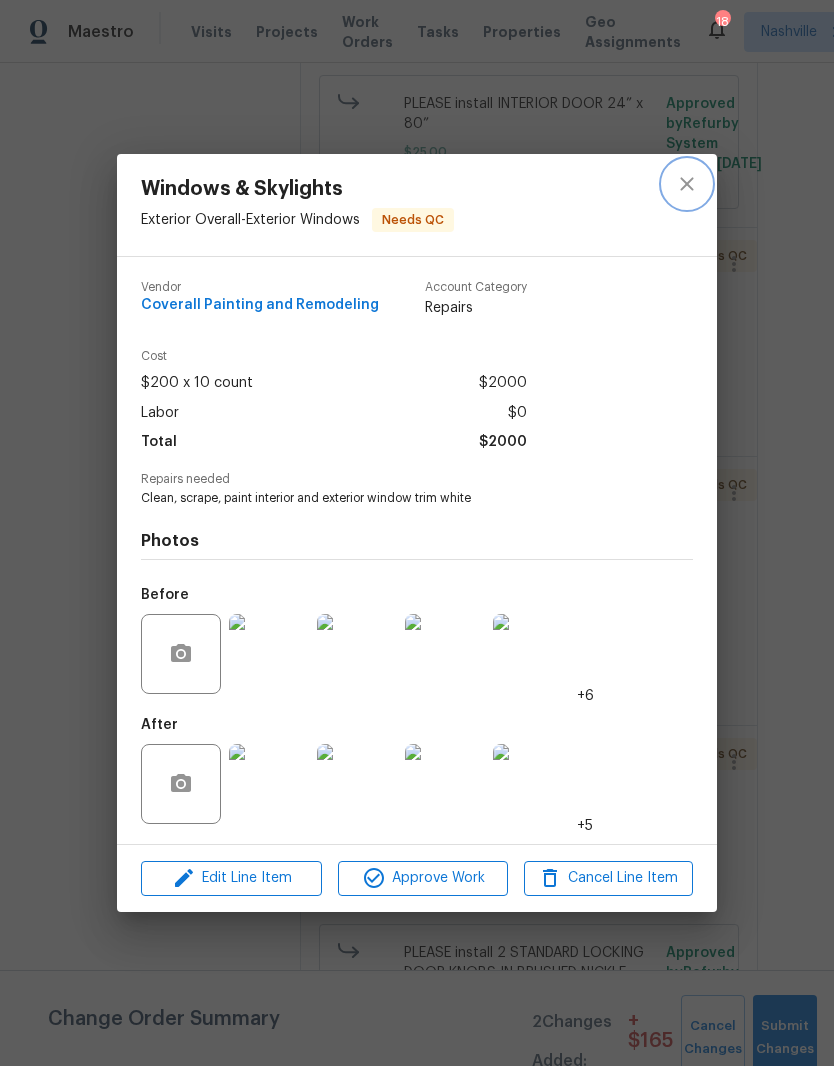 click 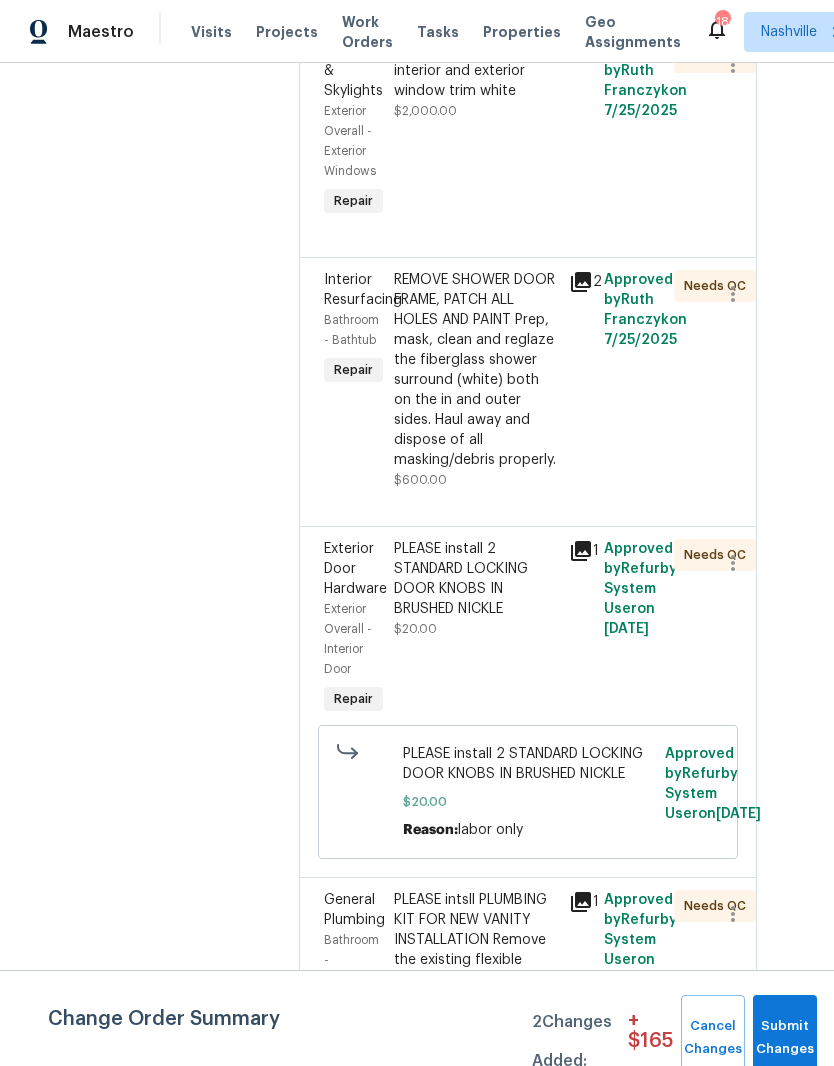 scroll, scrollTop: 4378, scrollLeft: 44, axis: both 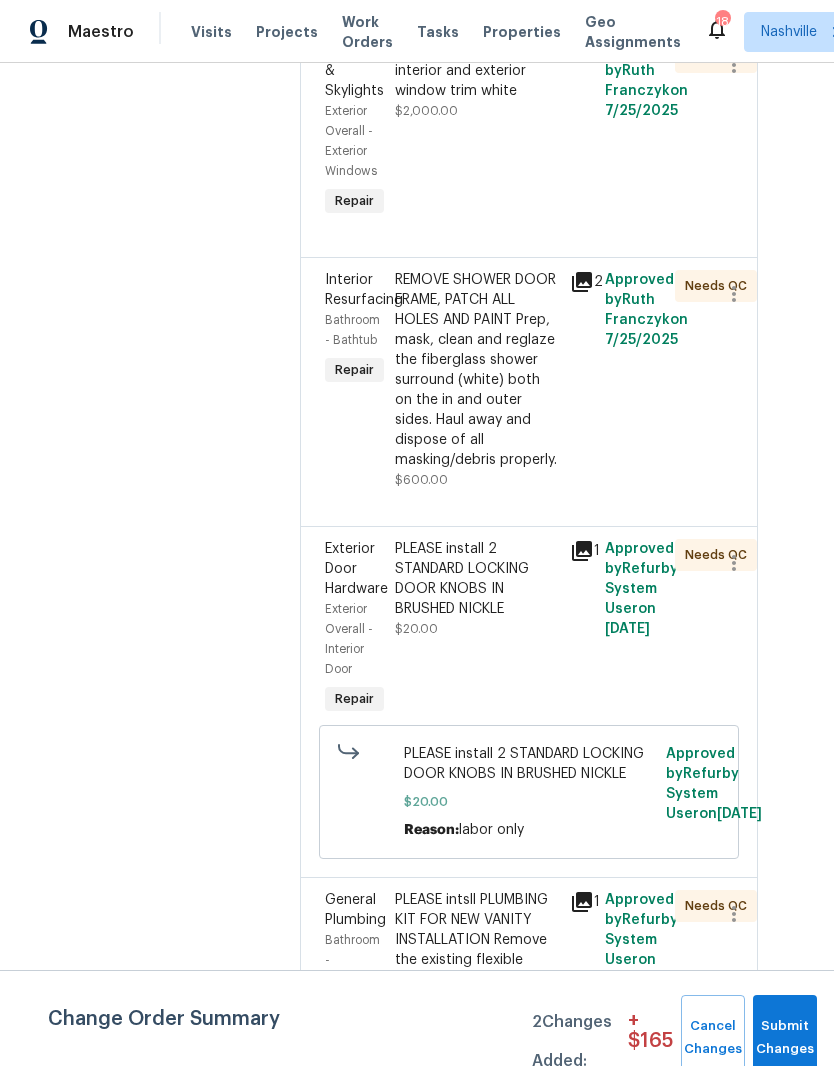 click on "REMOVE SHOWER DOOR FRAME, PATCH ALL HOLES AND PAINT
Prep, mask, clean and reglaze the fiberglass shower surround (white) both on the in and outer sides. Haul away and dispose of all masking/debris properly." at bounding box center (476, 370) 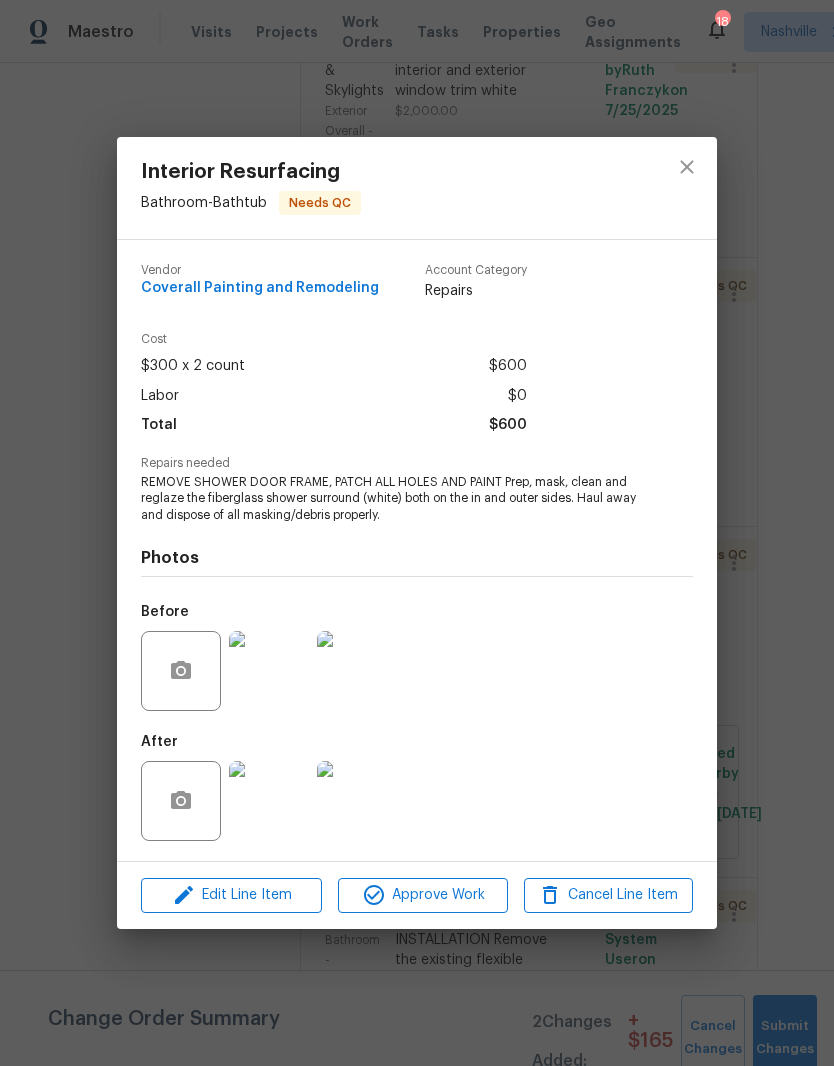 click on "Edit Line Item" at bounding box center [231, 895] 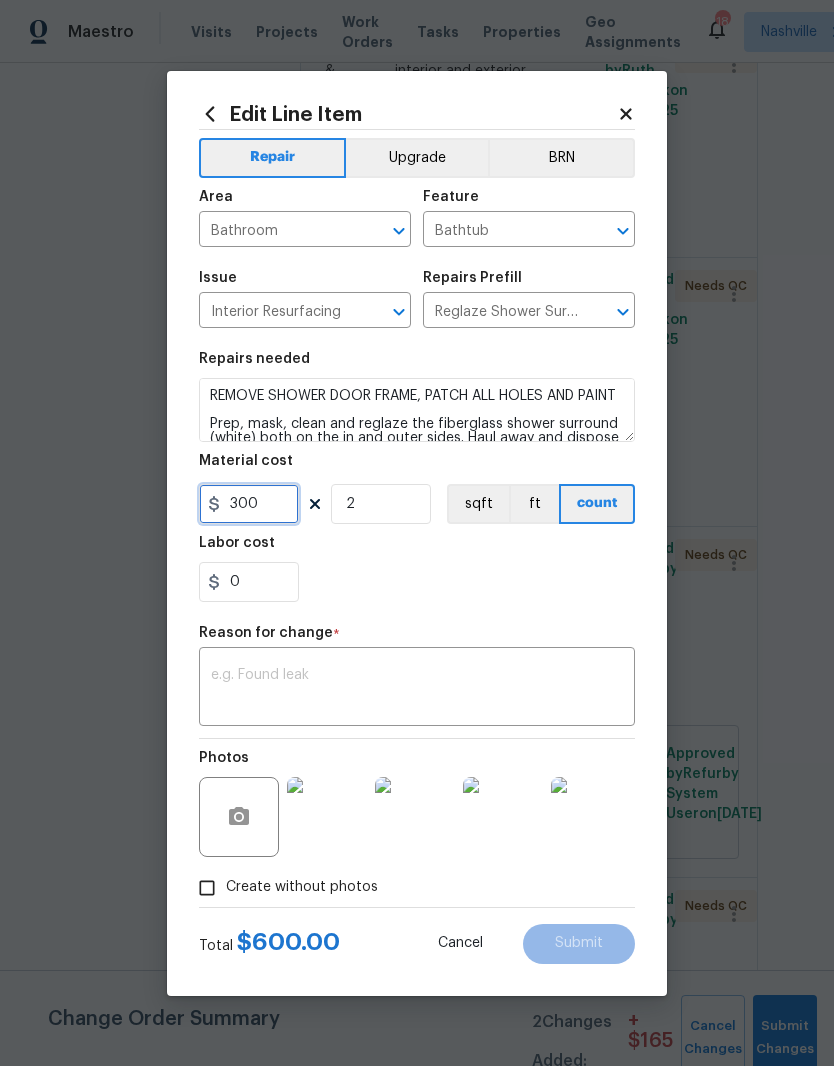 click on "300" at bounding box center (249, 504) 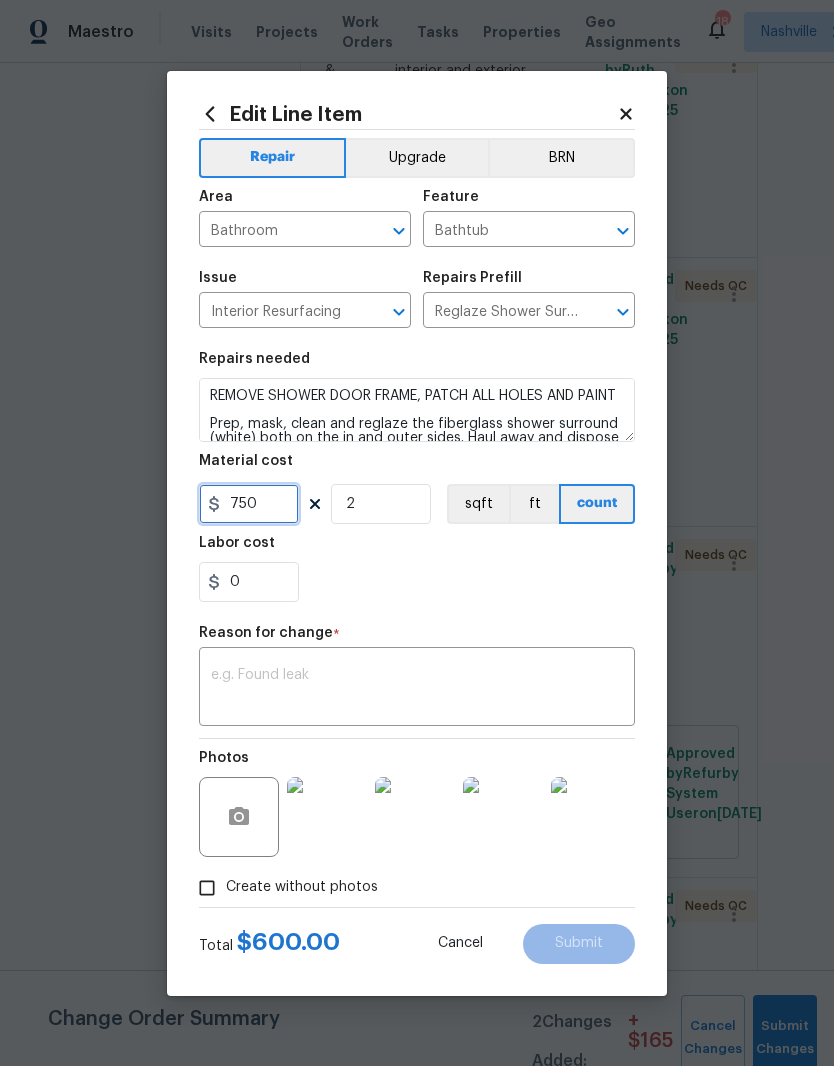 type on "750" 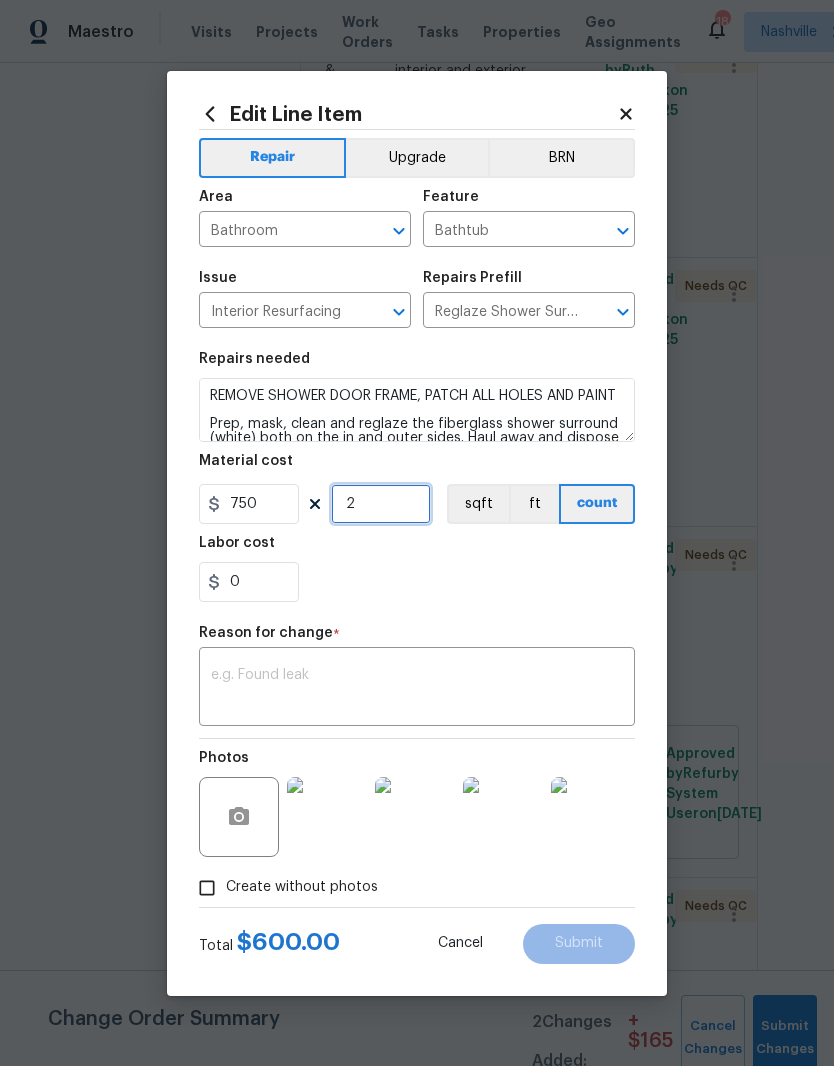 click on "2" at bounding box center [381, 504] 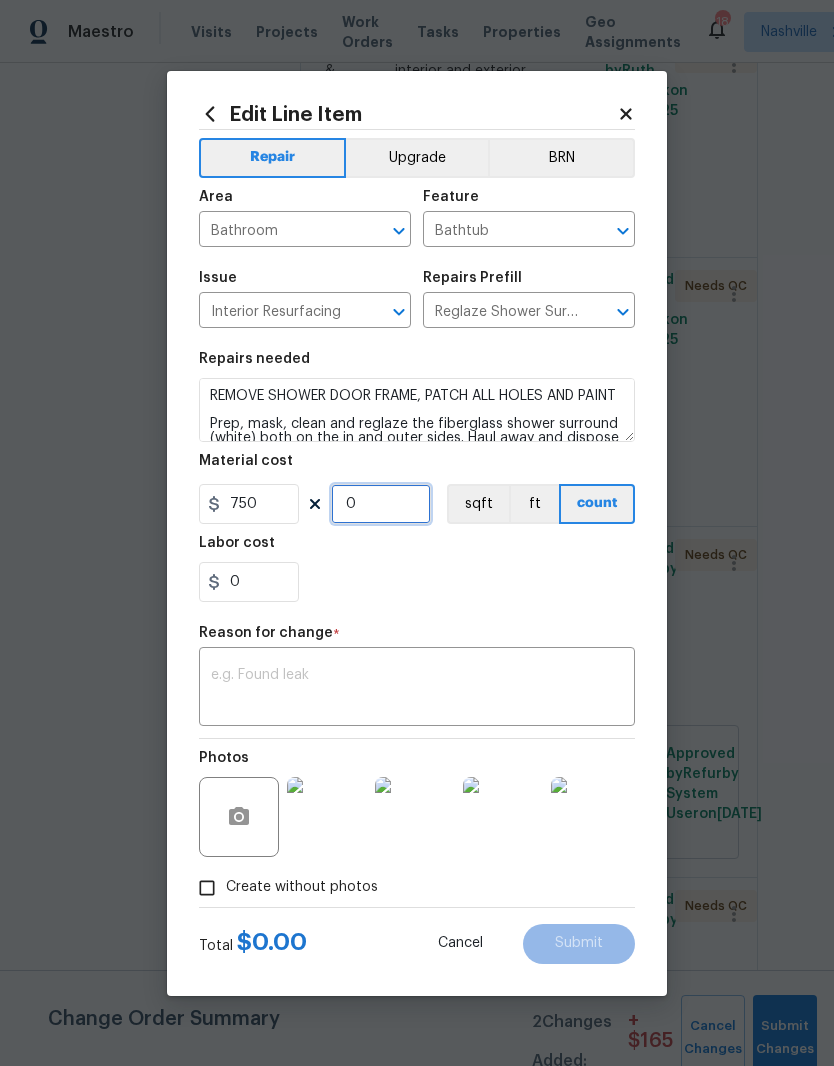 type on "1" 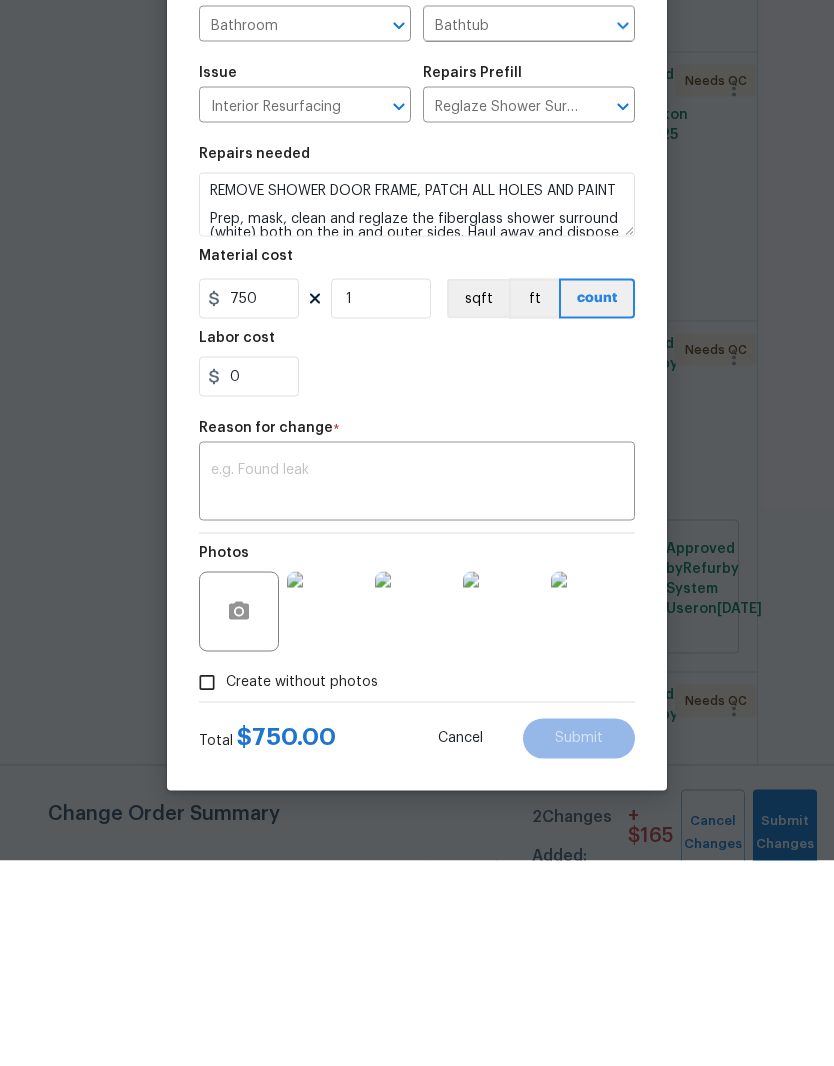 click at bounding box center [417, 689] 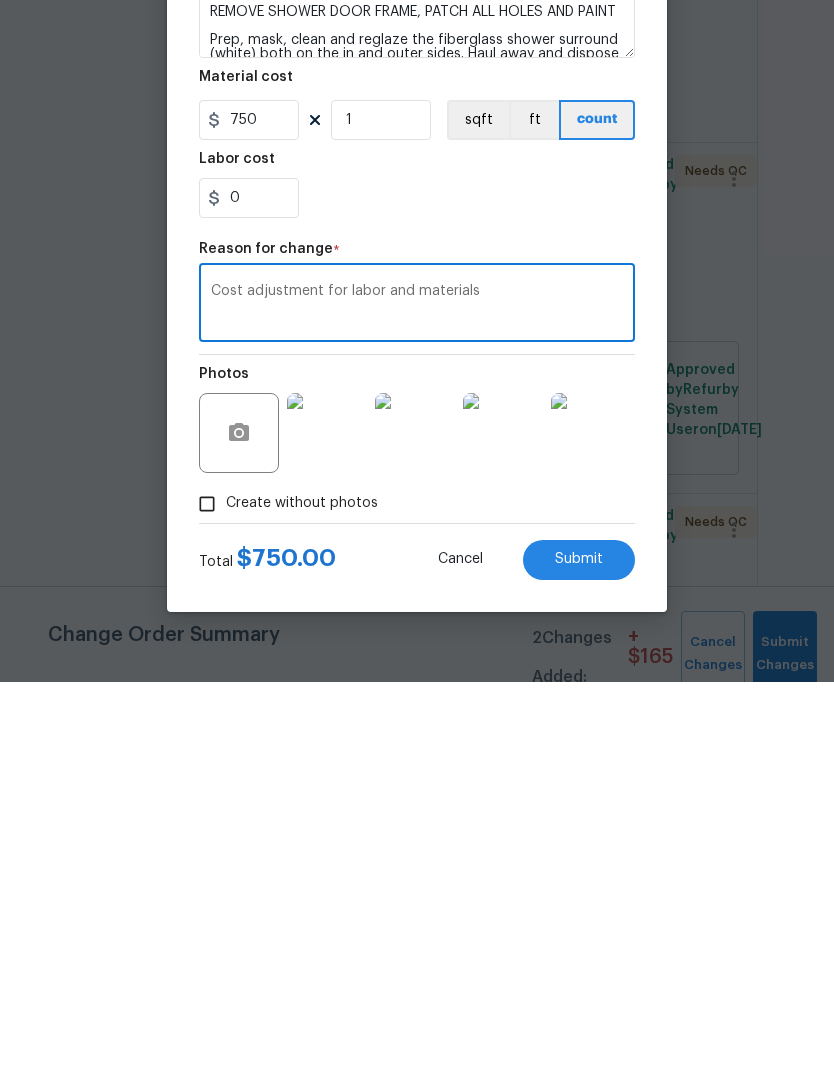 type on "Cost adjustment for labor and materials" 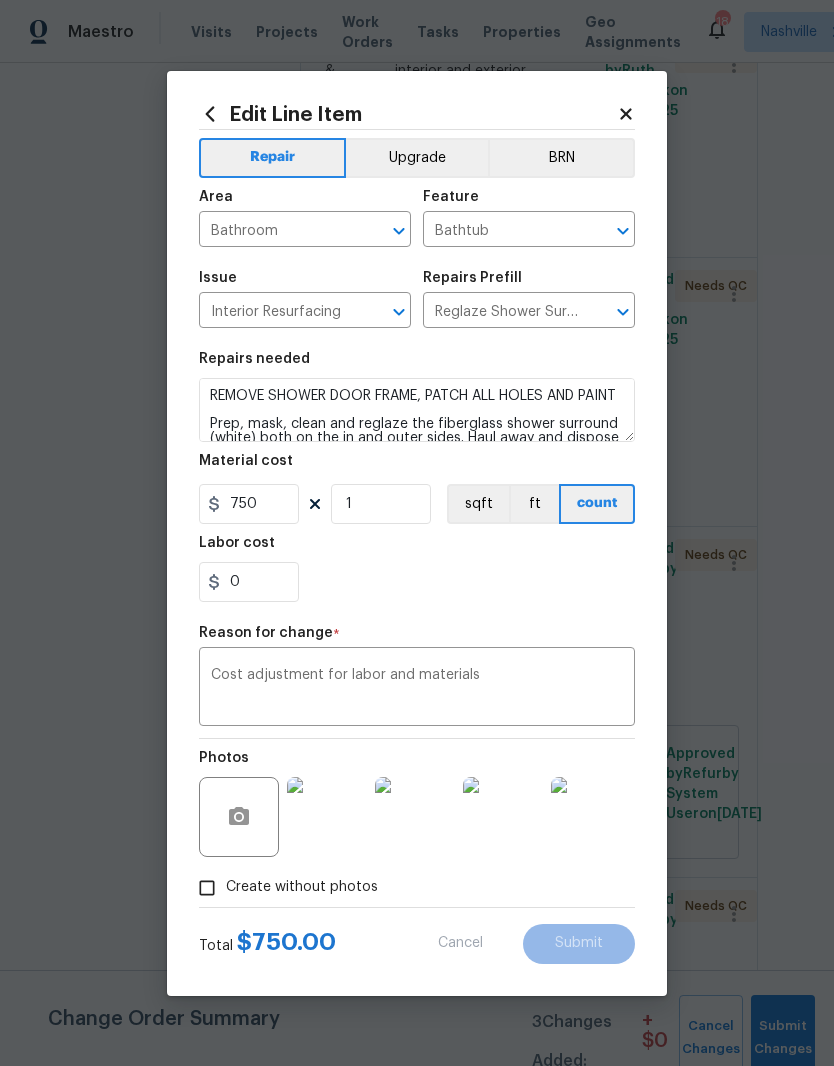 type on "2" 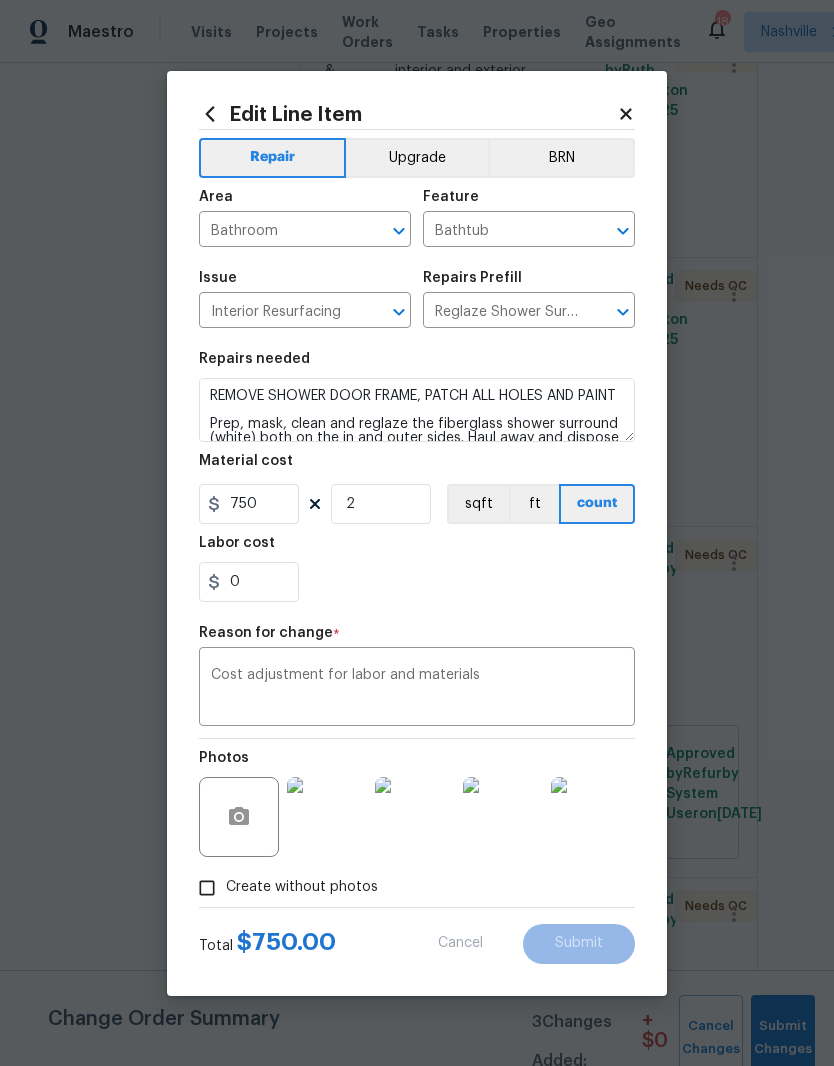 type on "300" 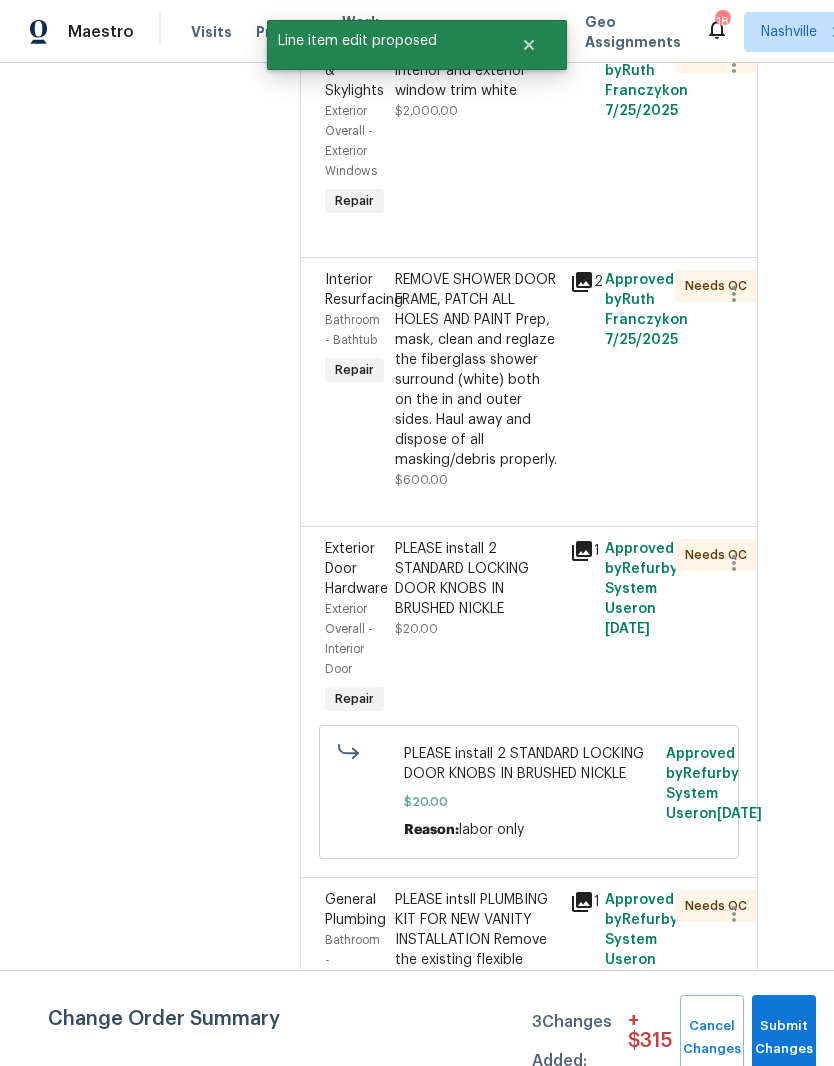 scroll, scrollTop: 0, scrollLeft: 0, axis: both 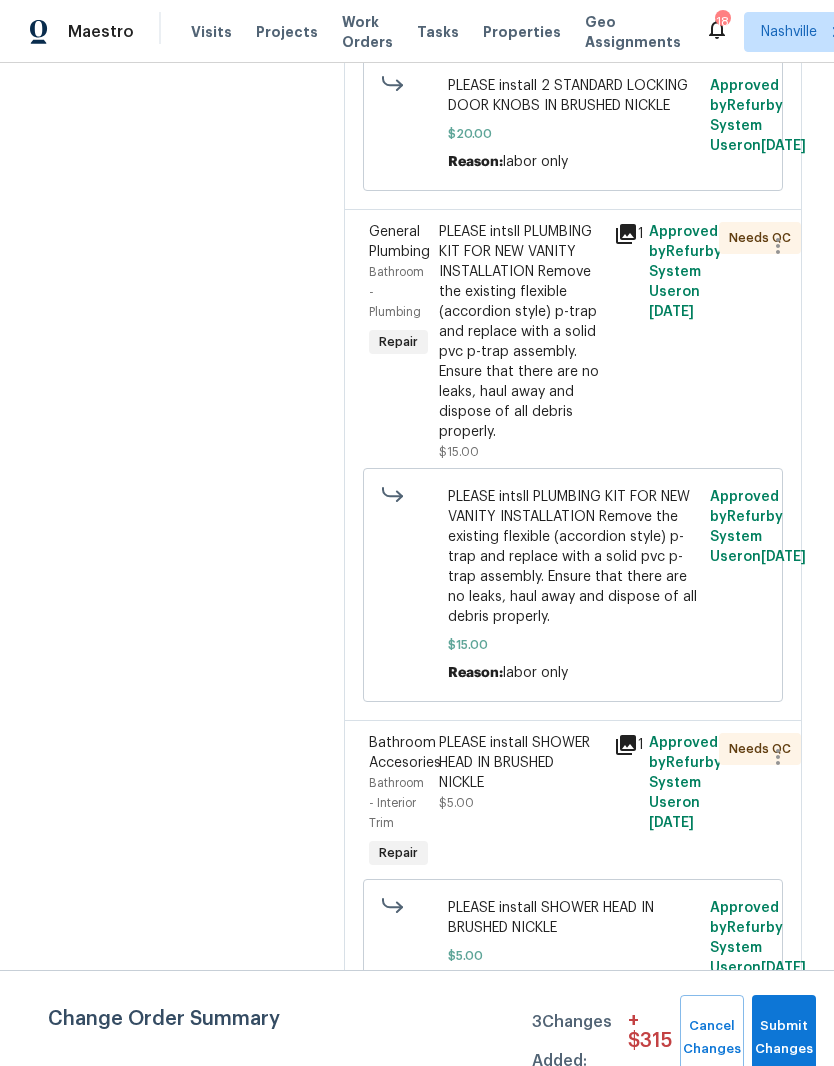 click on "PLEASE intsll
PLUMBING KIT FOR NEW VANITY INSTALLATION
Remove the existing flexible (accordion style) p-trap and replace with a solid pvc p-trap assembly. Ensure that there are no leaks, haul away and dispose of all debris properly." at bounding box center (520, 332) 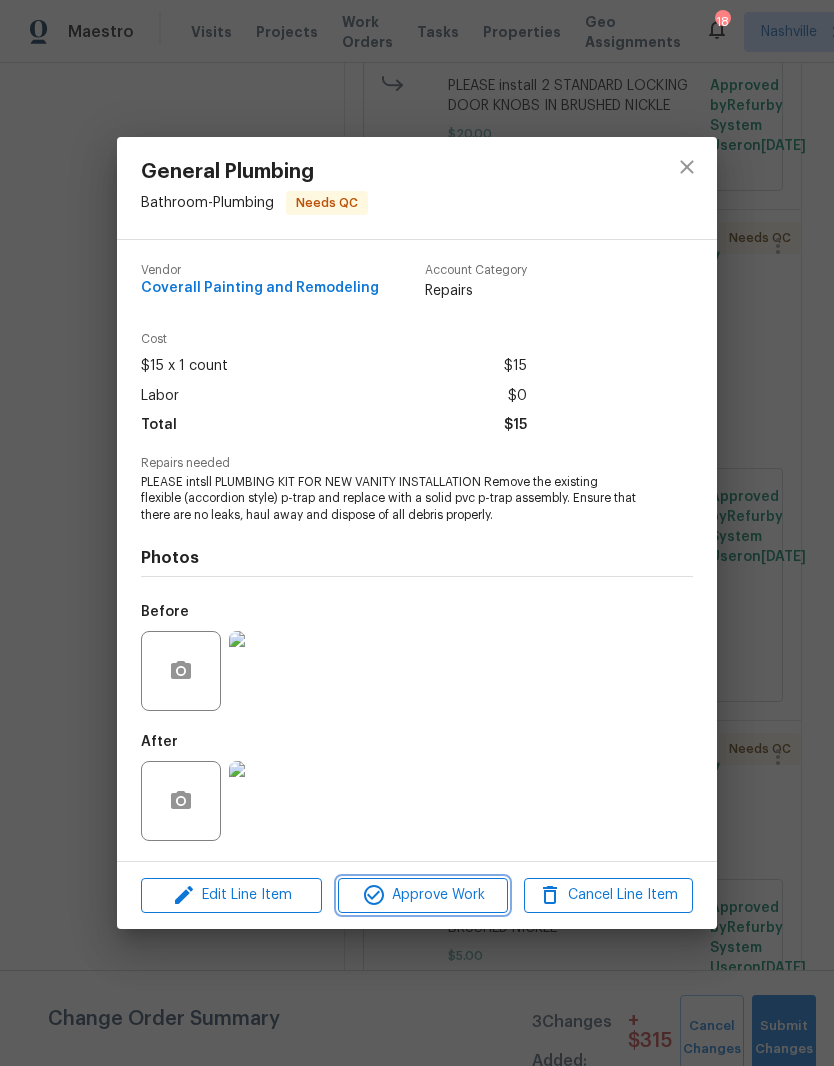 click on "Approve Work" at bounding box center [422, 895] 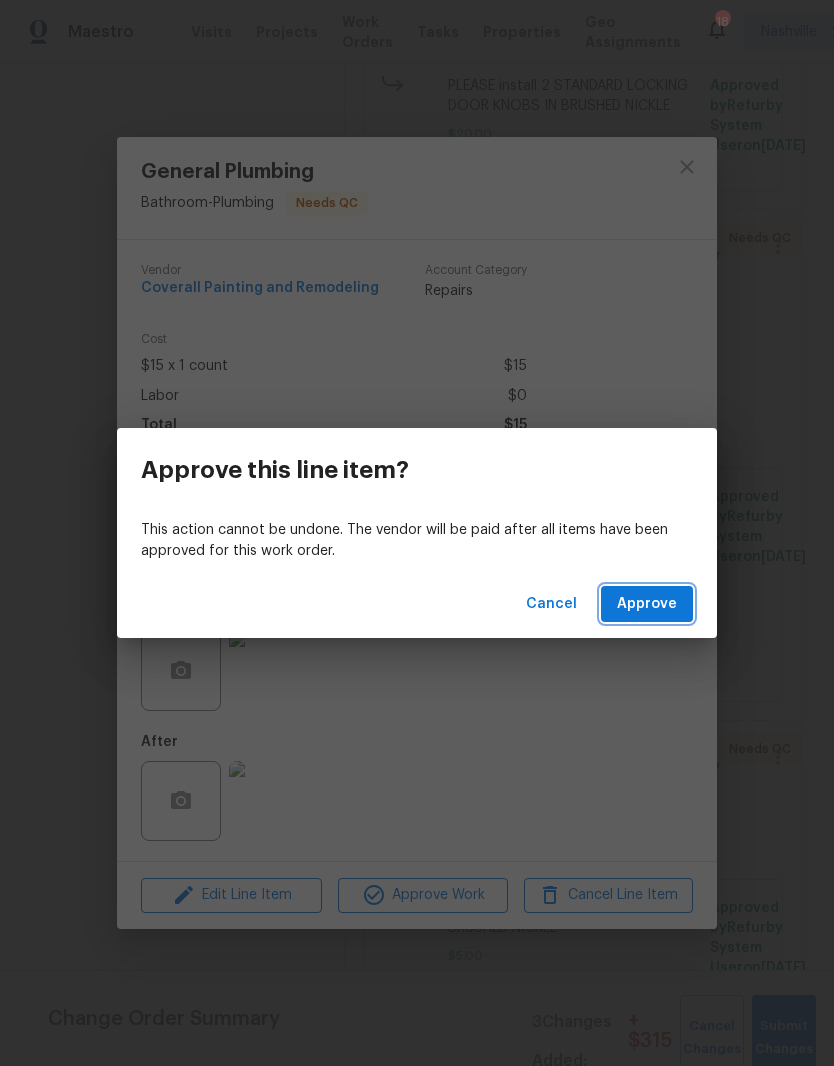 click on "Approve" at bounding box center (647, 604) 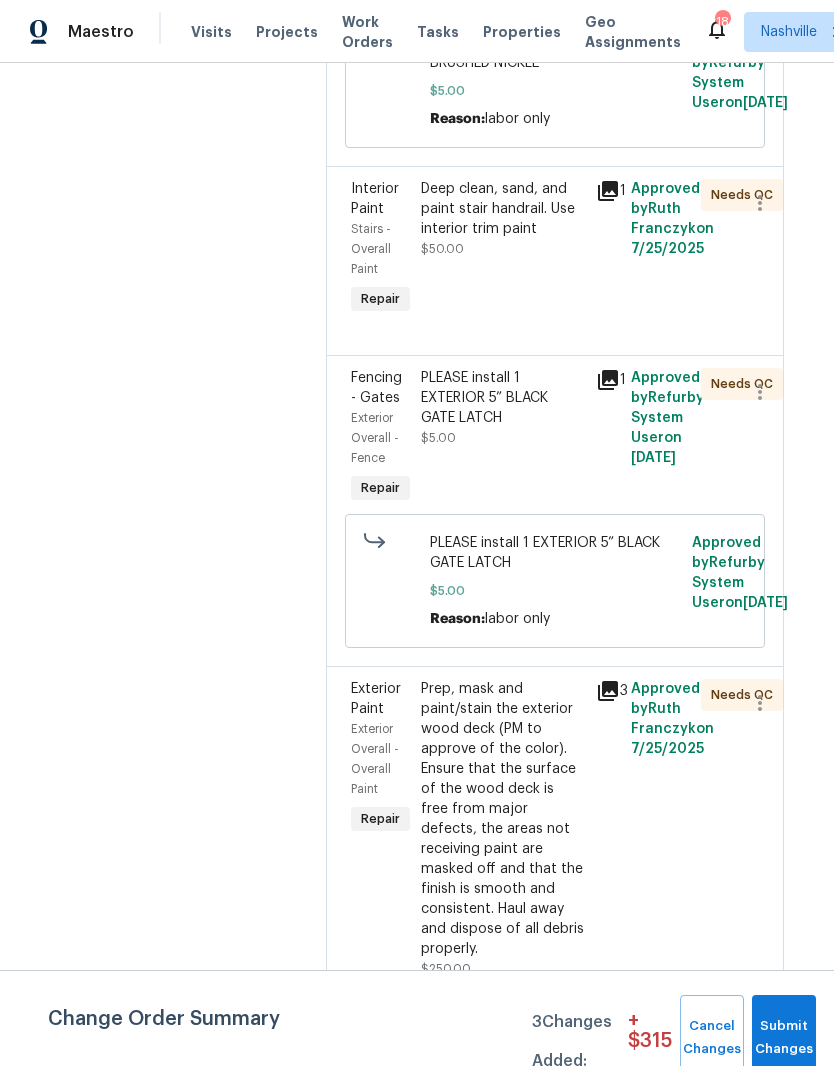 scroll, scrollTop: 5661, scrollLeft: 17, axis: both 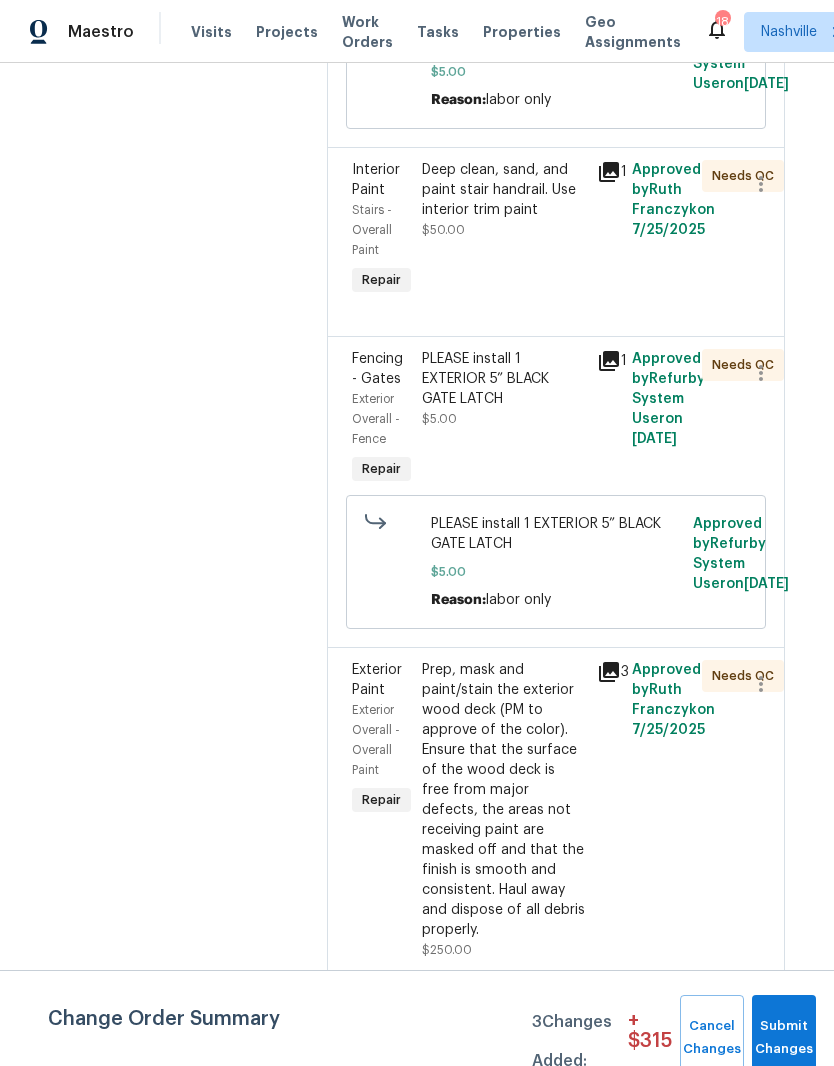 click on "Deep clean, sand, and paint stair handrail. Use interior trim paint" at bounding box center [503, 190] 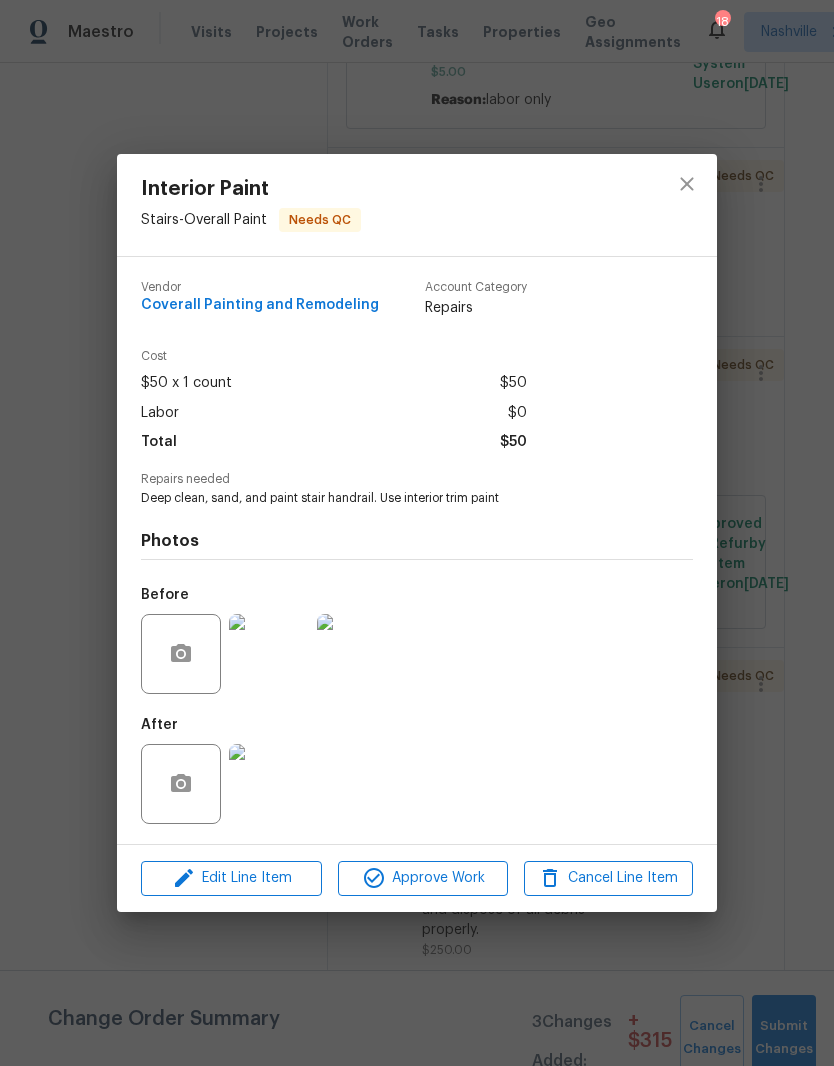 click at bounding box center [269, 784] 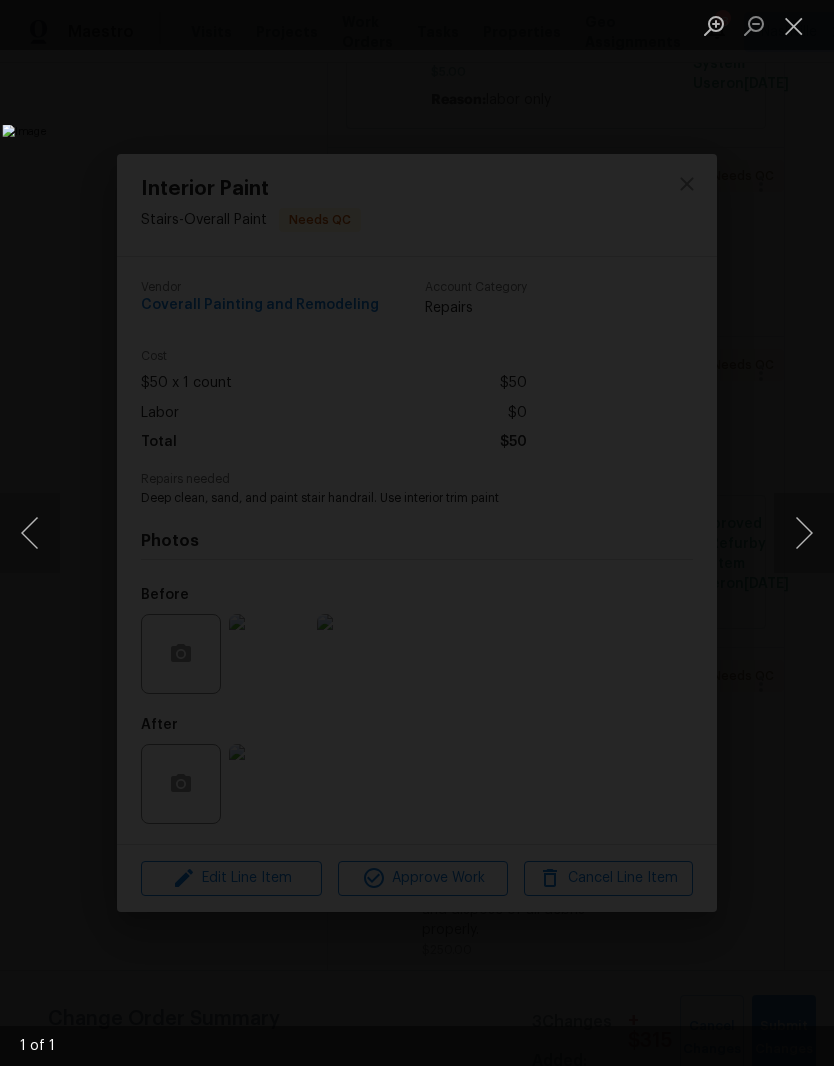 click at bounding box center (794, 25) 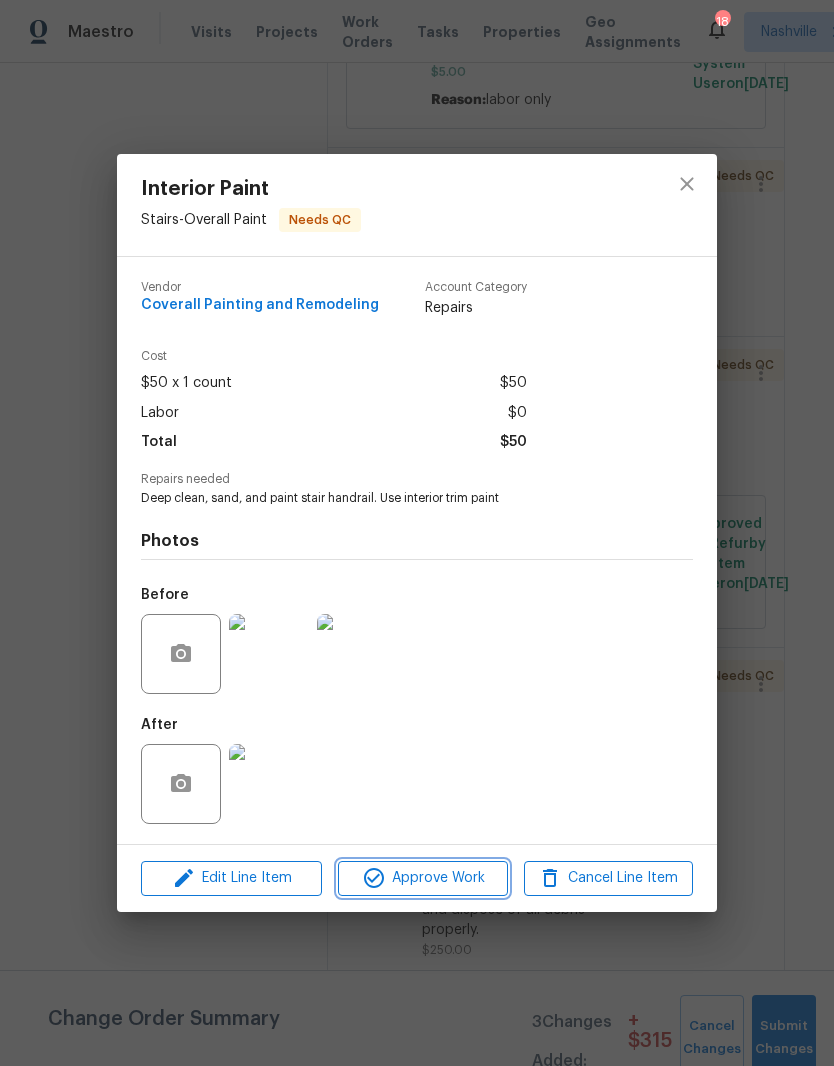 click on "Approve Work" at bounding box center [422, 878] 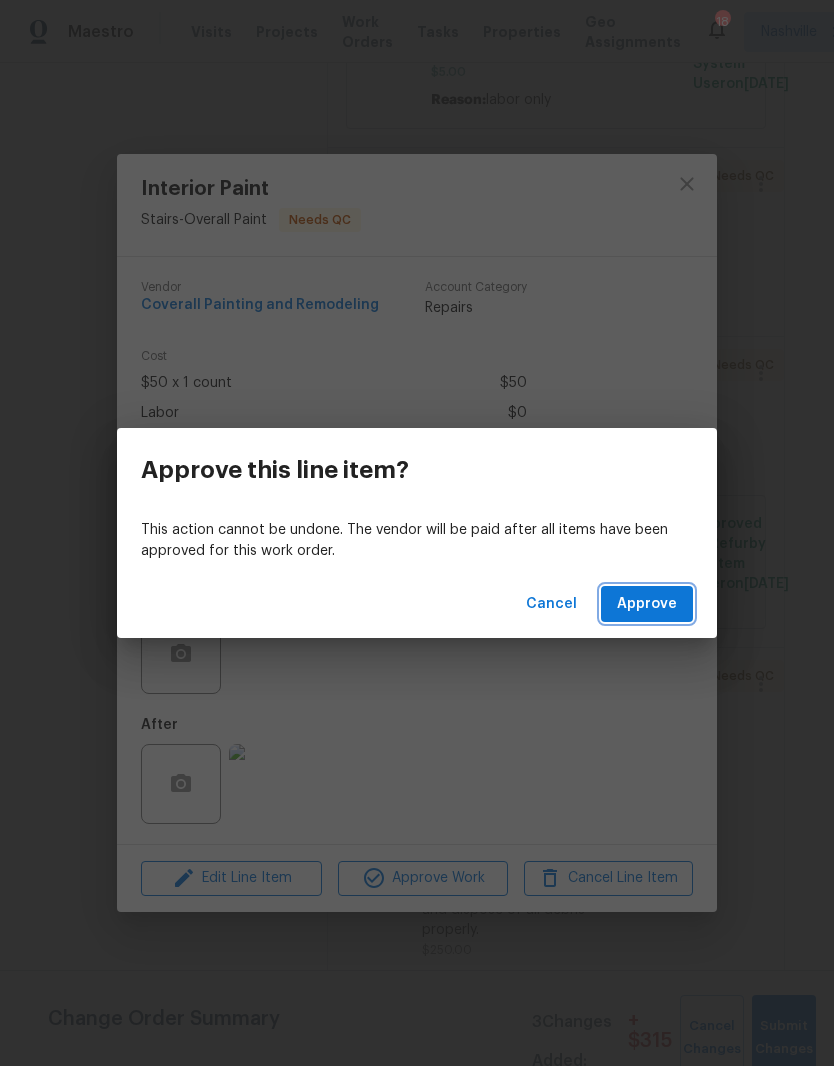click on "Approve" at bounding box center [647, 604] 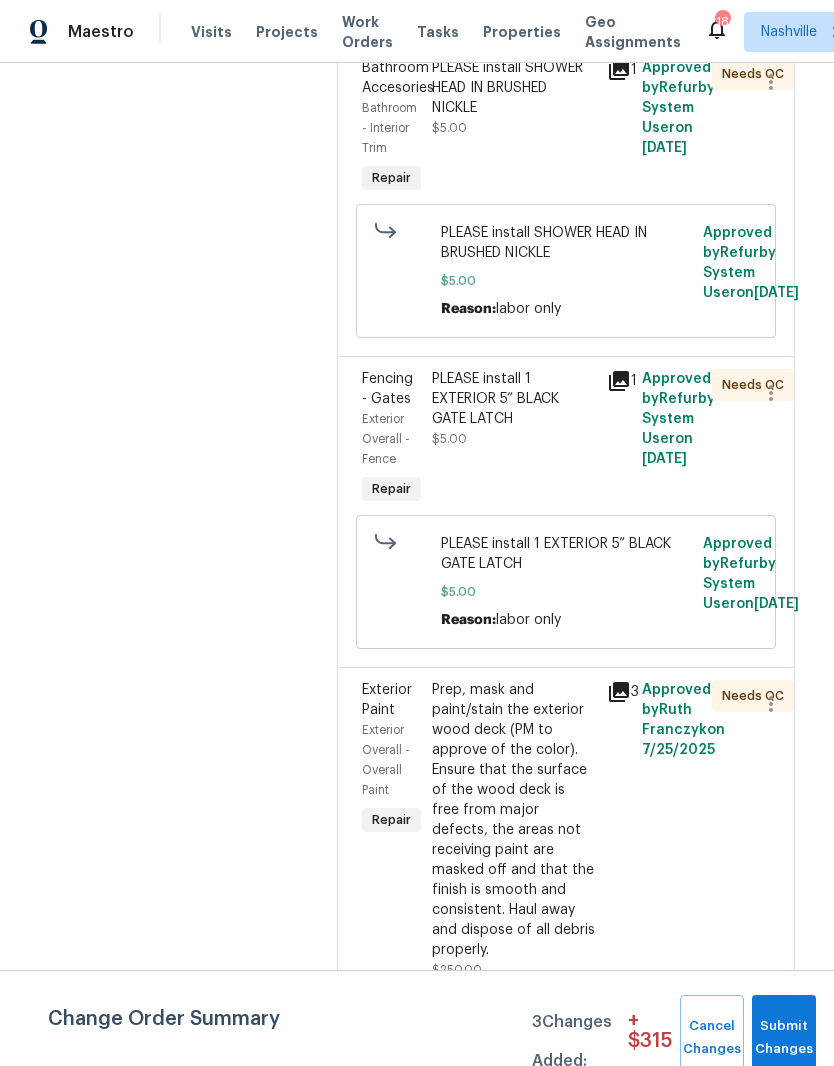 scroll, scrollTop: 5454, scrollLeft: 7, axis: both 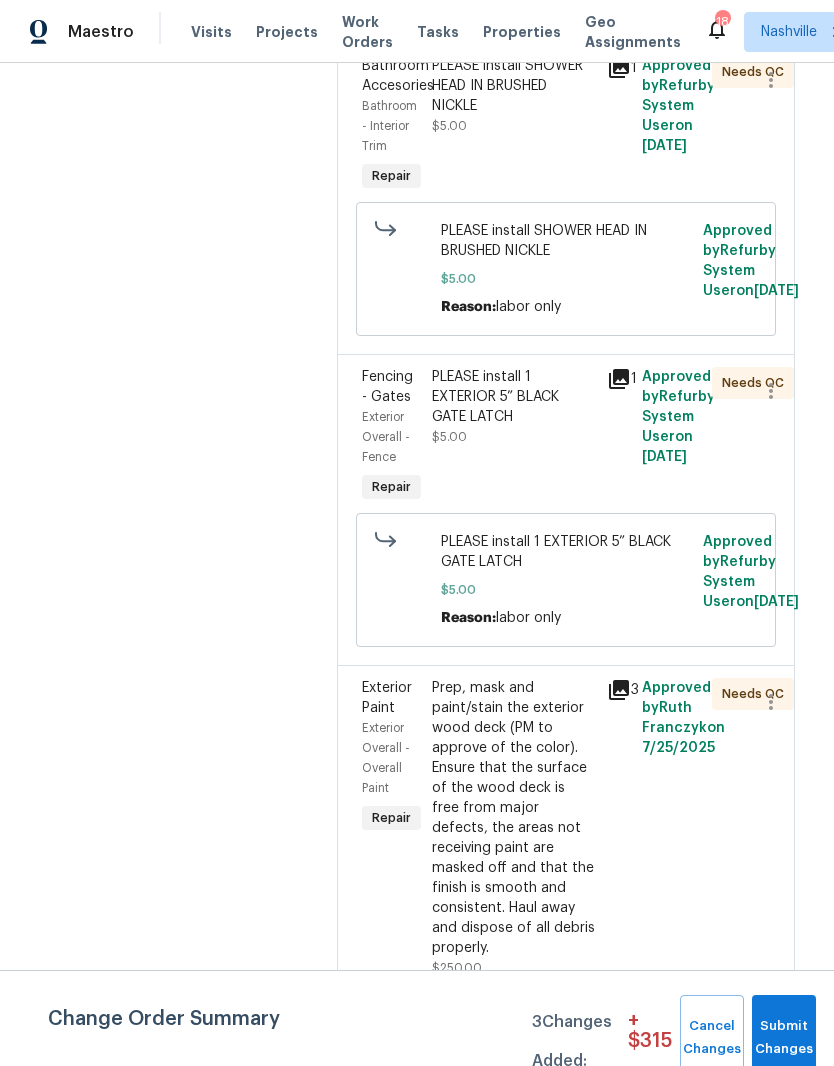 click on "PLEASE install
1 EXTERIOR 5” BLACK GATE LATCH" at bounding box center [513, 397] 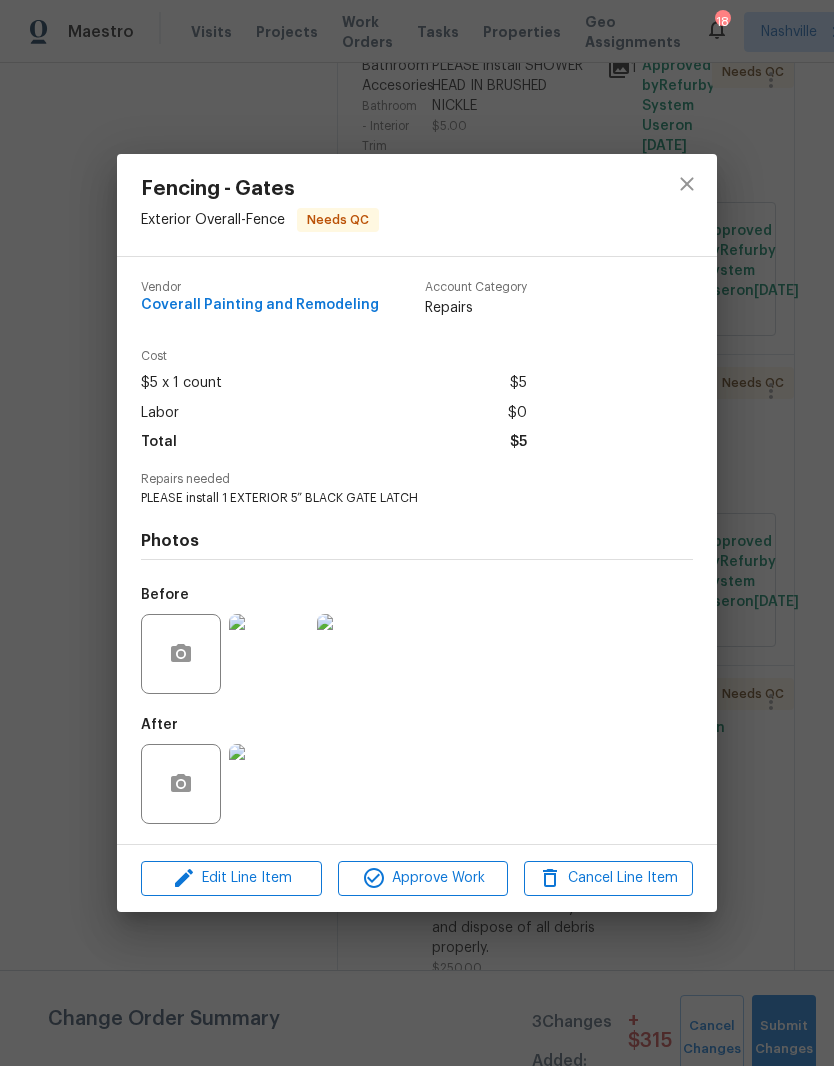 click at bounding box center [269, 784] 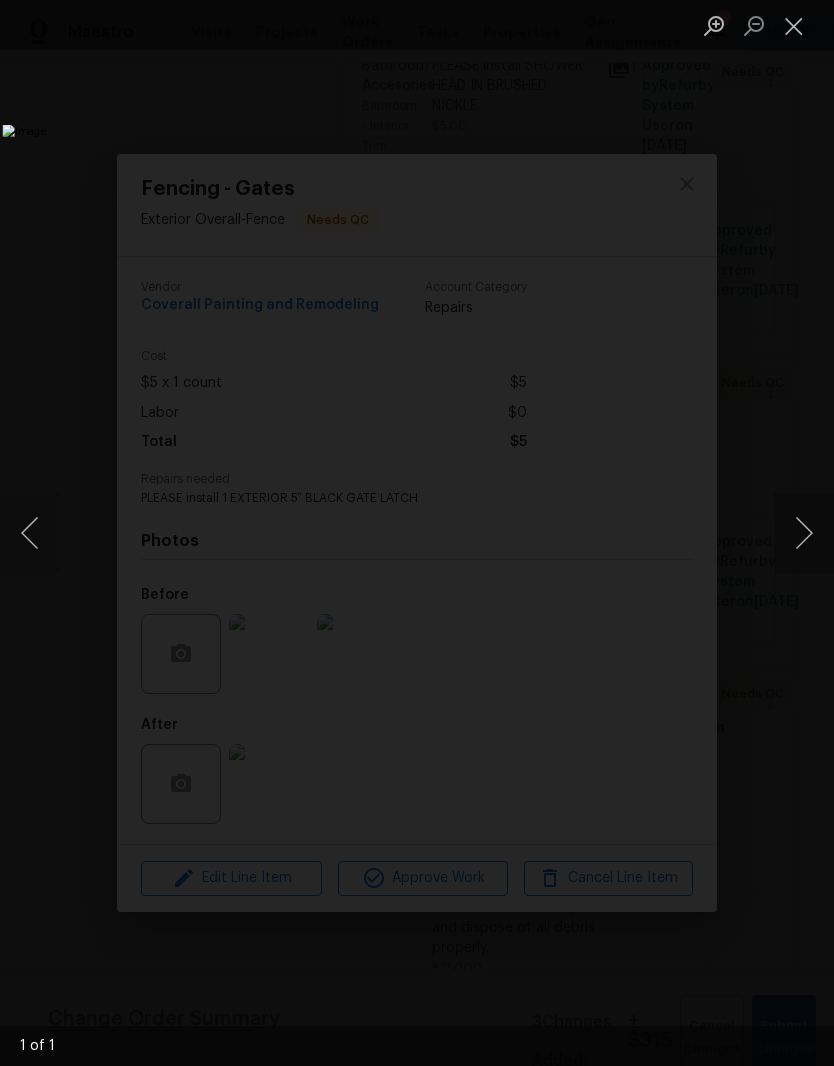 click at bounding box center [794, 25] 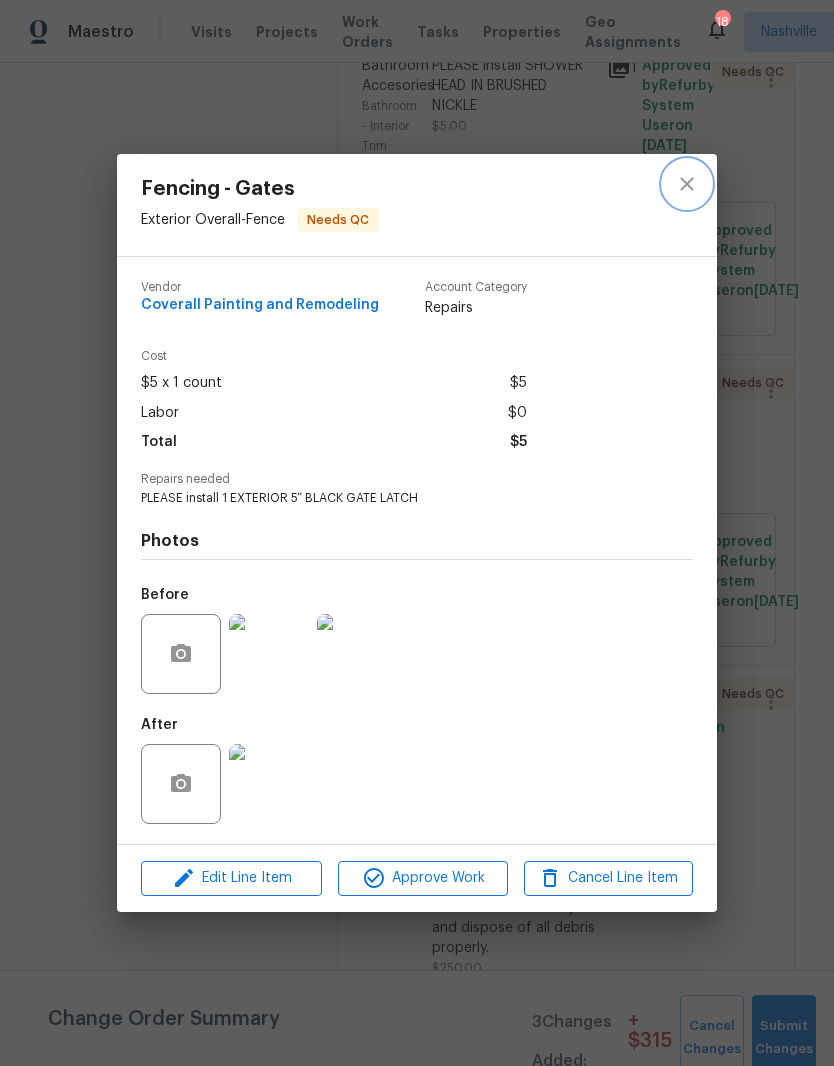 click 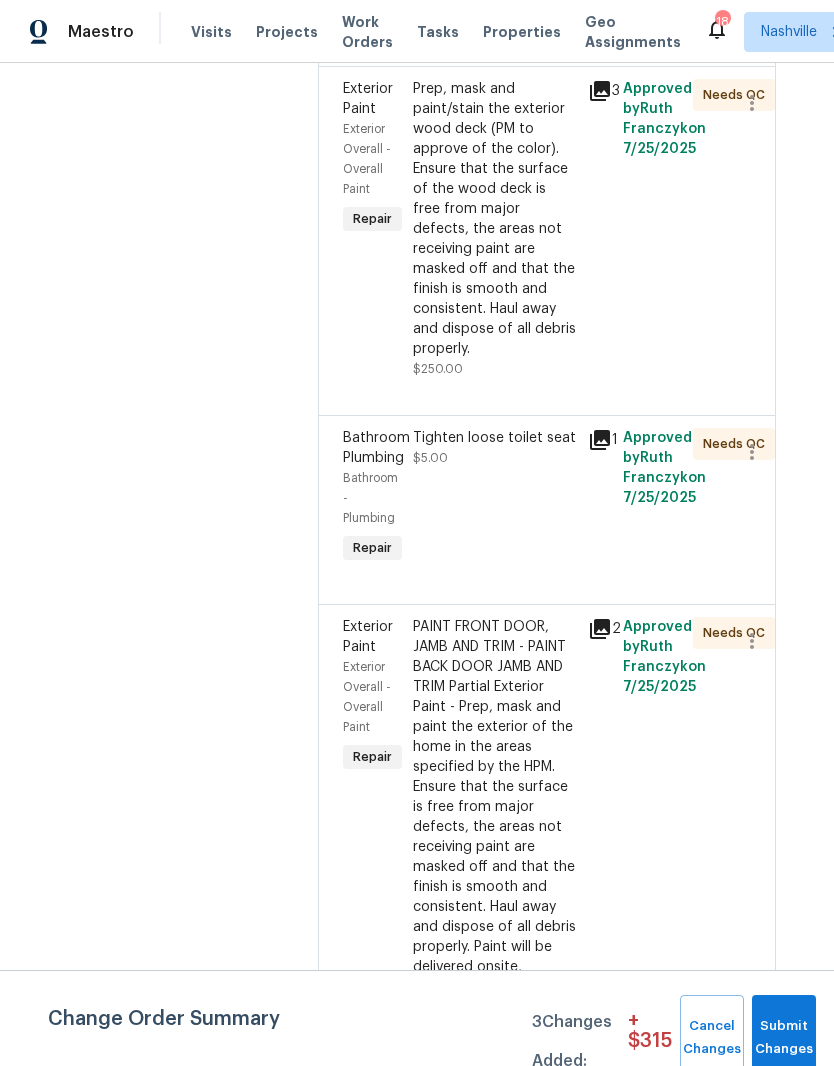 scroll, scrollTop: 6059, scrollLeft: 26, axis: both 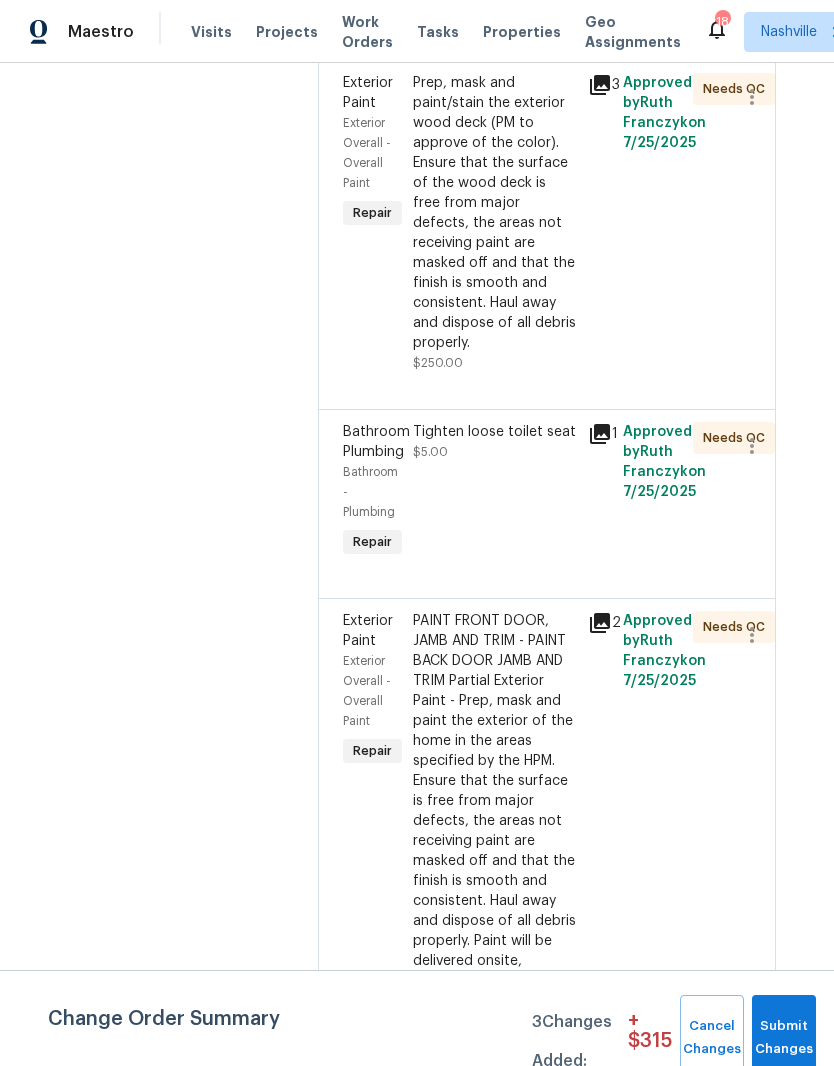 click on "Prep, mask and paint/stain the exterior wood deck  (PM to approve of the color). Ensure that the surface of the wood deck is free from major defects, the areas not receiving paint are masked off and that the finish is smooth and consistent. Haul away and dispose of all debris properly." at bounding box center [494, 213] 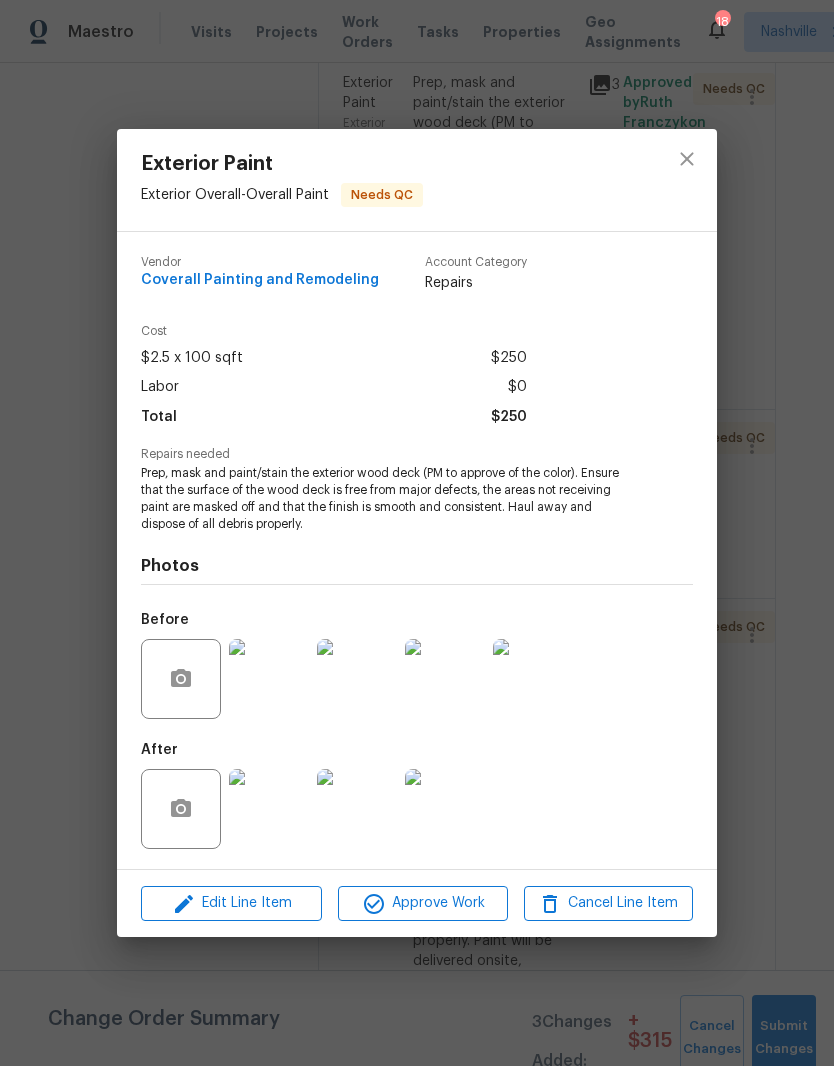 click at bounding box center [269, 809] 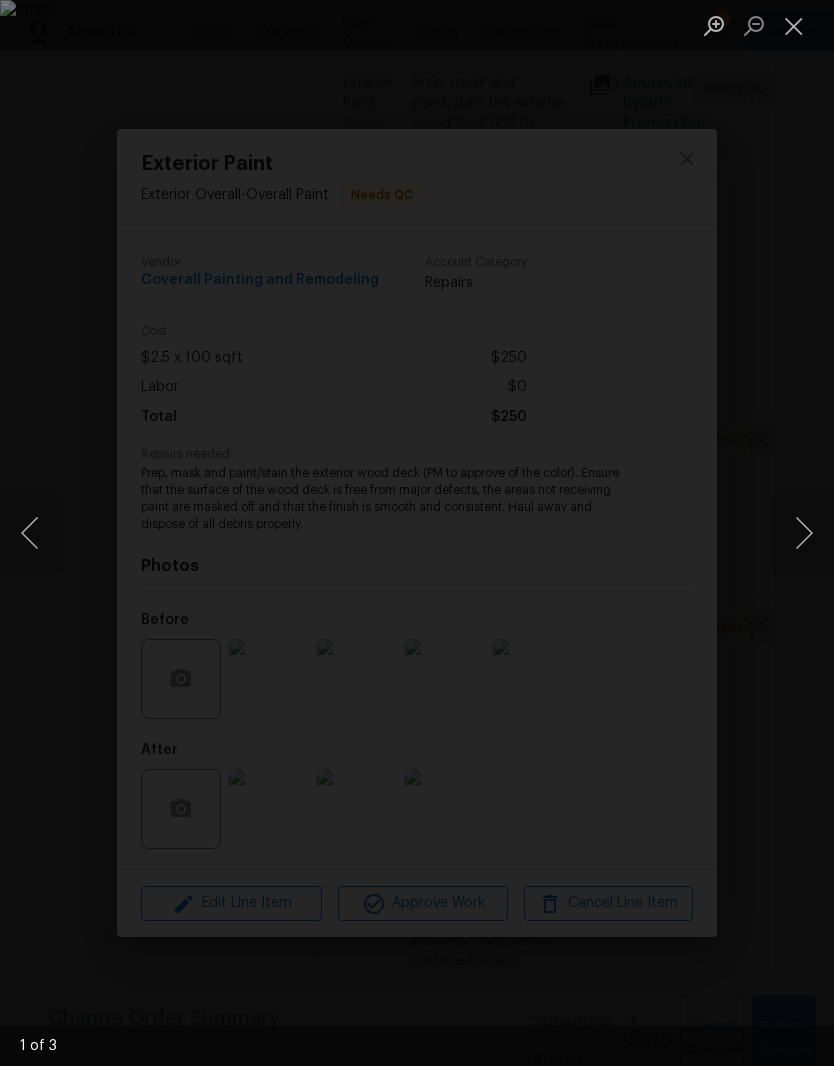 click at bounding box center (804, 533) 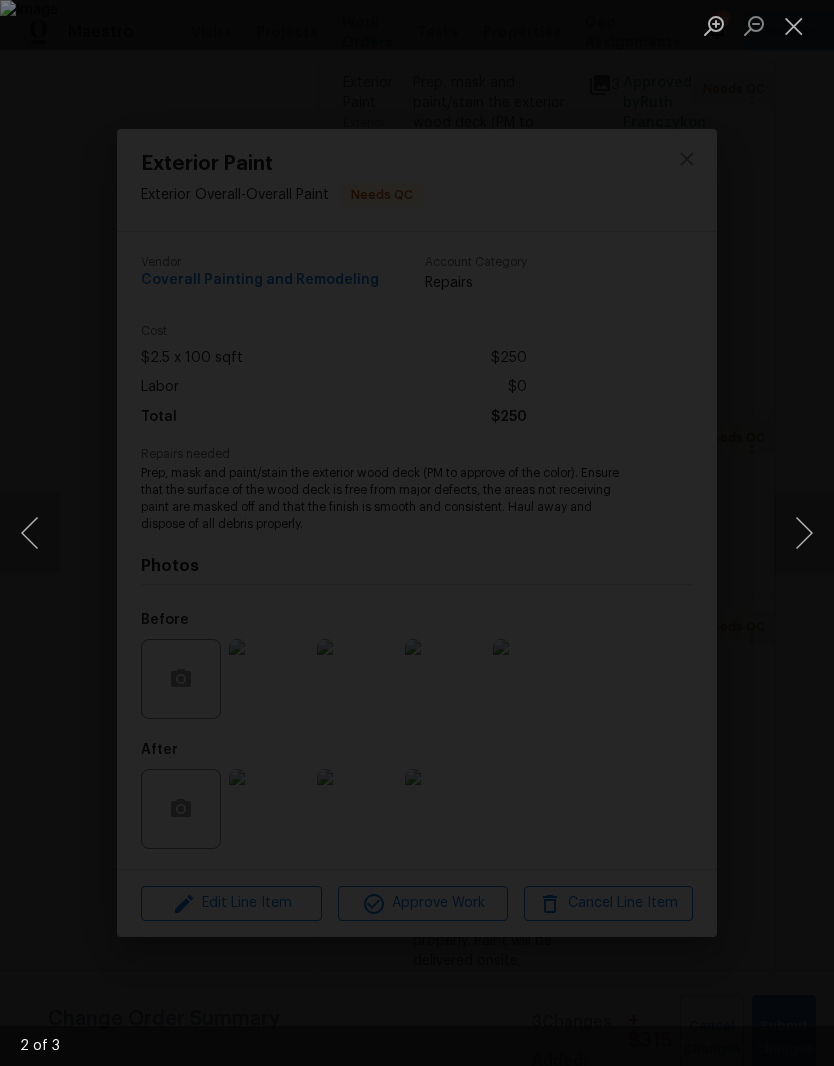 click at bounding box center [804, 533] 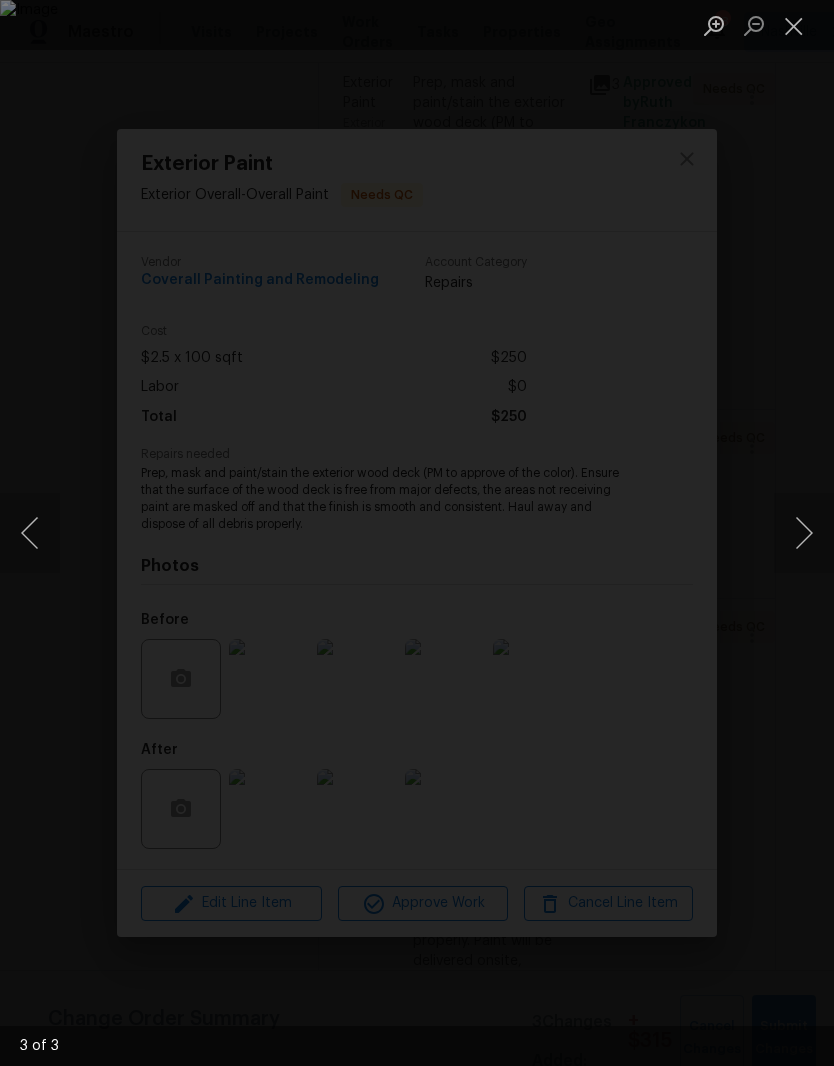 click at bounding box center [794, 25] 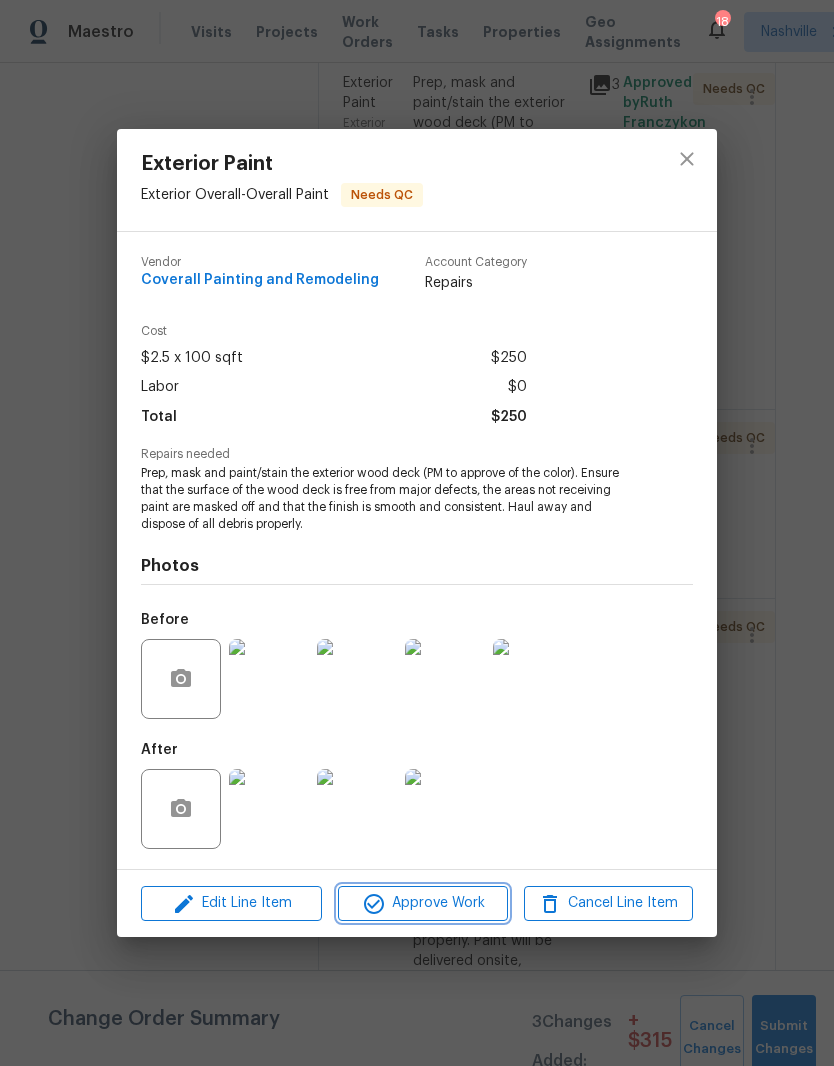 click on "Approve Work" at bounding box center [422, 903] 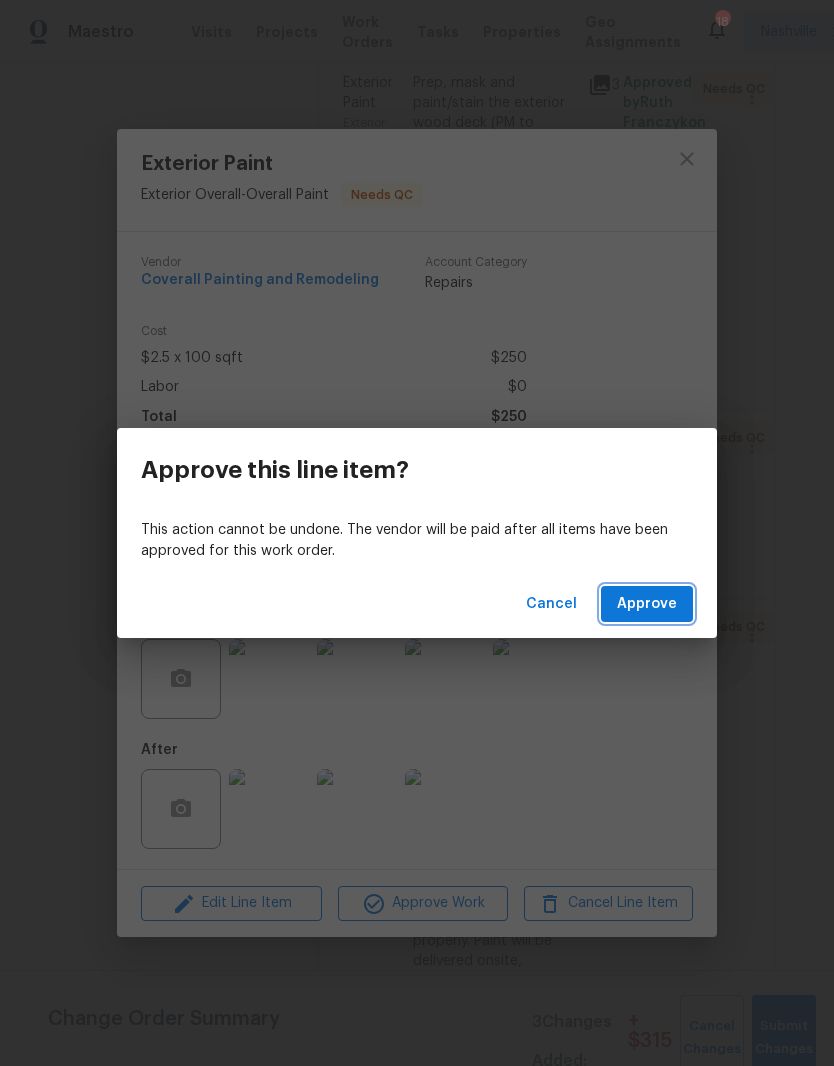 click on "Approve" at bounding box center (647, 604) 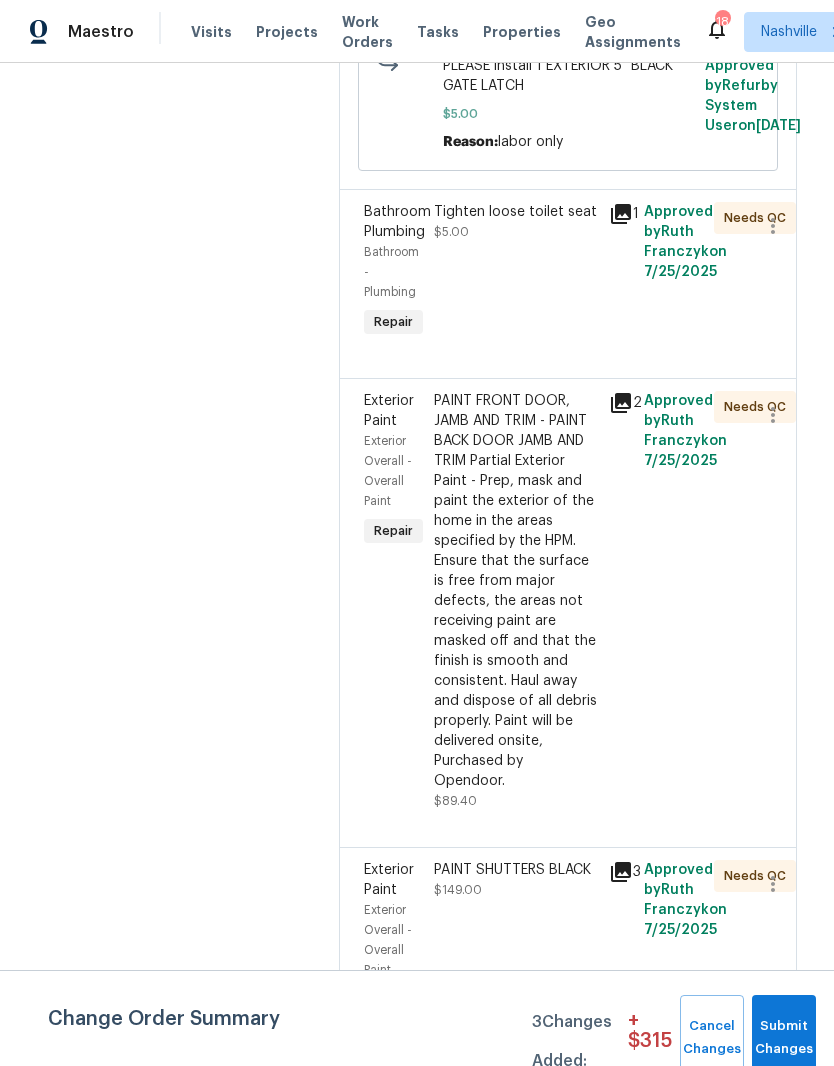 scroll, scrollTop: 5930, scrollLeft: 5, axis: both 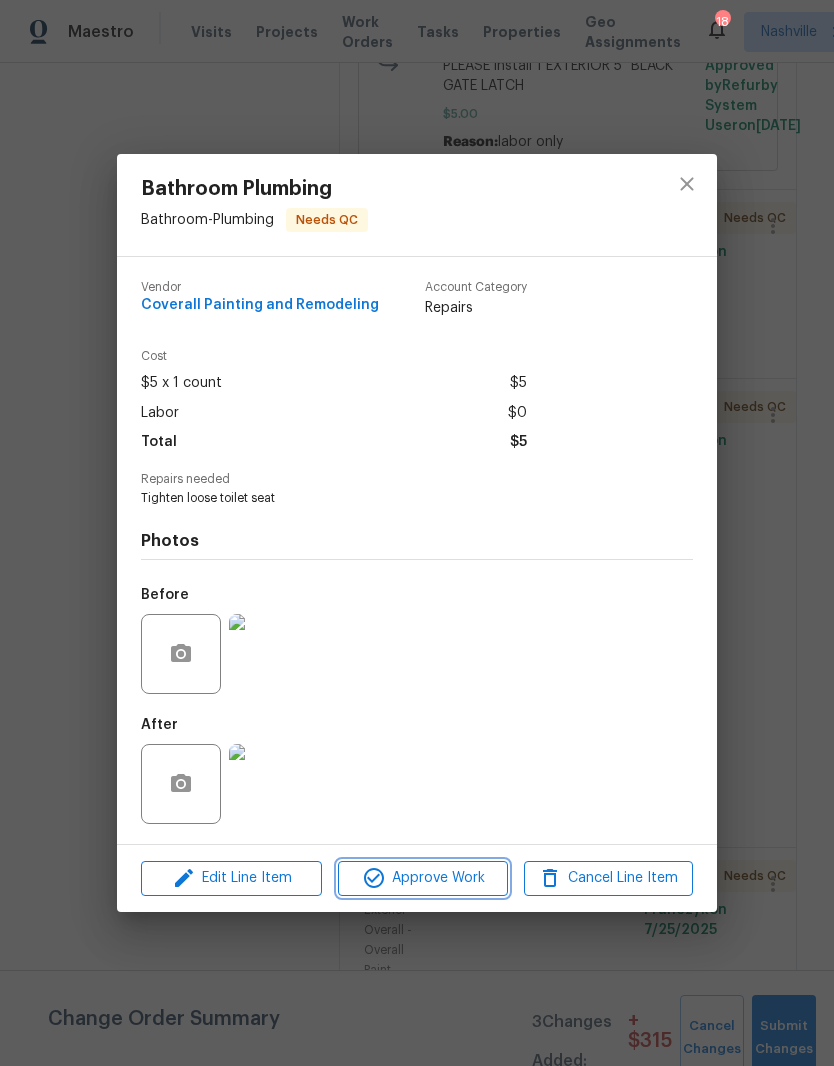click on "Approve Work" at bounding box center (422, 878) 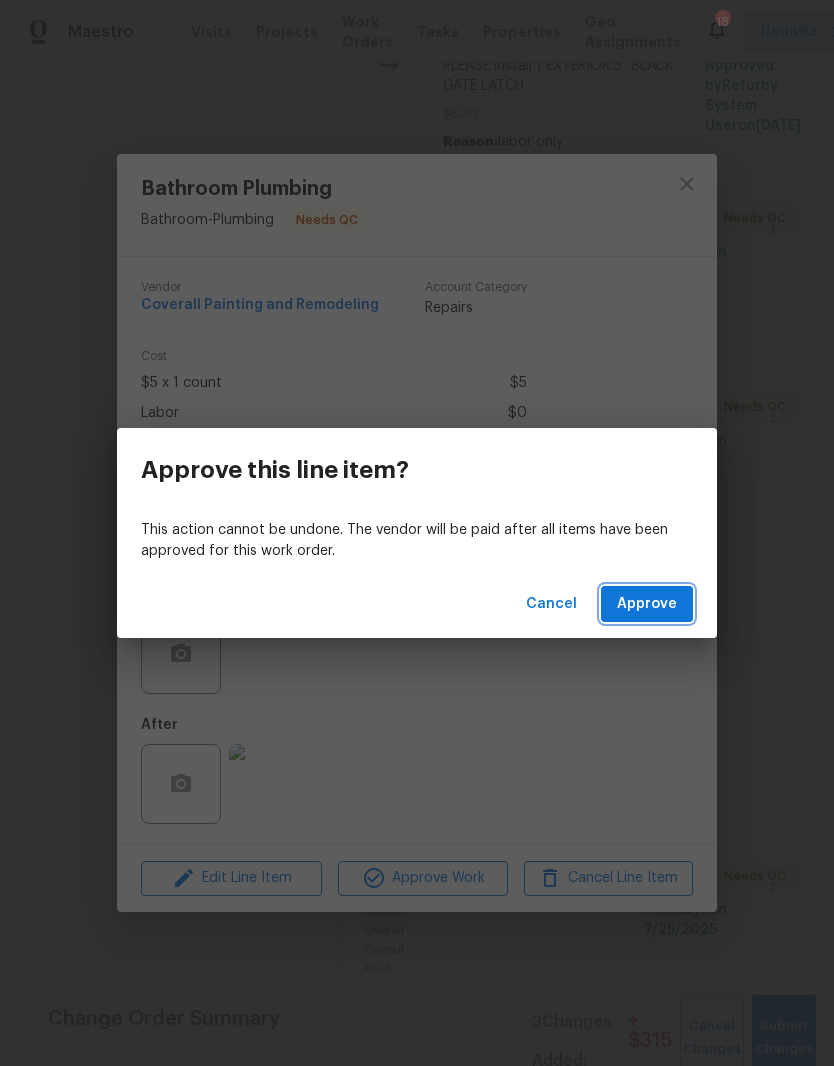 click on "Approve" at bounding box center [647, 604] 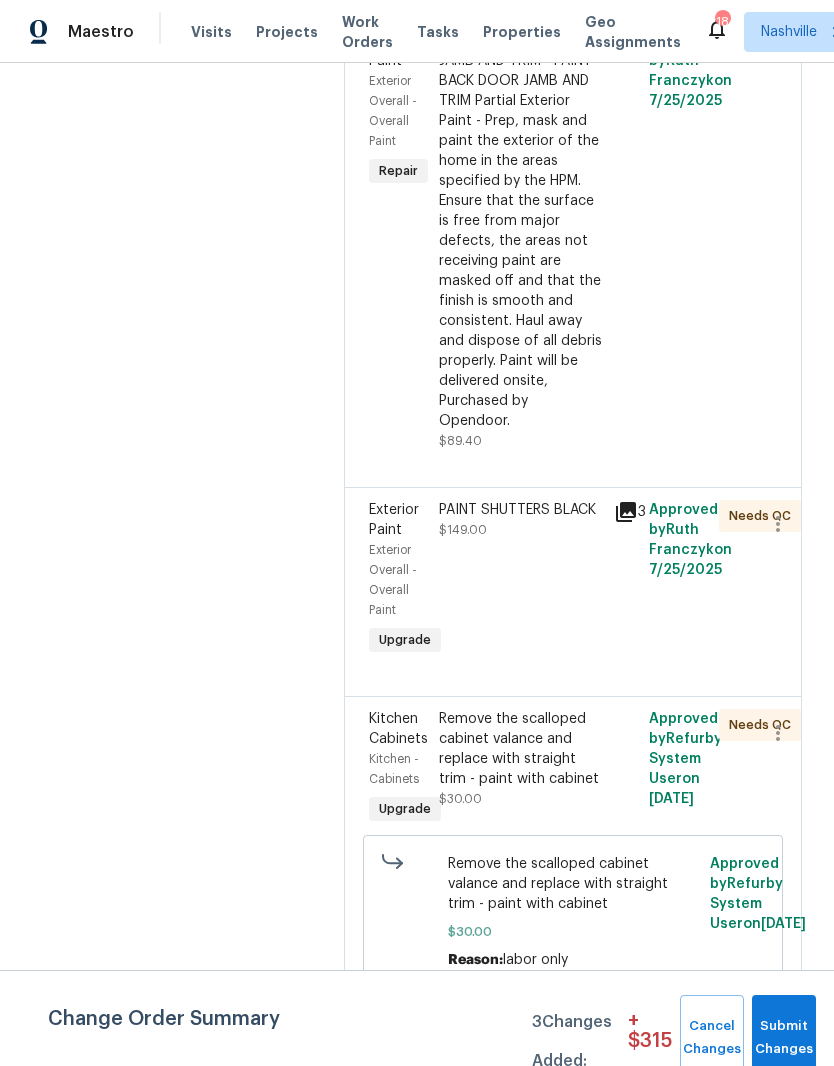 scroll, scrollTop: 6100, scrollLeft: 0, axis: vertical 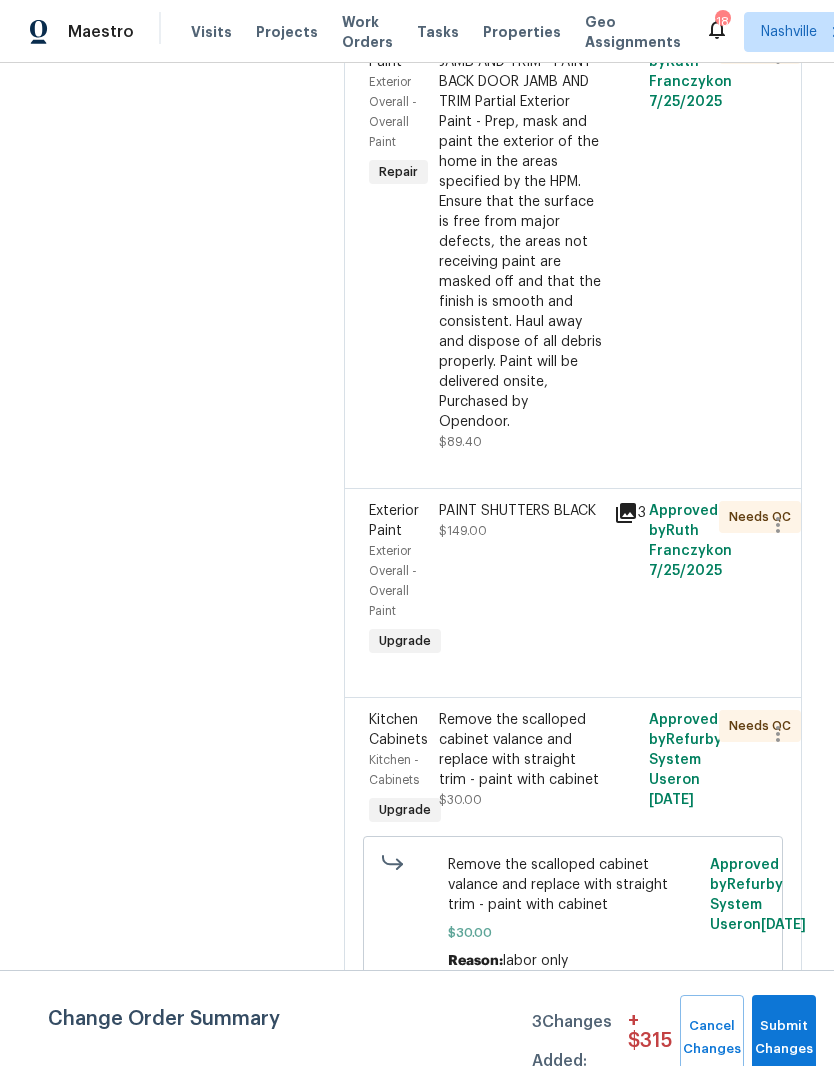 click on "PAINT FRONT DOOR, JAMB AND TRIM - PAINT BACK DOOR JAMB AND TRIM
Partial Exterior Paint - Prep, mask and paint the exterior of the home in the areas specified by the HPM. Ensure that the surface is free from major defects, the areas not receiving paint are masked off and that the finish is smooth and consistent. Haul away and dispose of all debris properly. Paint will be delivered onsite, Purchased by Opendoor." at bounding box center [520, 232] 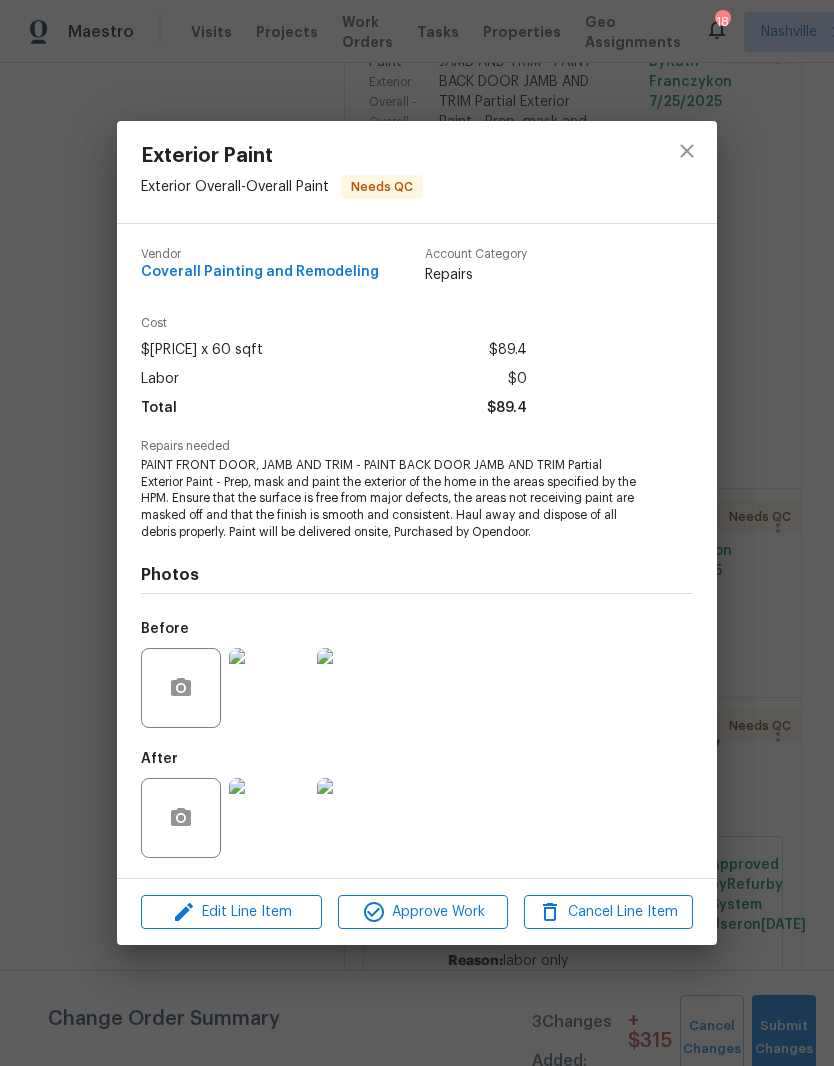 click at bounding box center (269, 818) 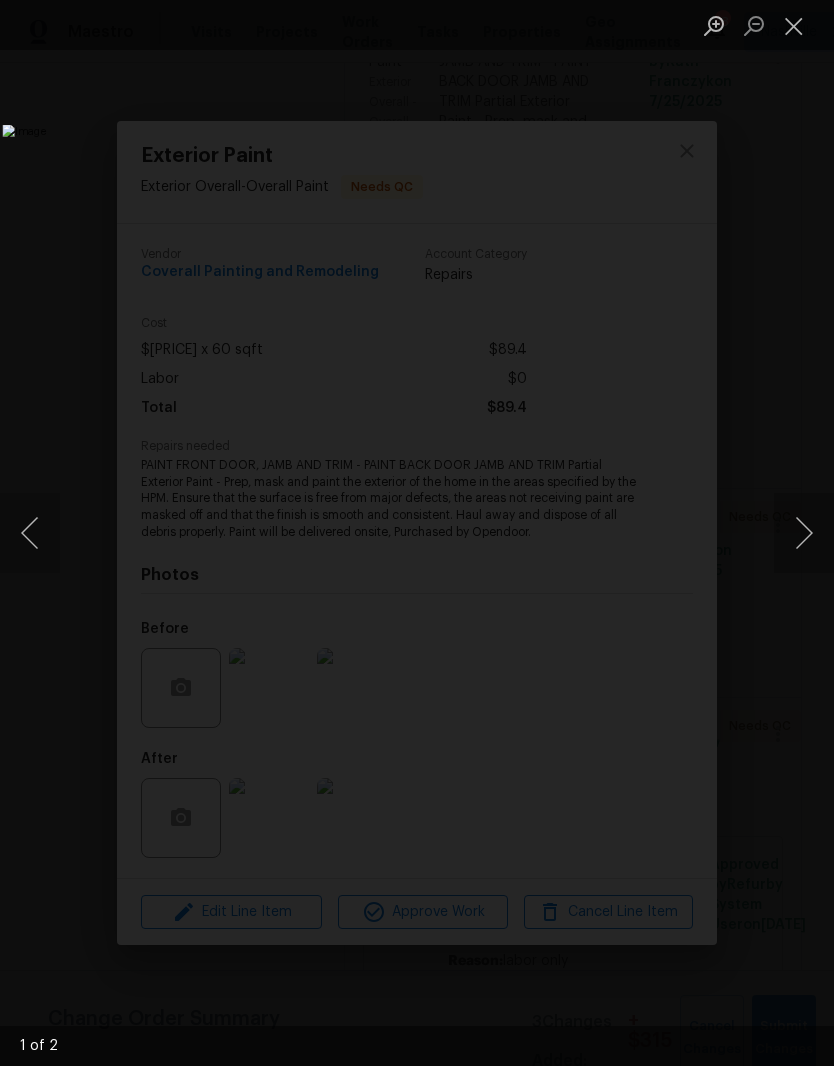 click at bounding box center [804, 533] 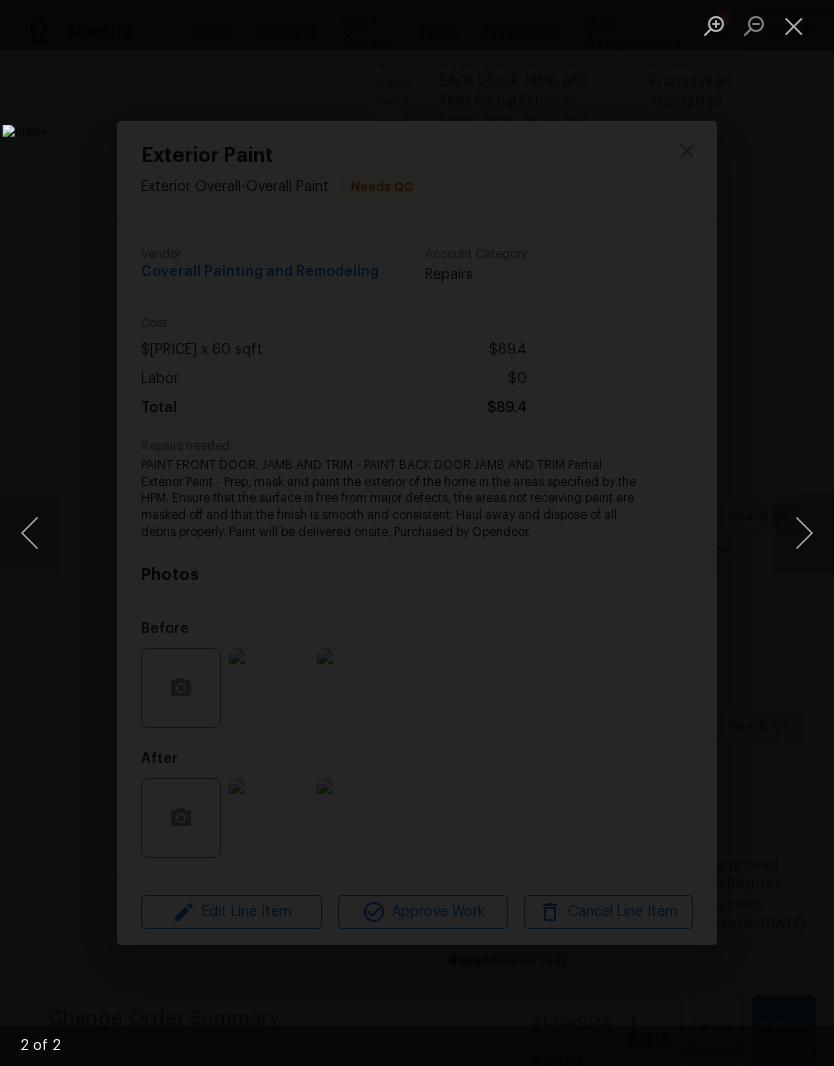click at bounding box center (804, 533) 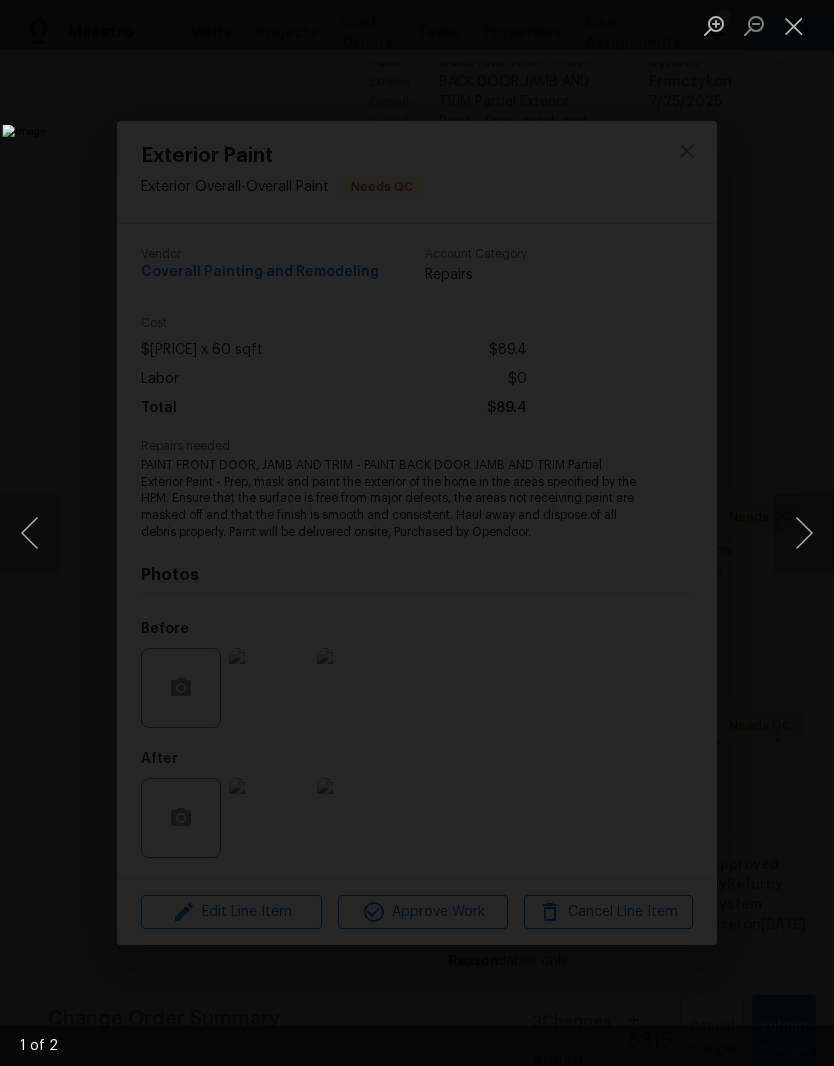 click at bounding box center (794, 25) 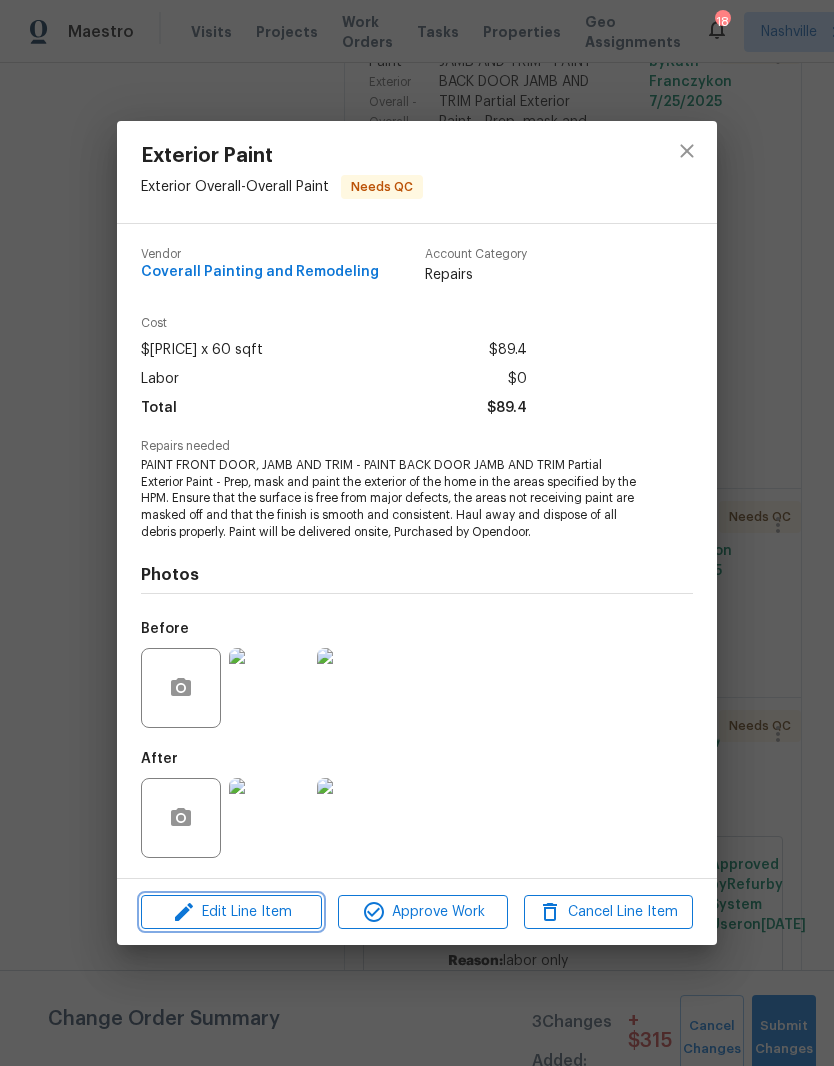 click on "Edit Line Item" at bounding box center (231, 912) 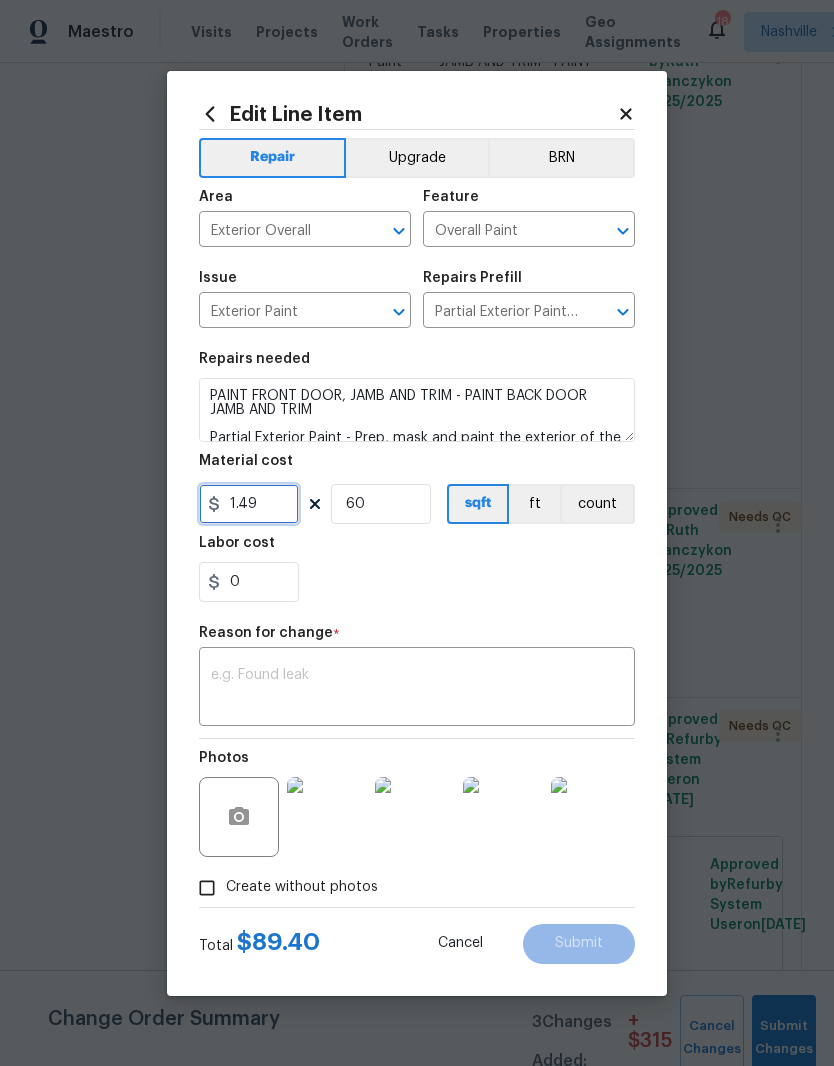 click on "1.49" at bounding box center [249, 504] 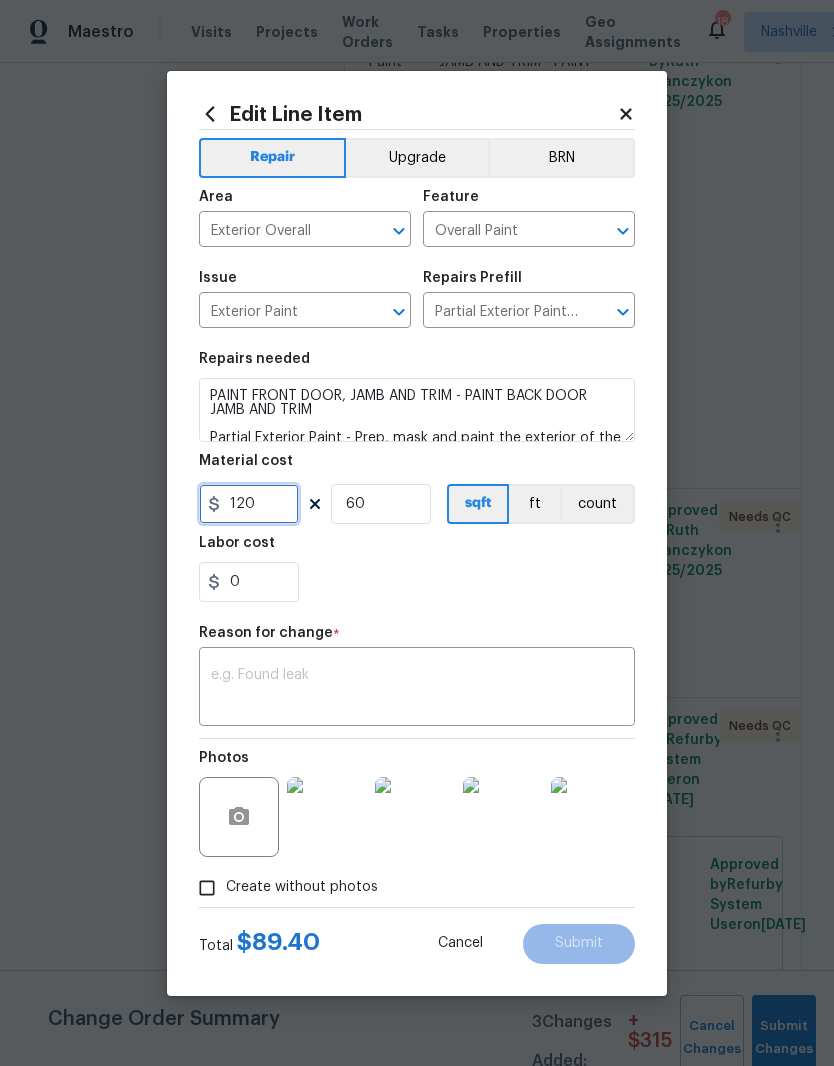 type on "120" 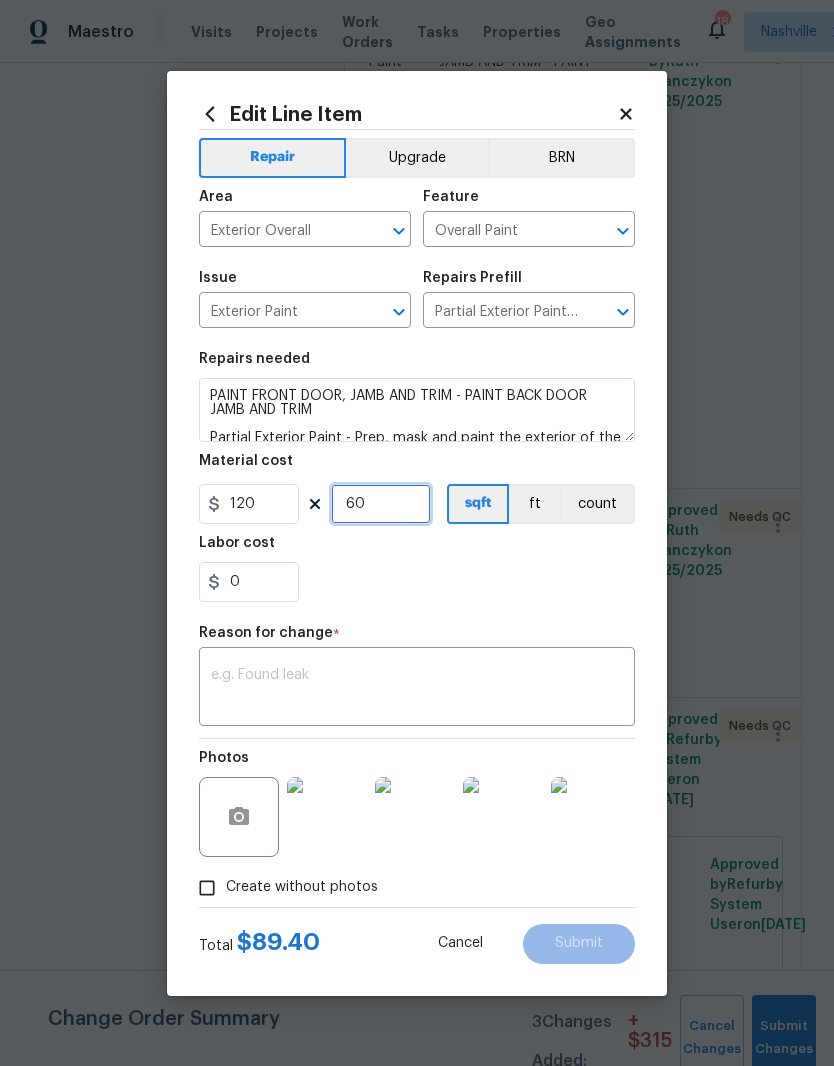click on "60" at bounding box center (381, 504) 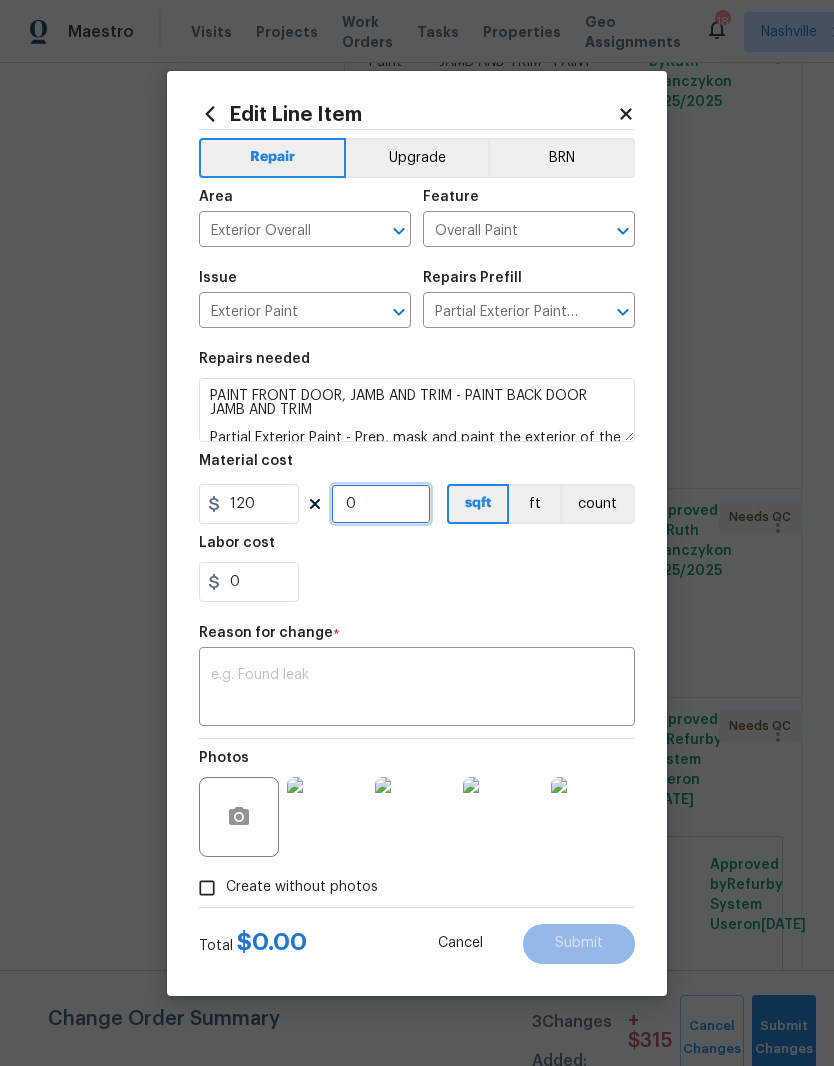 type on "1" 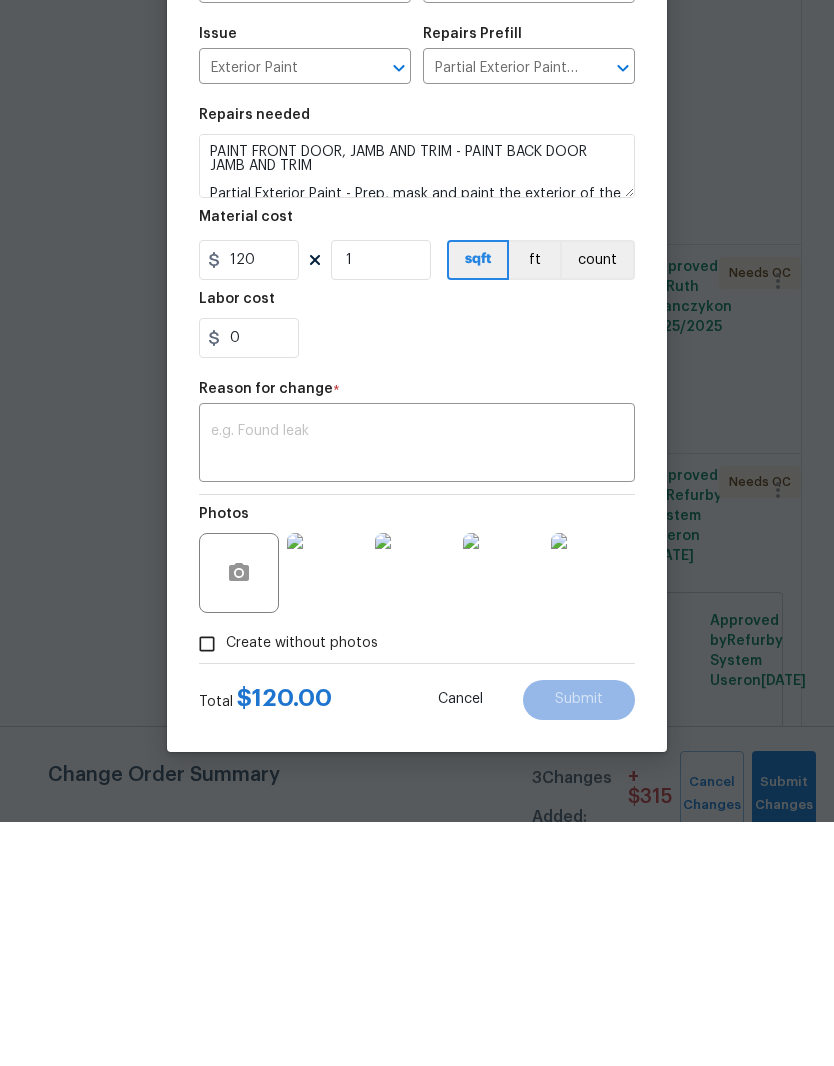 click at bounding box center [417, 689] 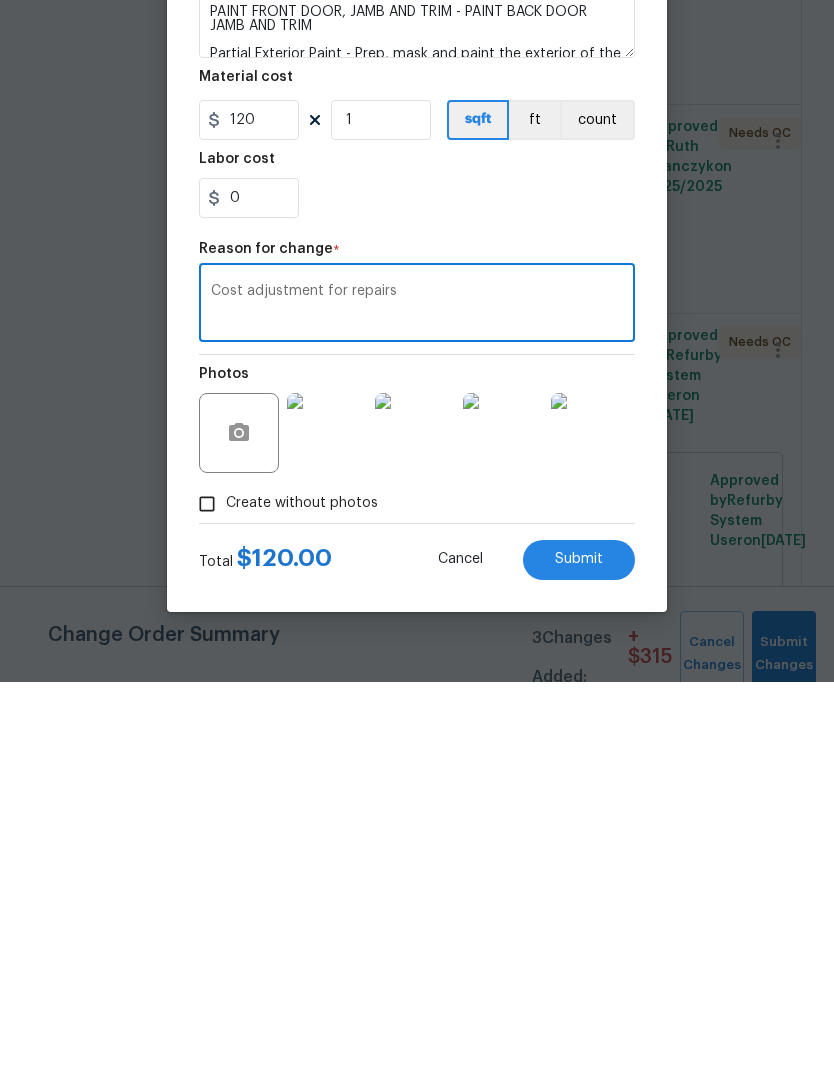 scroll, scrollTop: 82, scrollLeft: 0, axis: vertical 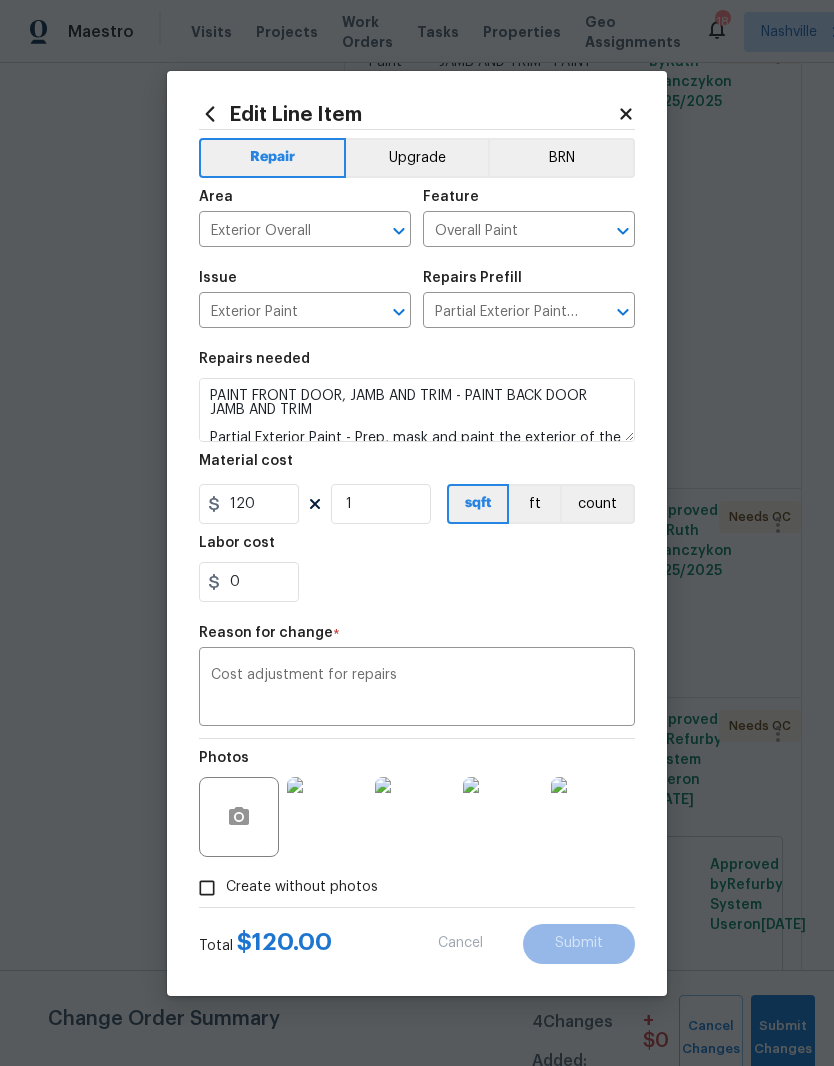 type on "60" 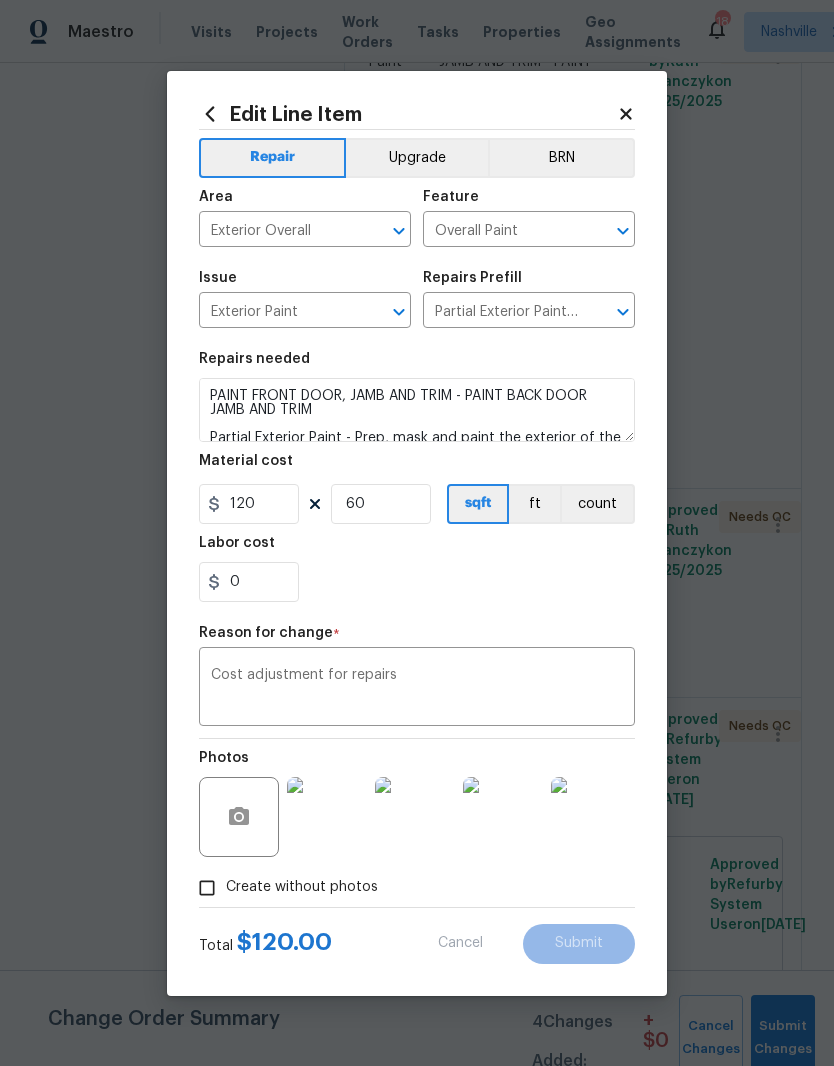 type on "1.49" 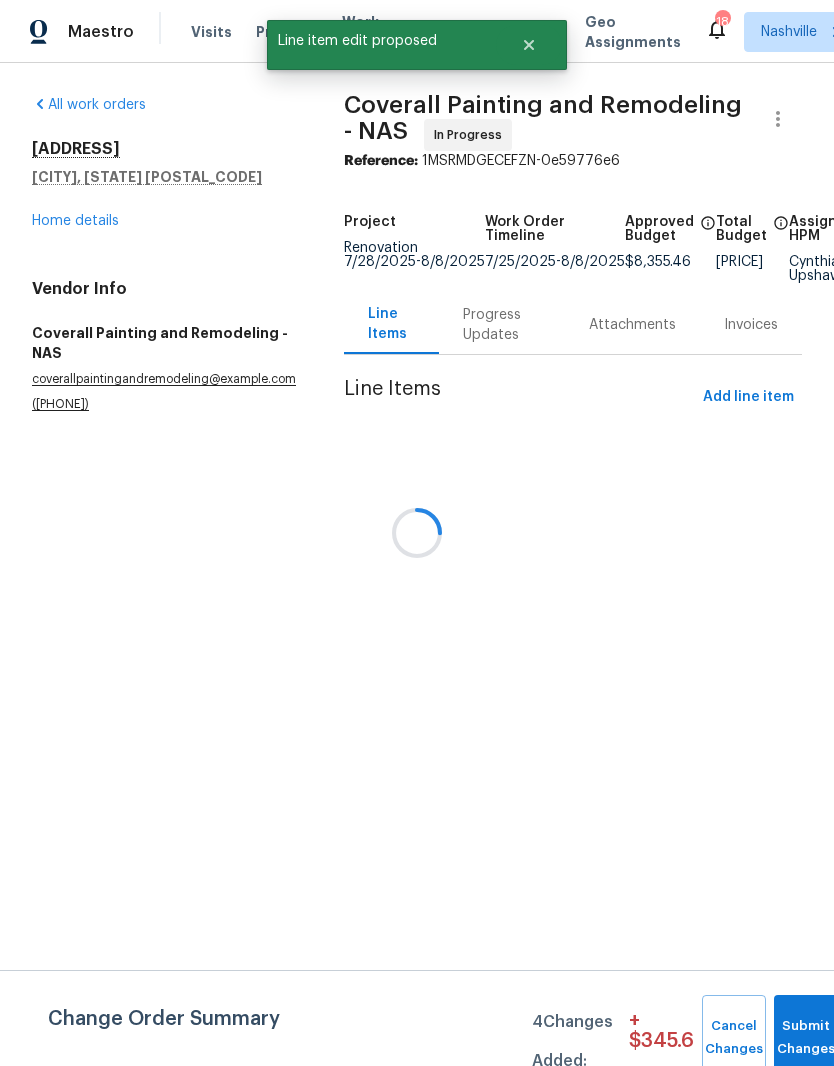 scroll, scrollTop: 0, scrollLeft: 0, axis: both 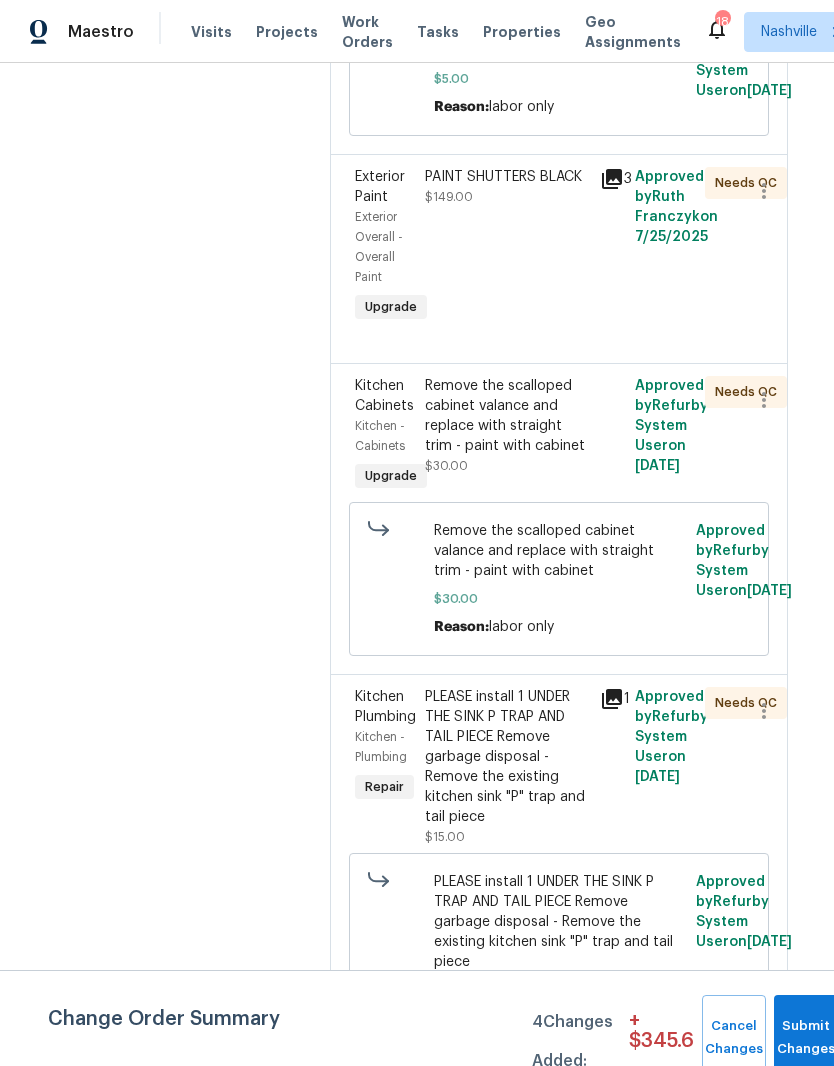 click on "PAINT SHUTTERS BLACK" at bounding box center [506, 177] 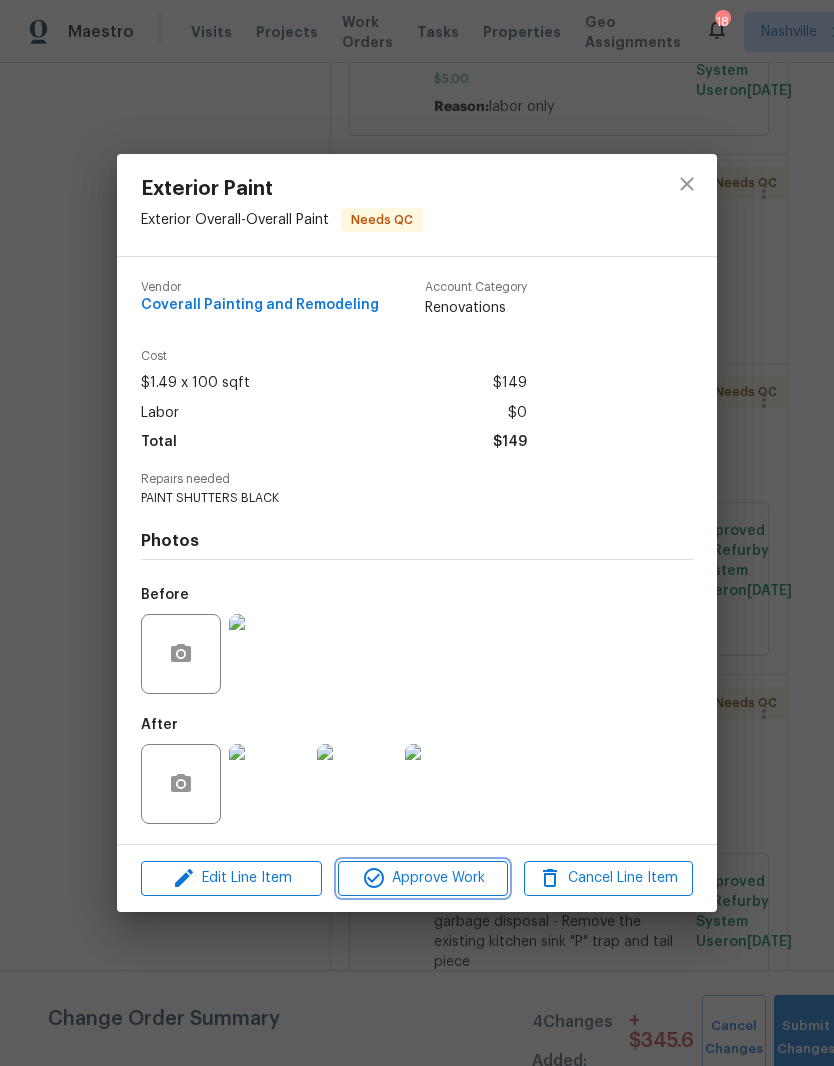click on "Approve Work" at bounding box center [422, 878] 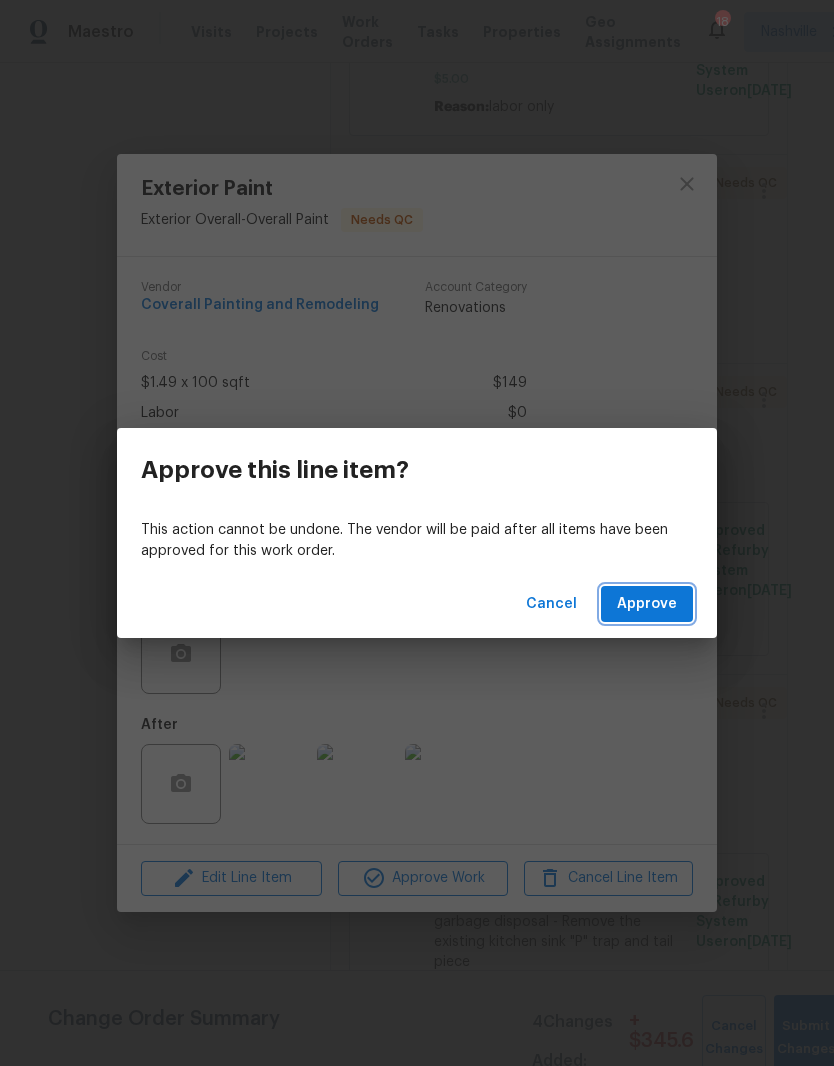 click on "Approve" at bounding box center (647, 604) 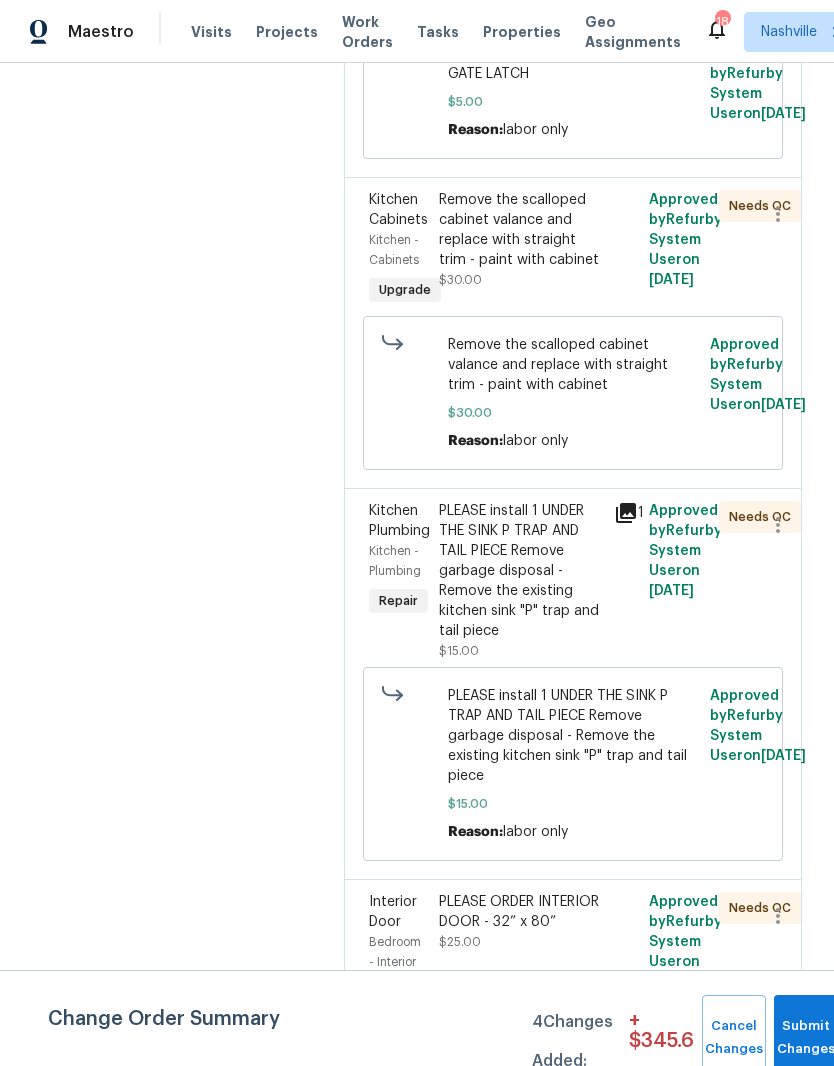scroll, scrollTop: 6734, scrollLeft: 0, axis: vertical 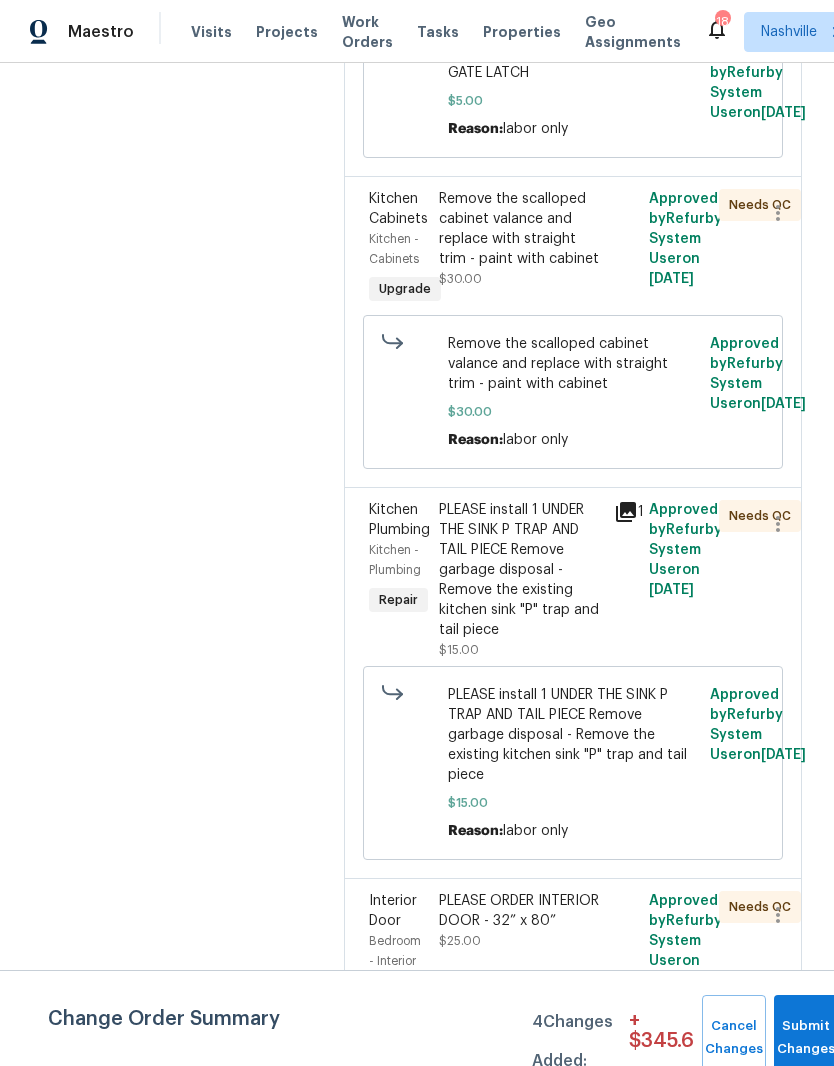 click on "Remove the scalloped cabinet valance and replace with straight trim - paint with cabinet" at bounding box center [520, 229] 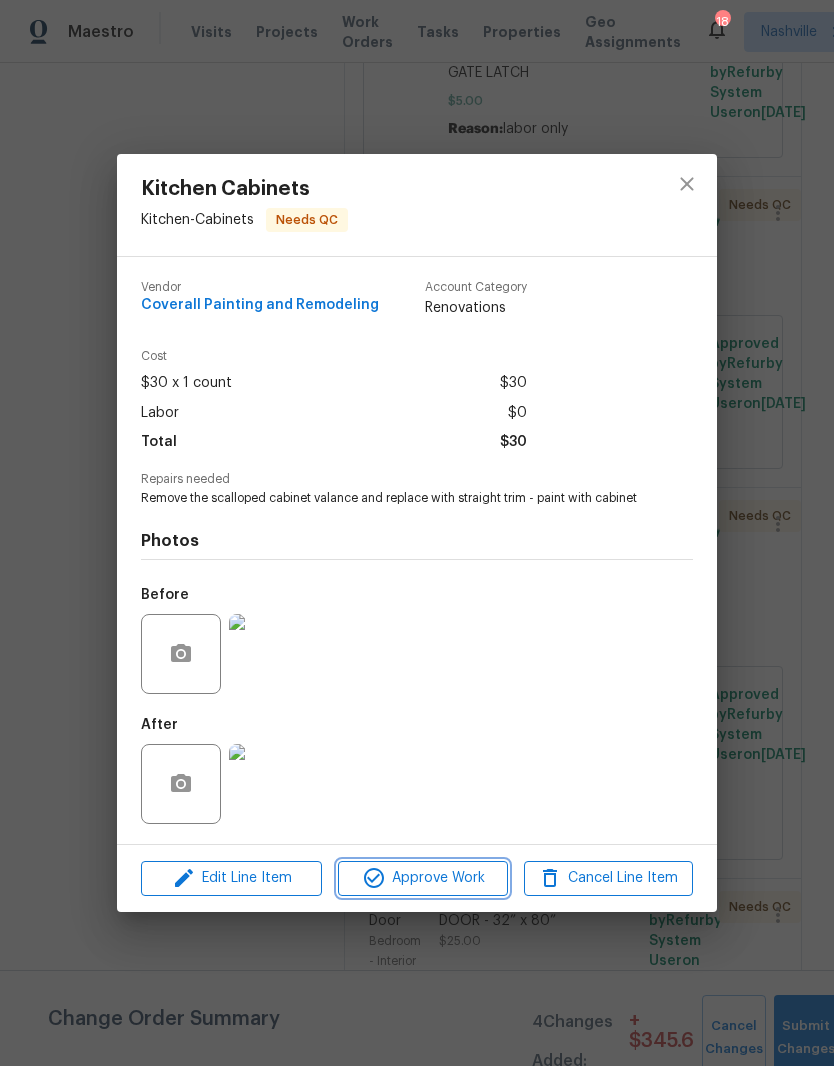 click on "Approve Work" at bounding box center [422, 878] 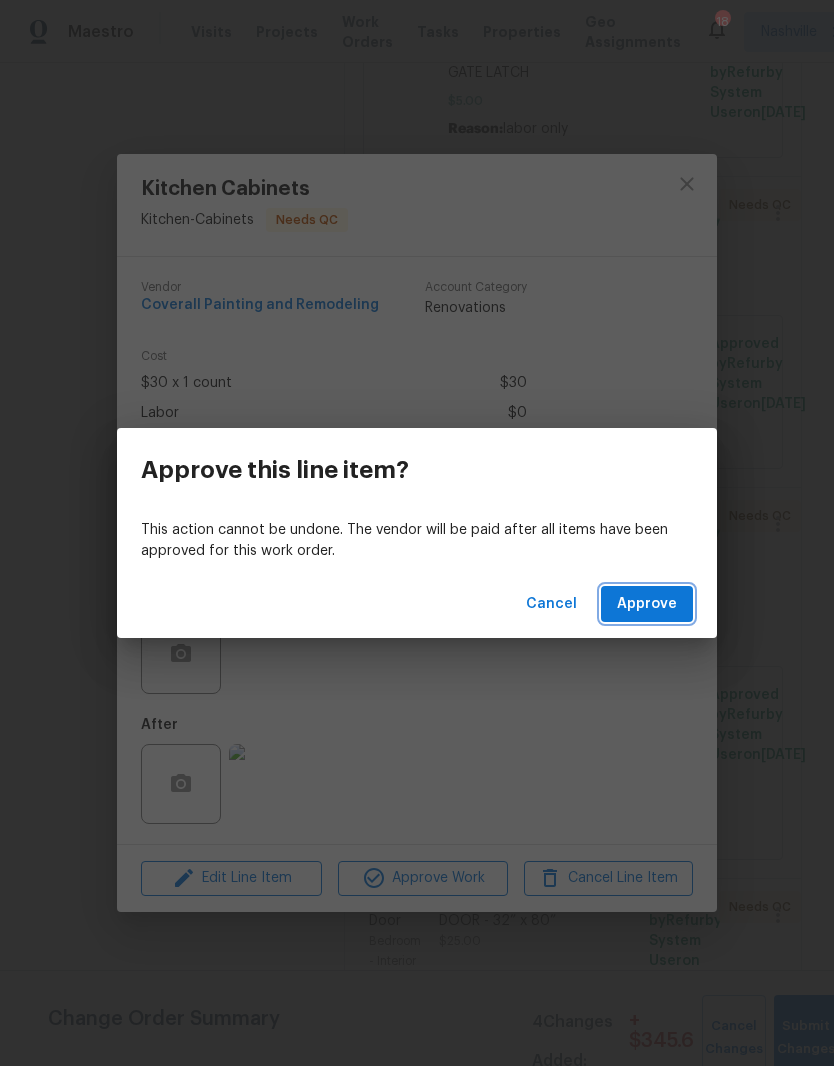 click on "Approve" at bounding box center [647, 604] 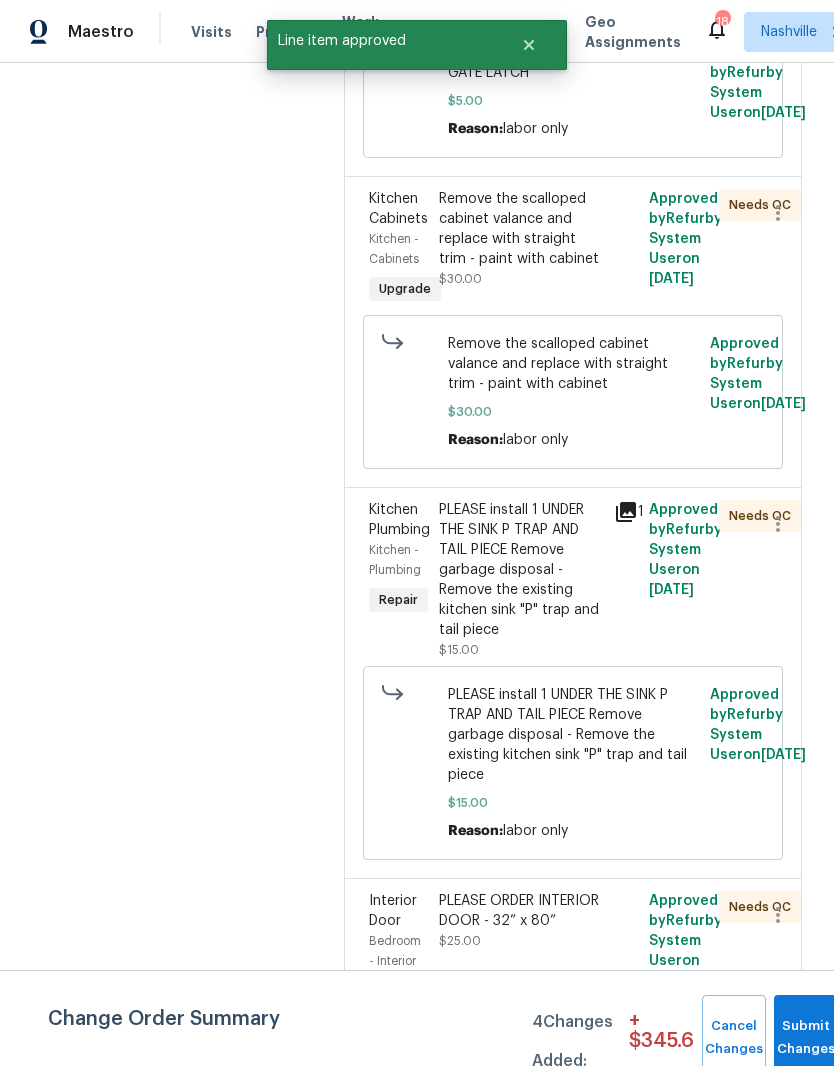 scroll, scrollTop: 0, scrollLeft: 0, axis: both 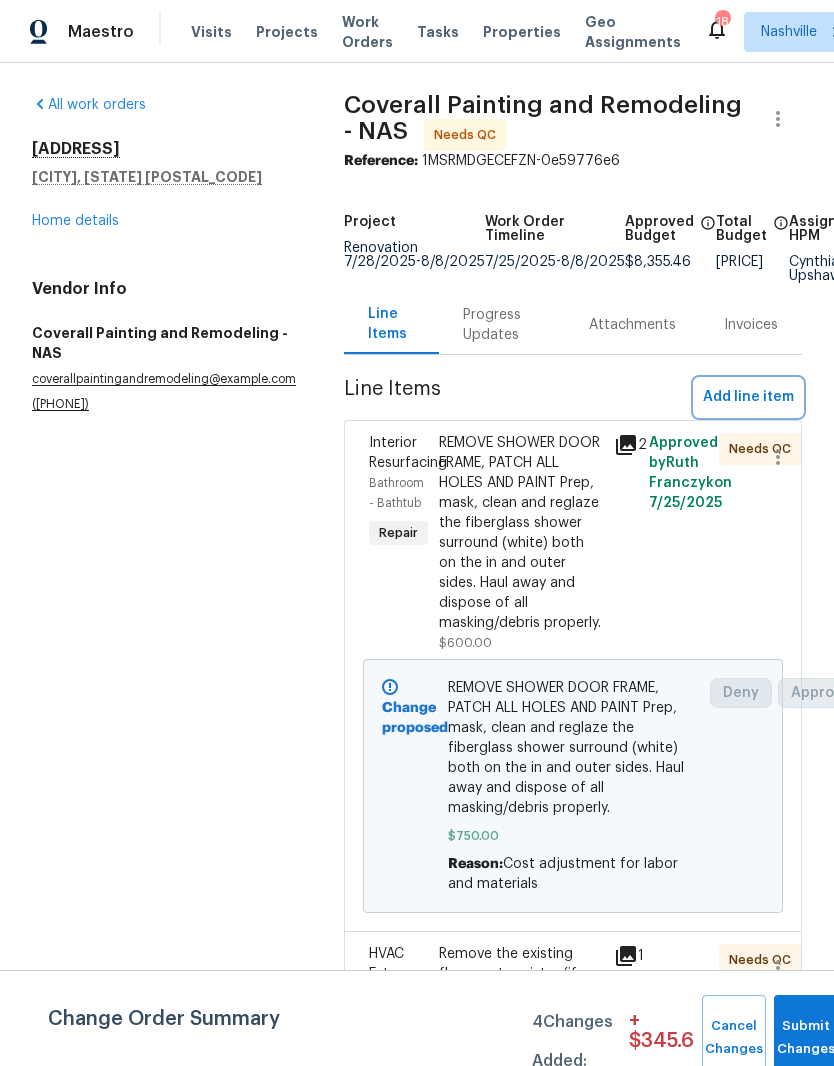 click on "Add line item" at bounding box center (748, 397) 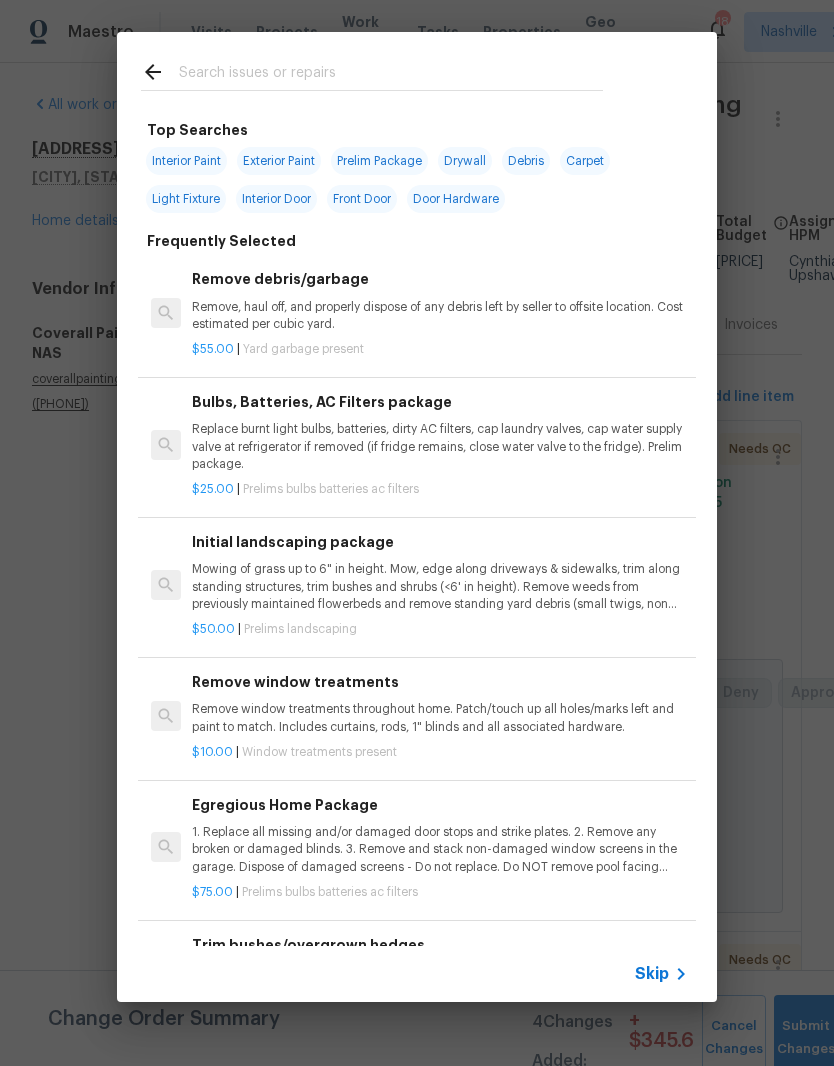 click at bounding box center (391, 75) 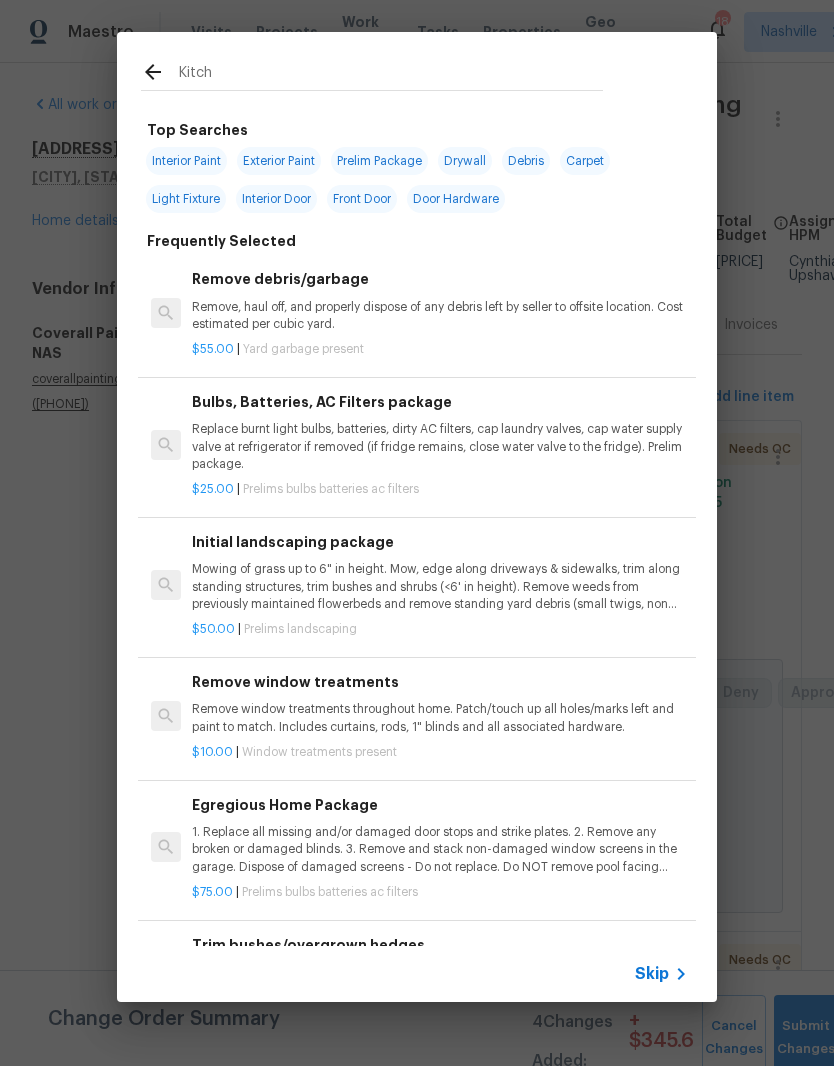type on "Kitche" 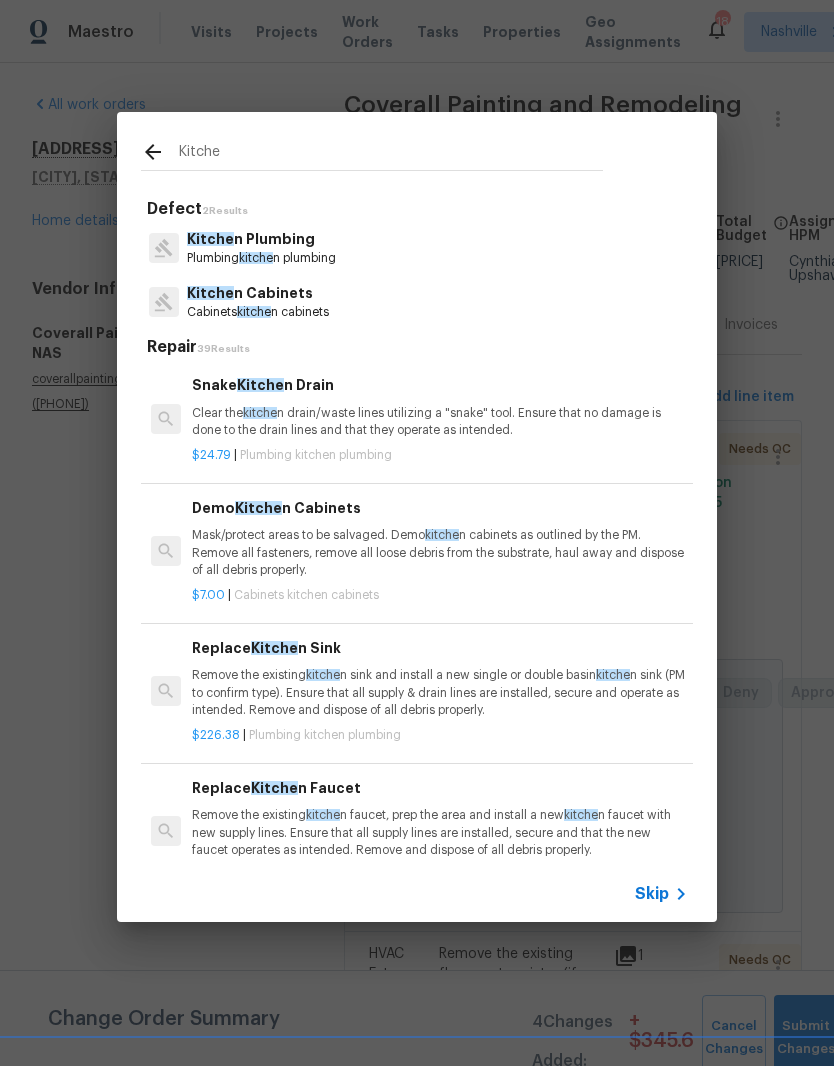click on "Kitche n Cabinets" at bounding box center [258, 293] 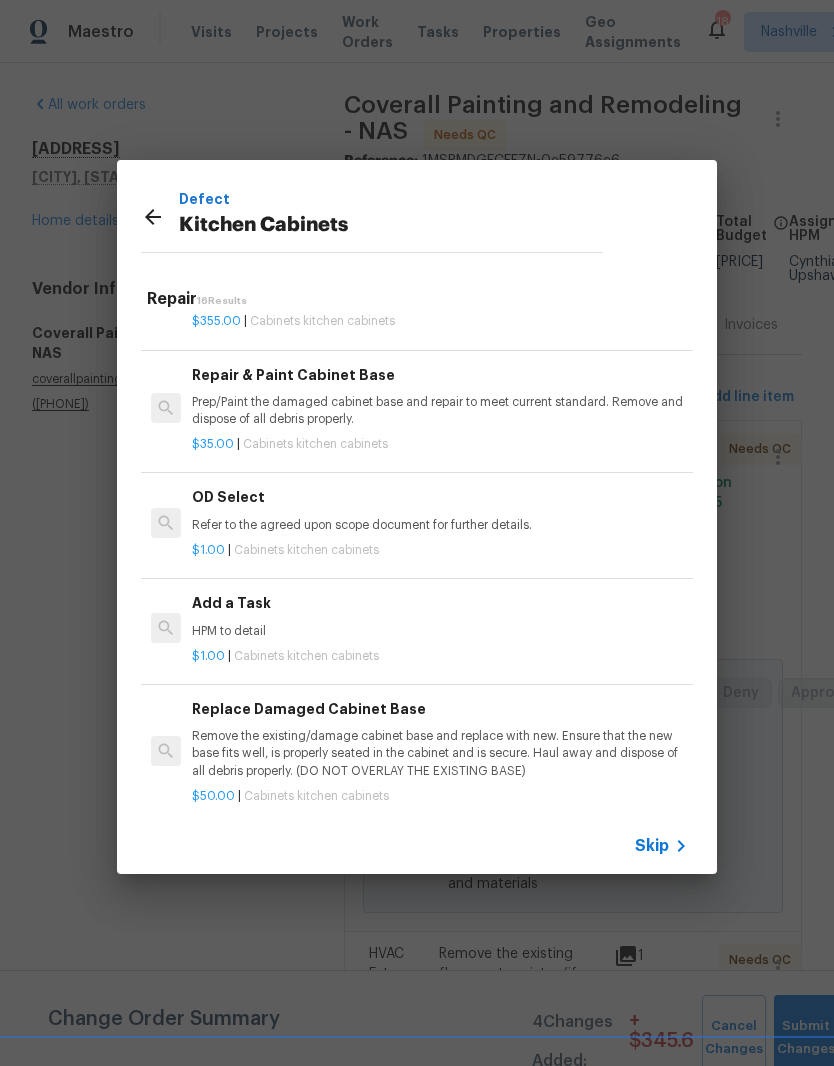 scroll, scrollTop: 1642, scrollLeft: 0, axis: vertical 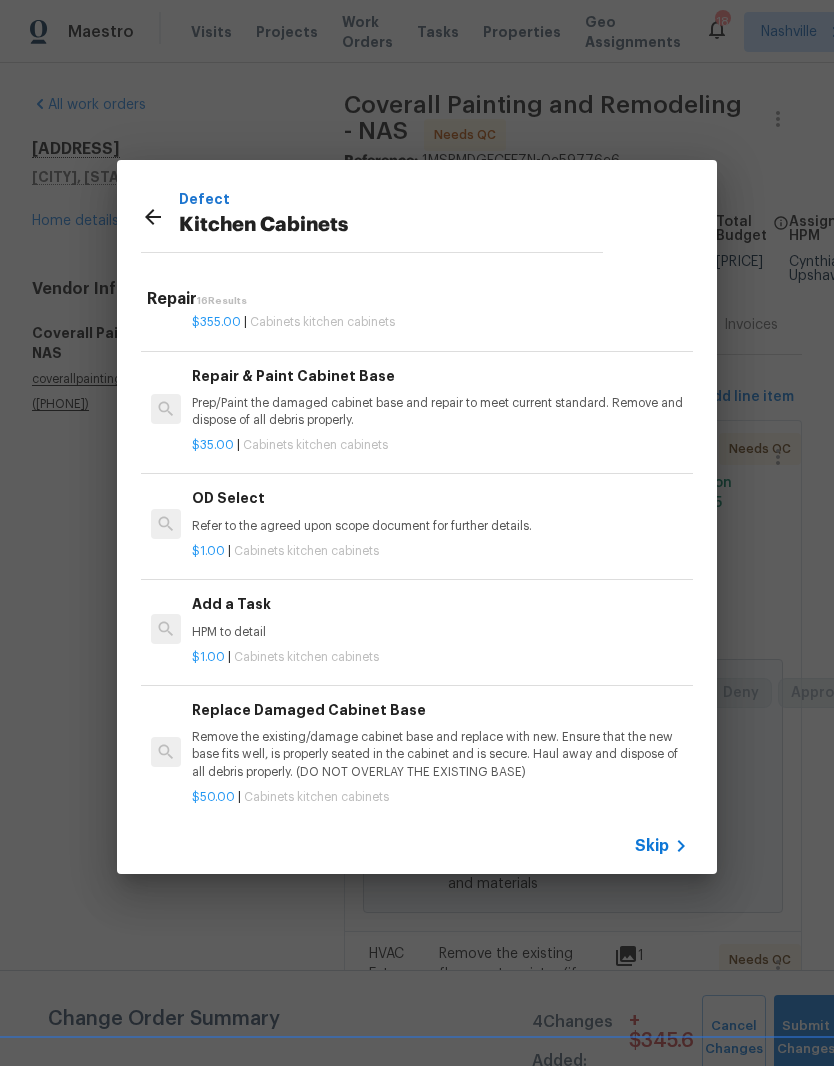 click on "Add a Task HPM to detail" at bounding box center (440, 617) 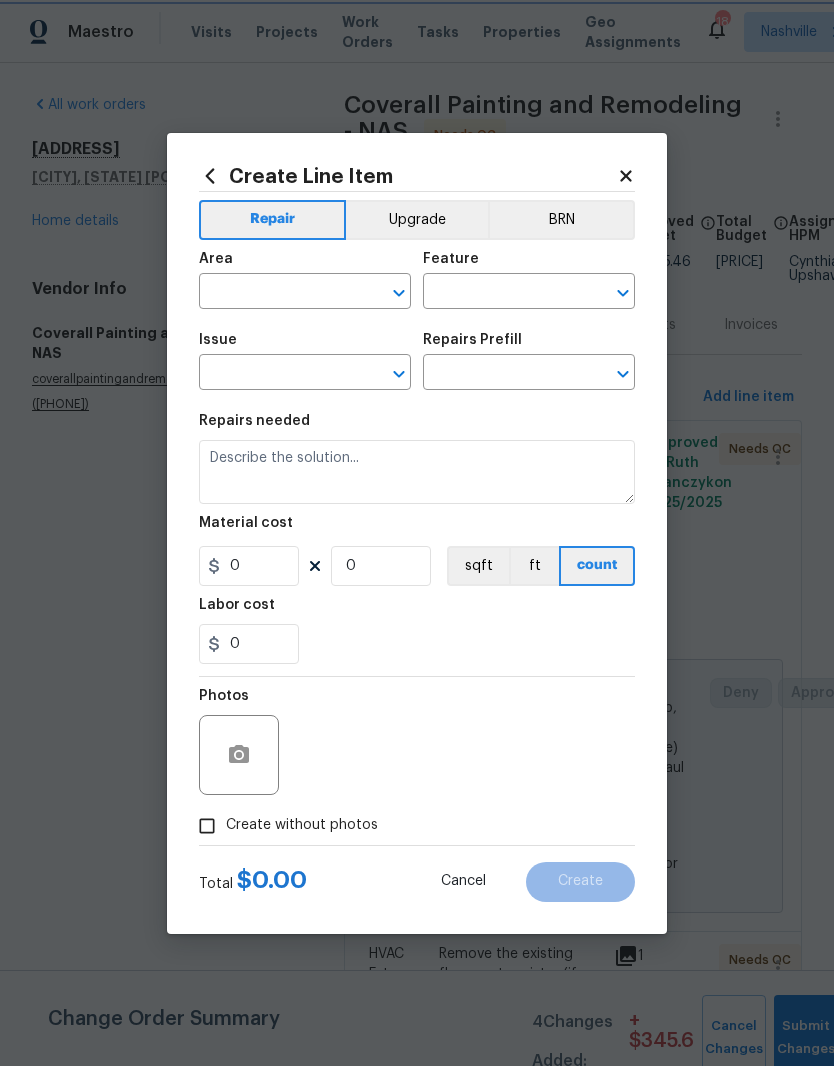 type on "Cabinets" 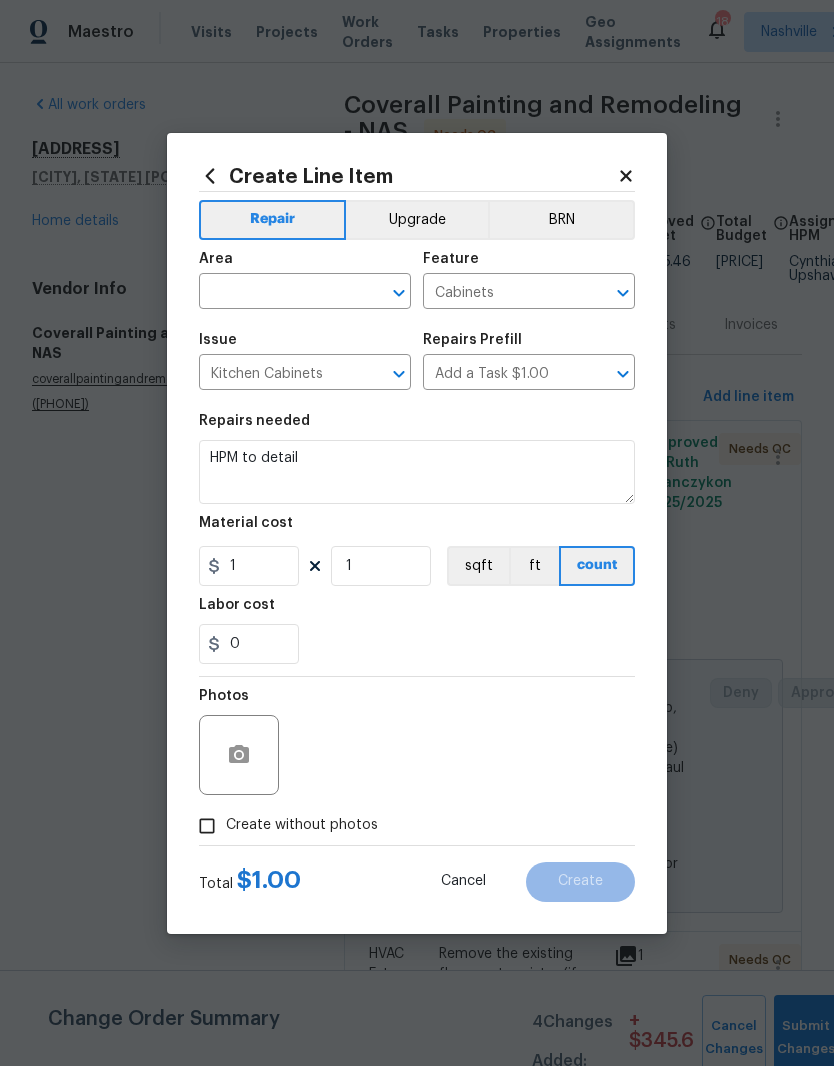 click at bounding box center (277, 293) 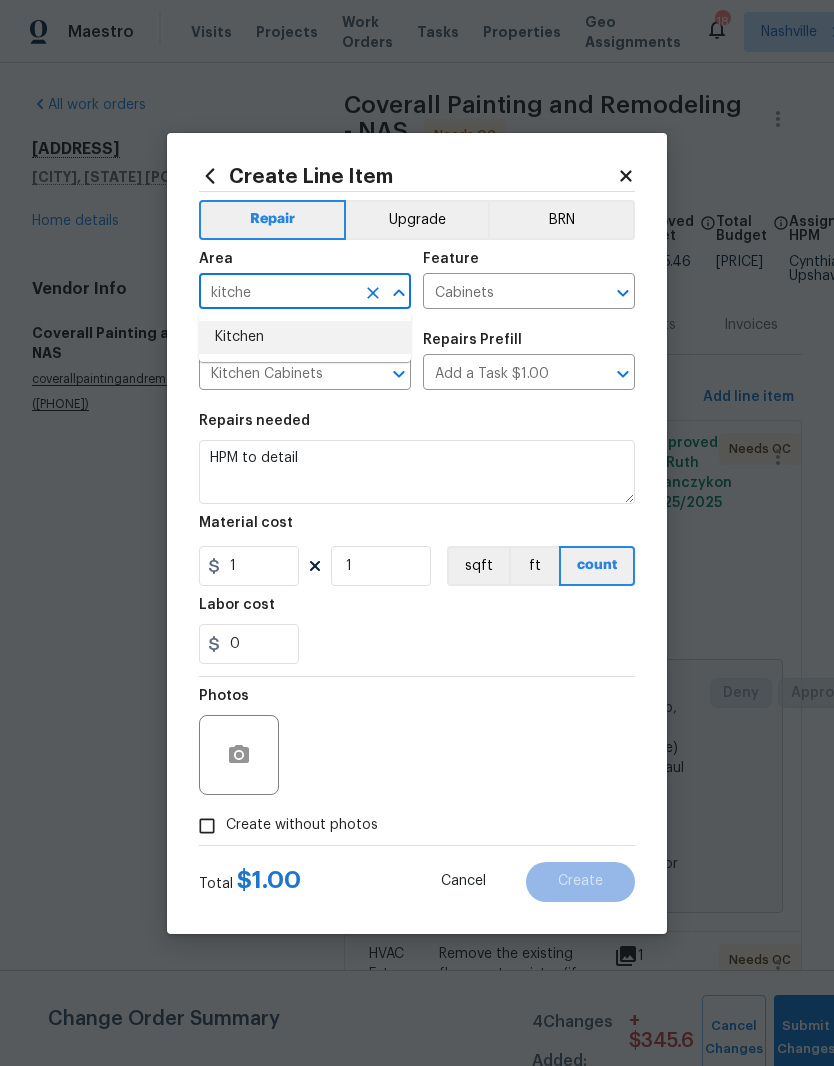 click on "Kitchen" at bounding box center [305, 337] 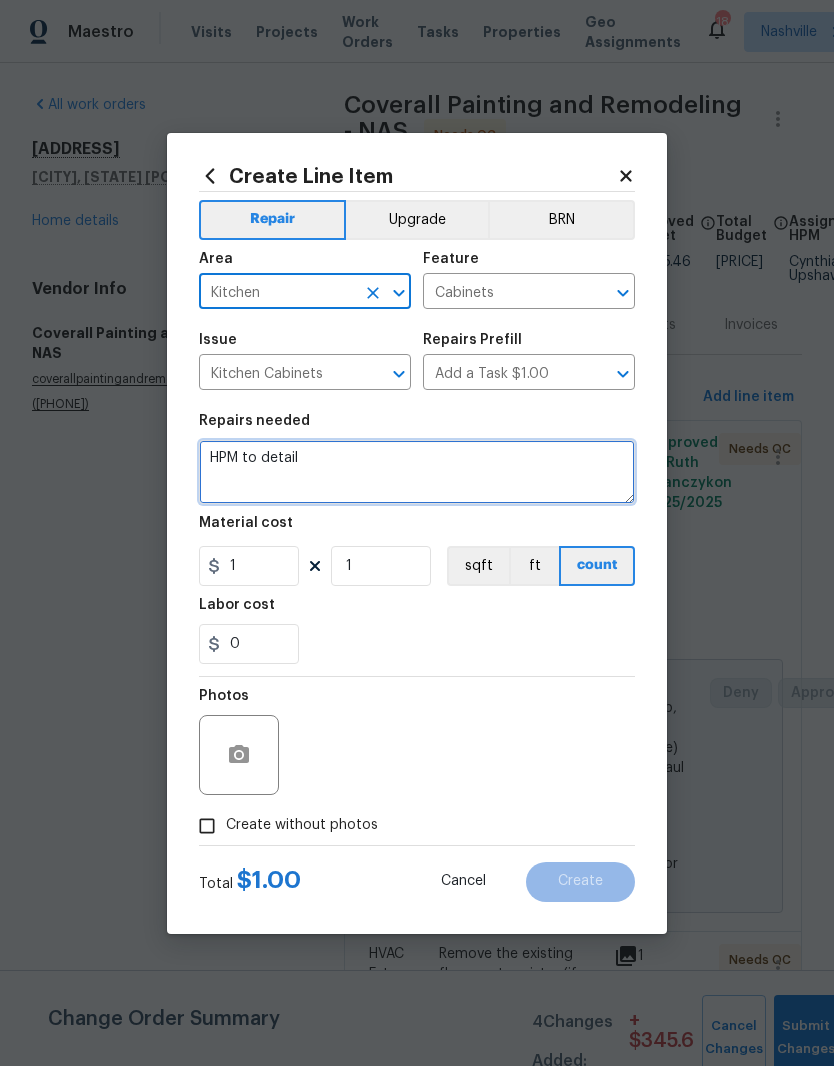 click on "HPM to detail" at bounding box center (417, 472) 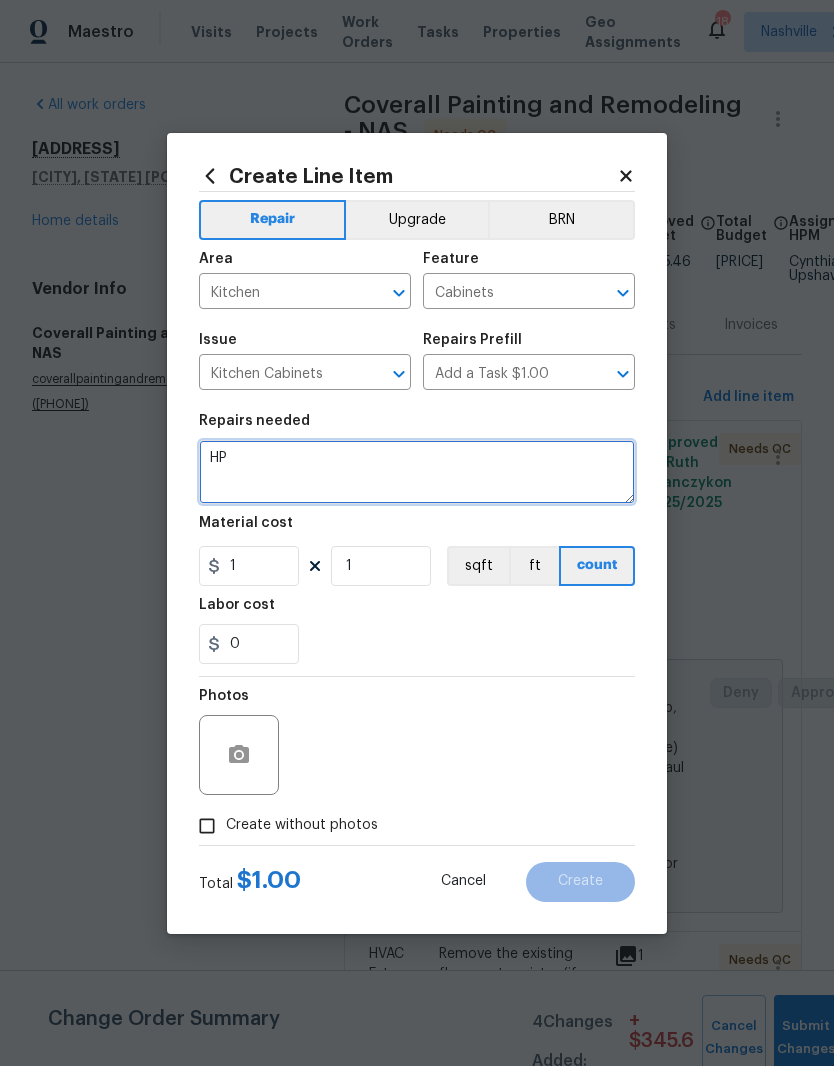 type on "H" 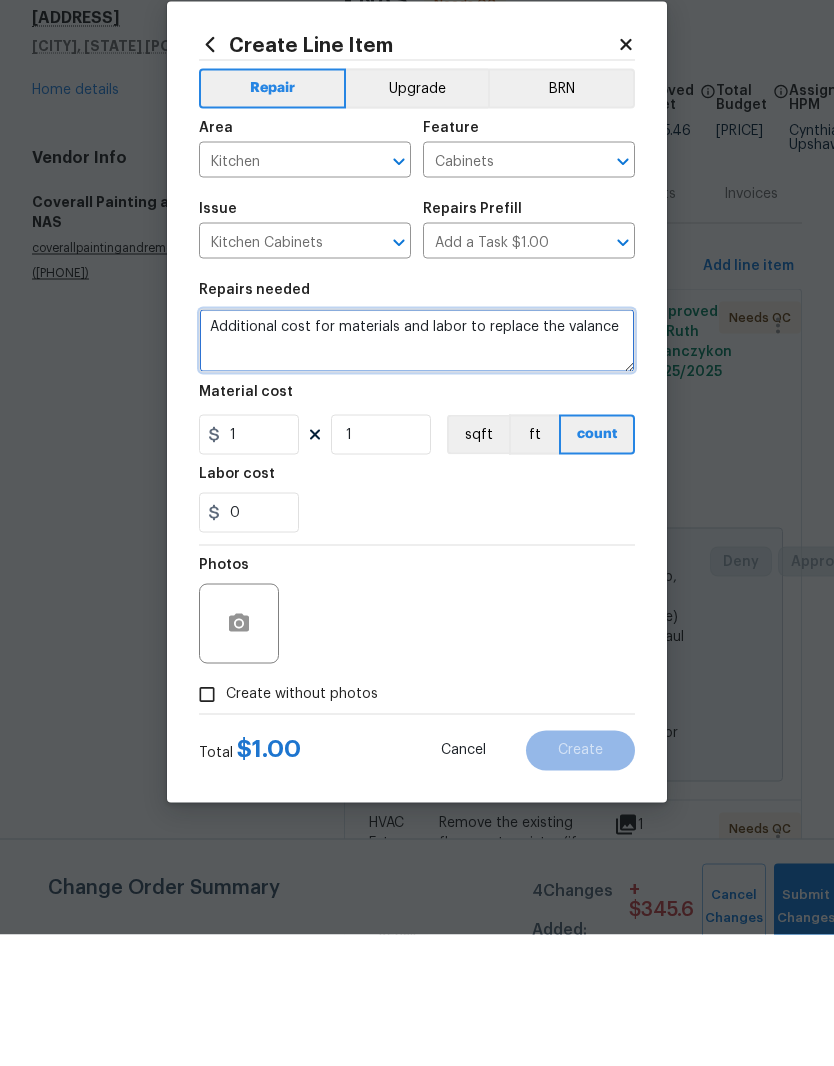 type on "Additional cost for materials and labor to replace the valance" 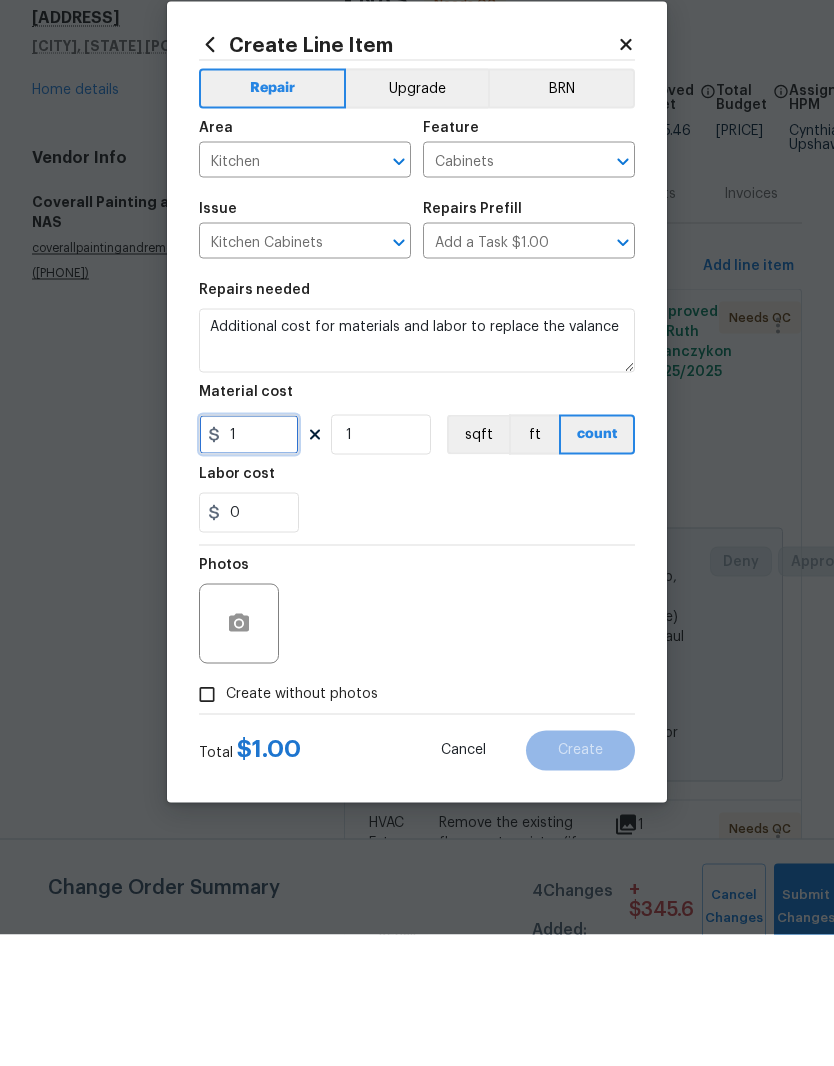 click on "1" at bounding box center [249, 566] 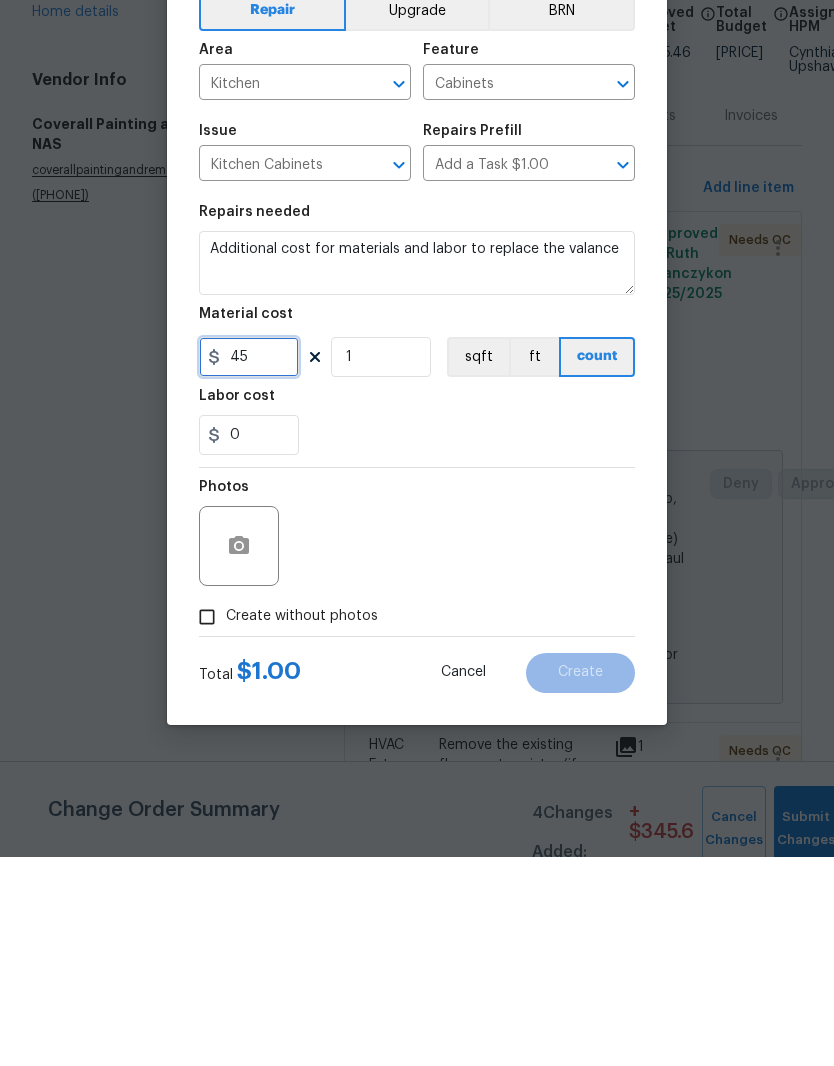 type on "45" 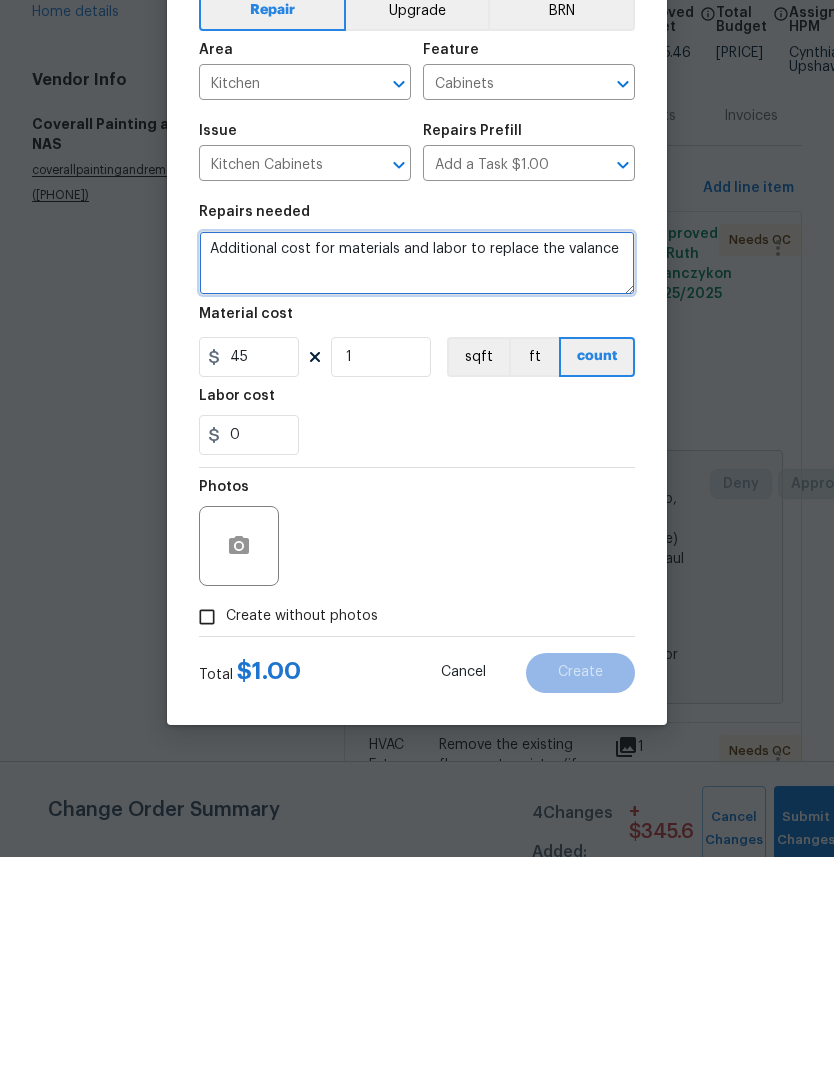 click on "Additional cost for materials and labor to replace the valance" at bounding box center [417, 472] 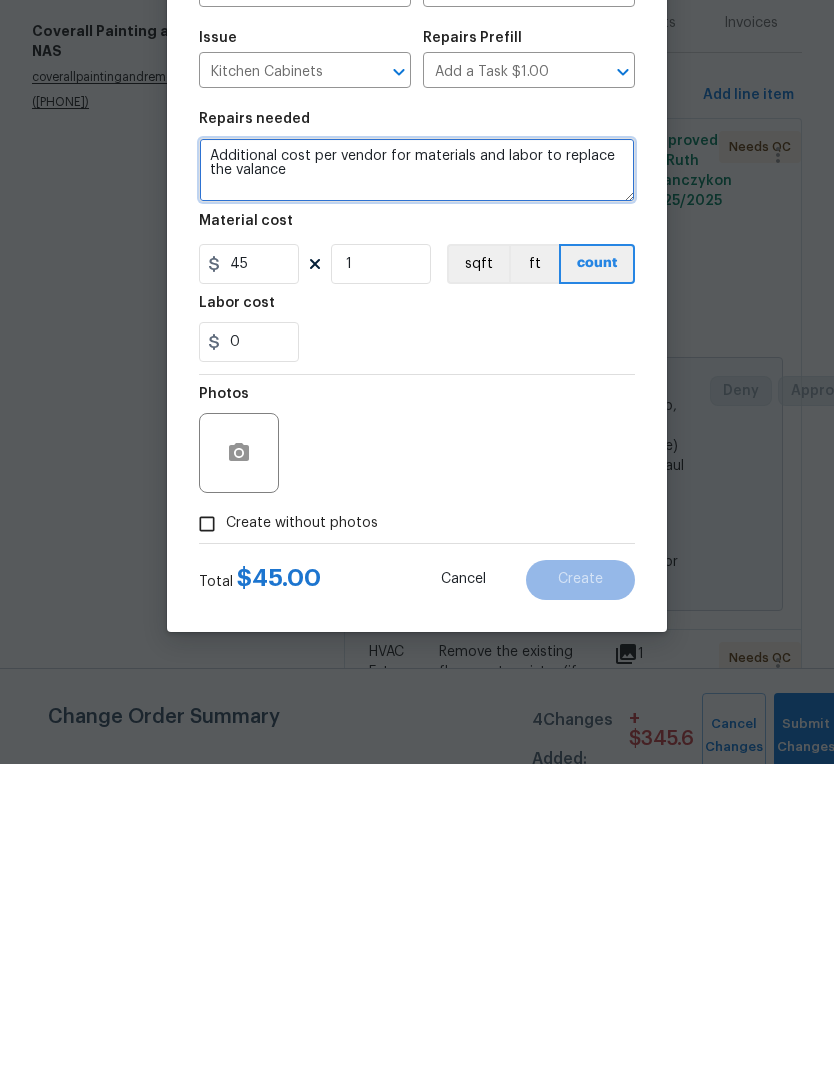 type on "Additional cost per vendor for materials and labor to replace the valance" 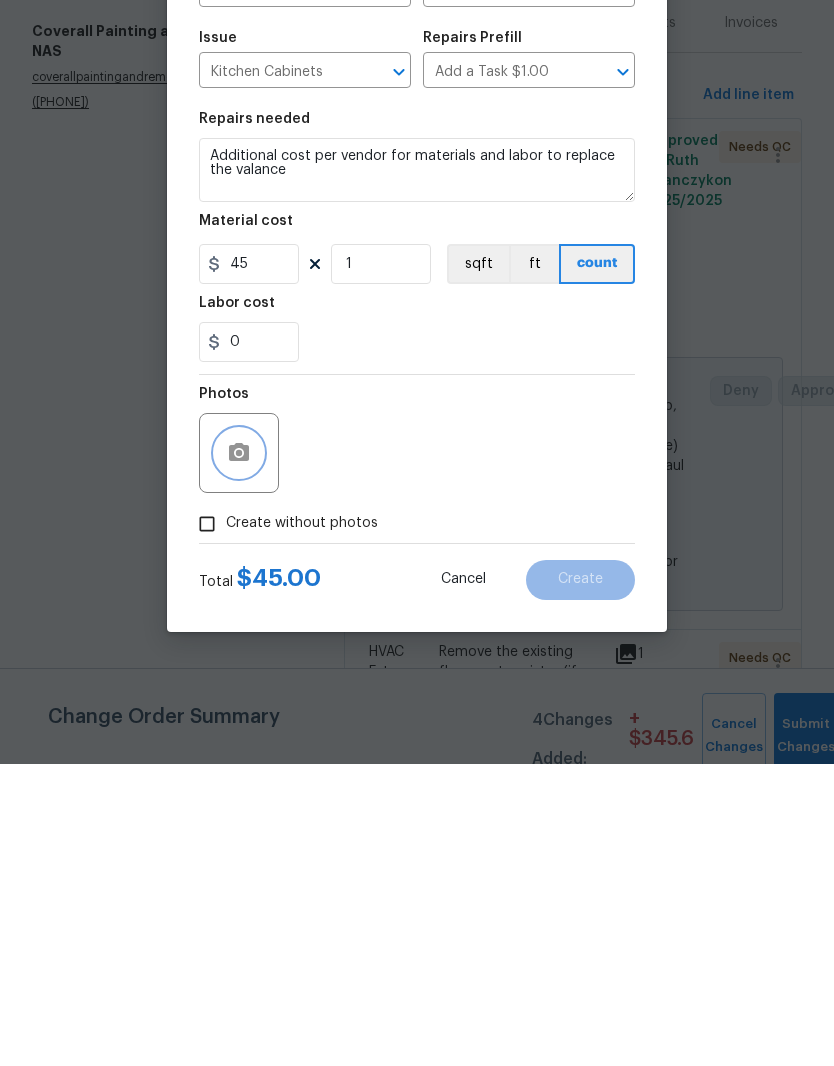 click 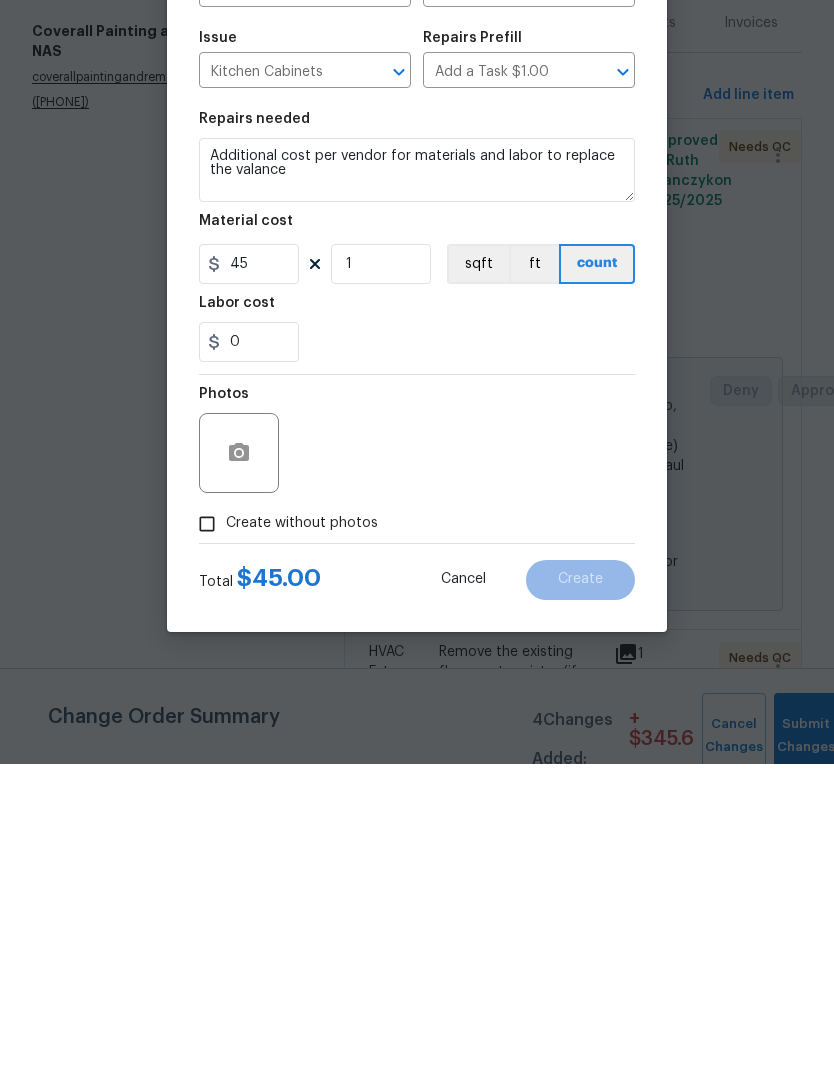 scroll, scrollTop: 82, scrollLeft: 0, axis: vertical 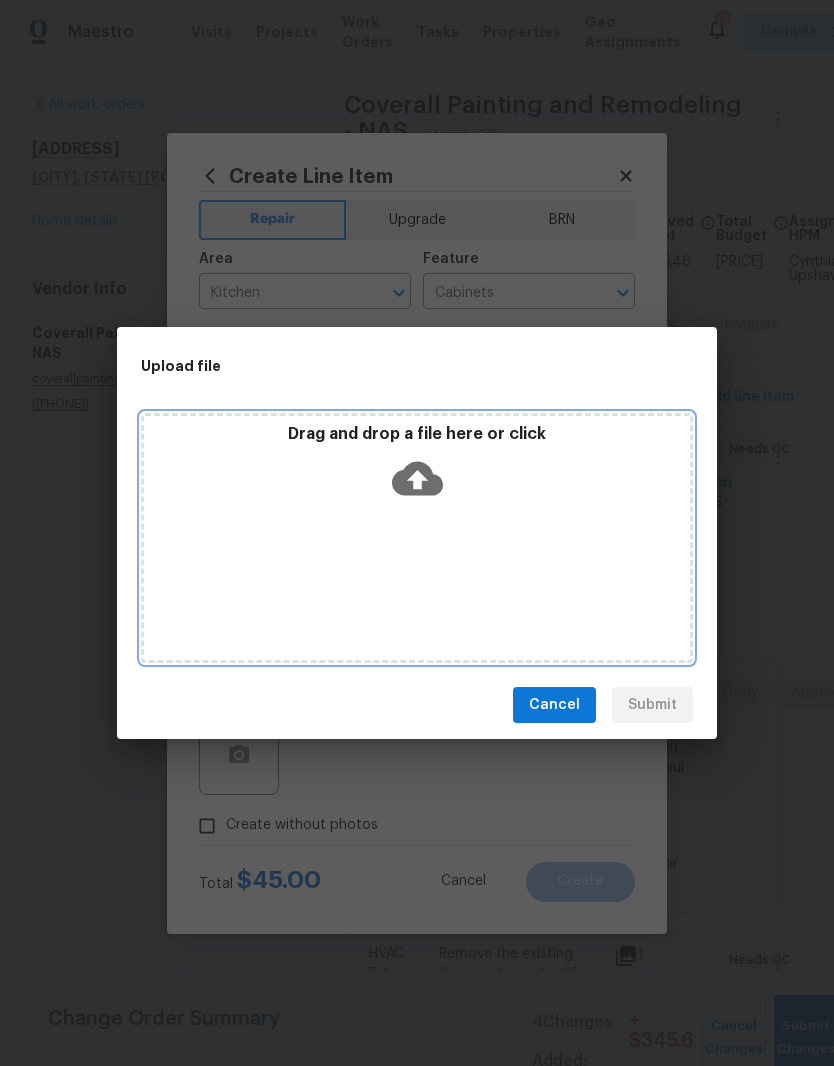 click on "Drag and drop a file here or click" at bounding box center [417, 538] 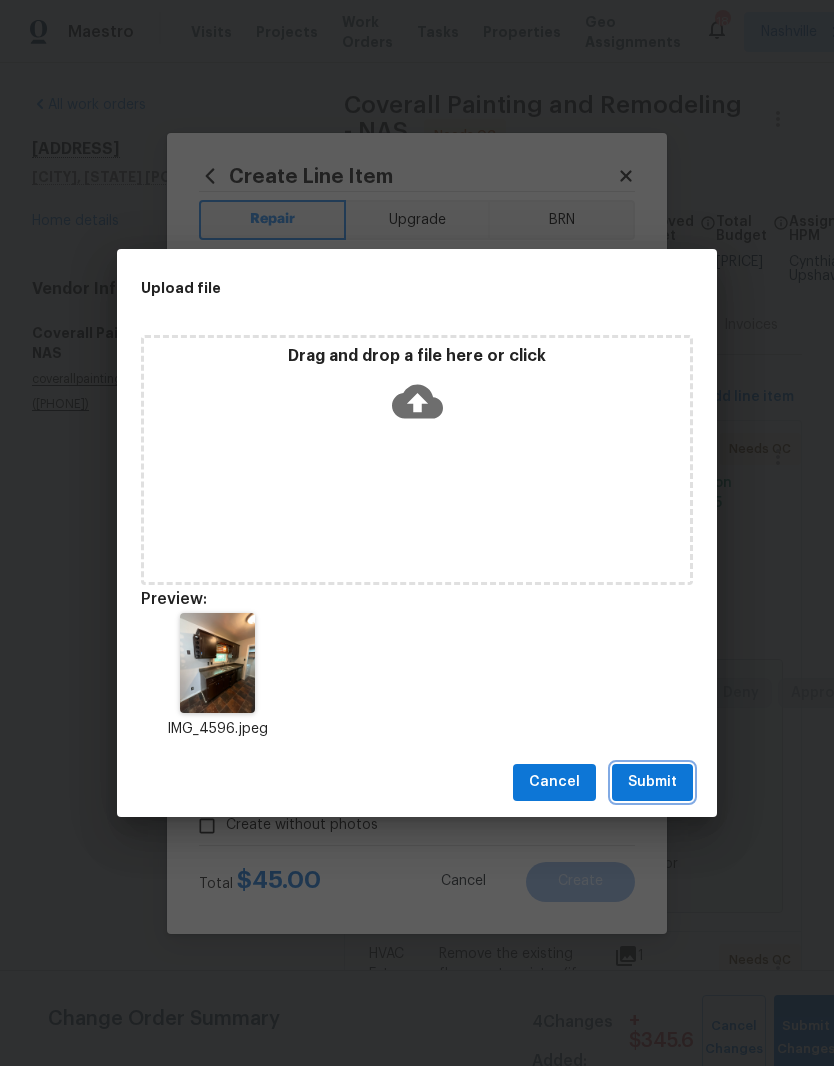 click on "Submit" at bounding box center [652, 782] 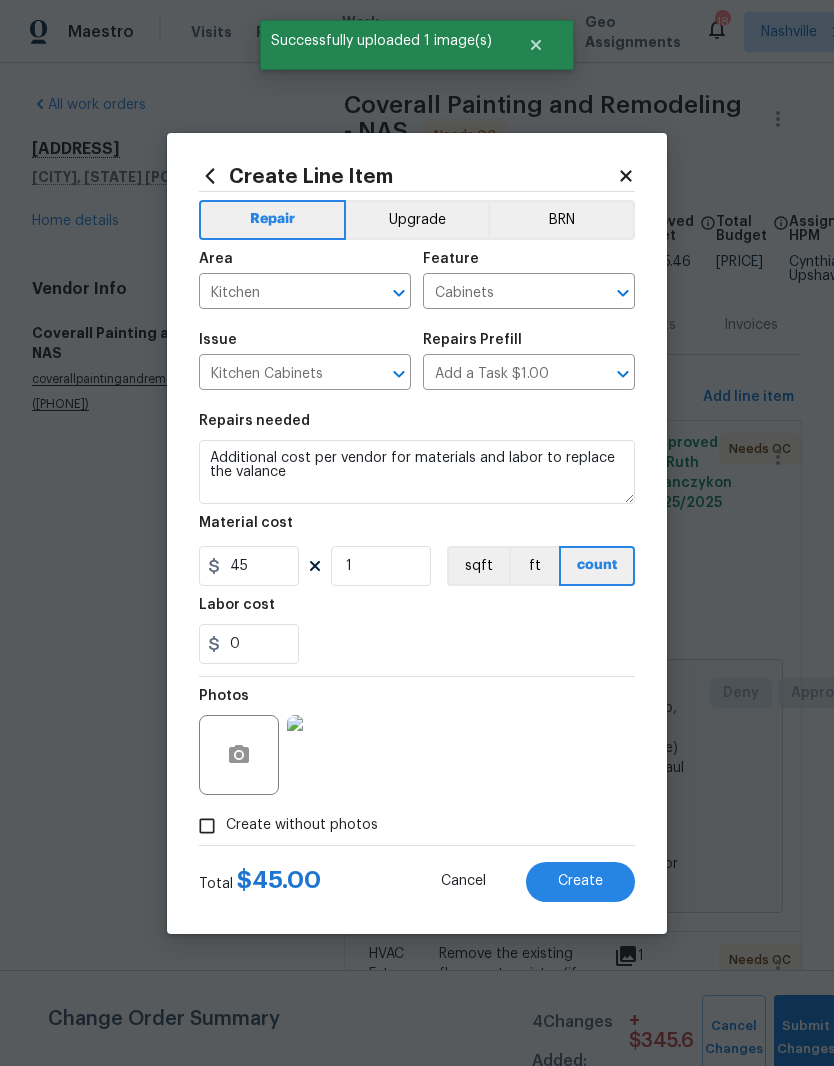 click on "Create" at bounding box center [580, 881] 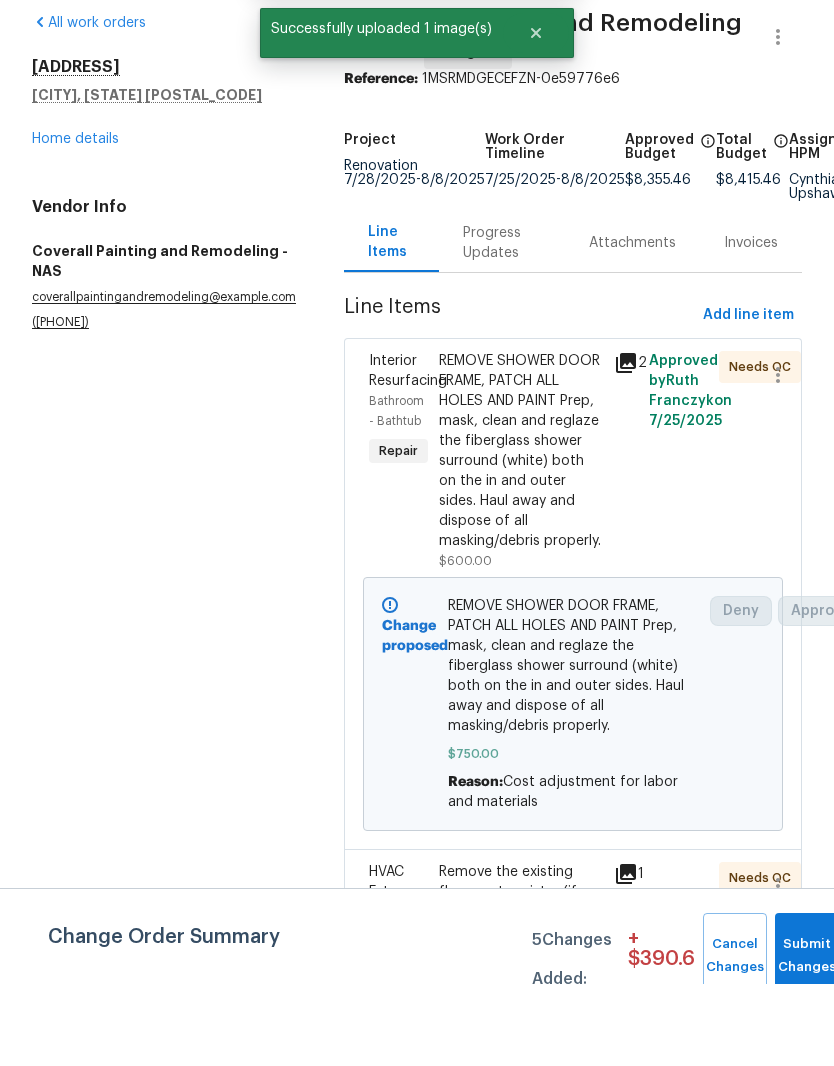 scroll, scrollTop: 82, scrollLeft: 0, axis: vertical 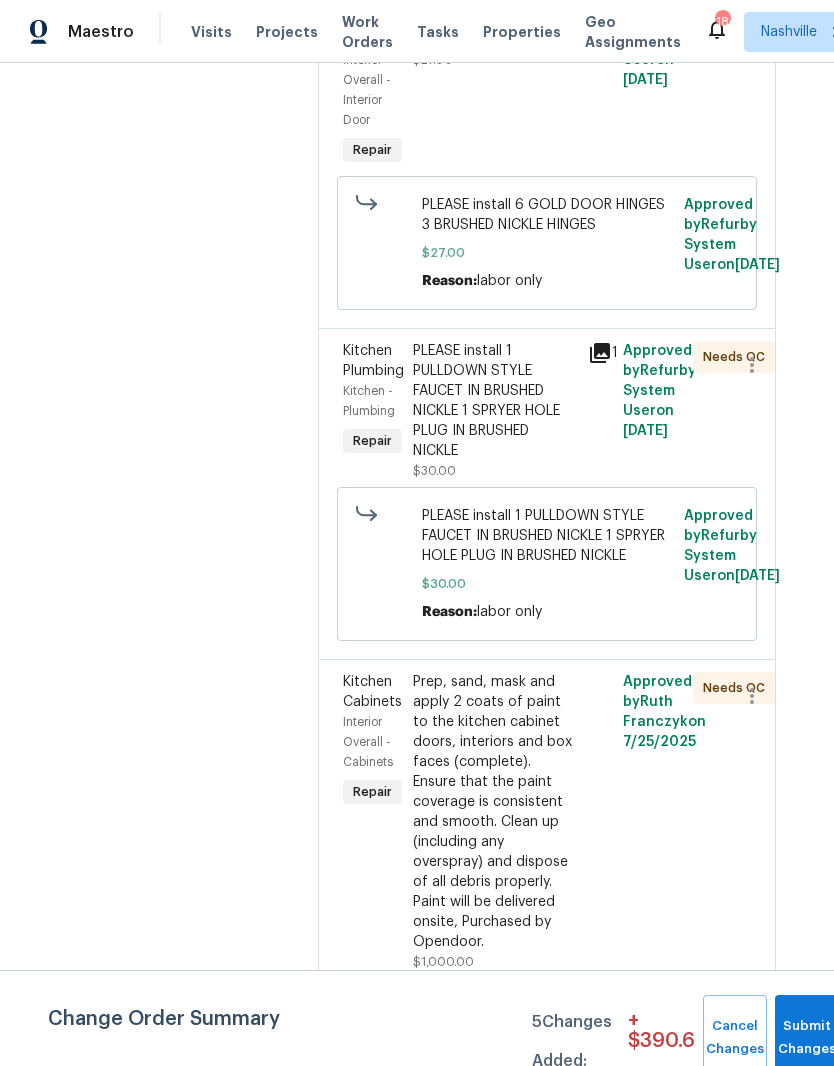 click on "PLEASE install
6 GOLD DOOR HINGES
3 BRUSHED NICKLE HINGES" at bounding box center (494, 20) 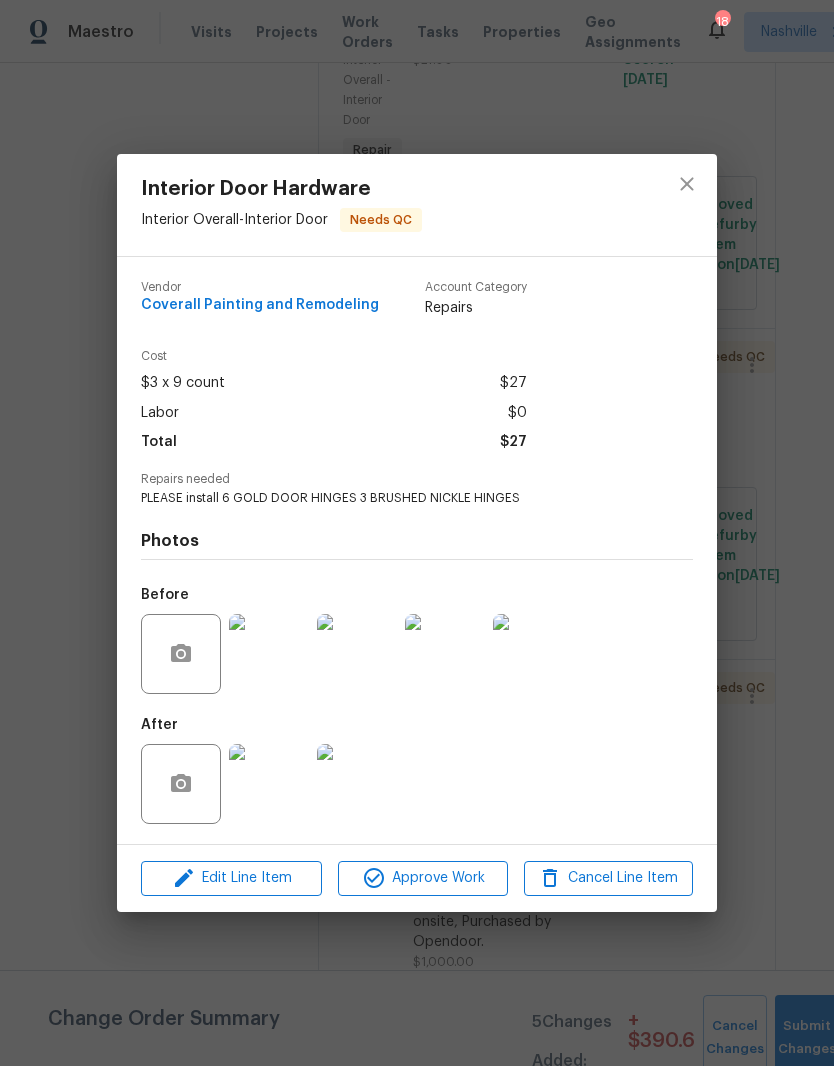 click at bounding box center [269, 784] 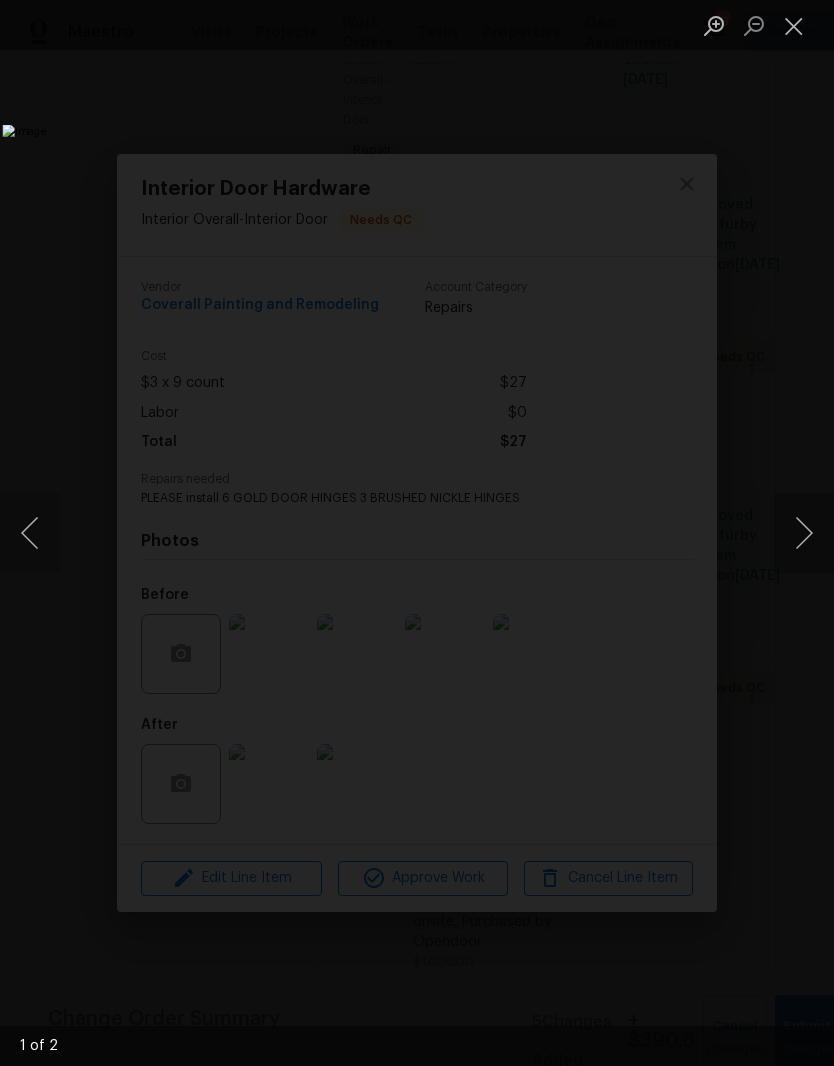 click at bounding box center [794, 25] 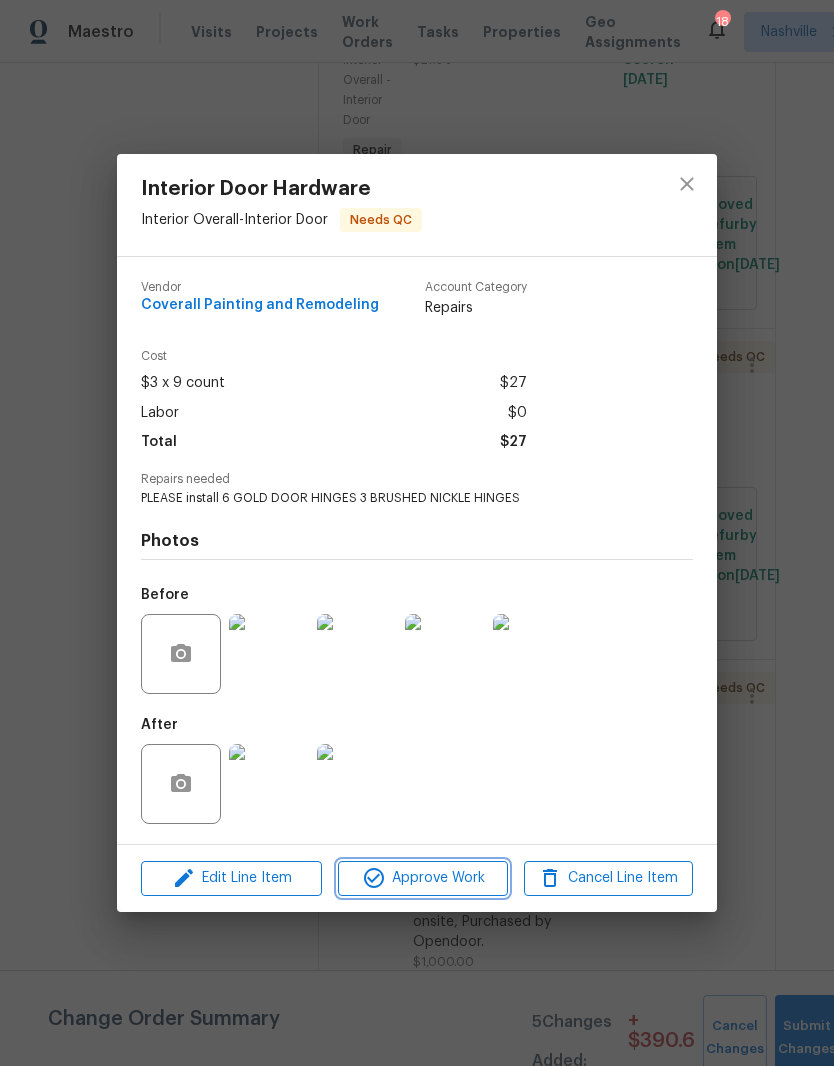 click on "Approve Work" at bounding box center [422, 878] 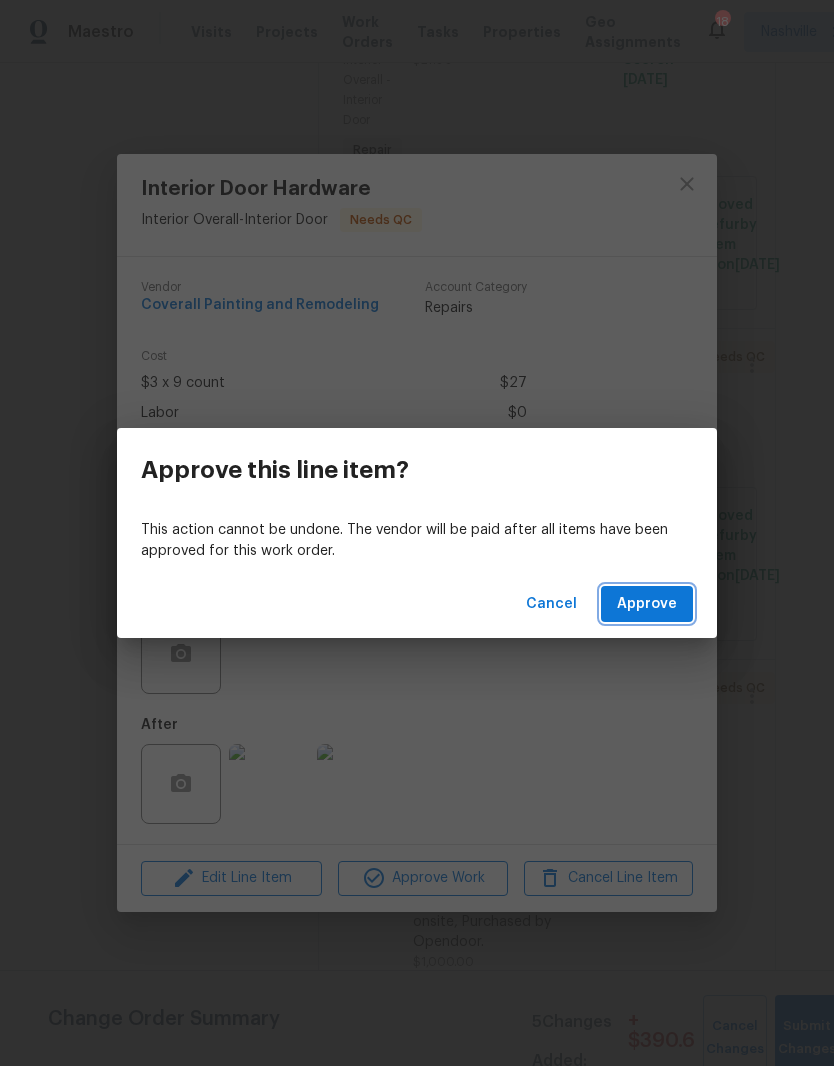 click on "Approve" at bounding box center (647, 604) 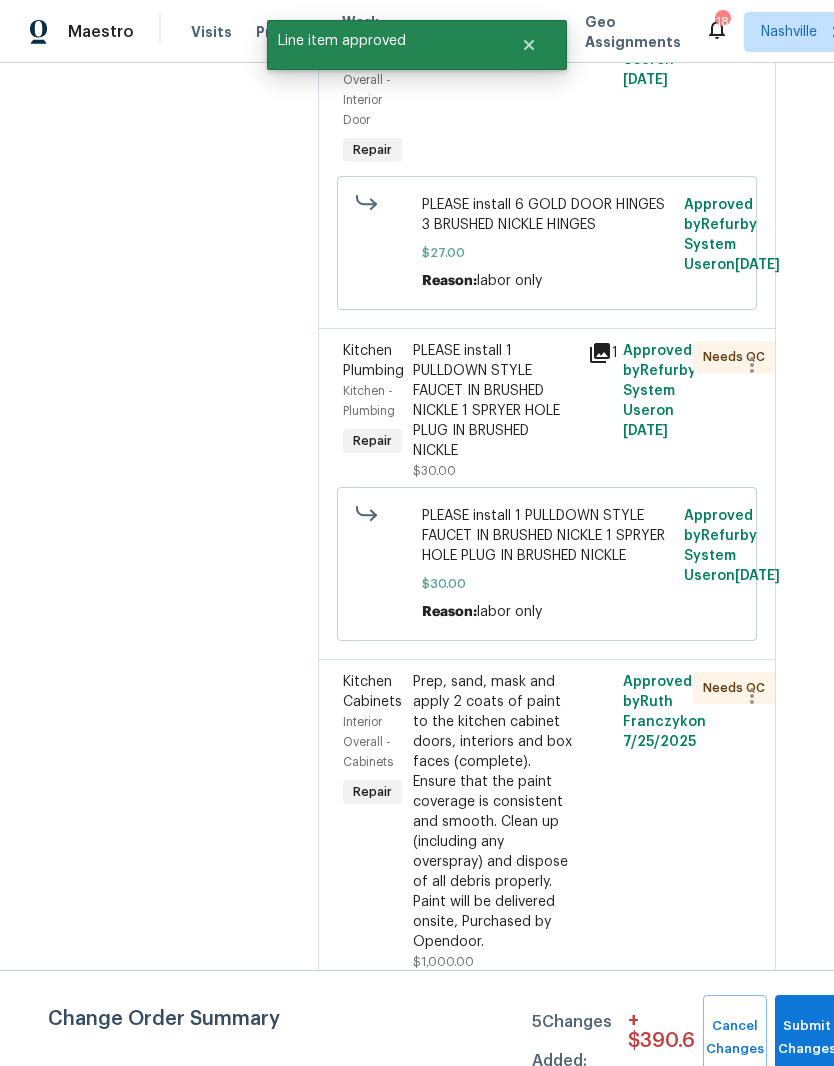 scroll, scrollTop: 0, scrollLeft: 0, axis: both 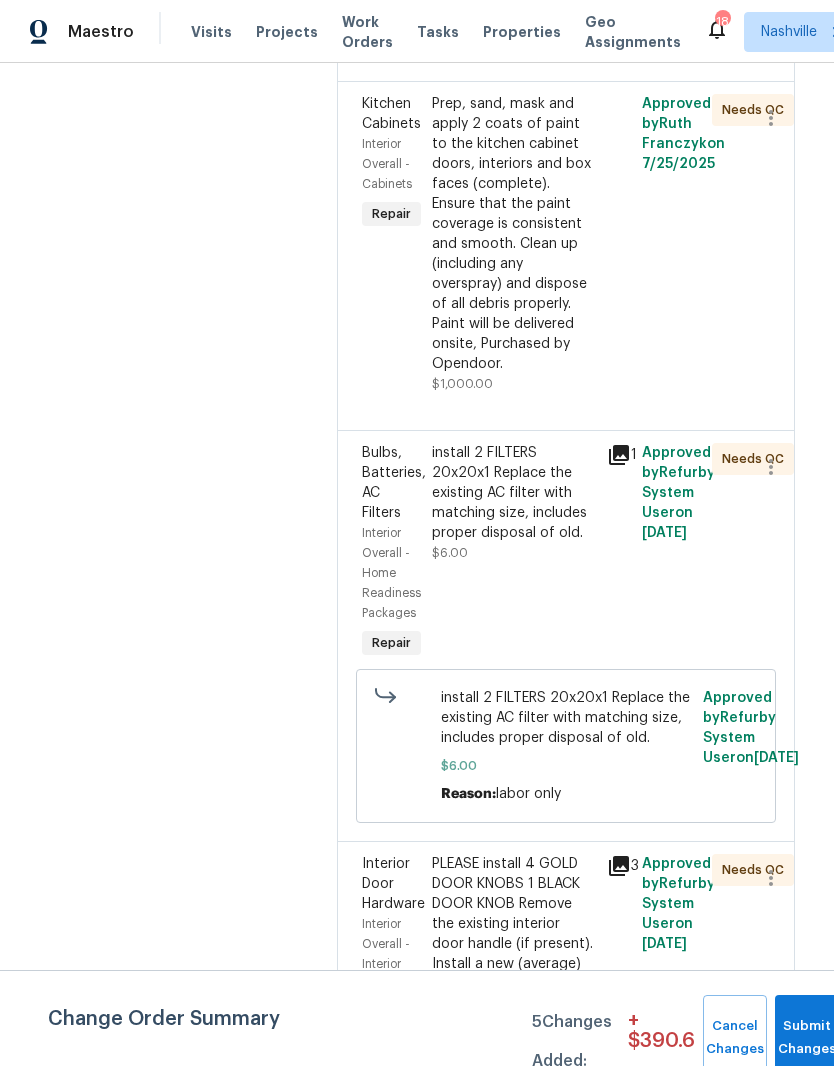 click on "Prep, sand, mask and apply 2 coats of paint to the kitchen cabinet doors, interiors and box faces (complete). Ensure that the paint coverage is consistent and smooth. Clean up (including any overspray) and dispose of all debris properly. Paint will be delivered onsite, Purchased by Opendoor." at bounding box center (513, 234) 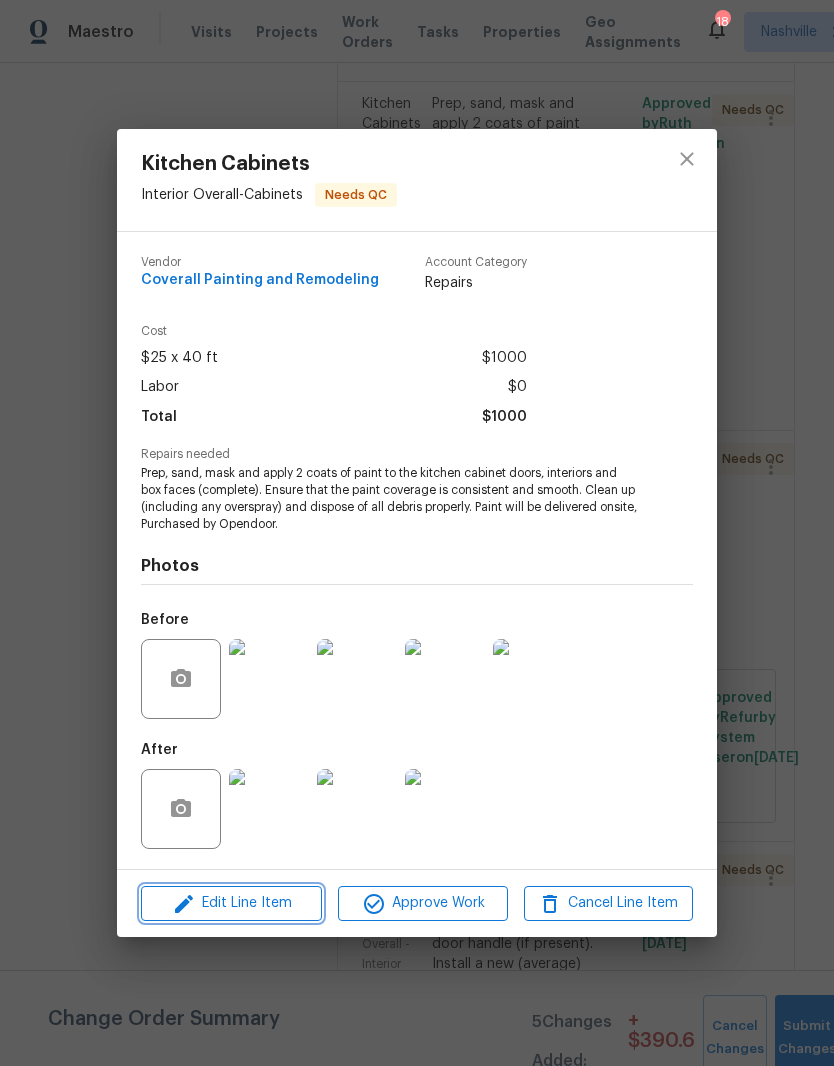 click on "Edit Line Item" at bounding box center [231, 903] 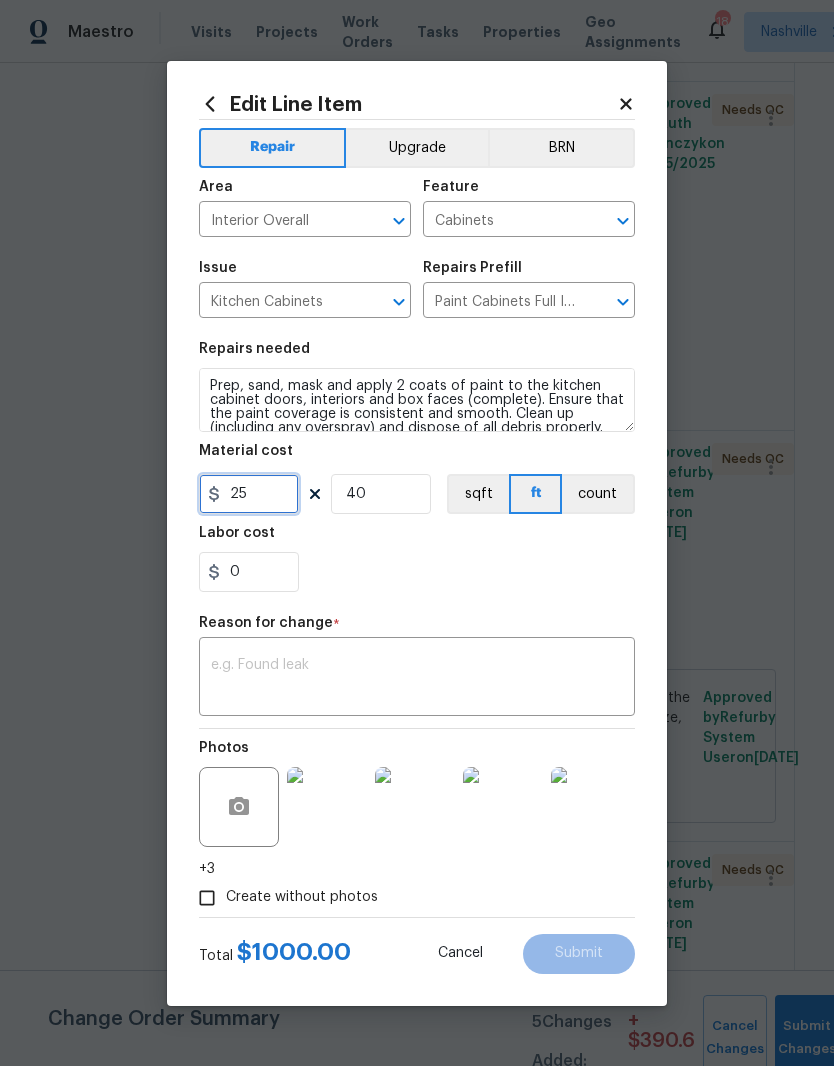 click on "25" at bounding box center (249, 494) 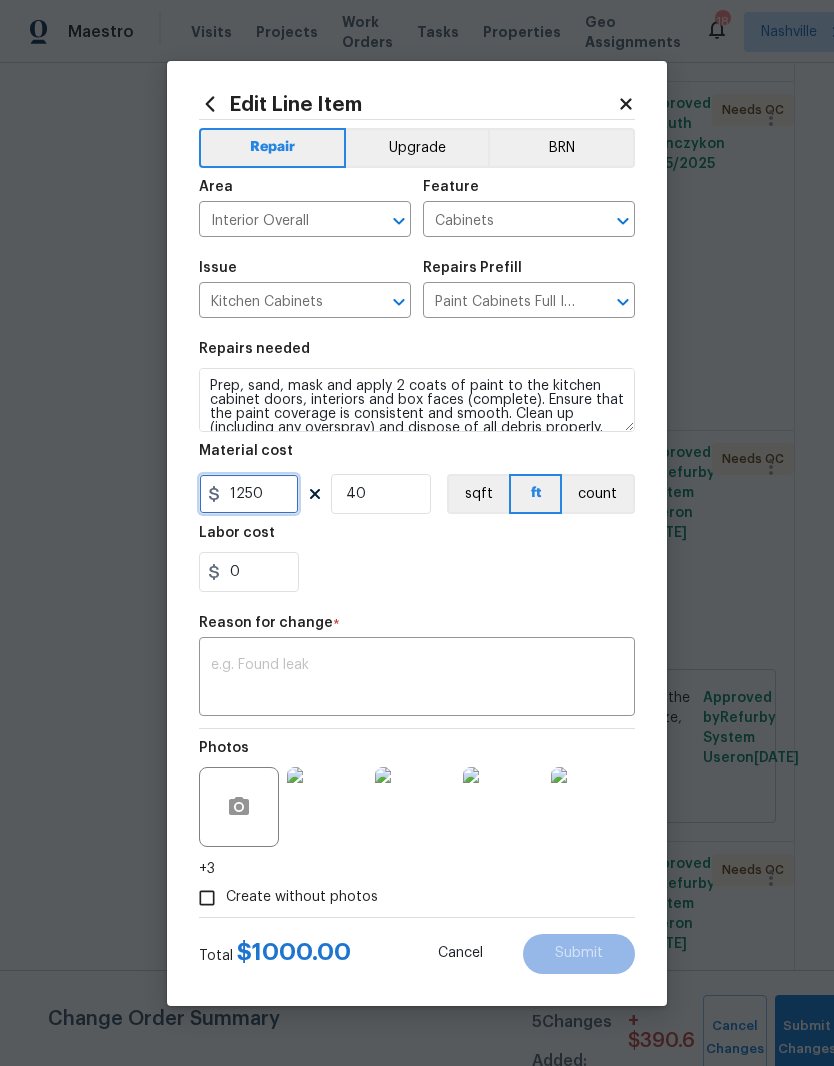 type on "1250" 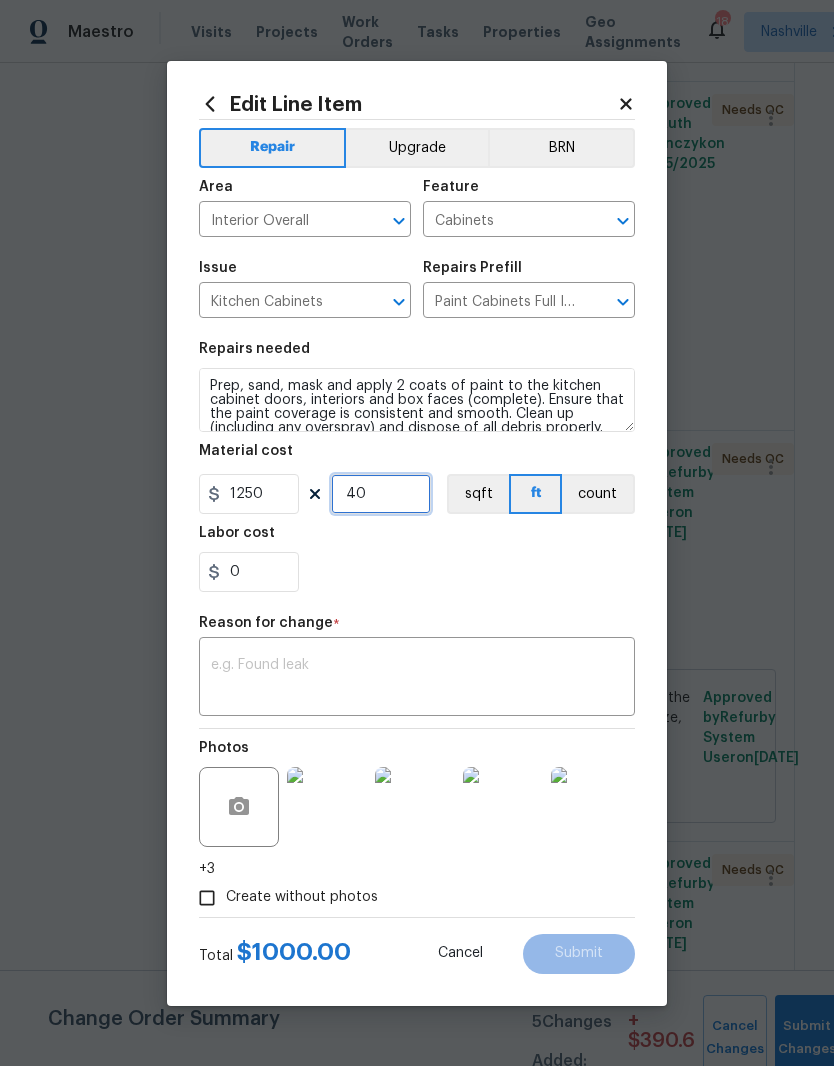 click on "40" at bounding box center (381, 494) 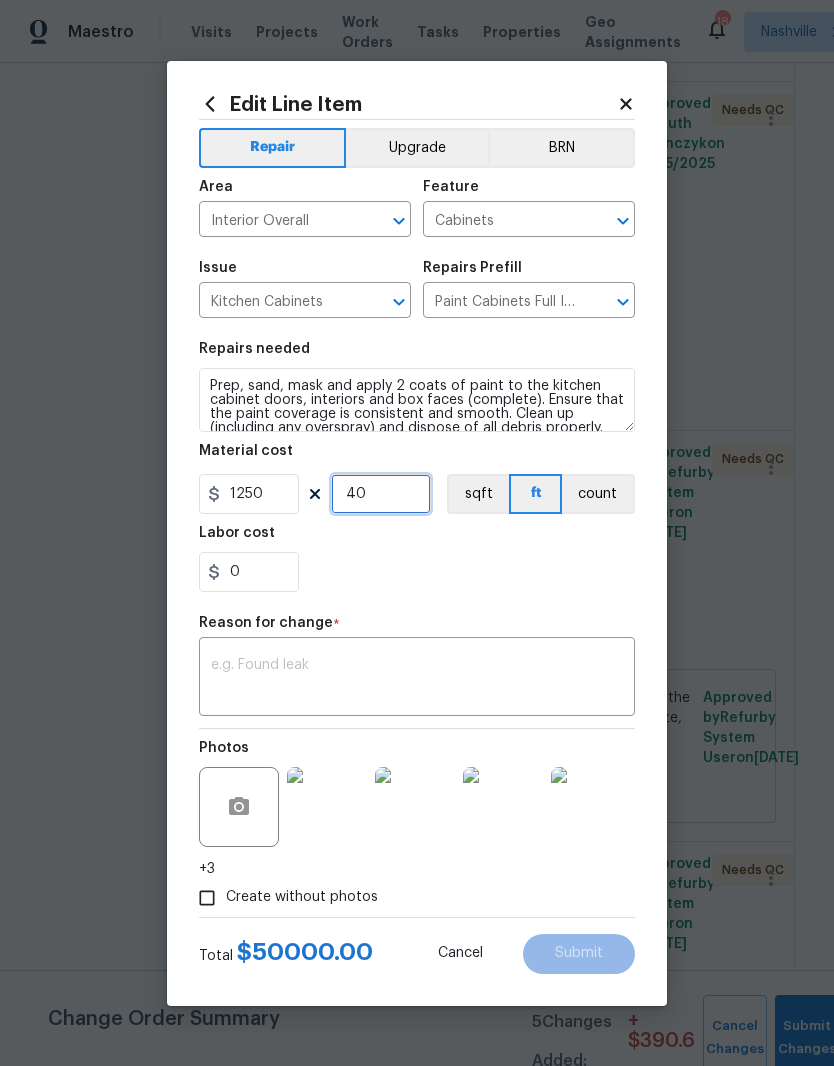 click on "40" at bounding box center [381, 494] 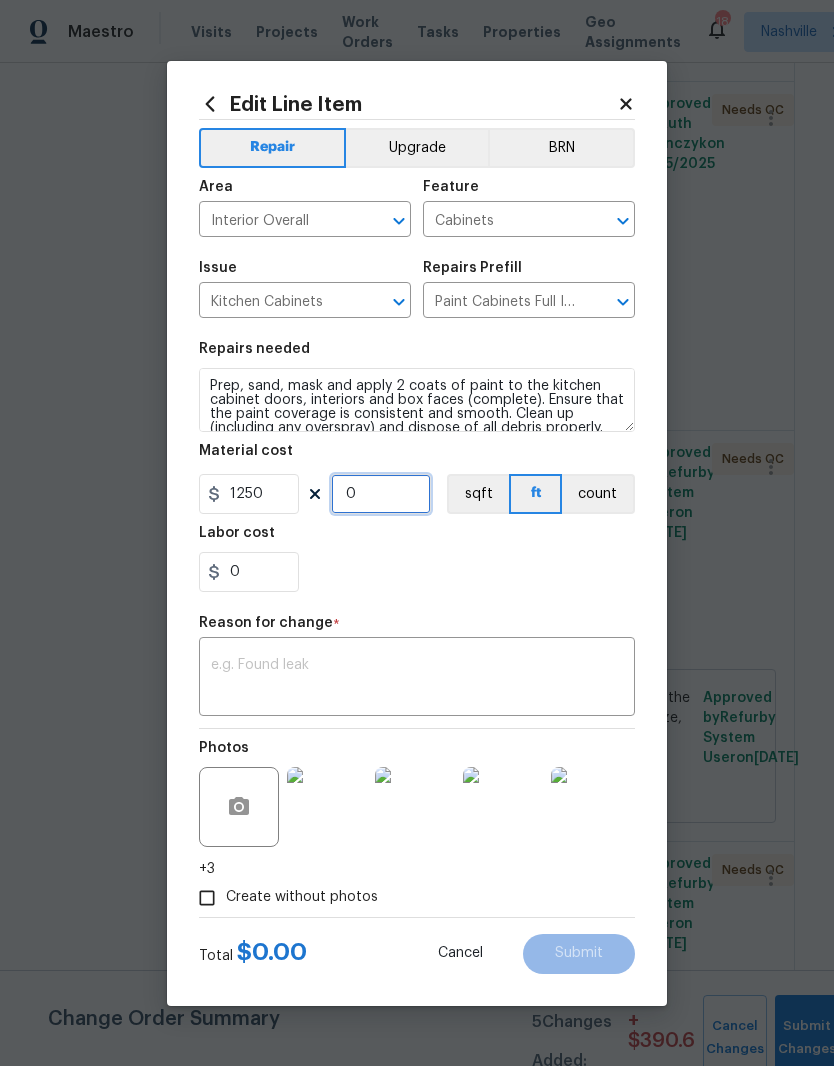 type on "1" 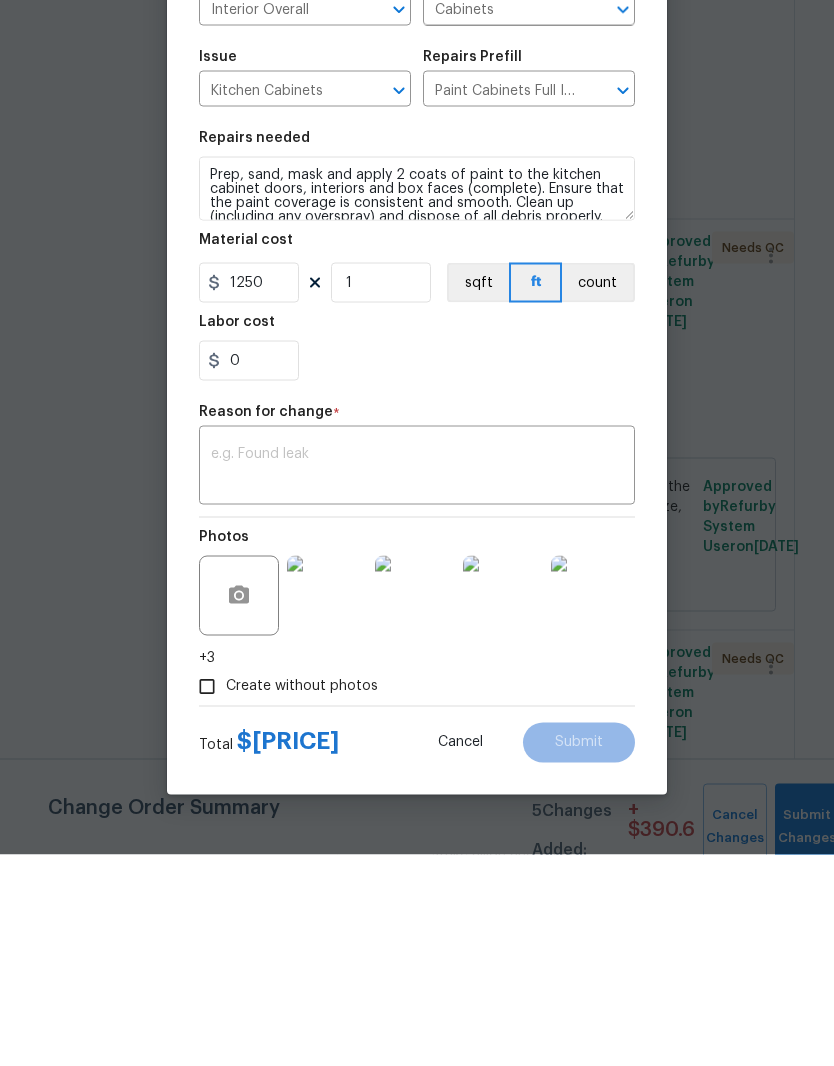 click at bounding box center [417, 679] 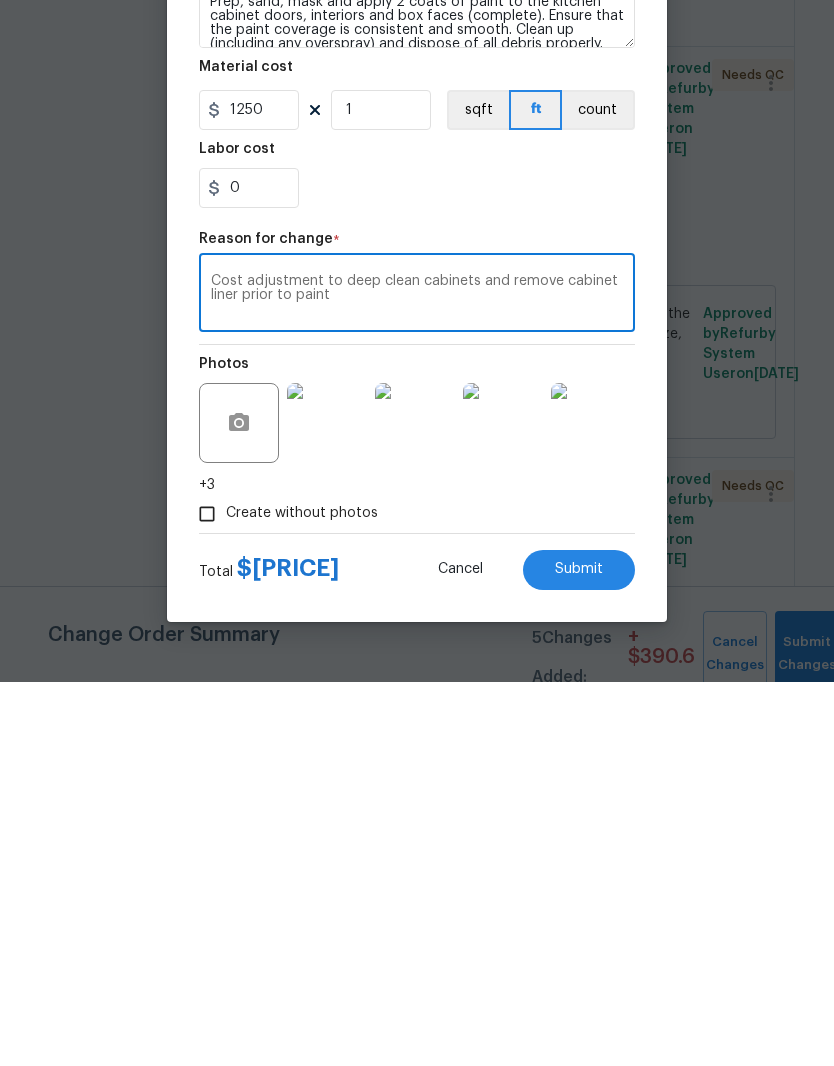 type on "Cost adjustment to deep clean cabinets and remove cabinet liner prior to paint" 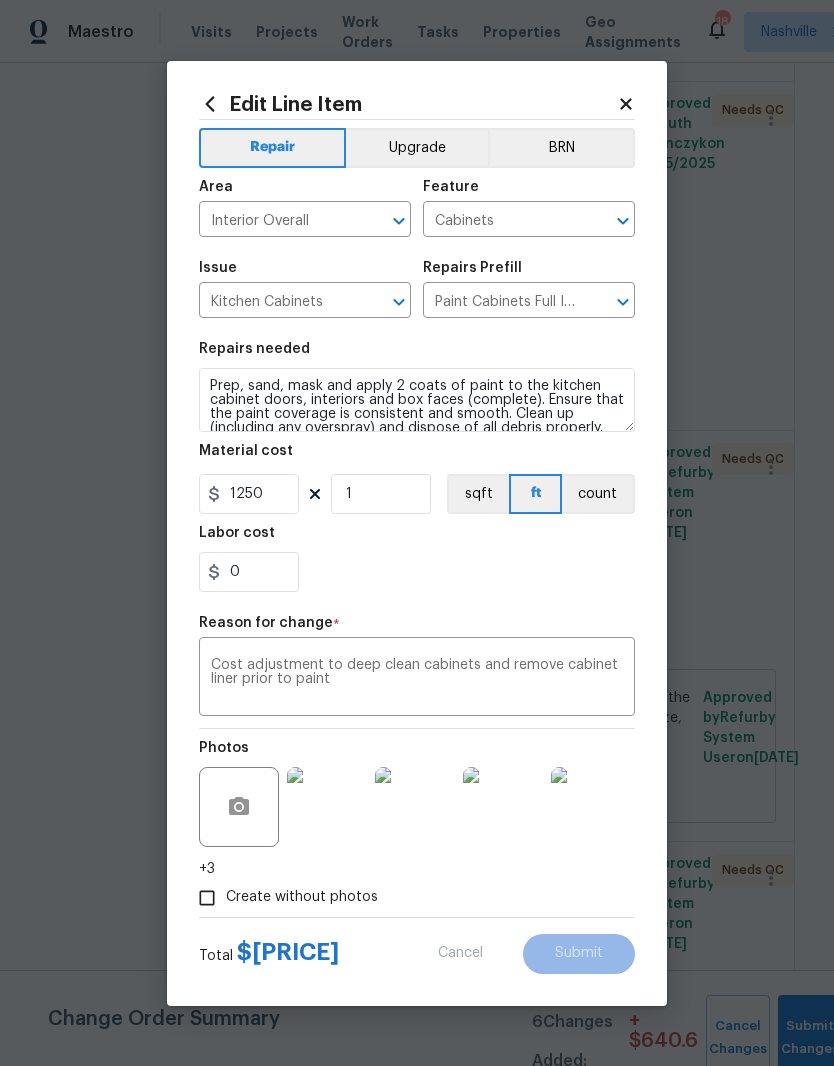 type on "25" 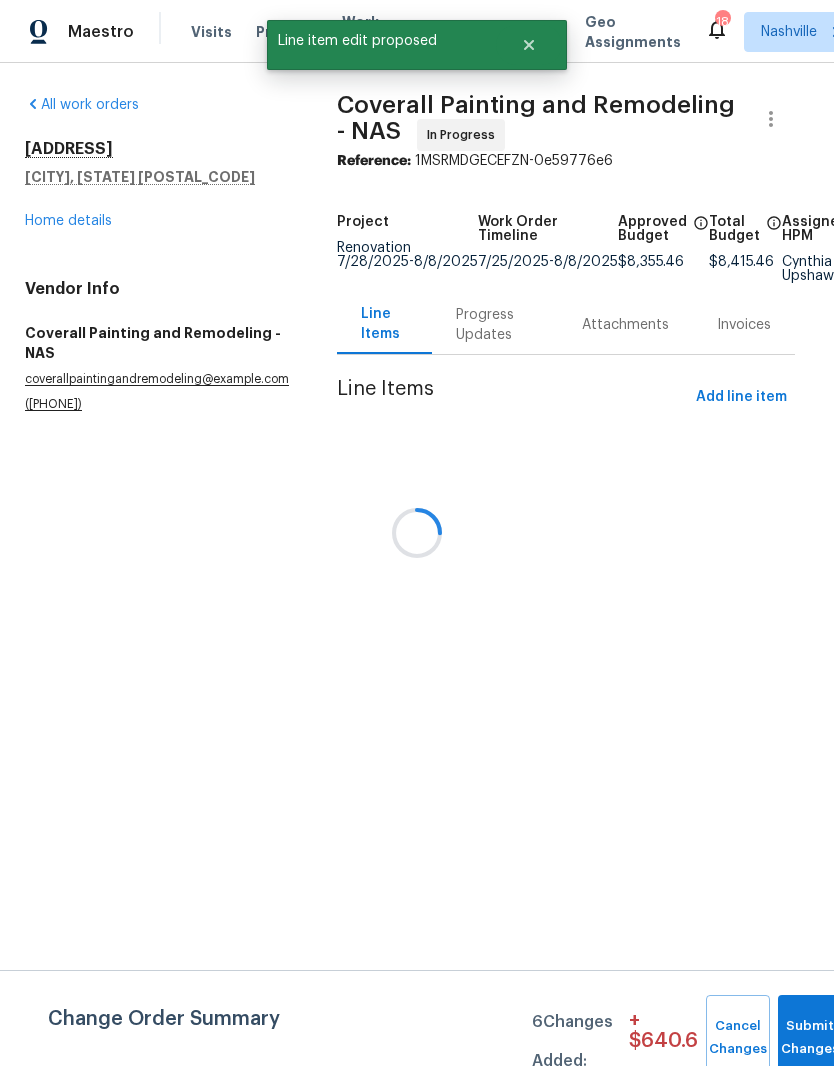 scroll, scrollTop: 0, scrollLeft: 0, axis: both 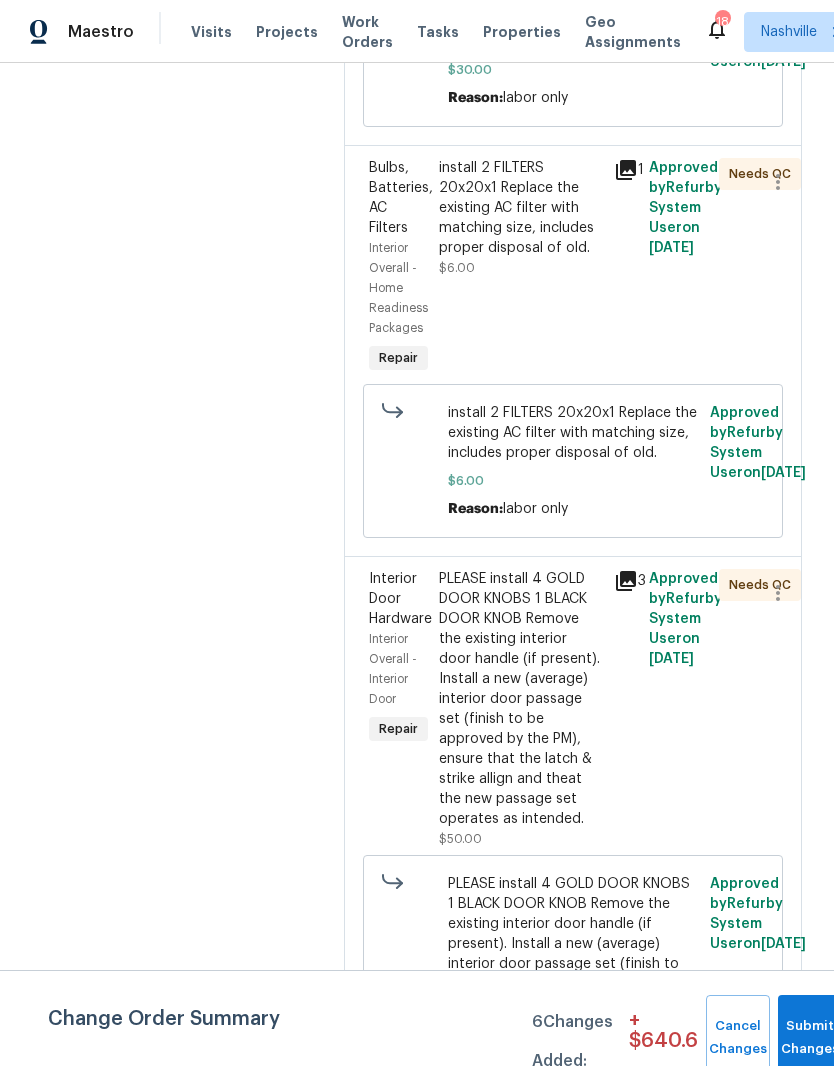 click on "install
2 FILTERS 20x20x1
Replace the existing AC filter with matching size, includes proper disposal of old." at bounding box center [520, 208] 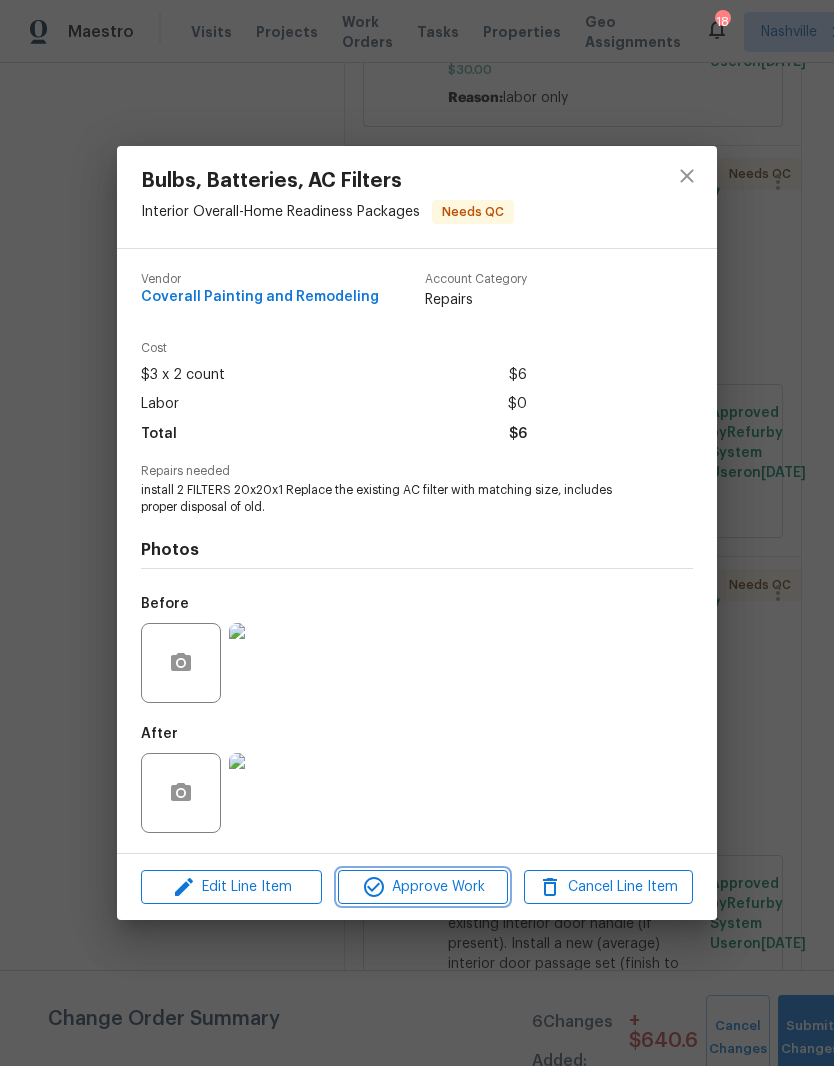 click on "Approve Work" at bounding box center [422, 887] 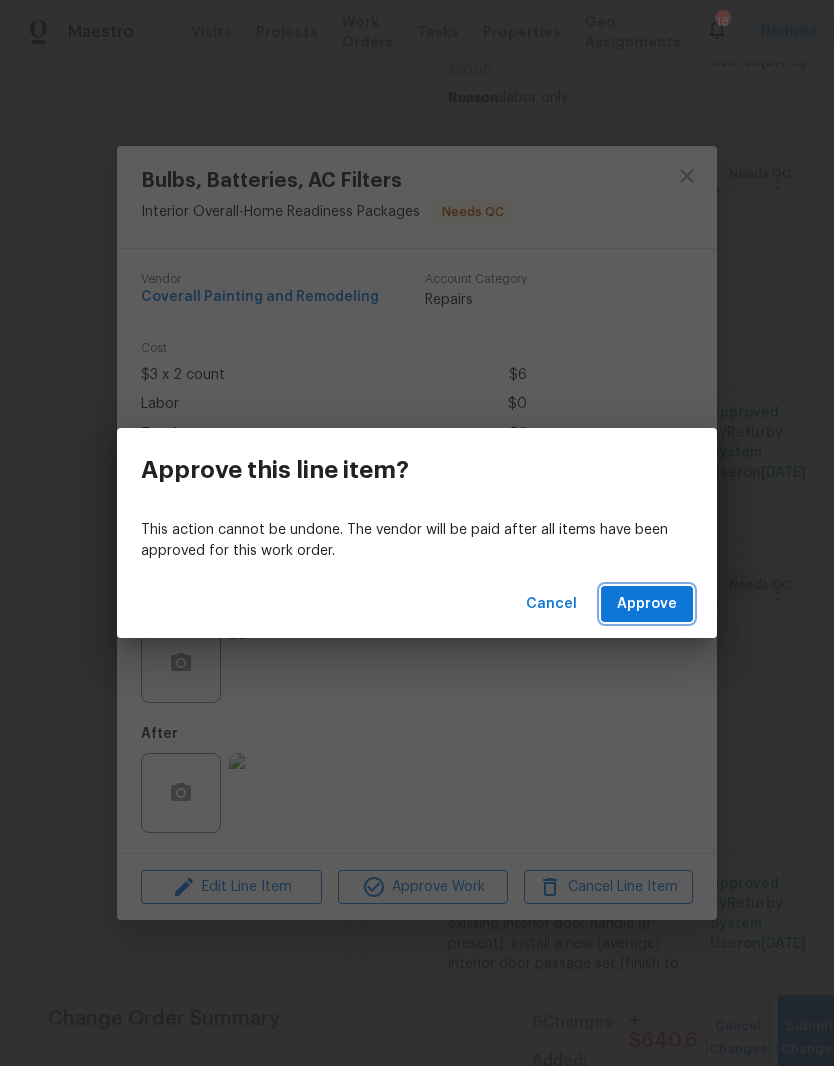 click on "Approve" at bounding box center [647, 604] 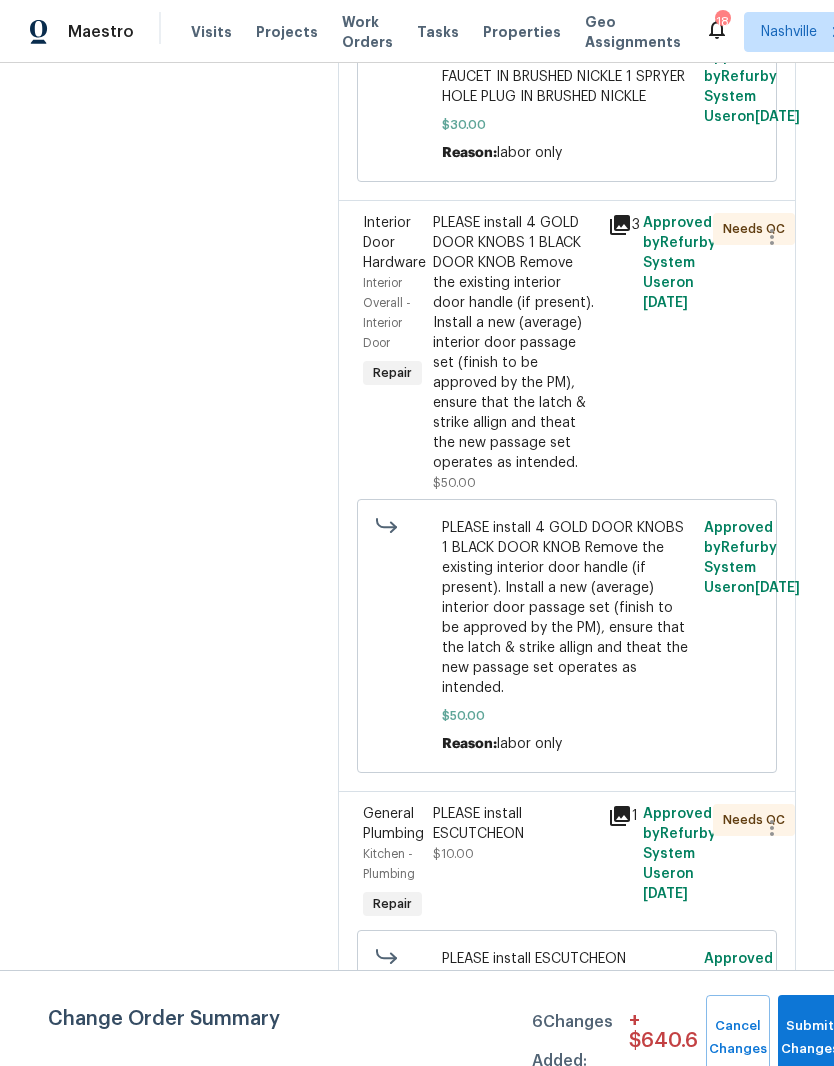 scroll, scrollTop: 8678, scrollLeft: 6, axis: both 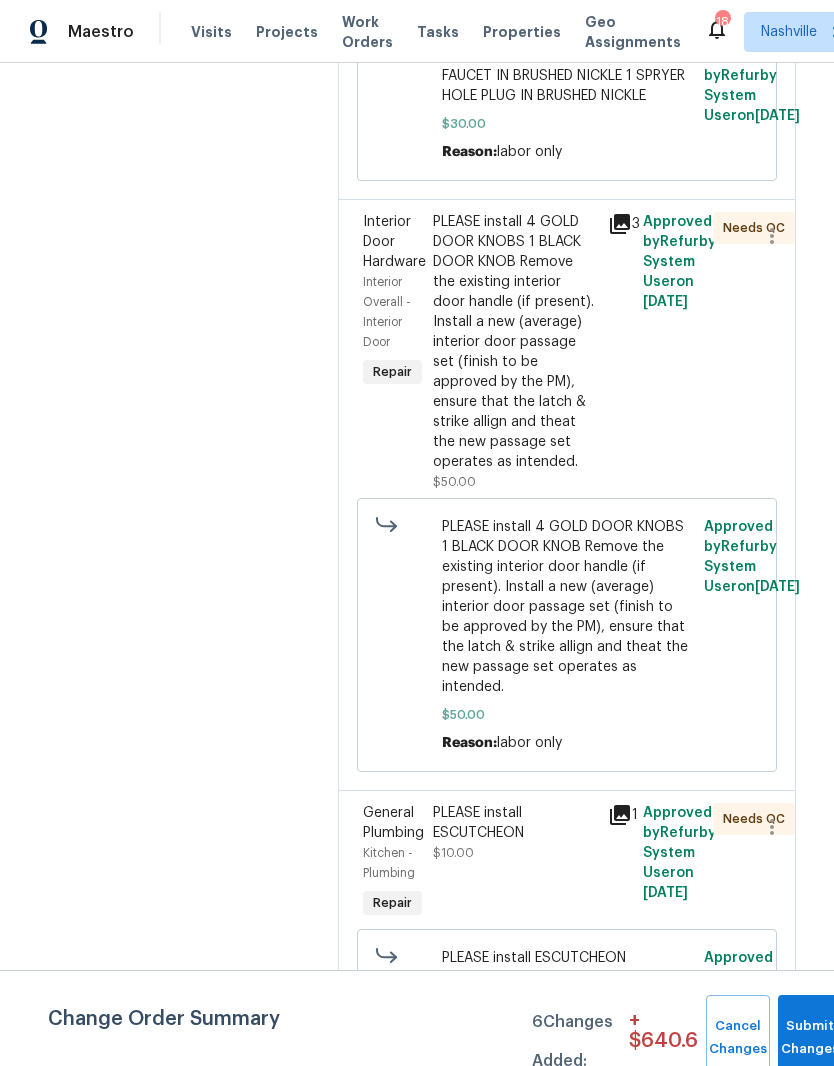 click on "PLEASE install
4 GOLD DOOR KNOBS
1 BLACK DOOR KNOB
Remove the existing interior door handle (if present). Install a new (average) interior door passage set (finish to be approved by the PM), ensure that the latch & strike allign and theat the new passage set operates as intended." at bounding box center (567, 607) 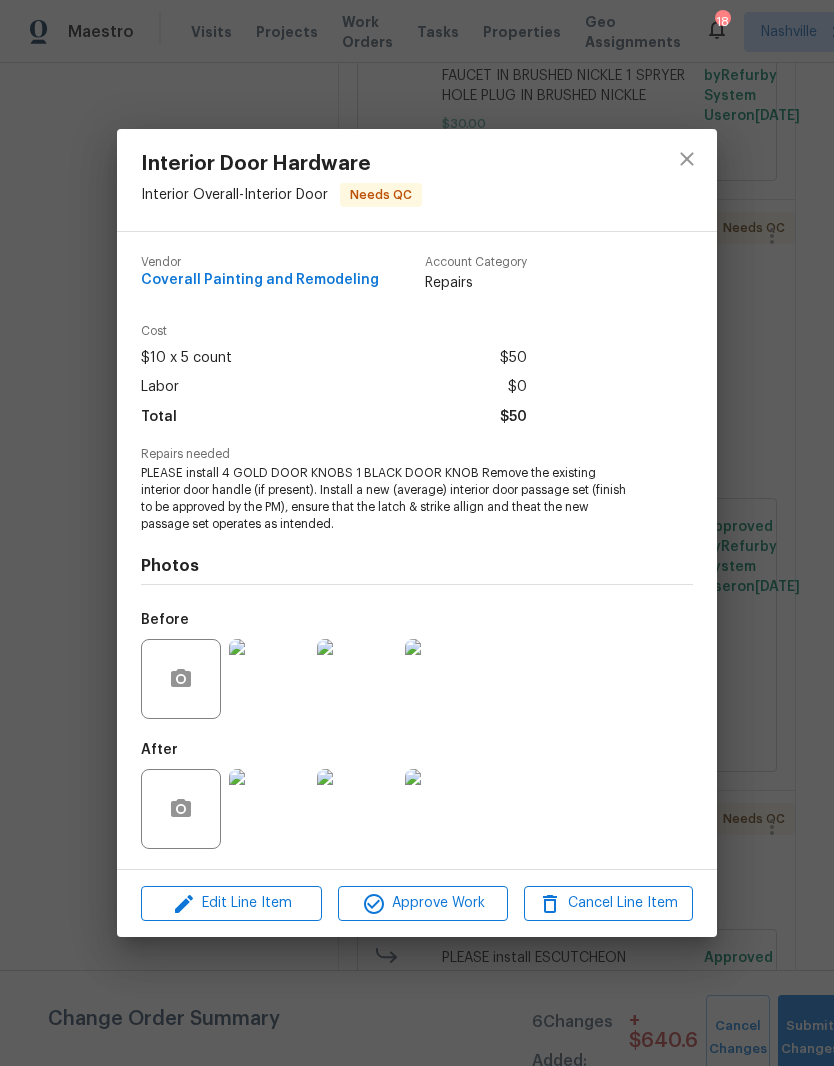 click at bounding box center [269, 809] 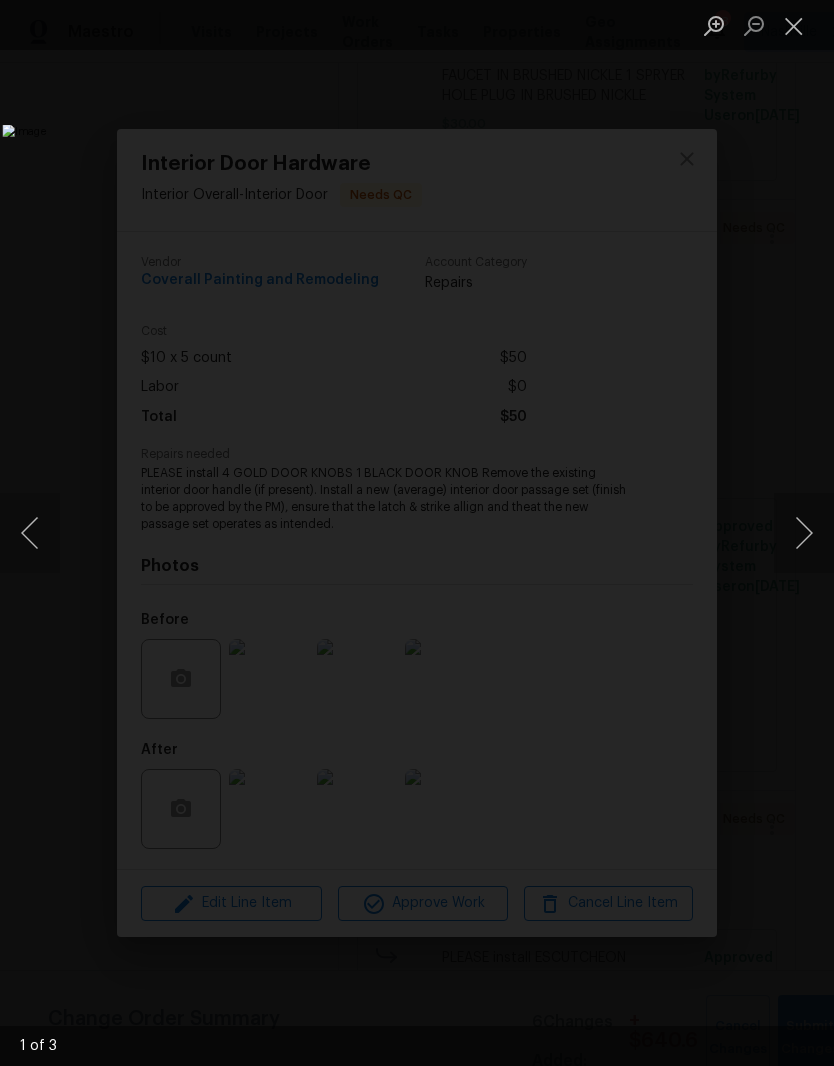 click at bounding box center (794, 25) 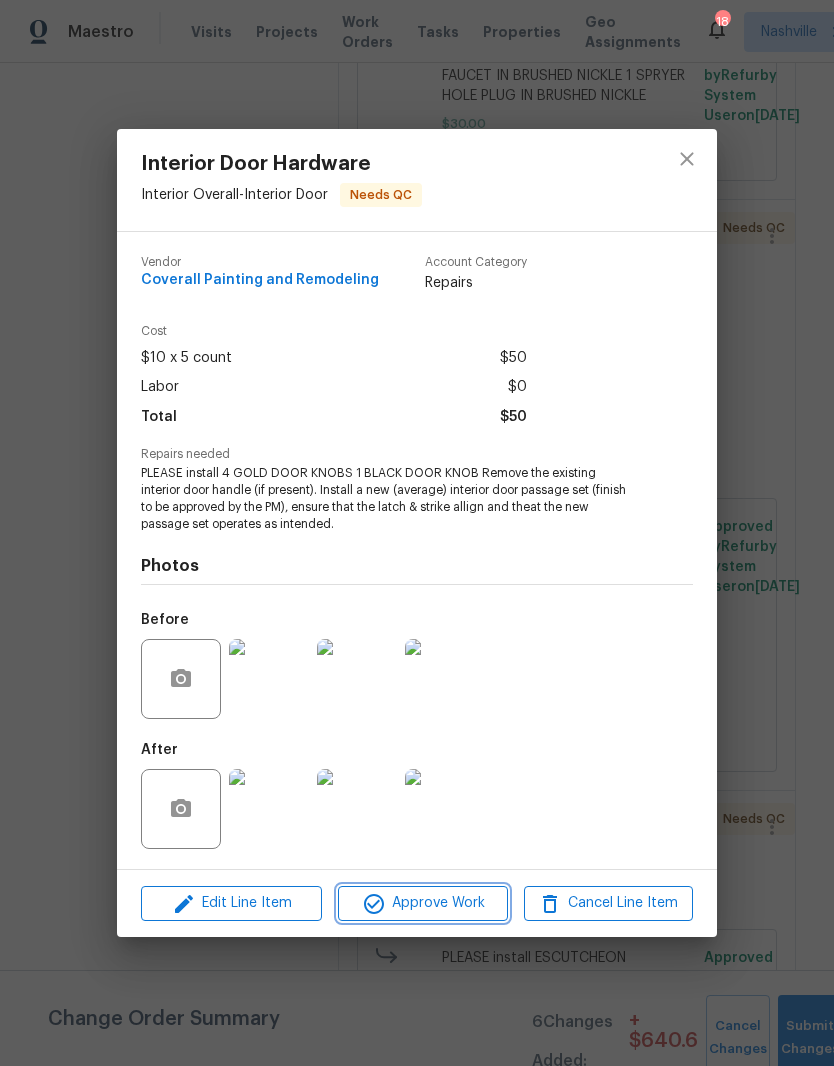 click on "Approve Work" at bounding box center (422, 903) 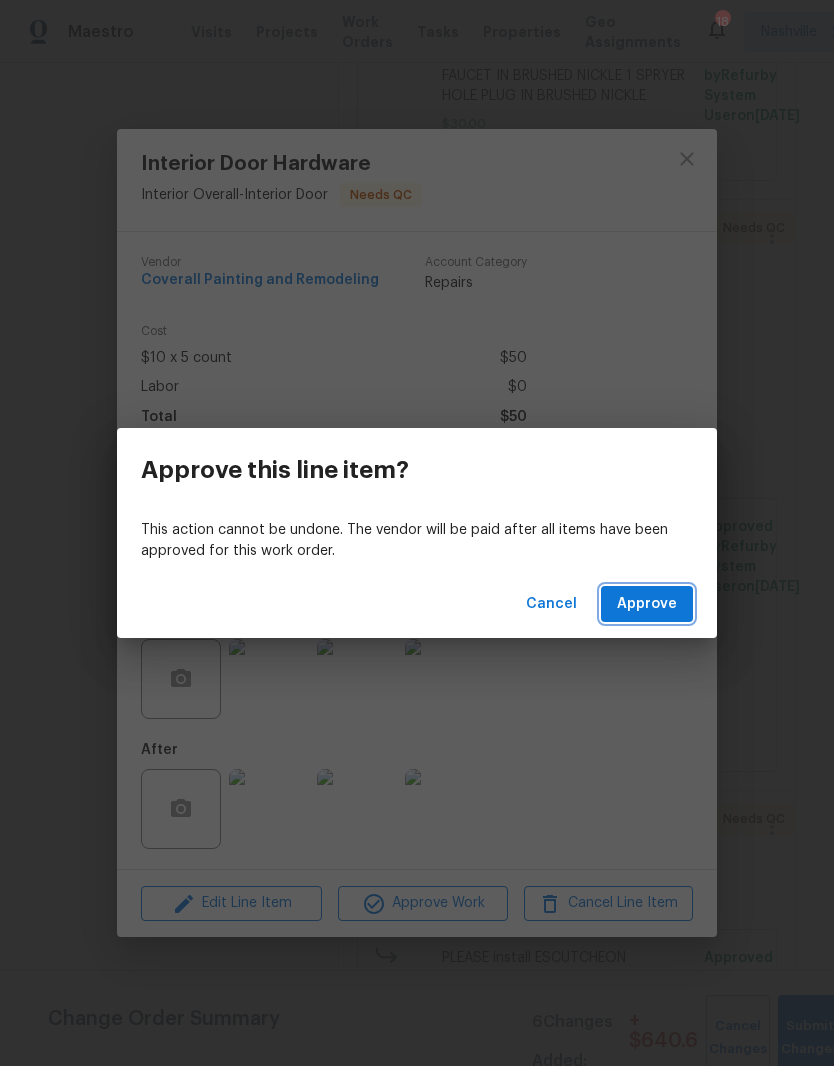 click on "Approve" at bounding box center (647, 604) 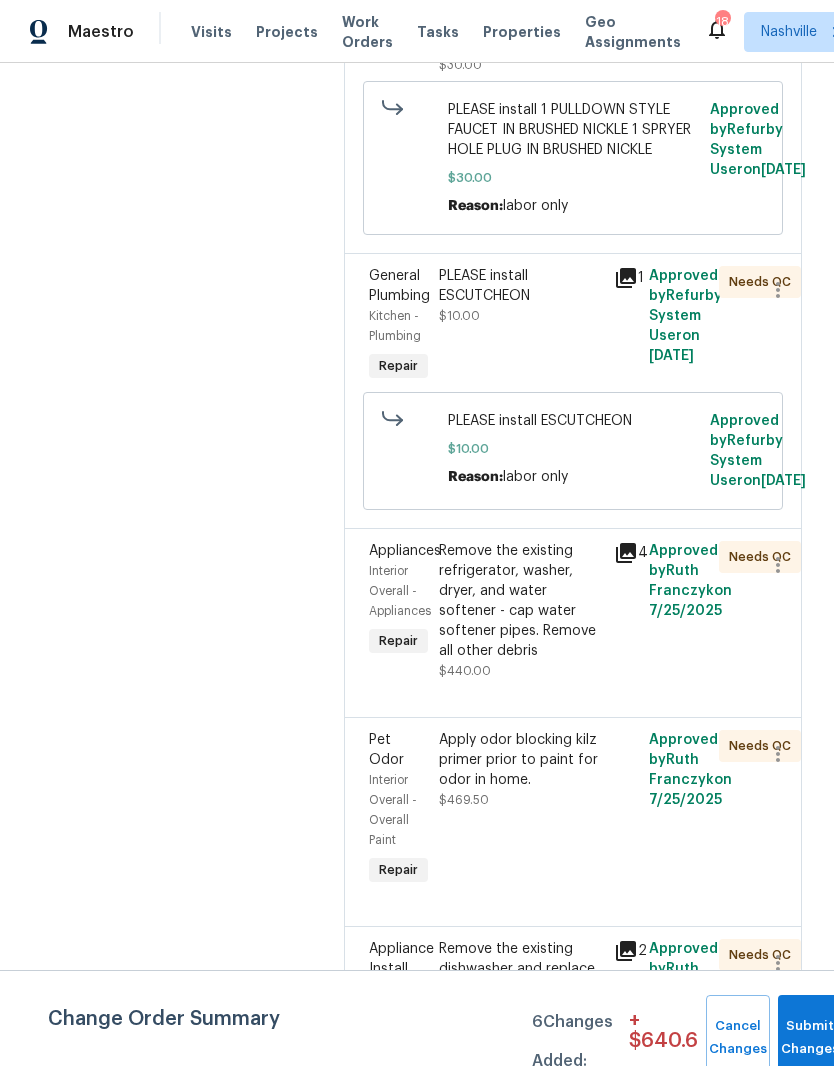 scroll, scrollTop: 8625, scrollLeft: 0, axis: vertical 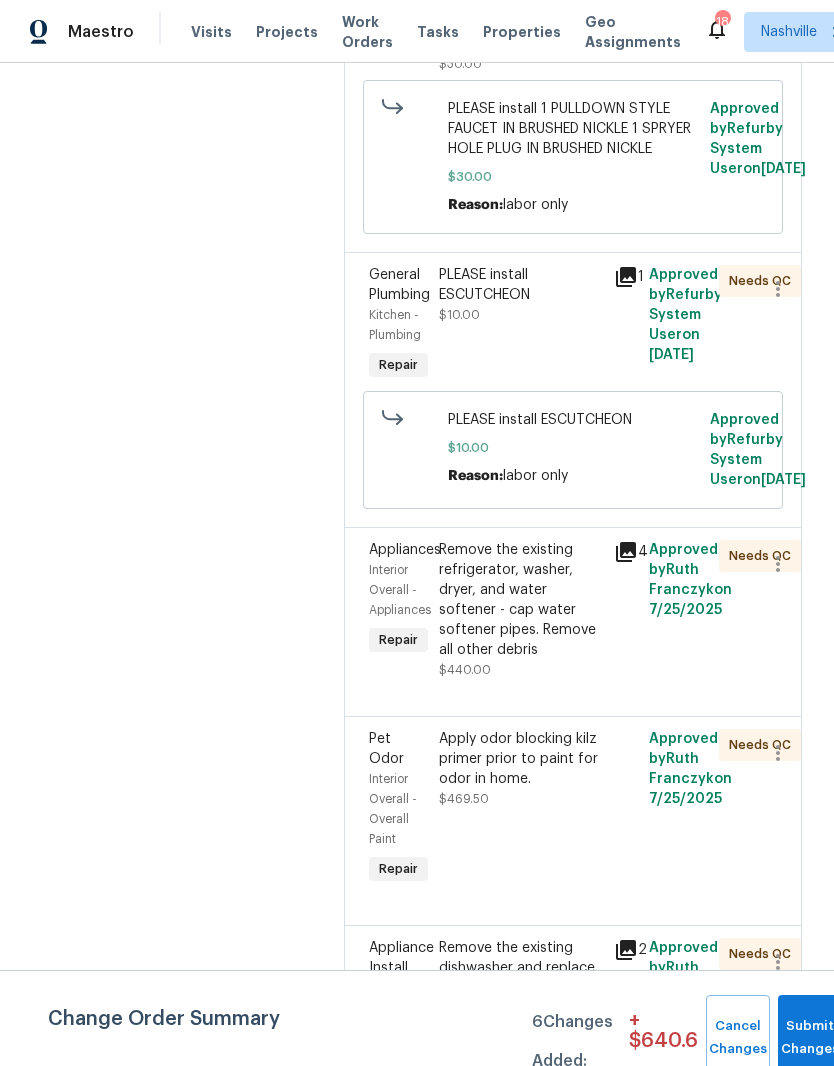 click on "PLEASE install ESCUTCHEON" at bounding box center (520, 285) 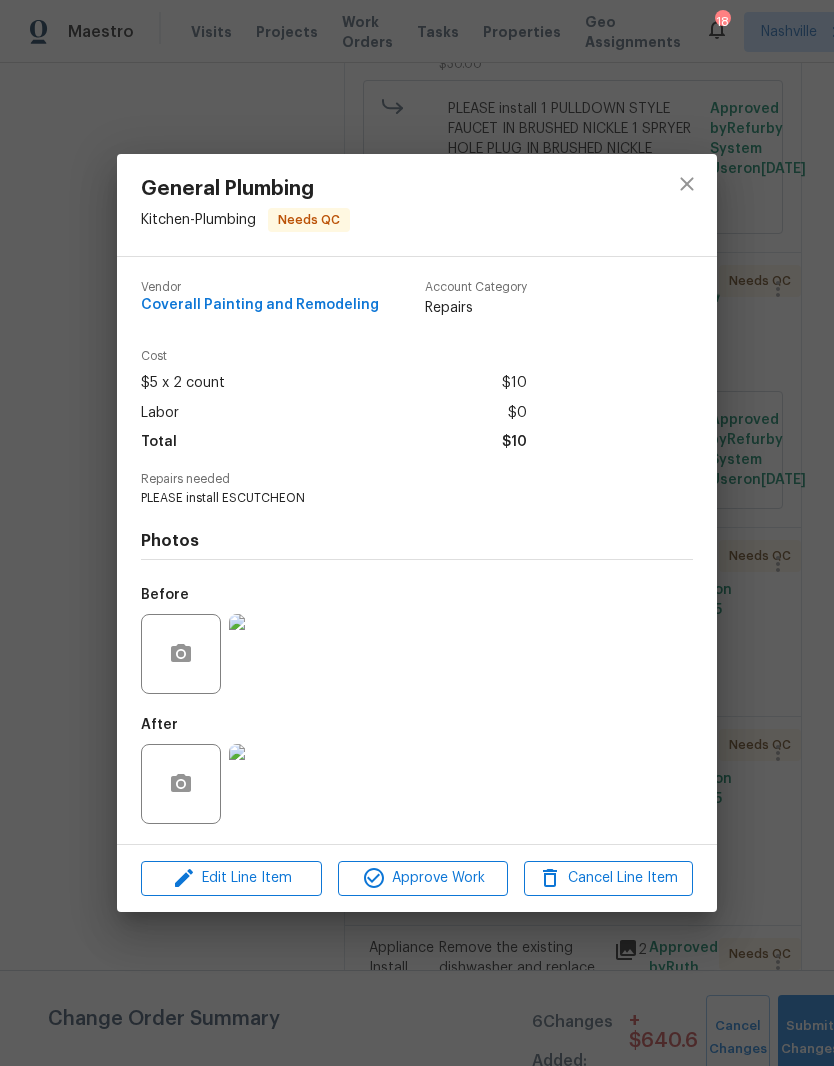 click at bounding box center (269, 784) 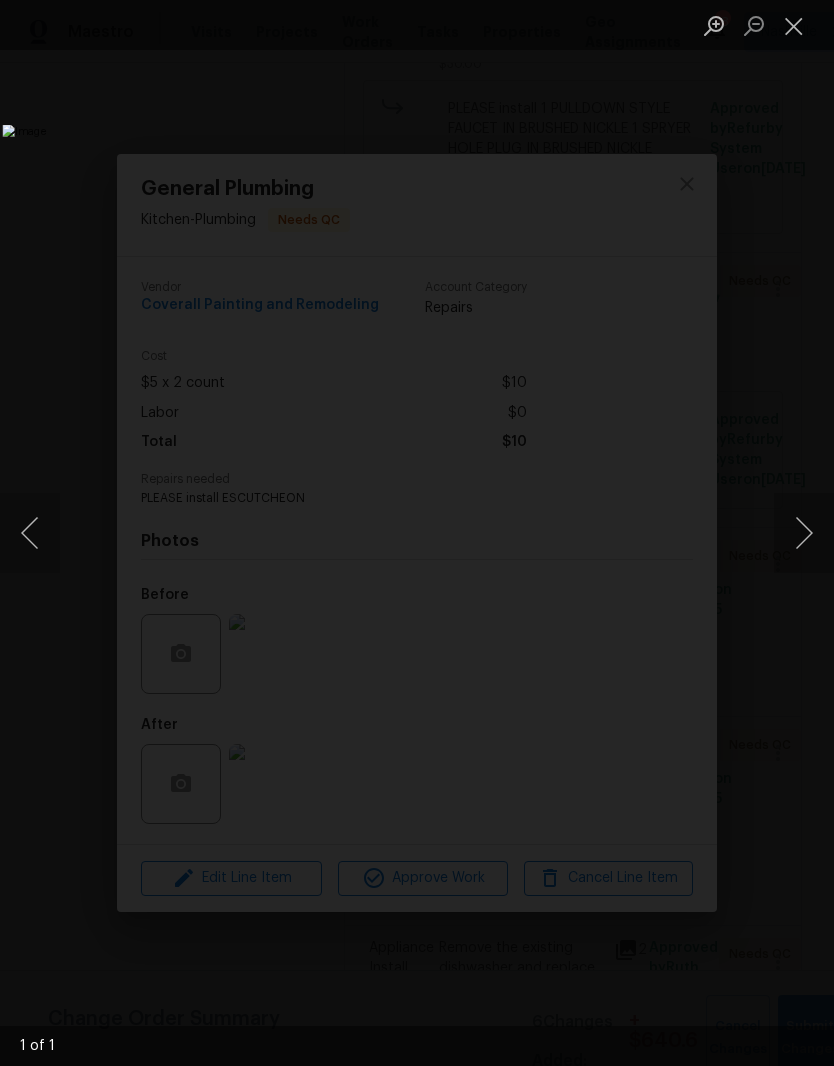 click at bounding box center (794, 25) 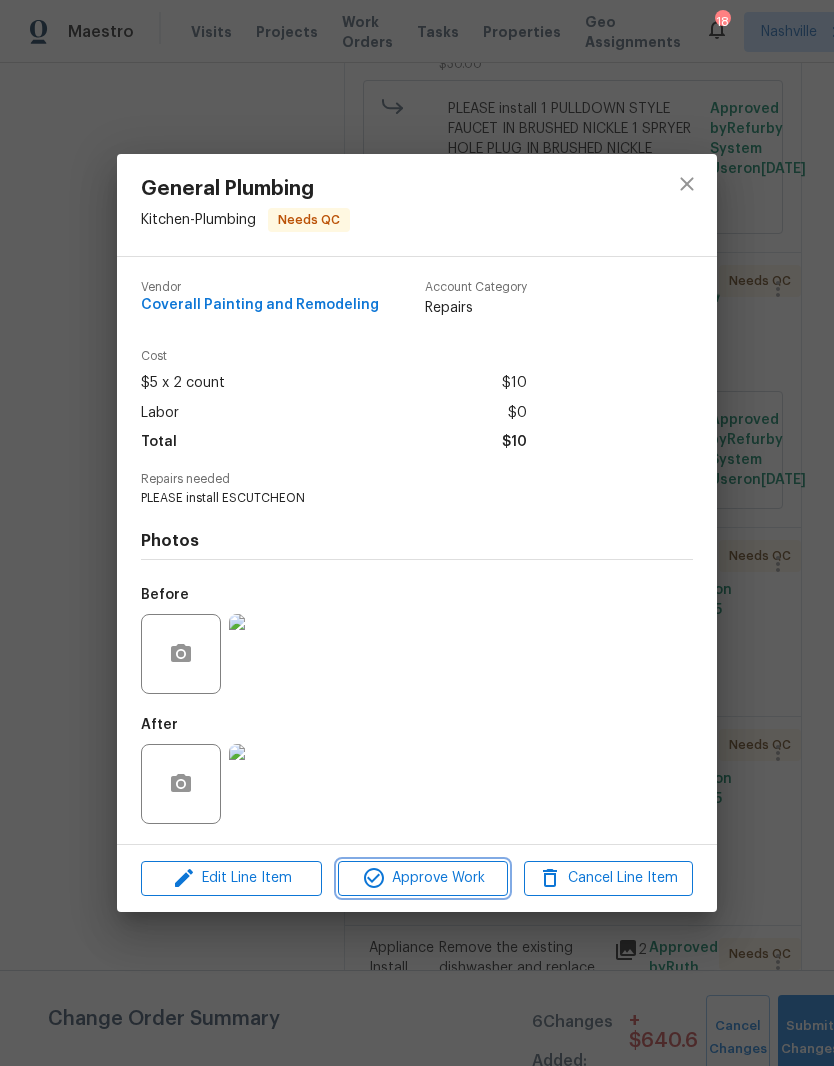 click on "Approve Work" at bounding box center (422, 878) 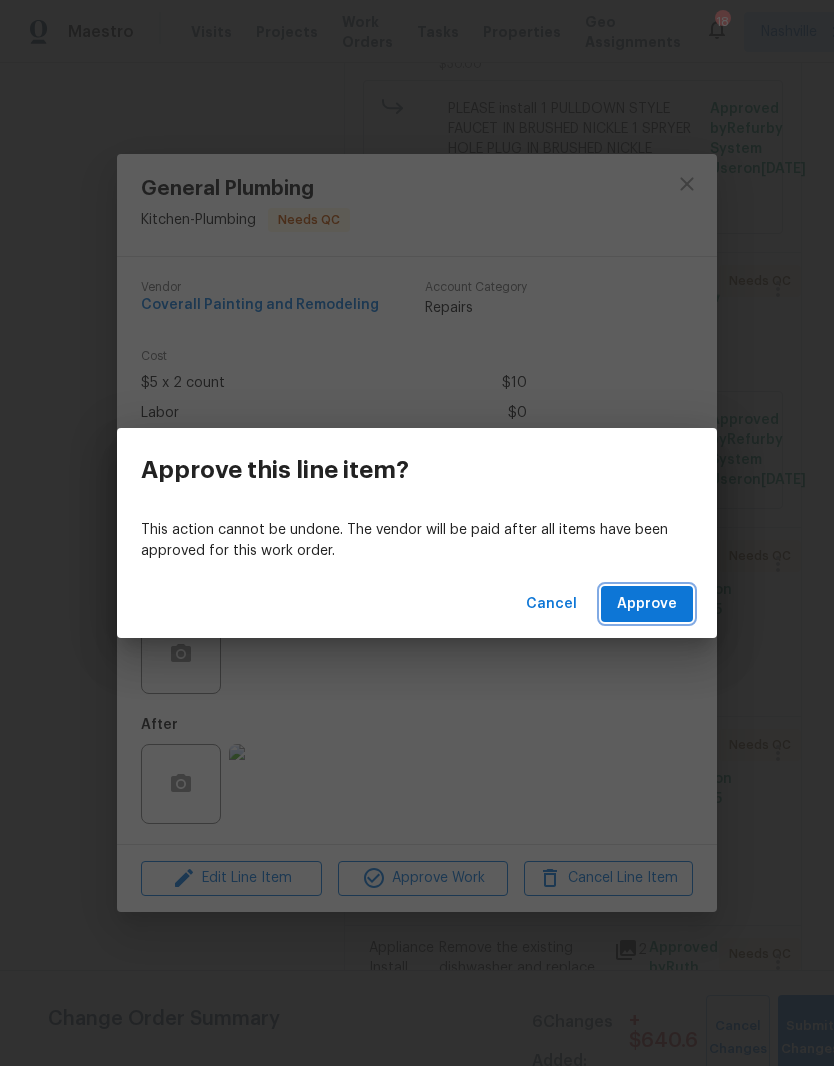 click on "Approve" at bounding box center [647, 604] 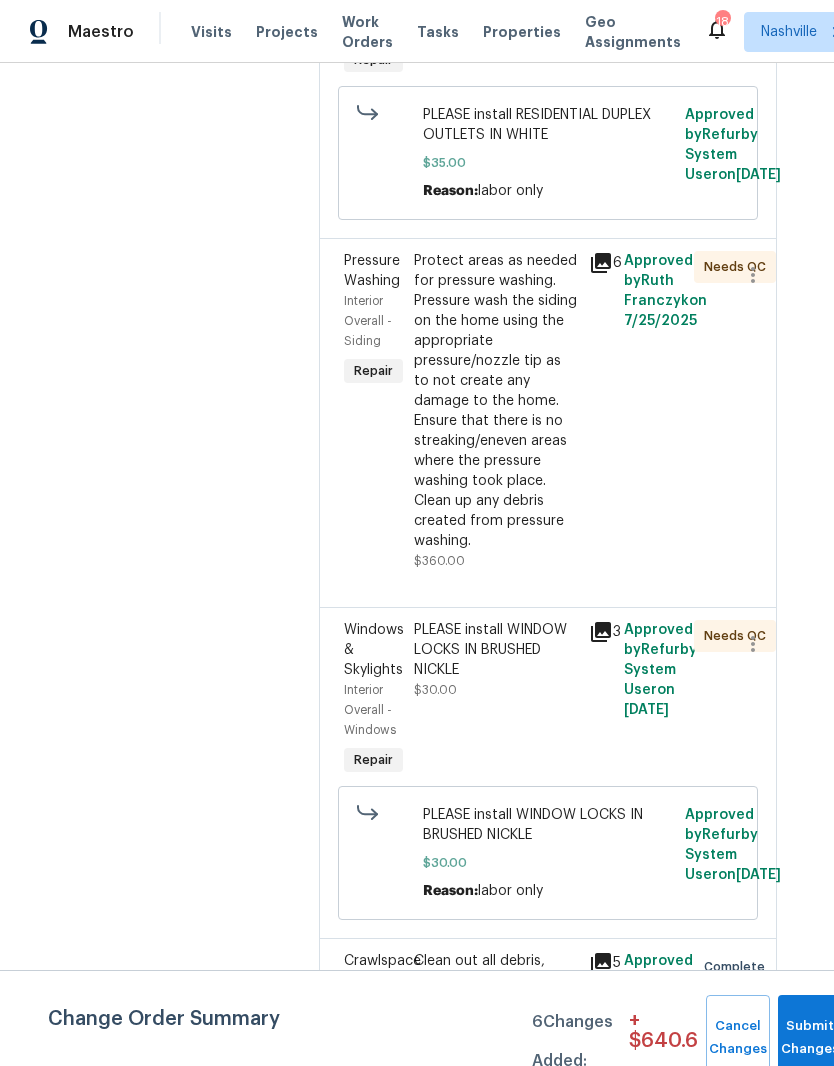 scroll, scrollTop: 14700, scrollLeft: 24, axis: both 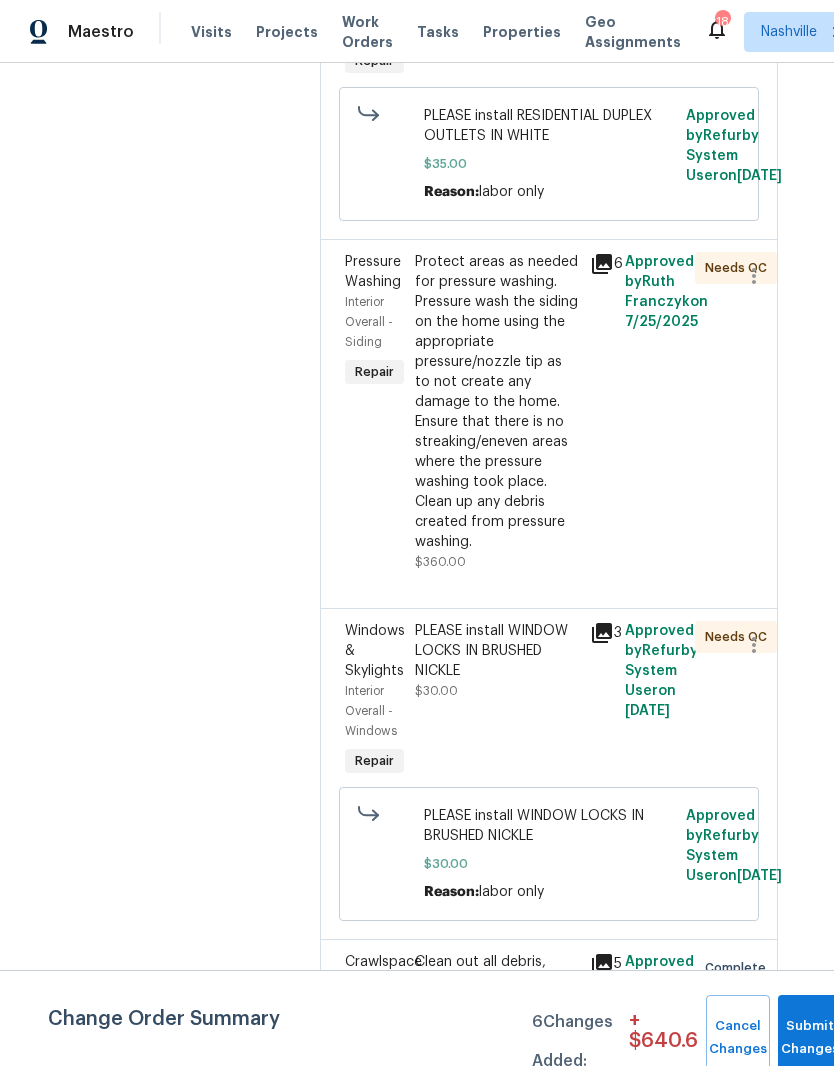 click on "Protect areas as needed for pressure washing. Pressure wash the siding on the home using the appropriate pressure/nozzle tip as to not create any damage to the home. Ensure that there is no streaking/eneven areas where the pressure washing took place. Clean up any debris created from pressure washing." at bounding box center [496, 402] 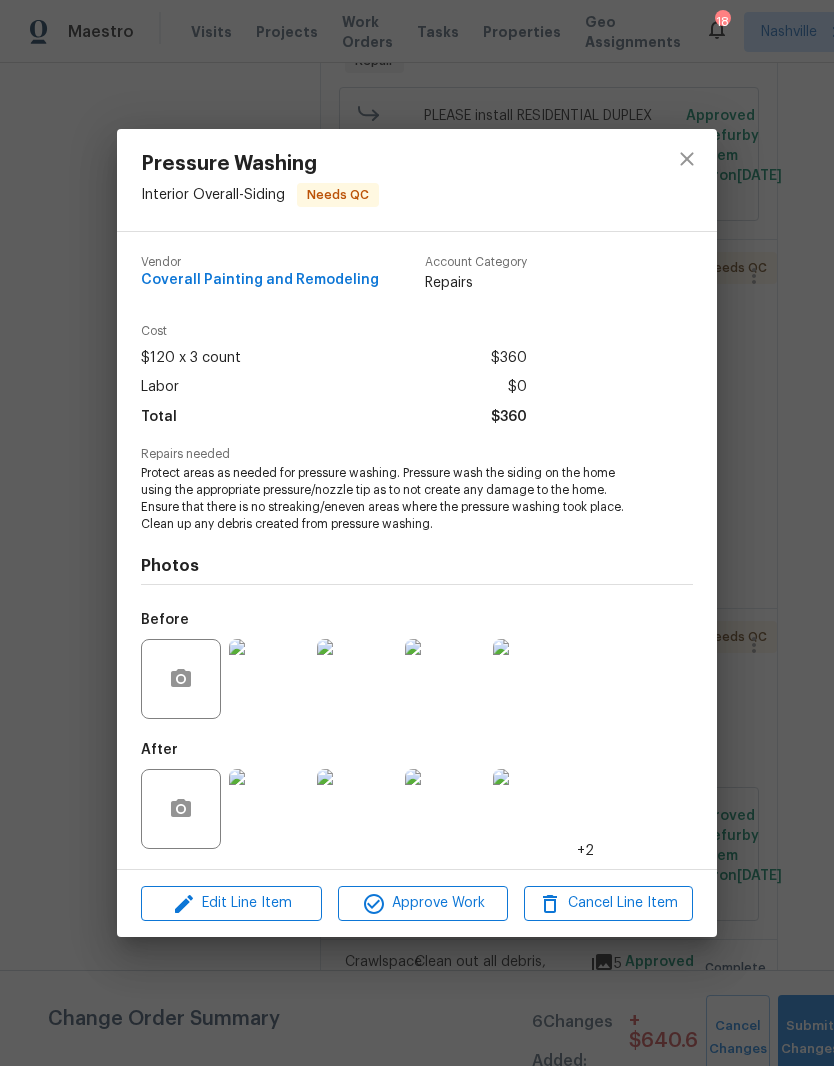 click on "Approve Work" at bounding box center (422, 903) 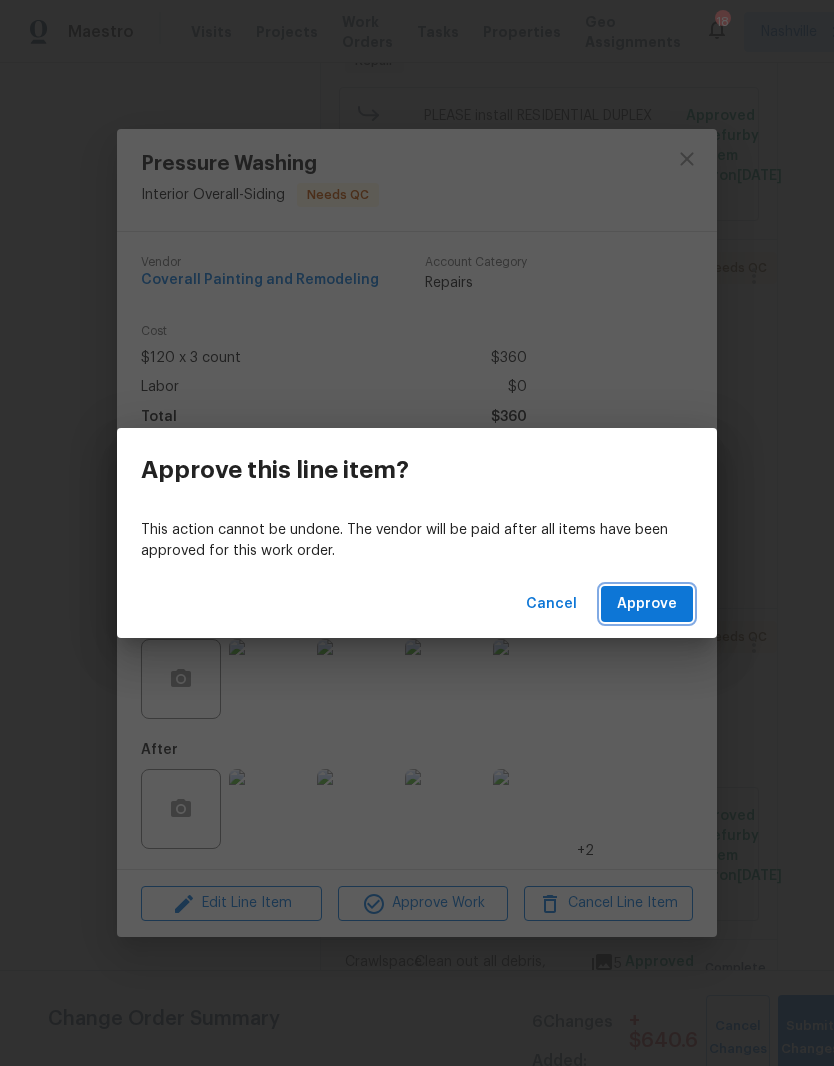 click on "Approve" at bounding box center (647, 604) 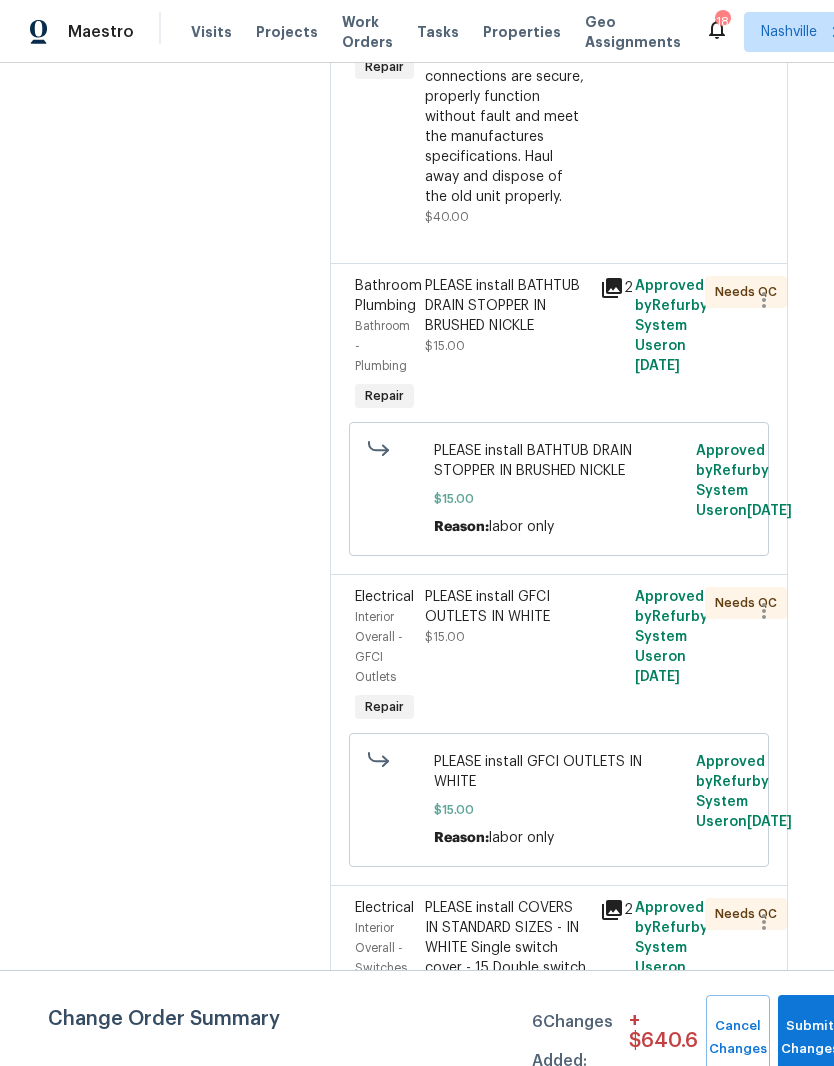 scroll, scrollTop: 10980, scrollLeft: 14, axis: both 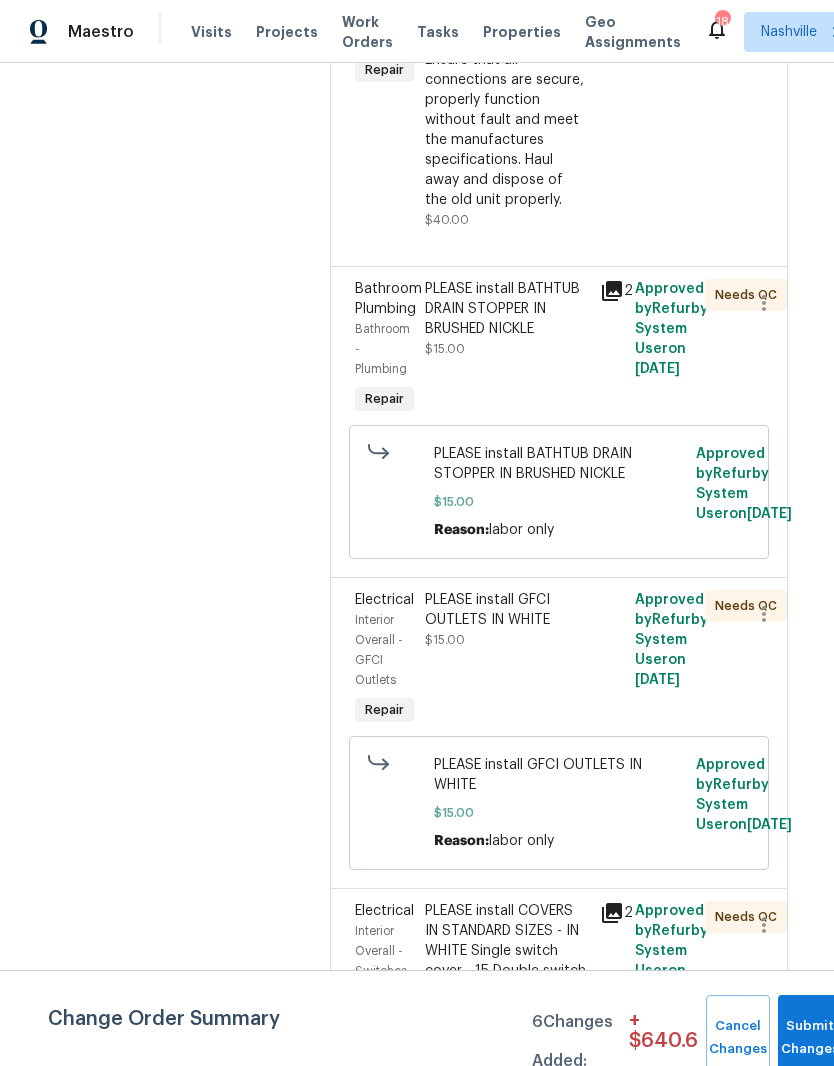 click on "PLEASE install
BATHTUB DRAIN STOPPER IN BRUSHED NICKLE" at bounding box center [506, 309] 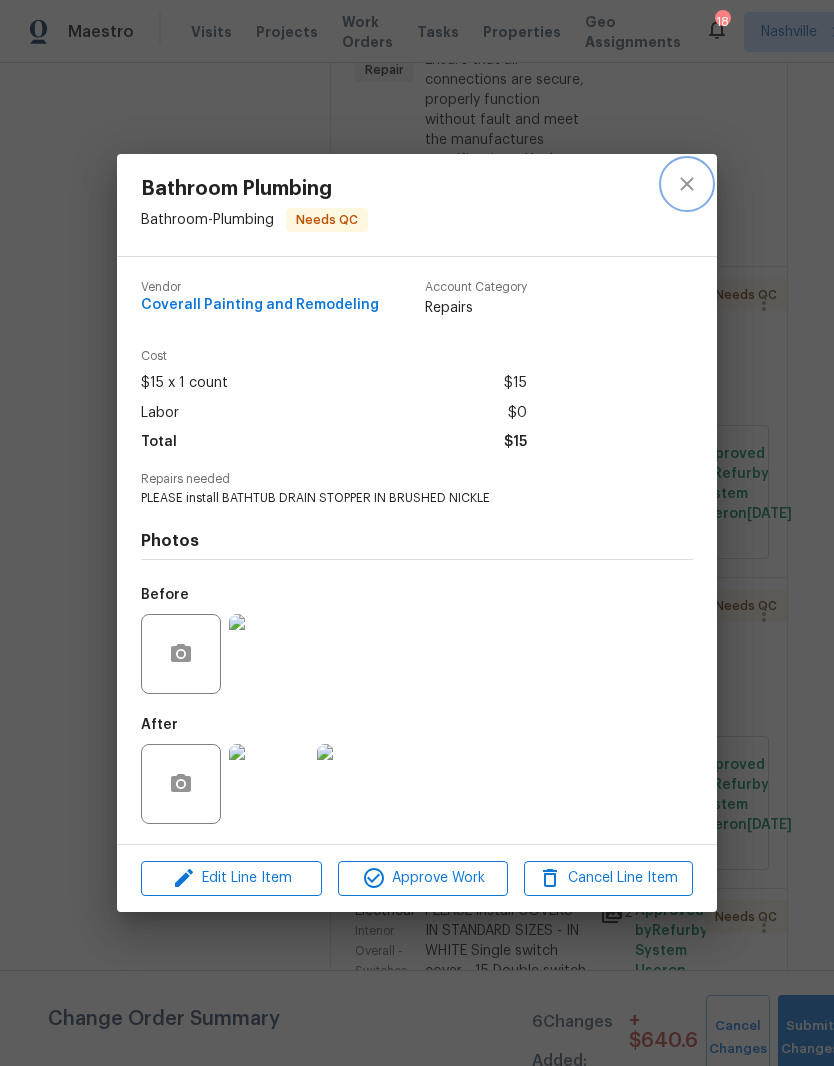 click 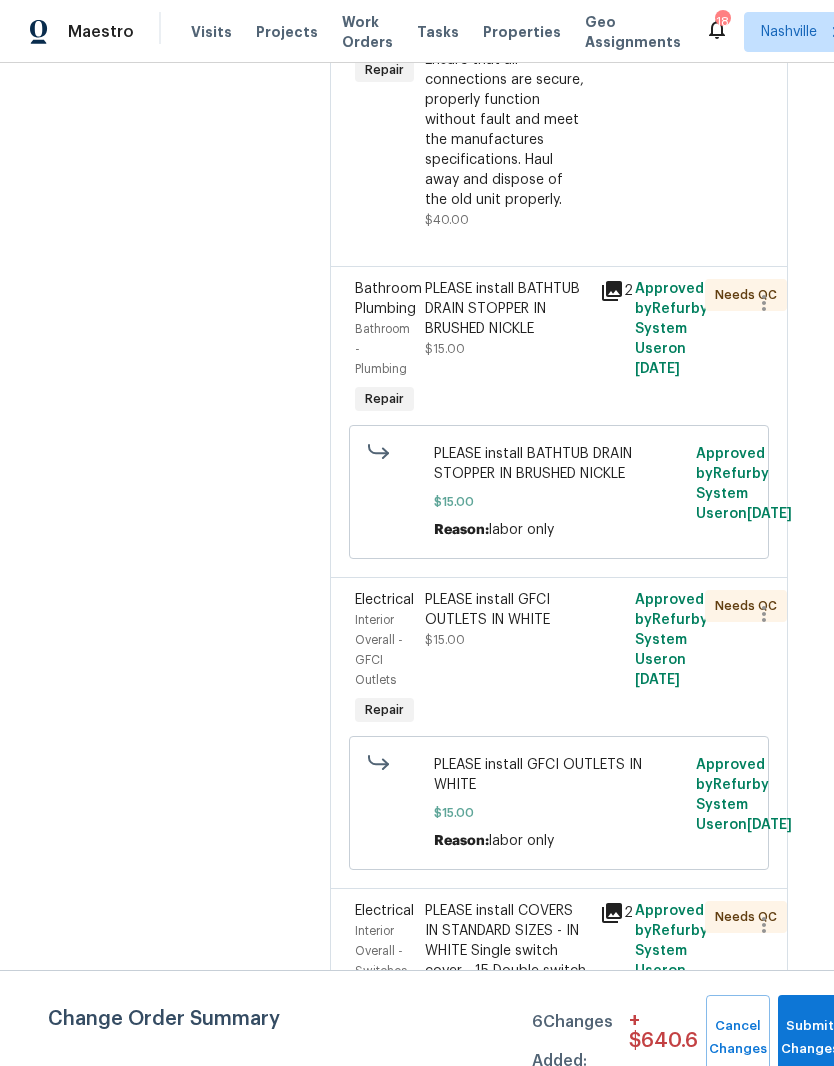 click on "PLEASE install
BATHTUB DRAIN STOPPER IN BRUSHED NICKLE" at bounding box center (506, 309) 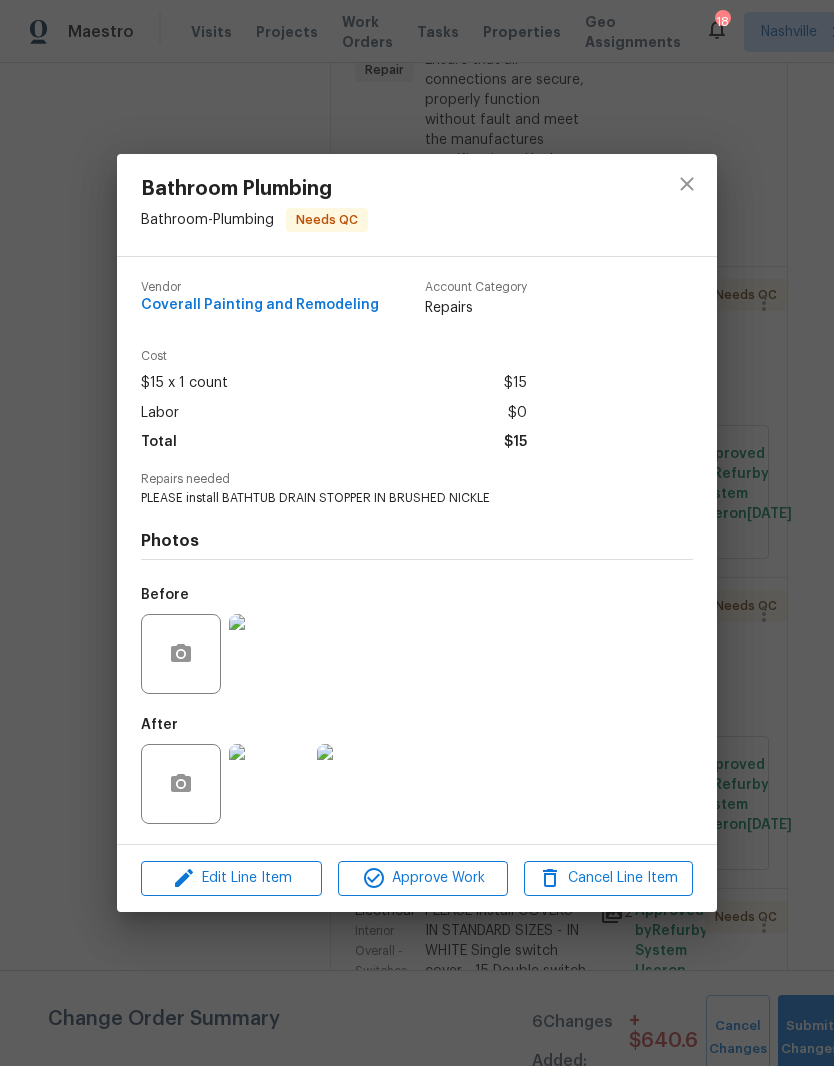 click at bounding box center (269, 784) 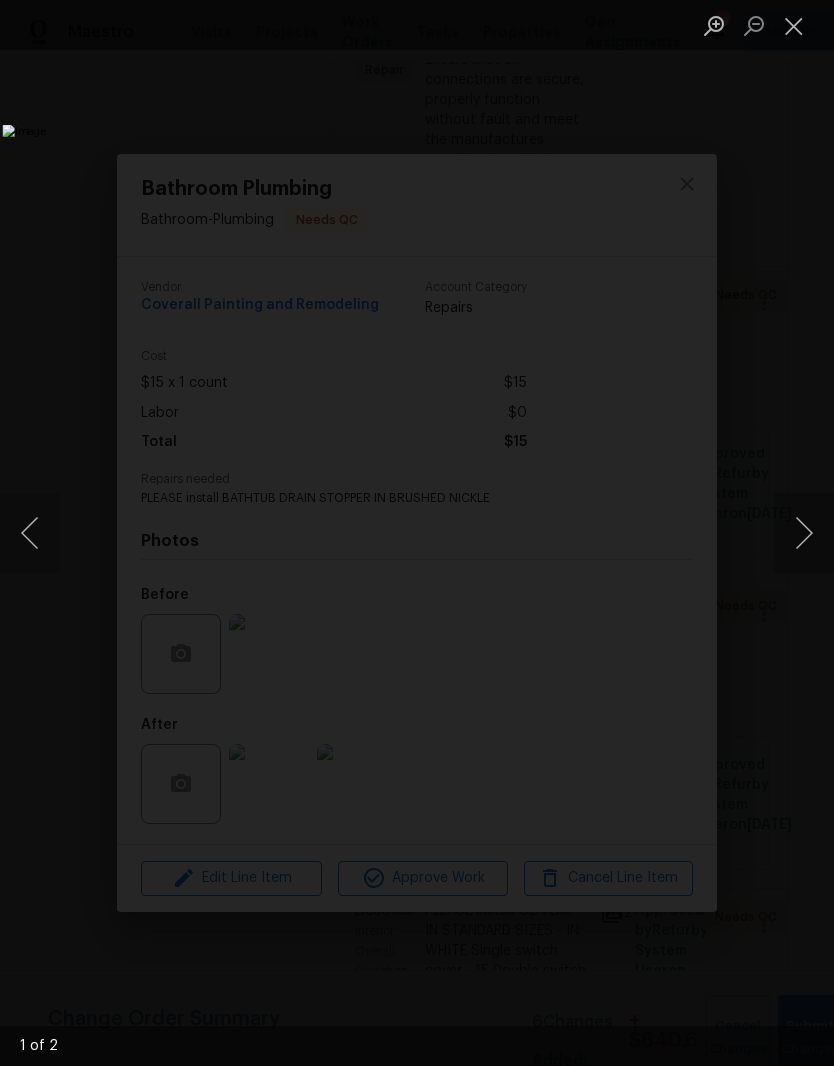click at bounding box center [804, 533] 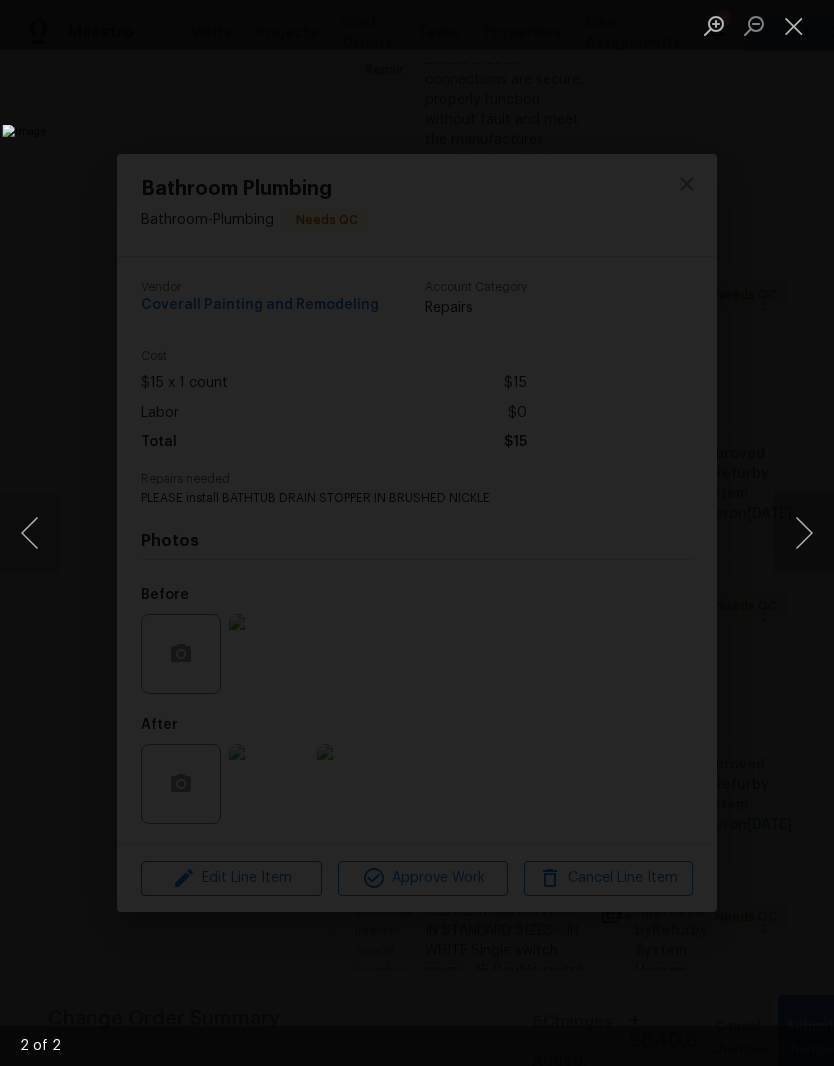 click at bounding box center [794, 25] 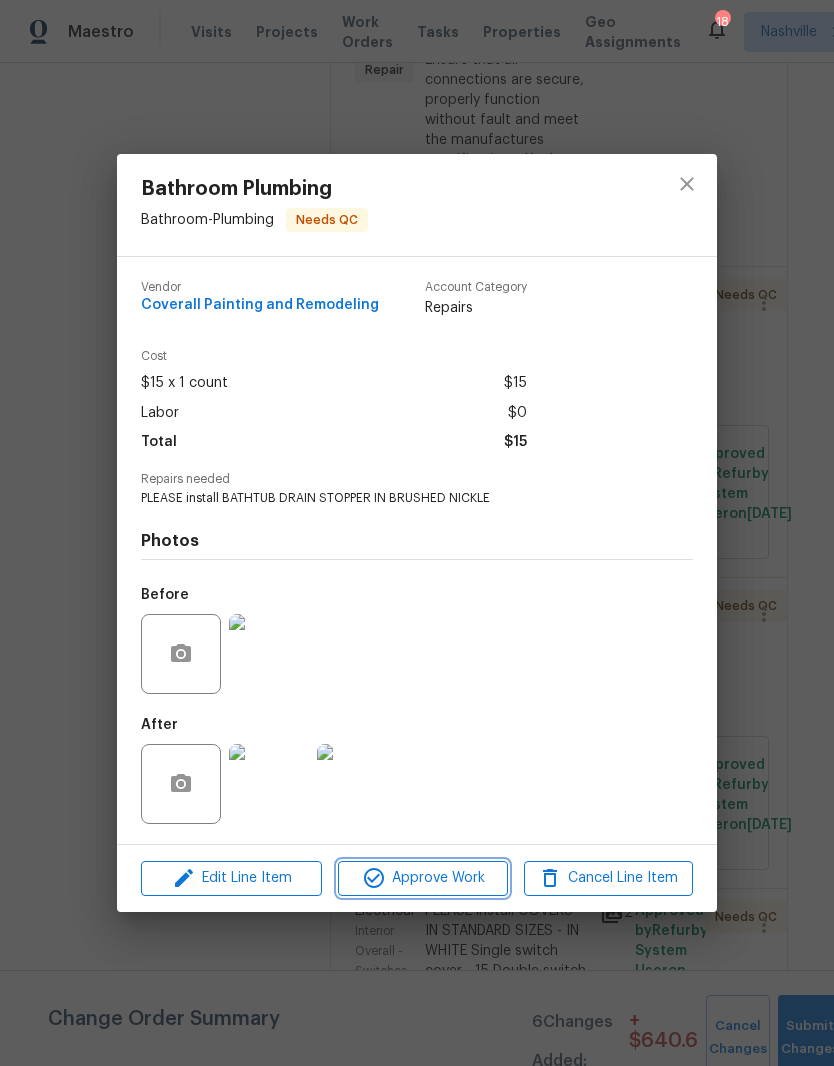 click on "Approve Work" at bounding box center (422, 878) 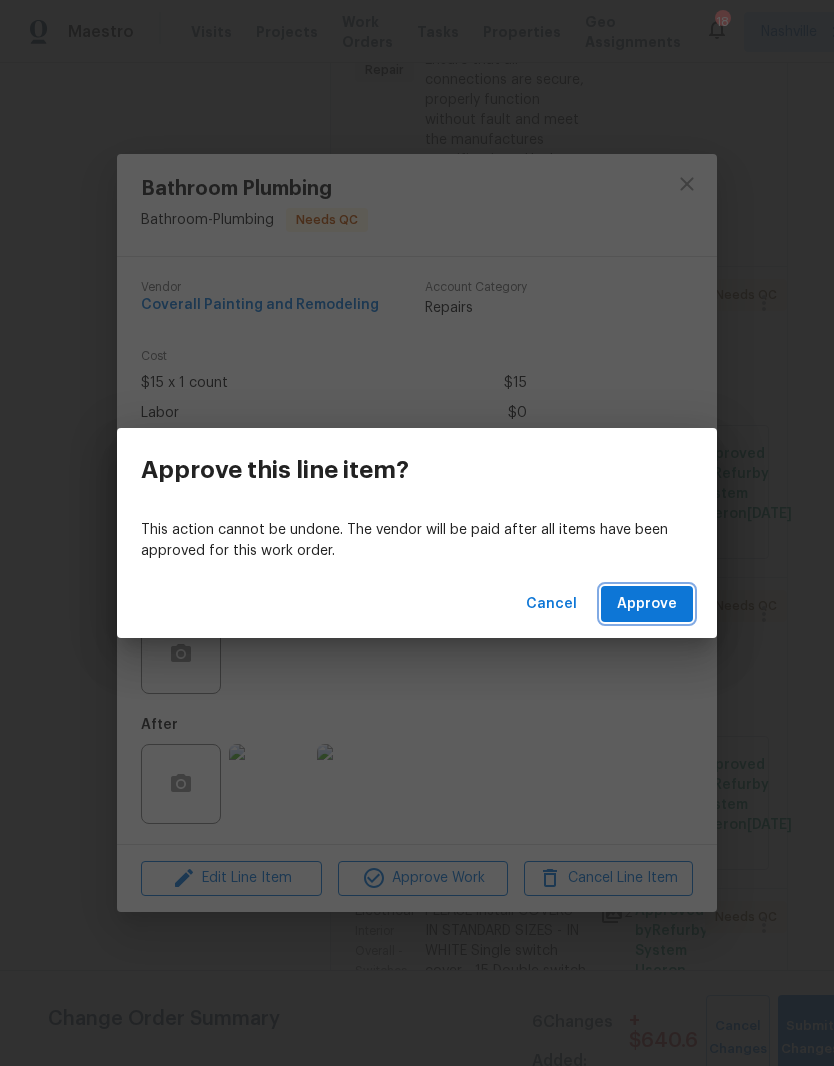 click on "Approve" at bounding box center [647, 604] 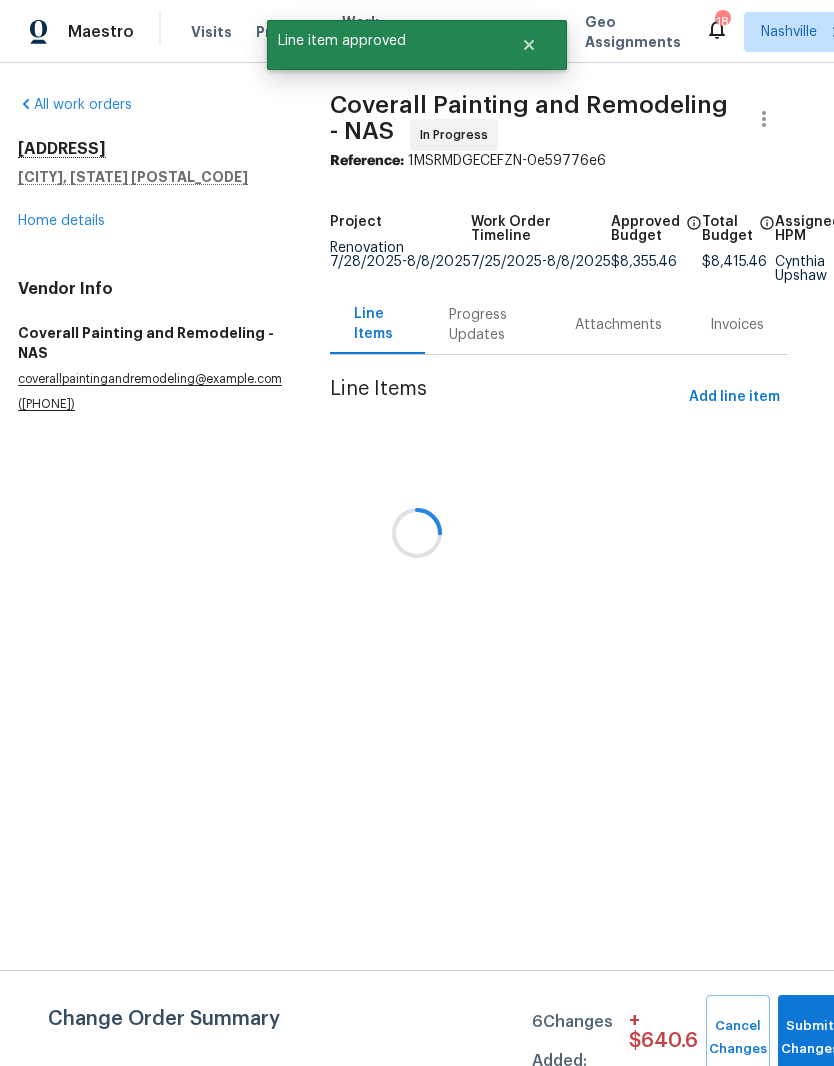 scroll, scrollTop: 0, scrollLeft: 0, axis: both 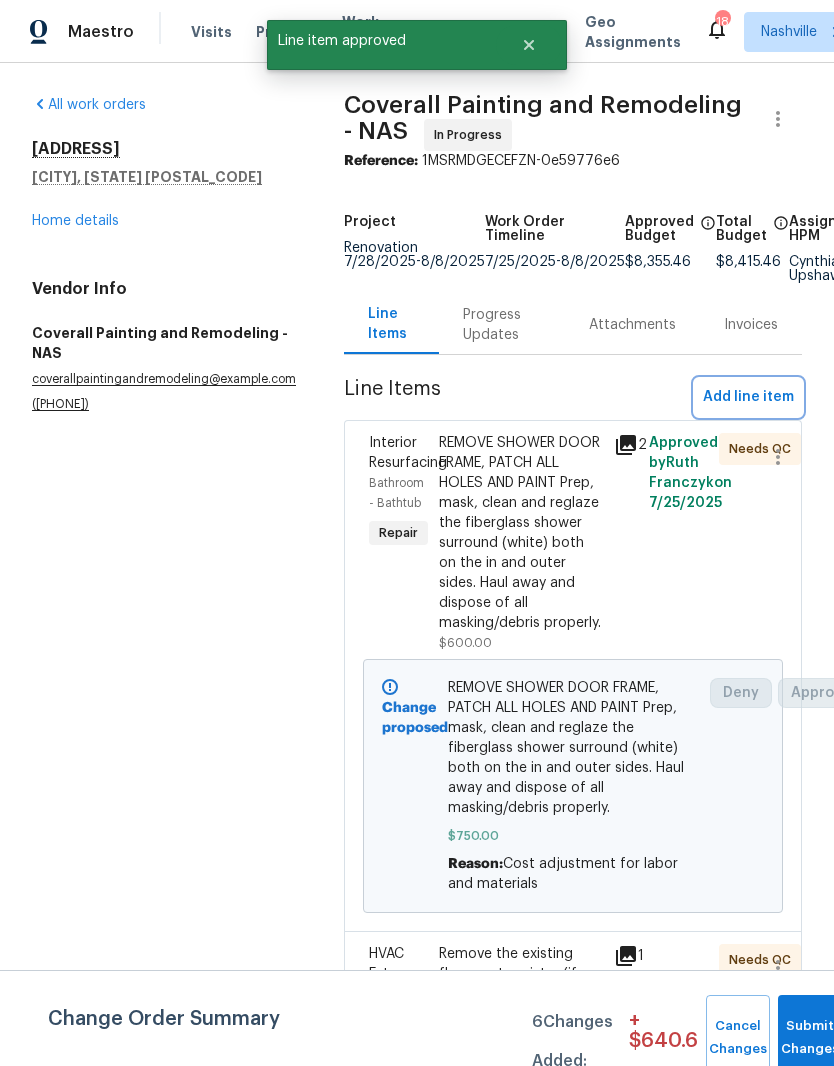 click on "Add line item" at bounding box center [748, 397] 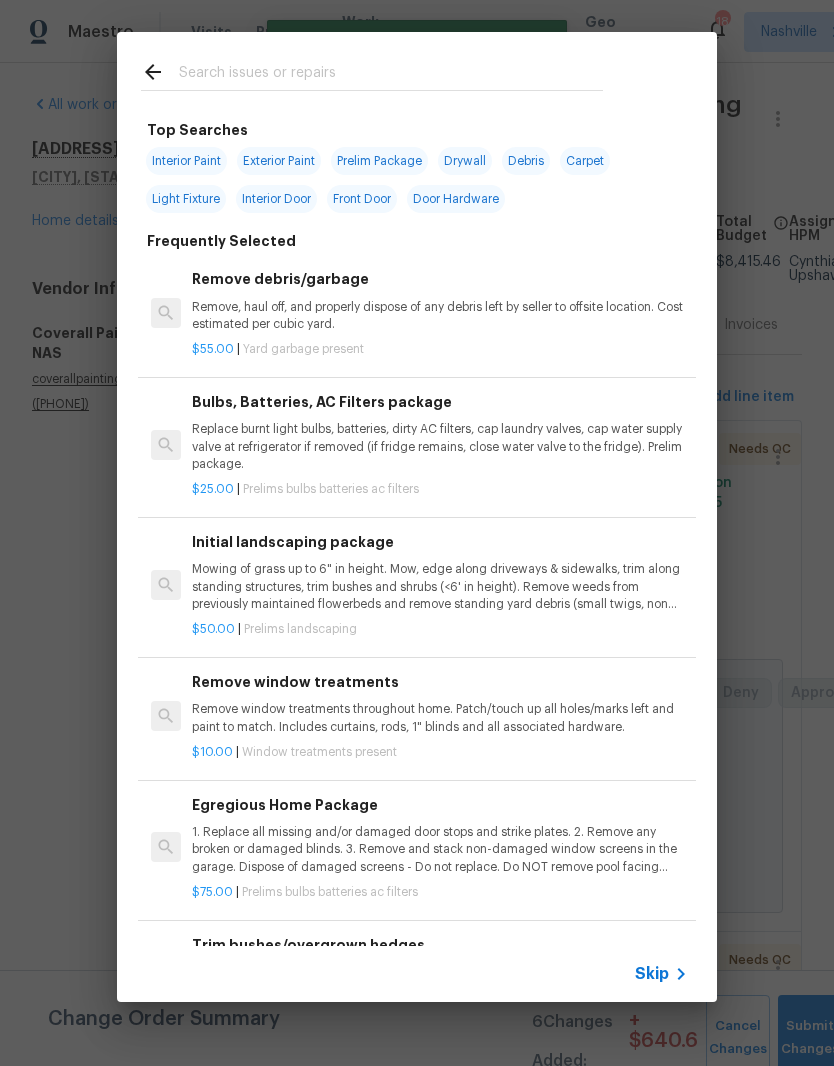 click at bounding box center (391, 75) 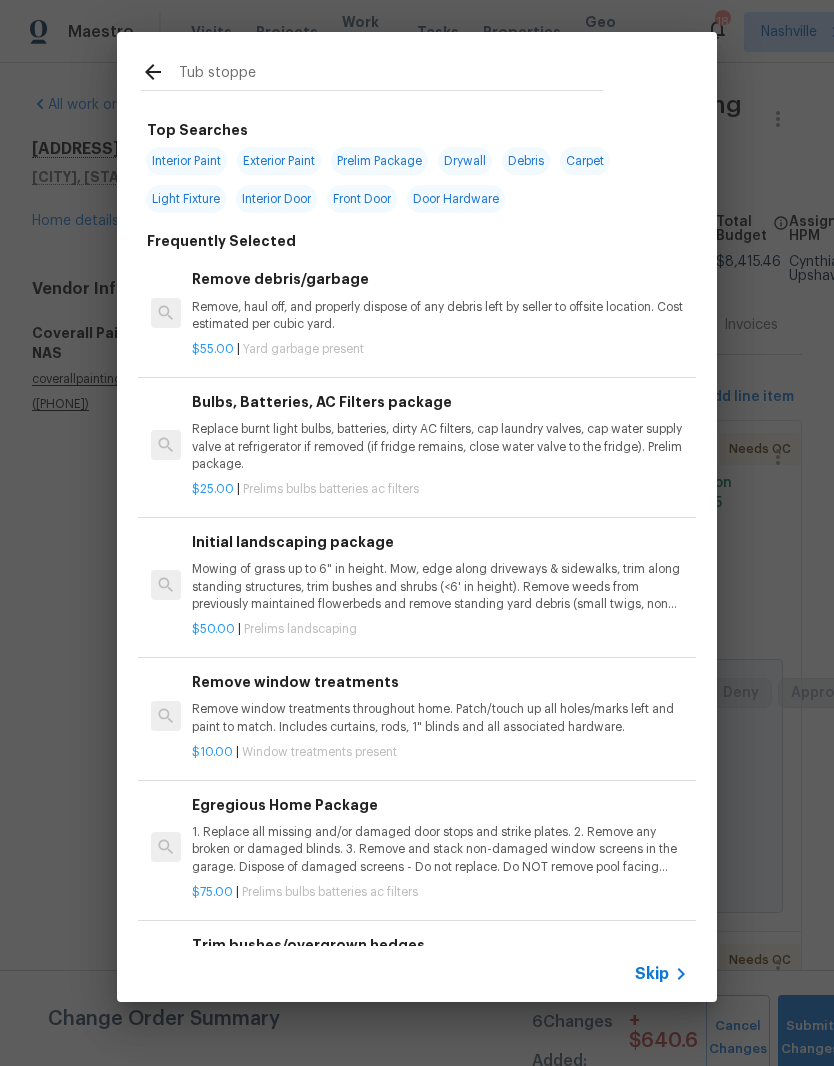 type on "Tub stopper" 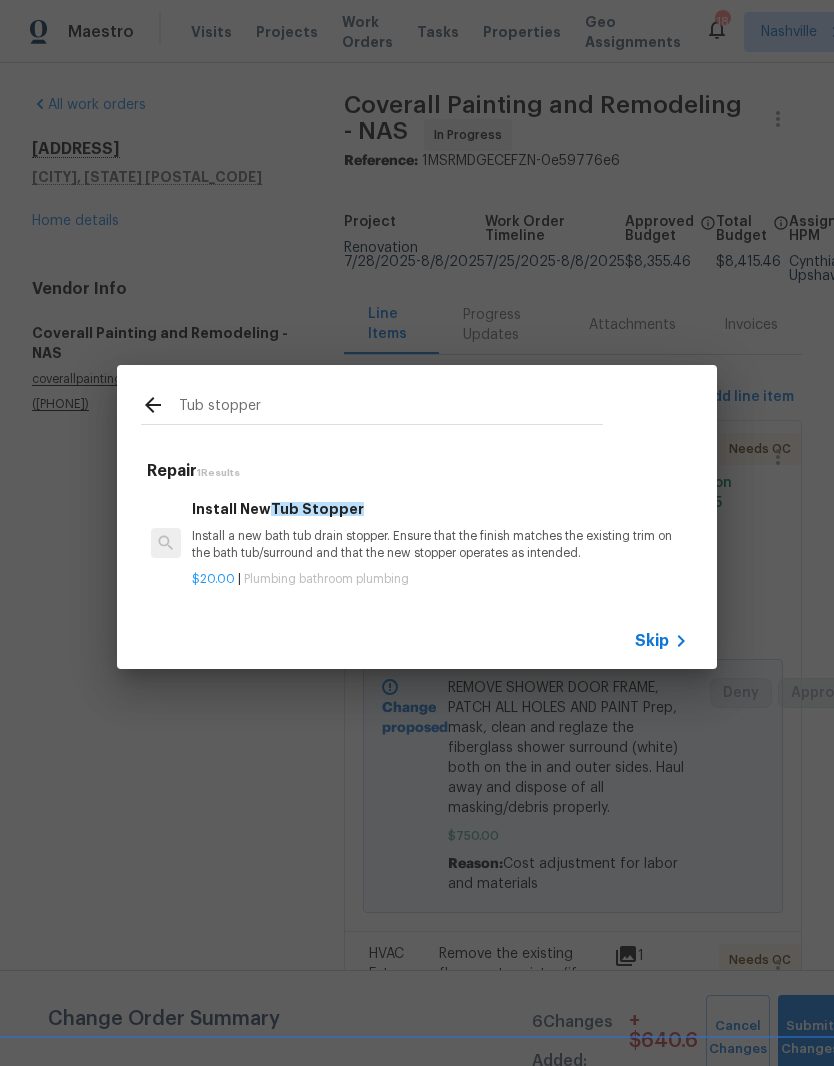click on "Install a new bath tub drain stopper. Ensure that the finish matches the existing trim on the bath tub/surround and that the new stopper operates as intended." at bounding box center (440, 545) 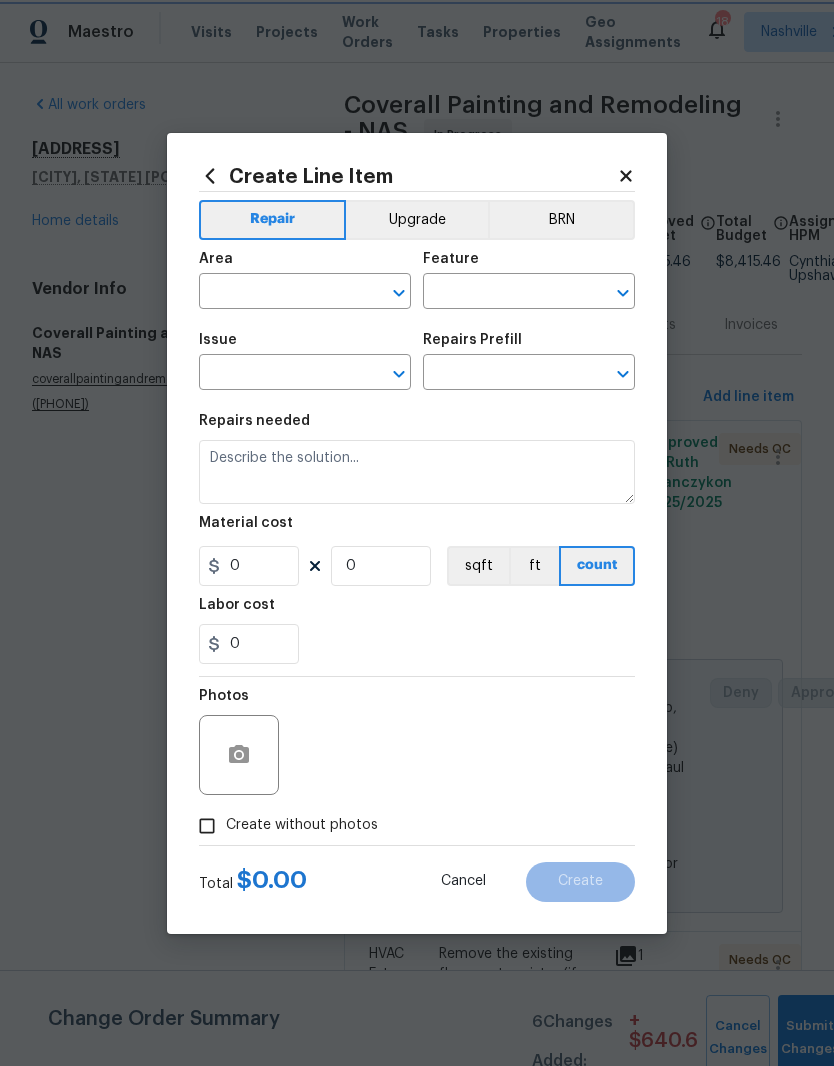 type on "Plumbing" 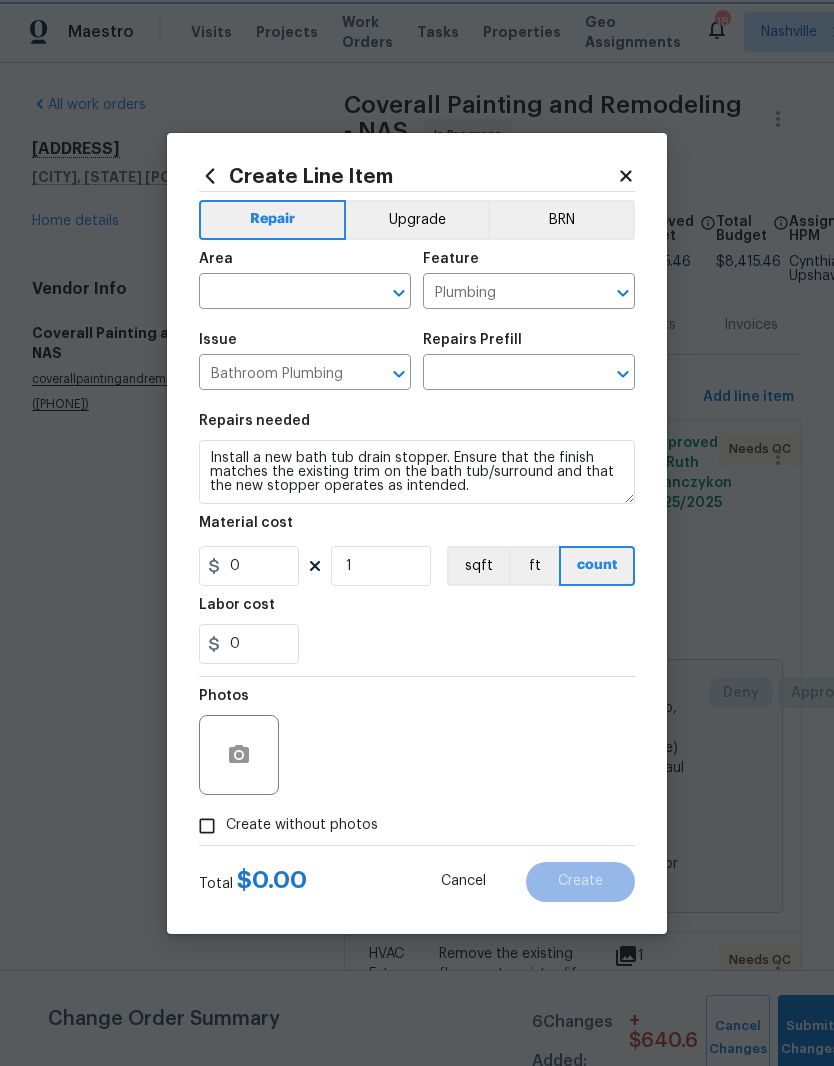 type on "Install New Tub Stopper $20.00" 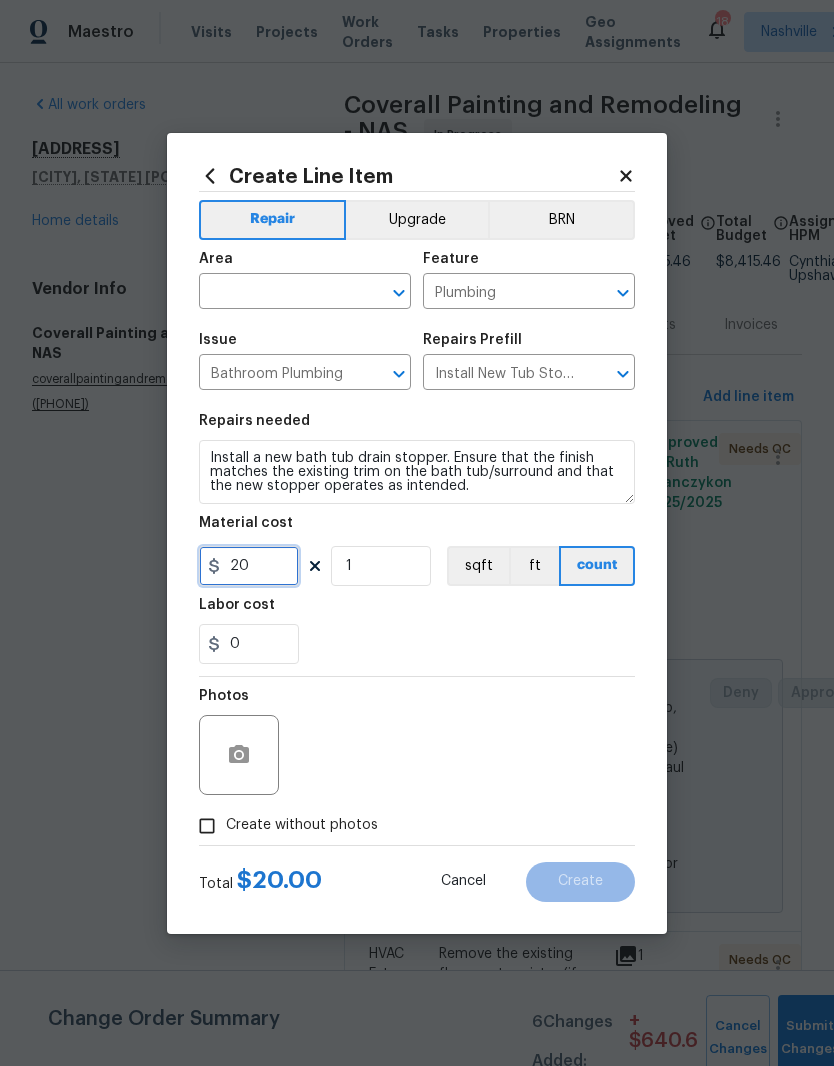 click on "20" at bounding box center (249, 566) 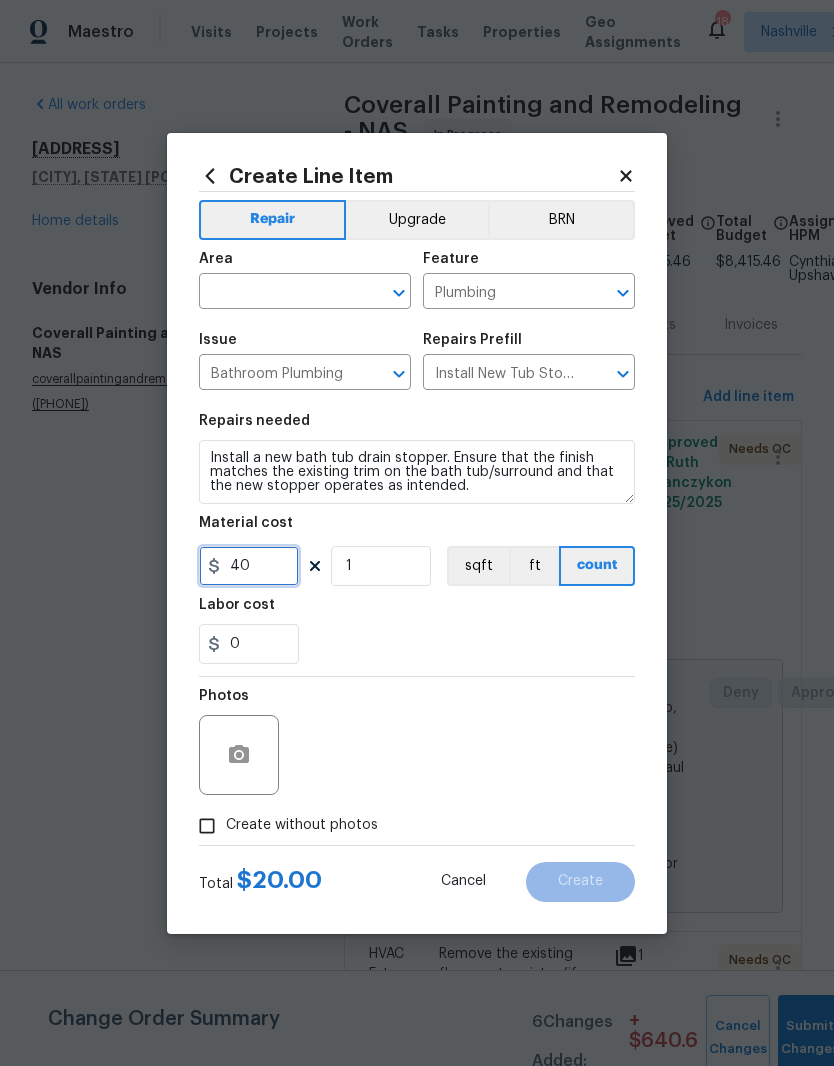 type on "40" 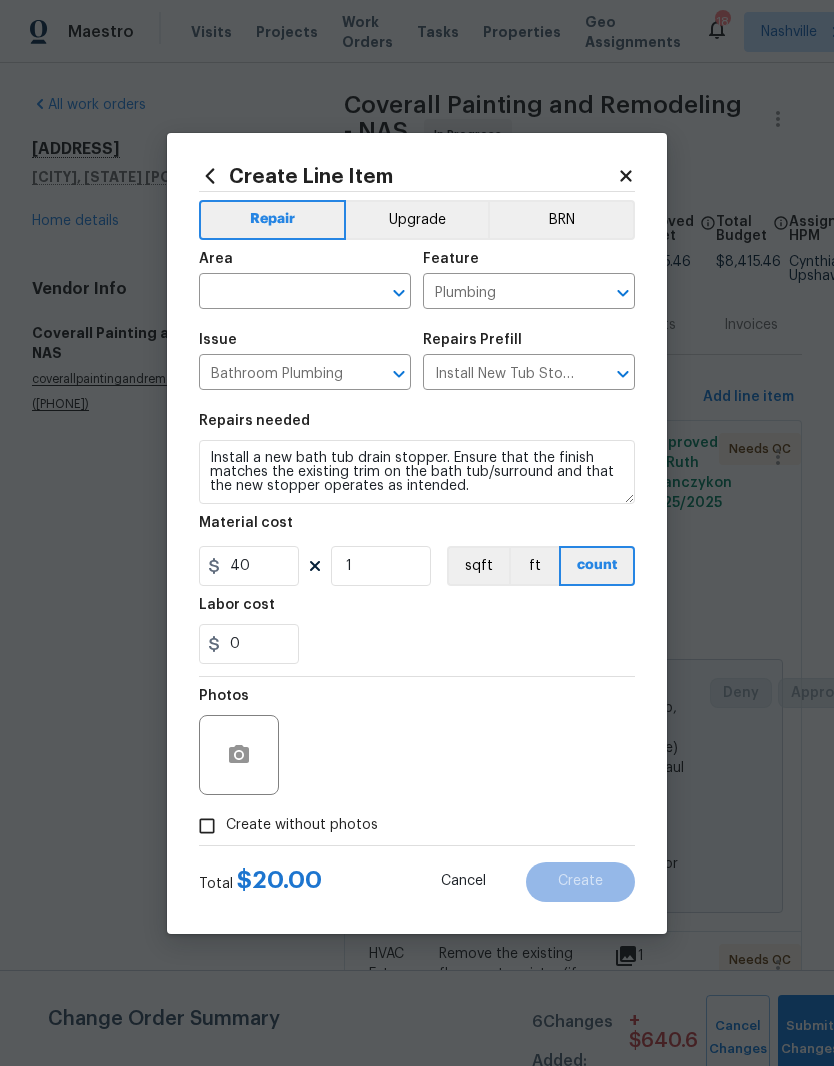 click on "Install a new bath tub drain stopper. Ensure that the finish matches the existing trim on the bath tub/surround and that the new stopper operates as intended." at bounding box center (417, 472) 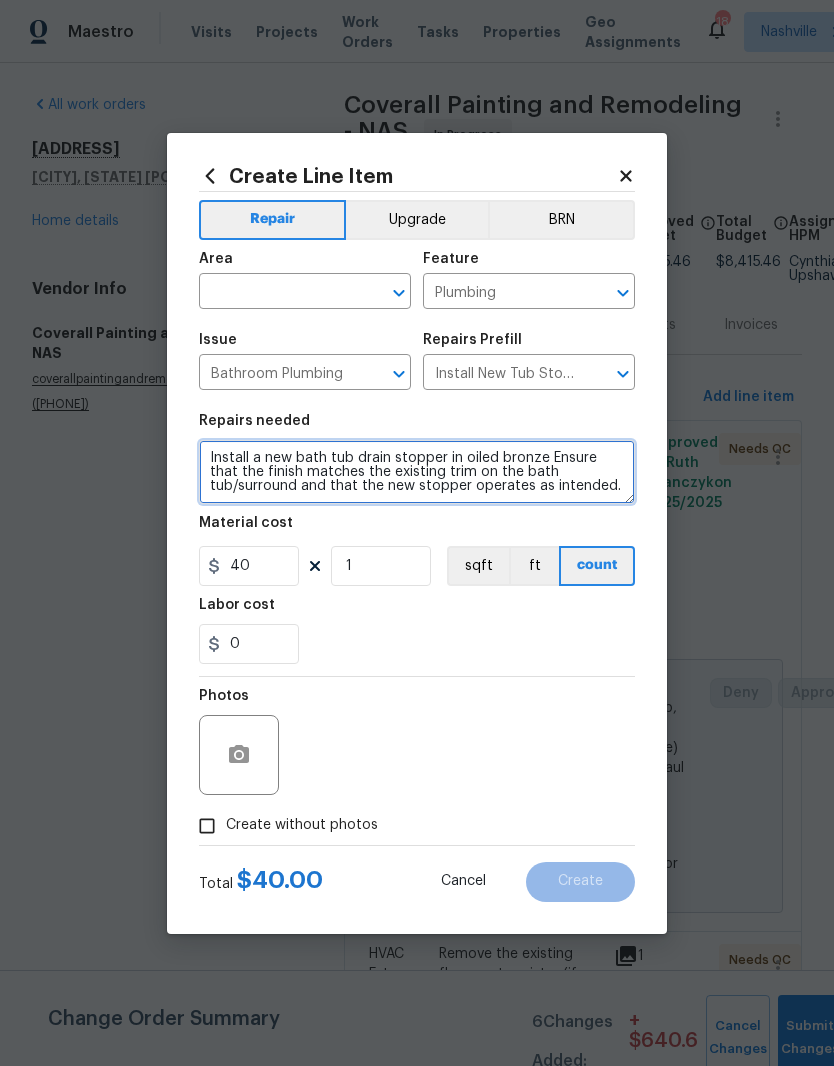 click on "Install a new bath tub drain stopper in oiled bronze Ensure that the finish matches the existing trim on the bath tub/surround and that the new stopper operates as intended." at bounding box center [417, 472] 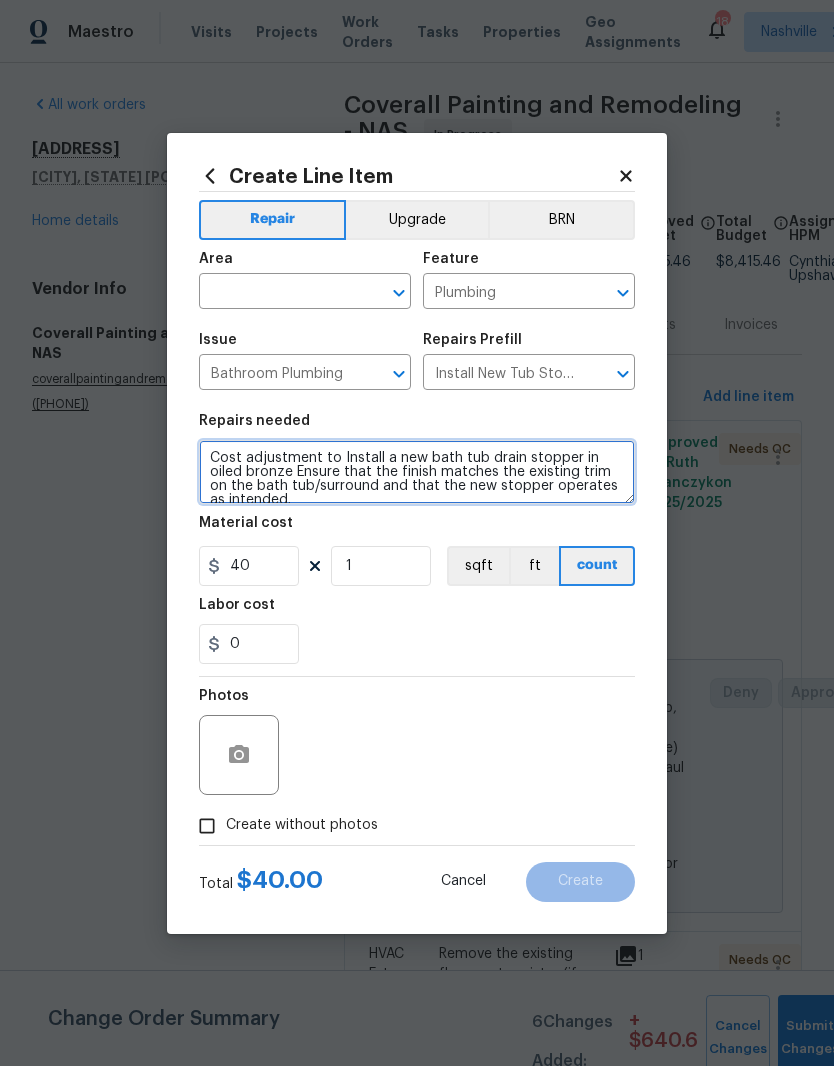 click on "Cost adjustment to Install a new bath tub drain stopper in oiled bronze Ensure that the finish matches the existing trim on the bath tub/surround and that the new stopper operates as intended." at bounding box center [417, 472] 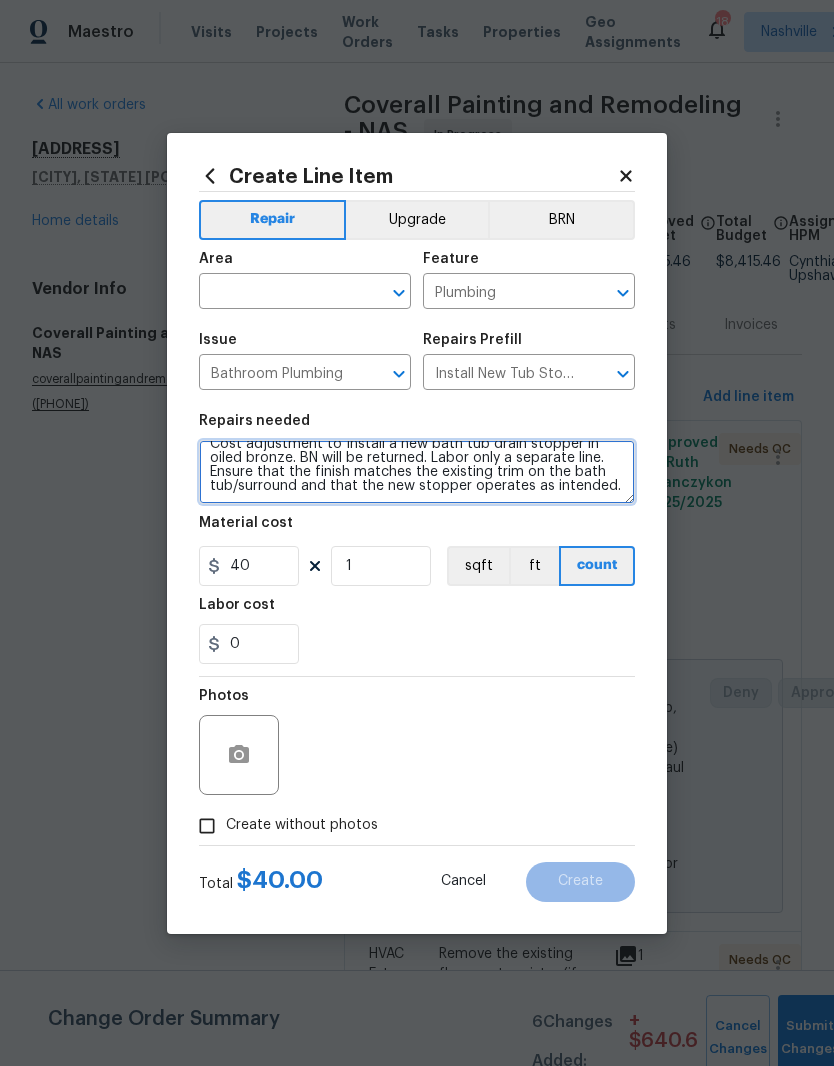 scroll, scrollTop: 14, scrollLeft: 0, axis: vertical 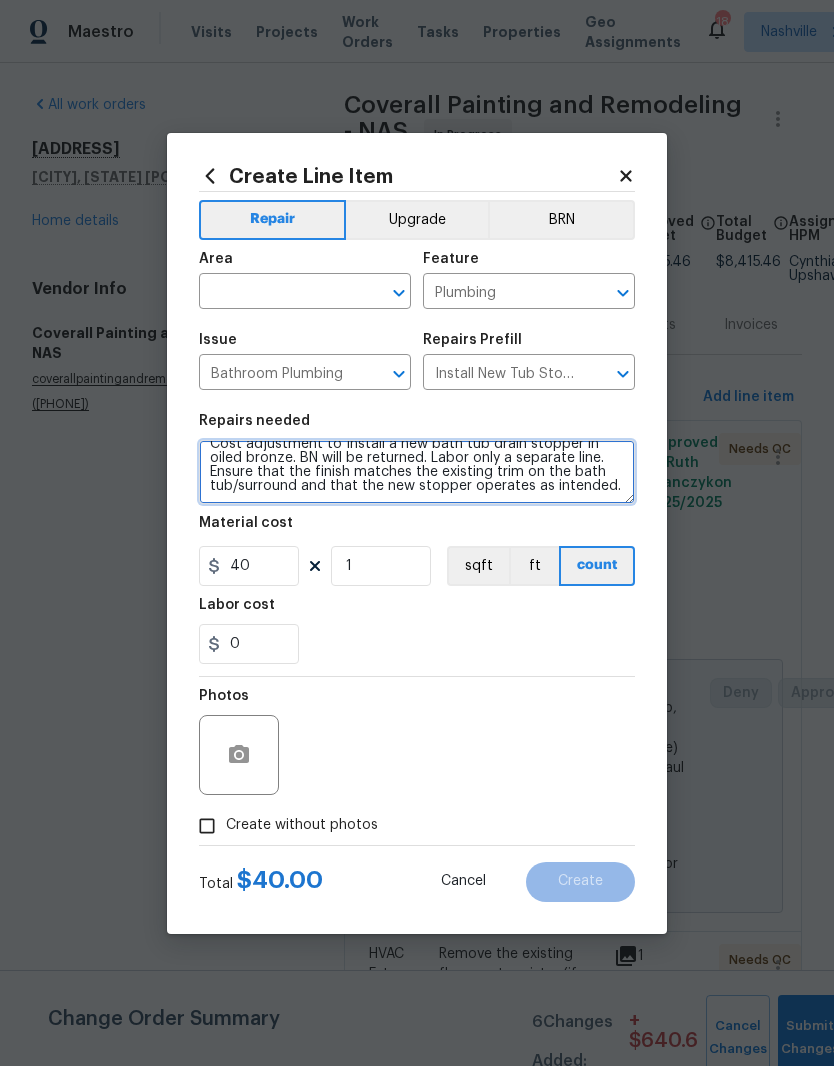 click on "Cost adjustment to Install a new bath tub drain stopper in oiled bronze. BN will be returned. Labor only a separate line. Ensure that the finish matches the existing trim on the bath tub/surround and that the new stopper operates as intended." at bounding box center [417, 472] 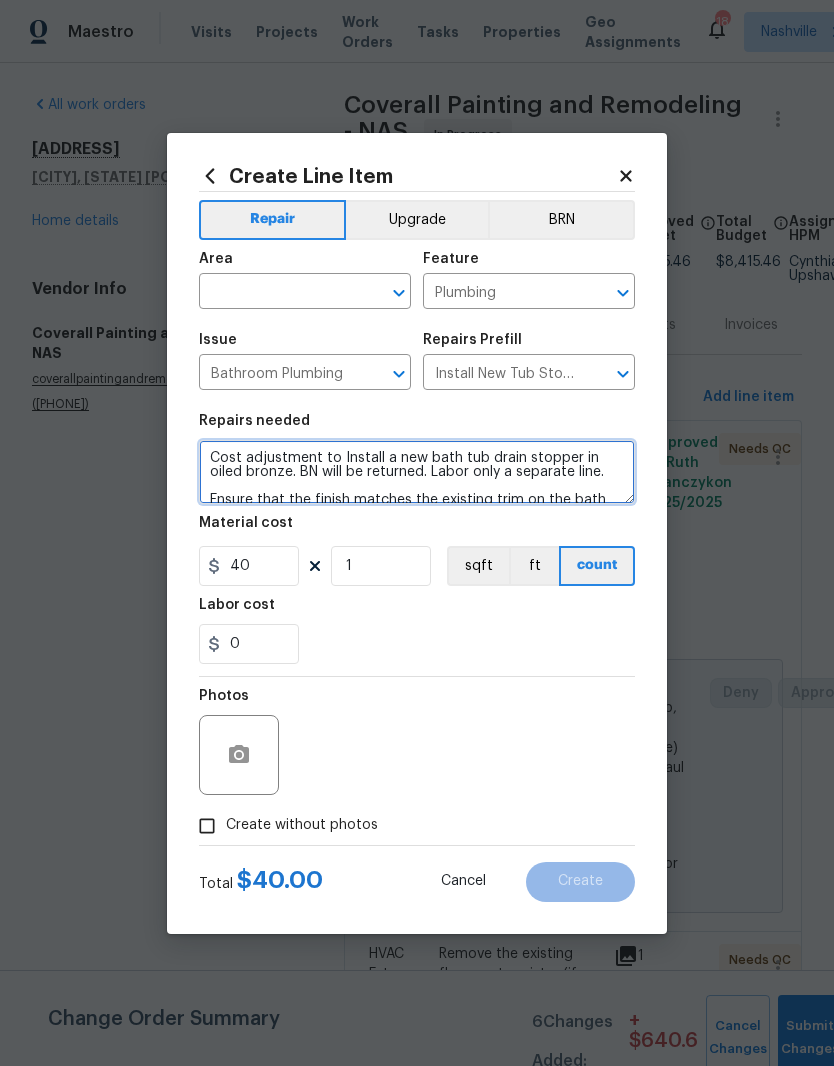 scroll, scrollTop: 0, scrollLeft: 0, axis: both 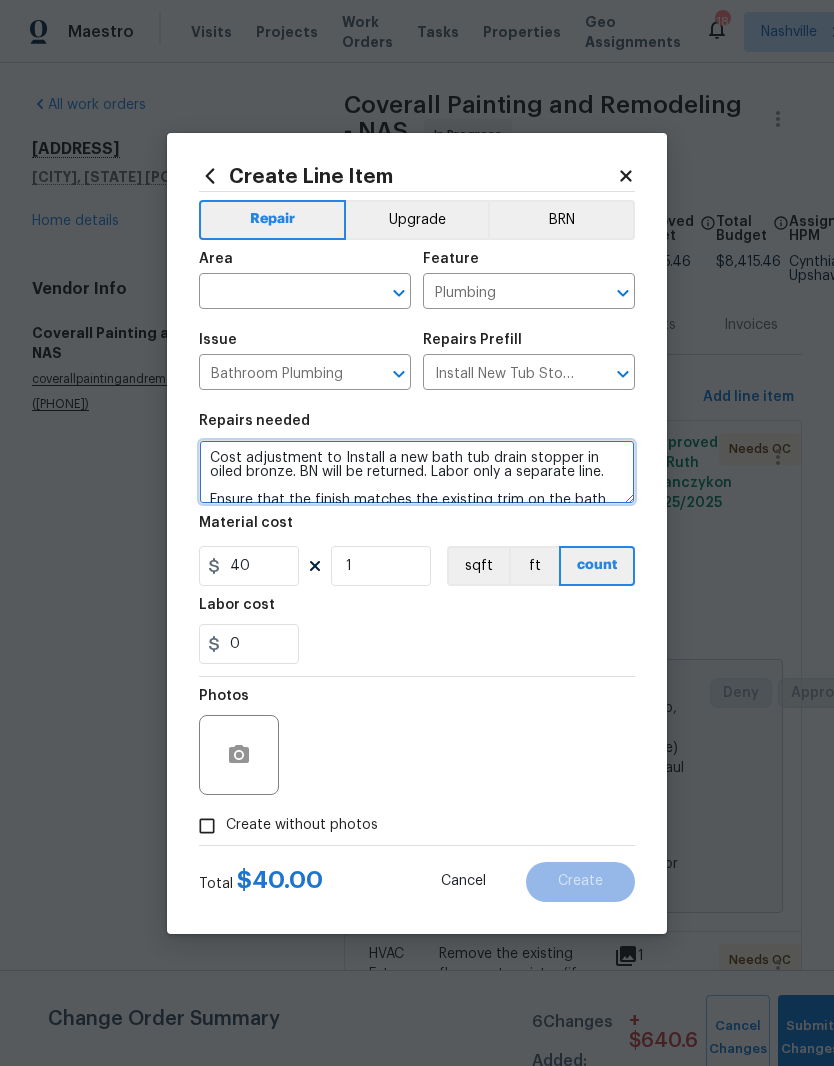 type on "Cost adjustment to Install a new bath tub drain stopper in oiled bronze. BN will be returned. Labor only a separate line.
Ensure that the finish matches the existing trim on the bath tub/surround and that the new stopper operates as intended." 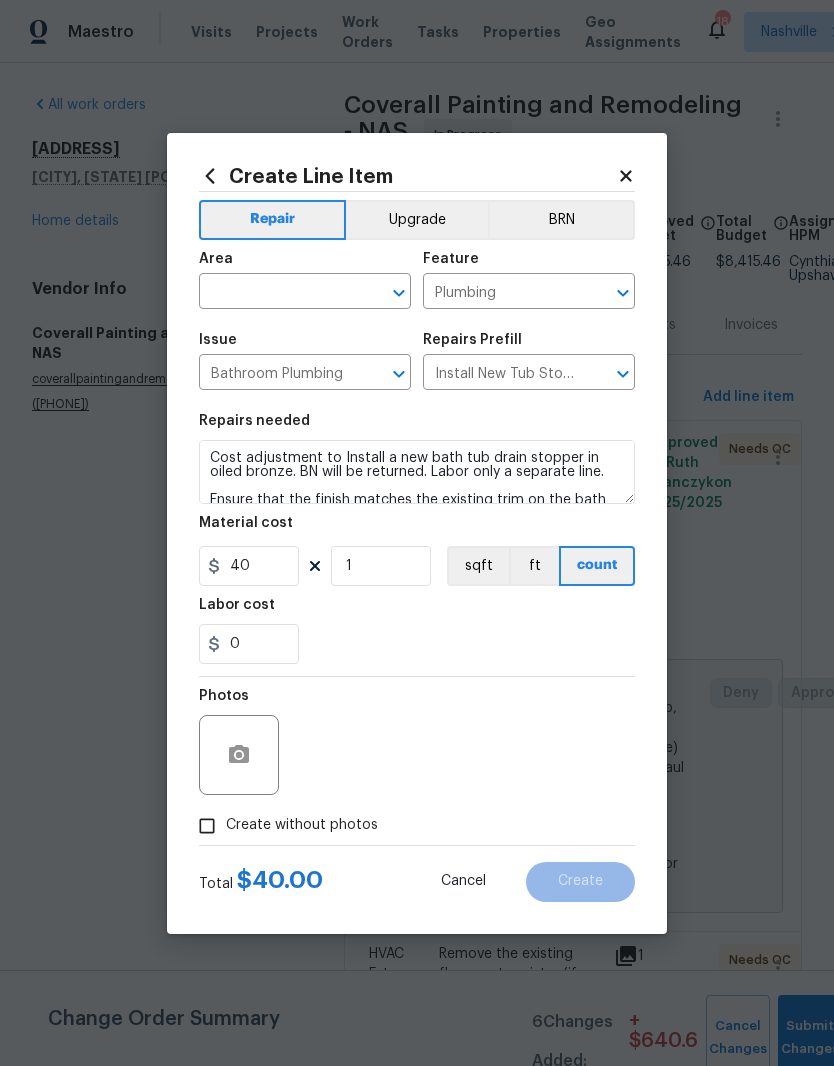 click at bounding box center (277, 293) 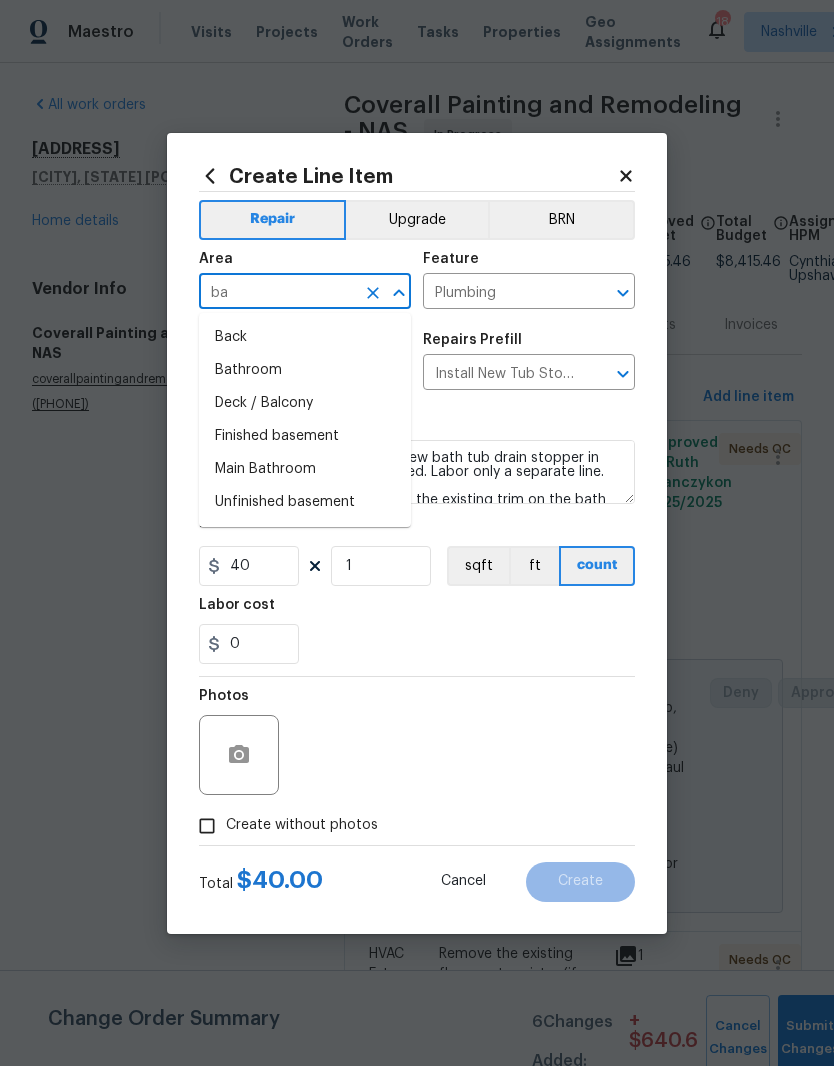 click on "Bathroom" at bounding box center [305, 370] 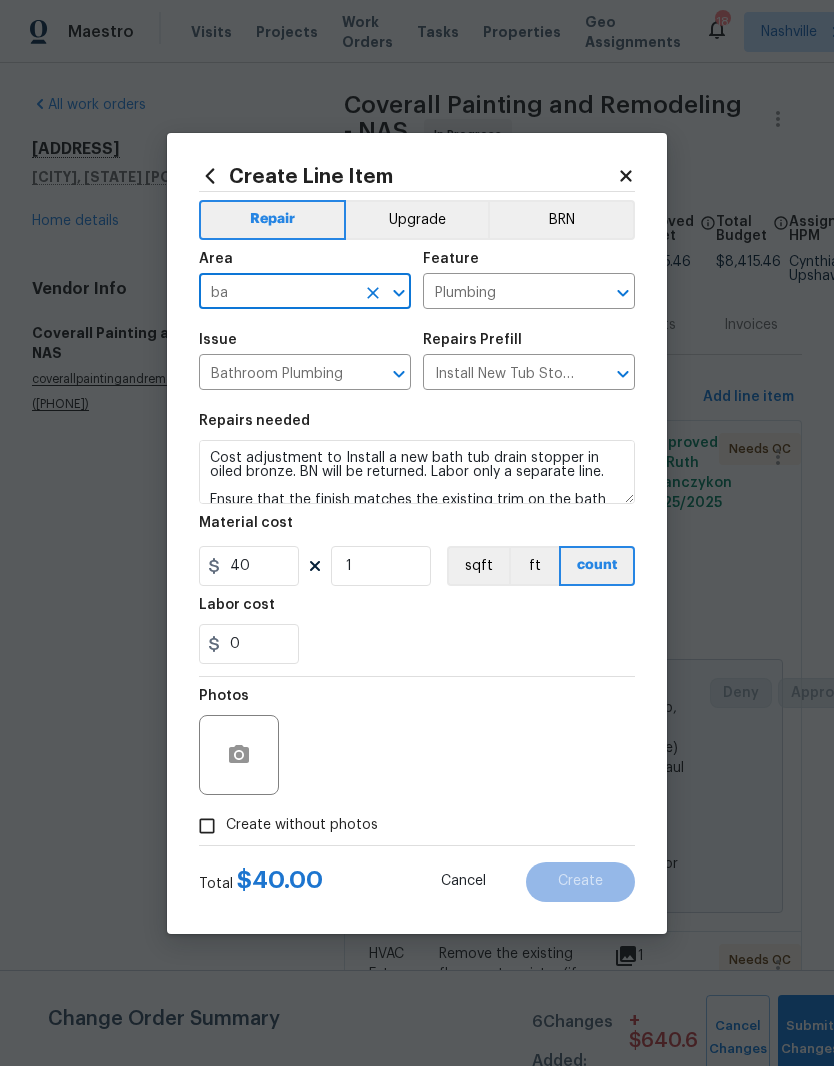 type on "Bathroom" 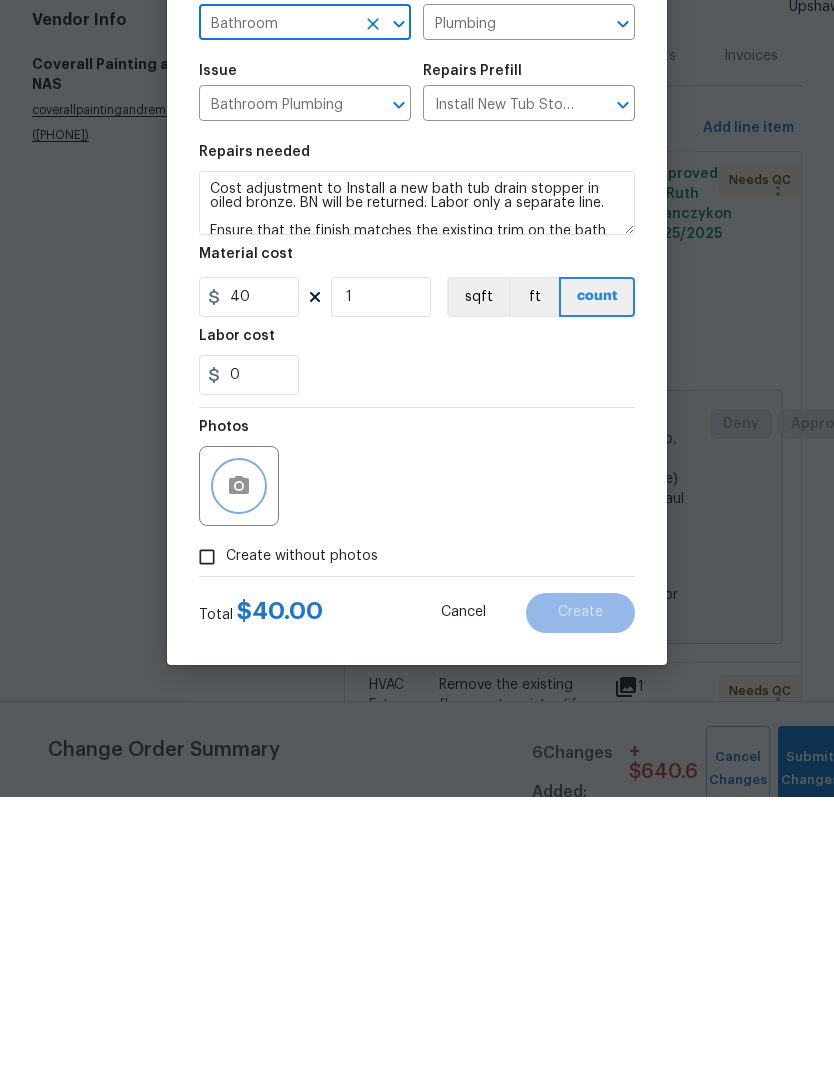 click 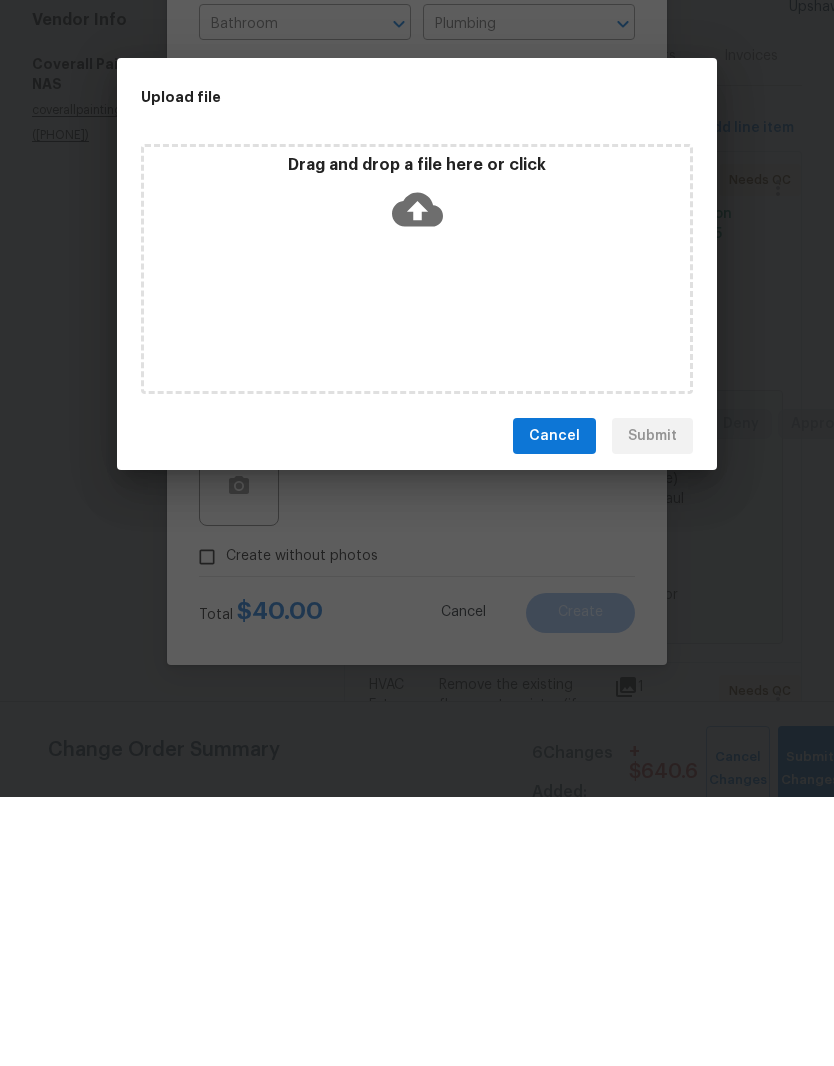 scroll, scrollTop: 82, scrollLeft: 0, axis: vertical 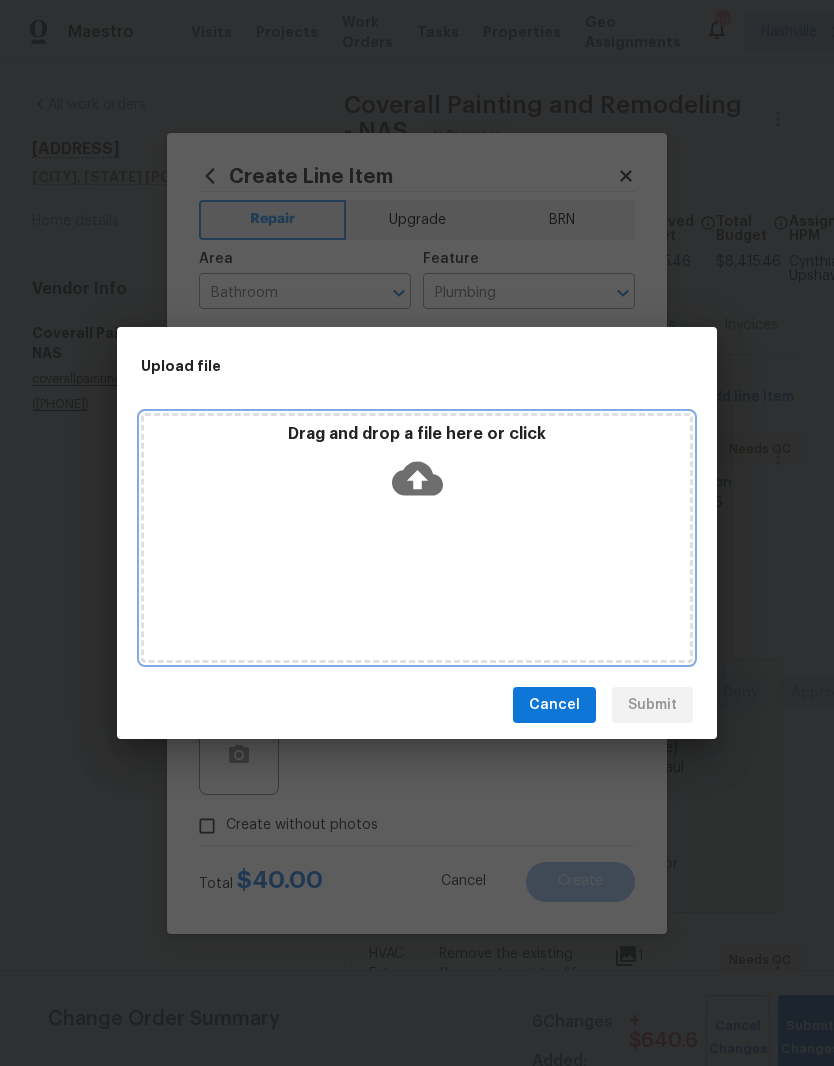 click on "Drag and drop a file here or click" at bounding box center (417, 538) 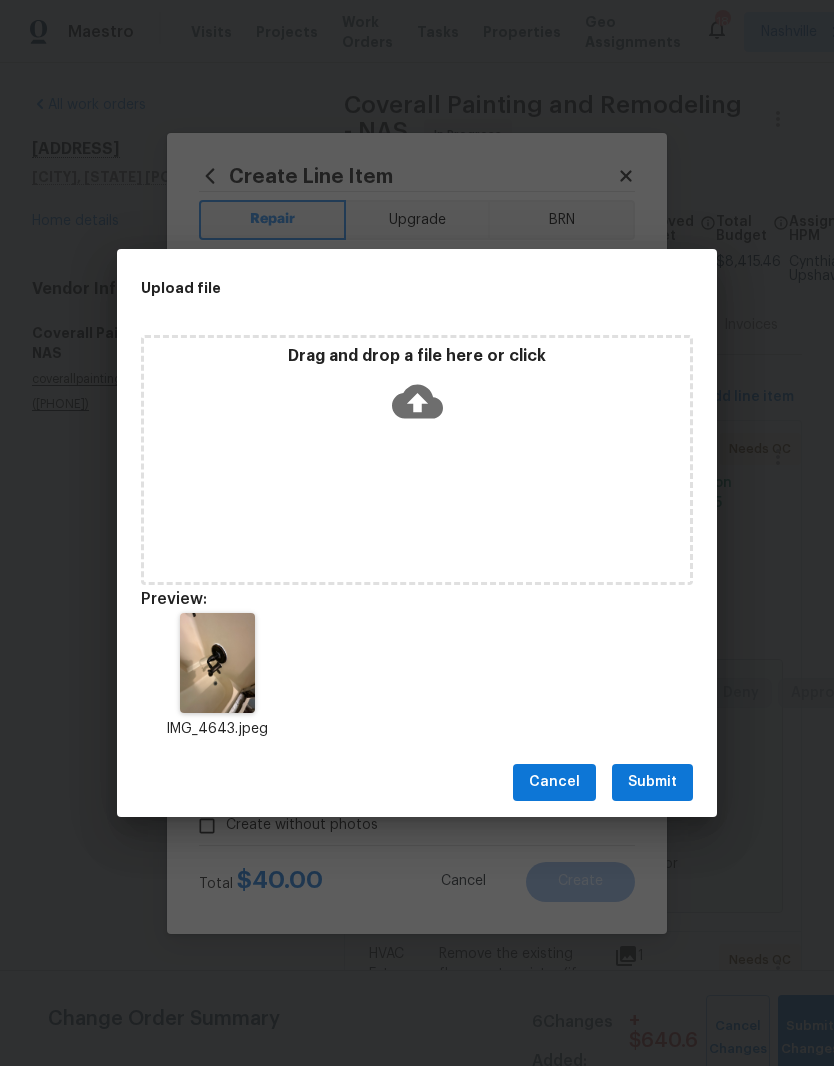click on "Submit" at bounding box center (652, 782) 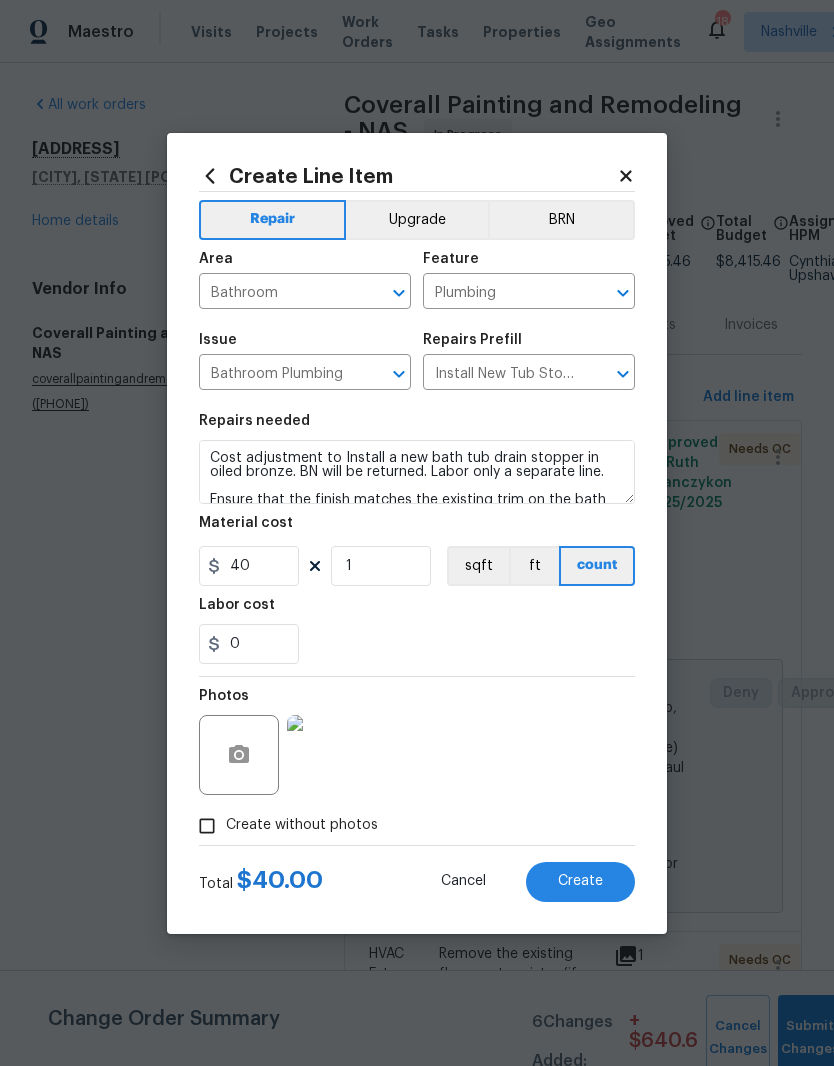 click on "Create" at bounding box center (580, 881) 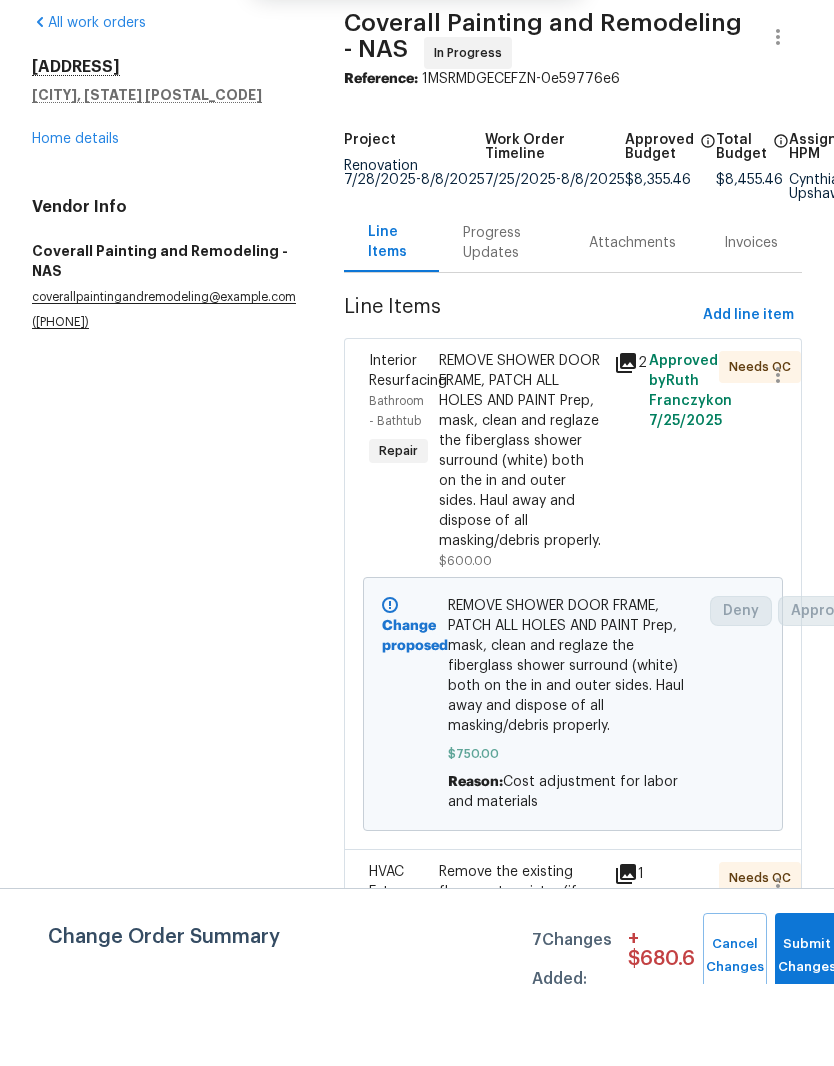scroll, scrollTop: 82, scrollLeft: 0, axis: vertical 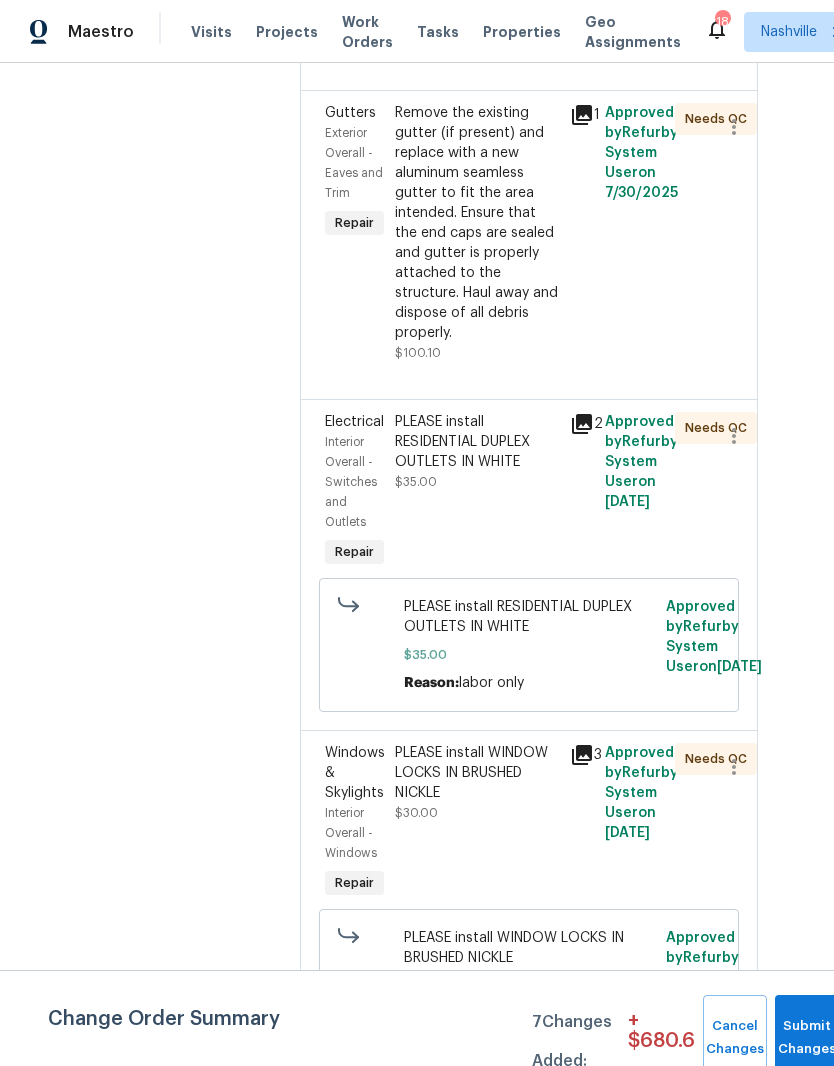 click on "PLEASE install
RESIDENTIAL DUPLEX OUTLETS IN WHITE" at bounding box center (476, 442) 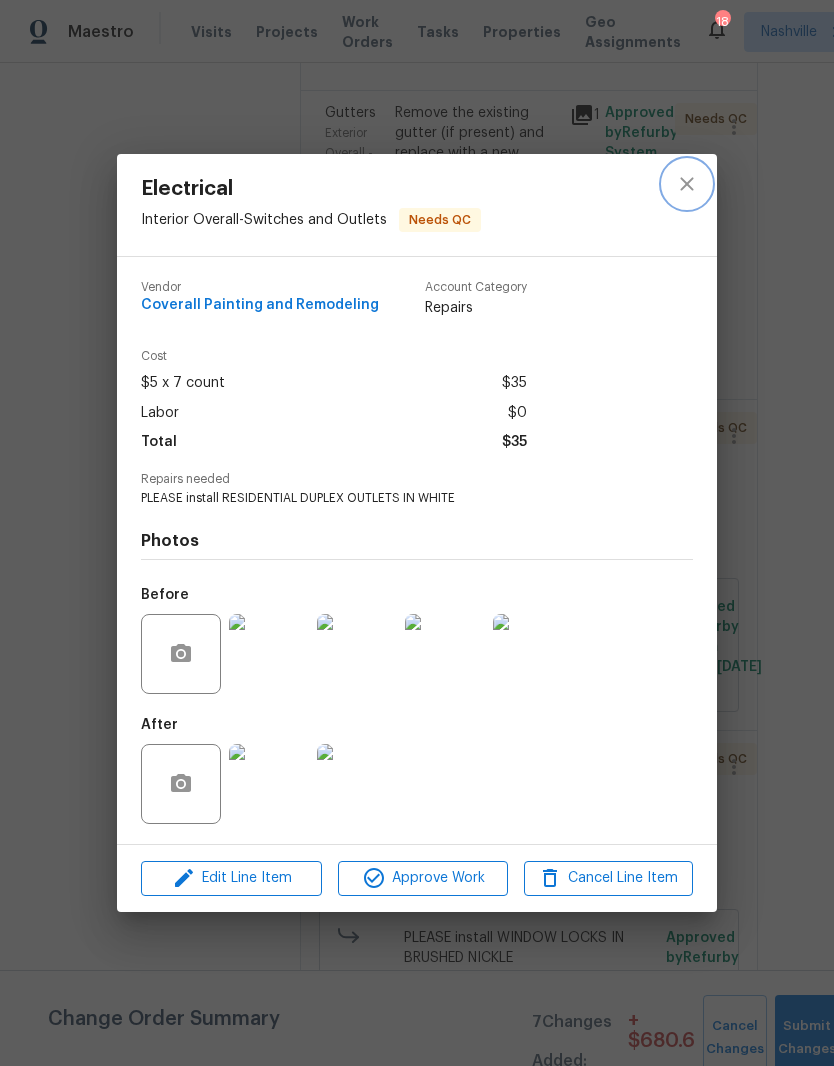 click 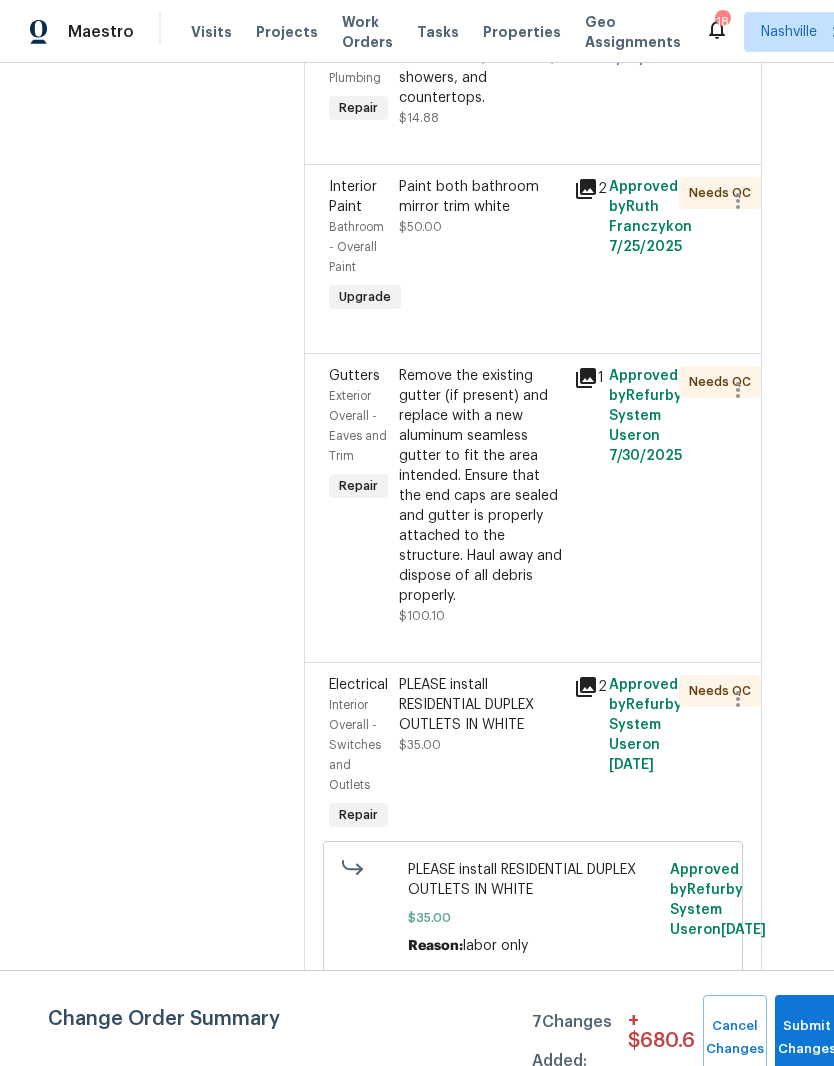 scroll, scrollTop: 14116, scrollLeft: 40, axis: both 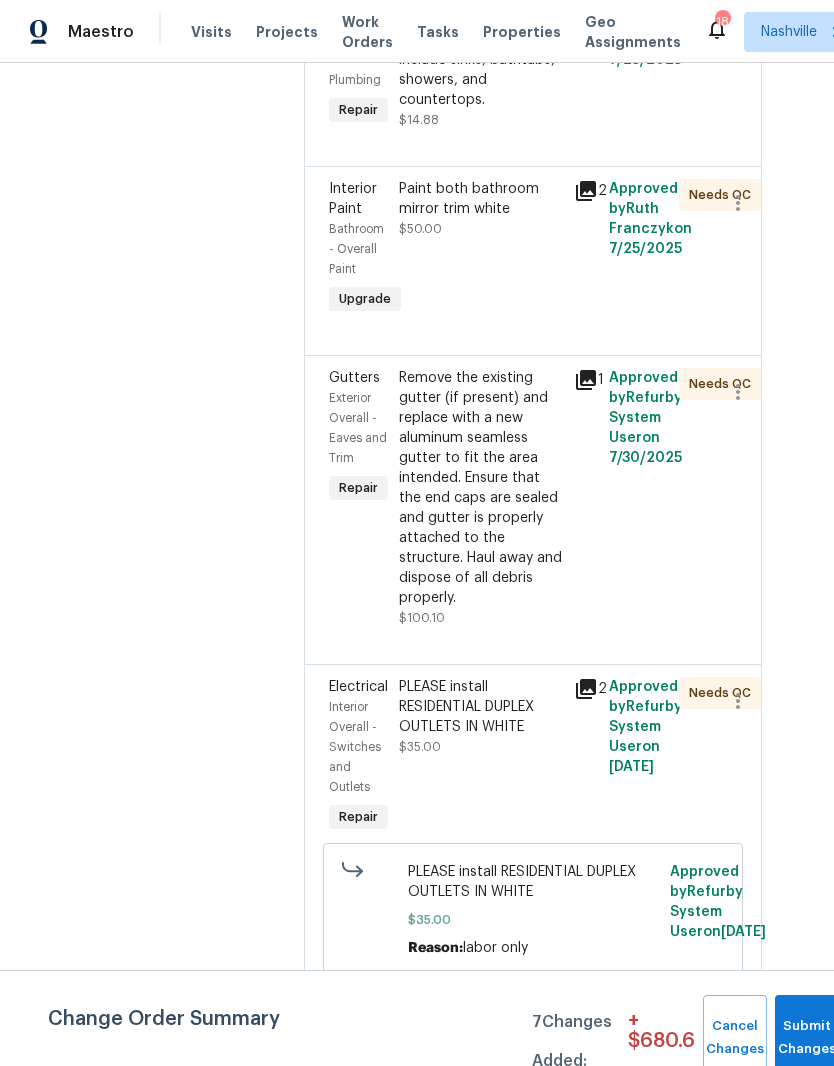click on "Remove the existing gutter (if present) and replace with a new aluminum seamless gutter to fit the area intended. Ensure that the end caps are sealed and gutter is properly attached to the structure. Haul away and dispose of all debris properly." at bounding box center [480, 488] 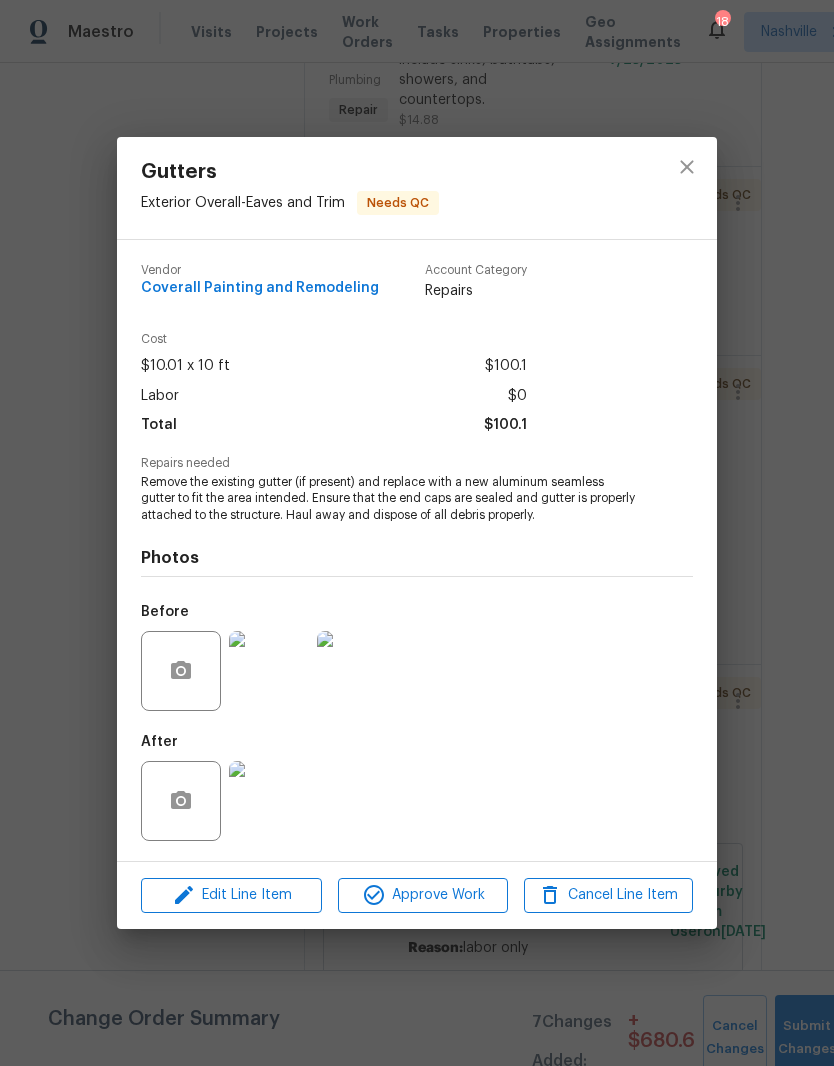 click at bounding box center (269, 801) 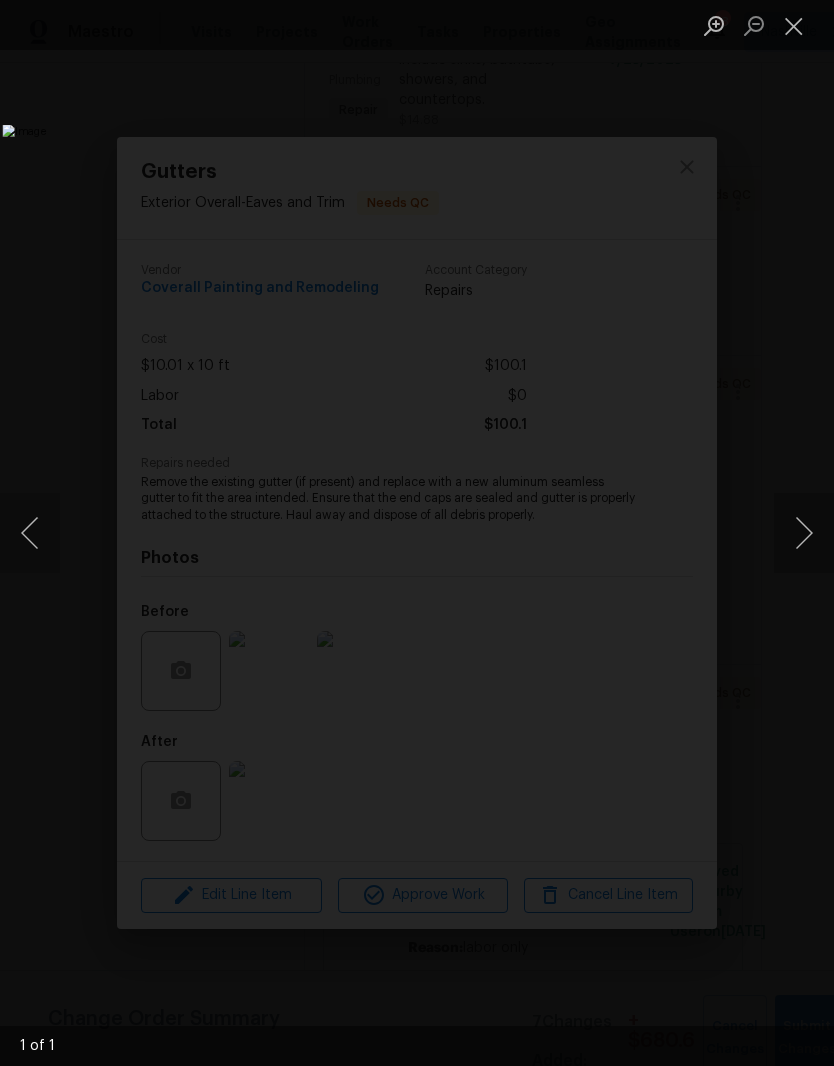click at bounding box center (794, 25) 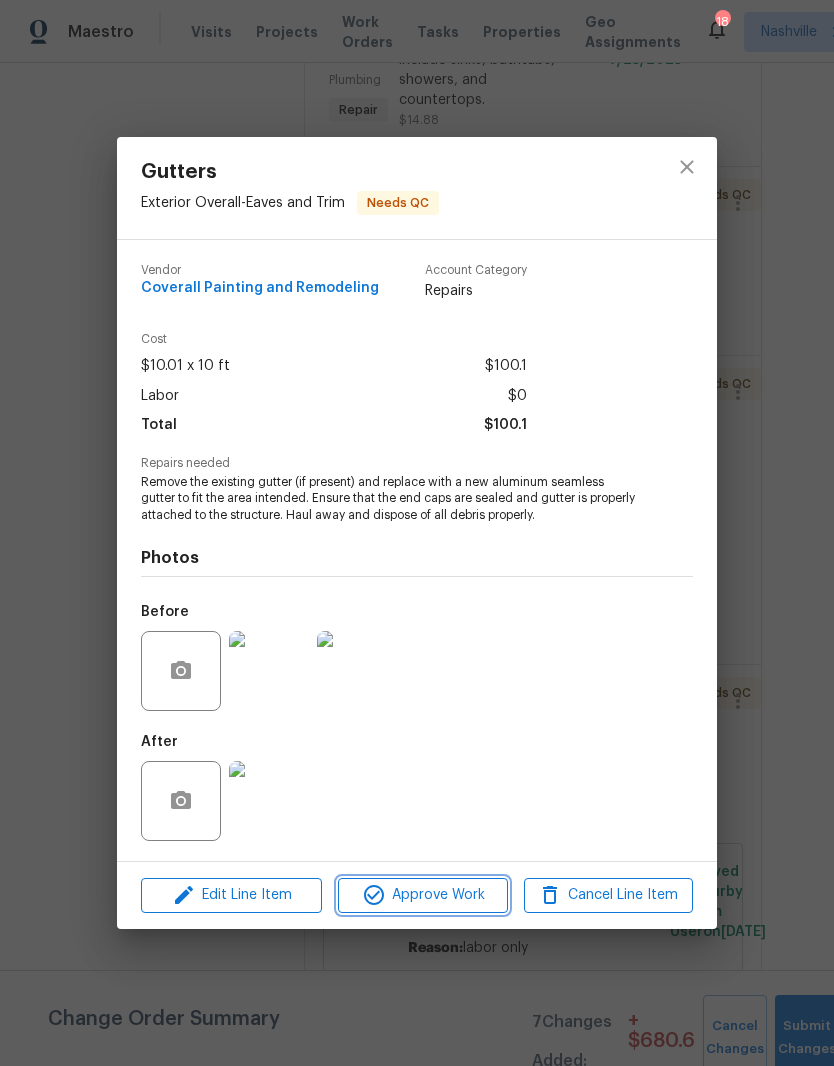 click on "Approve Work" at bounding box center [422, 895] 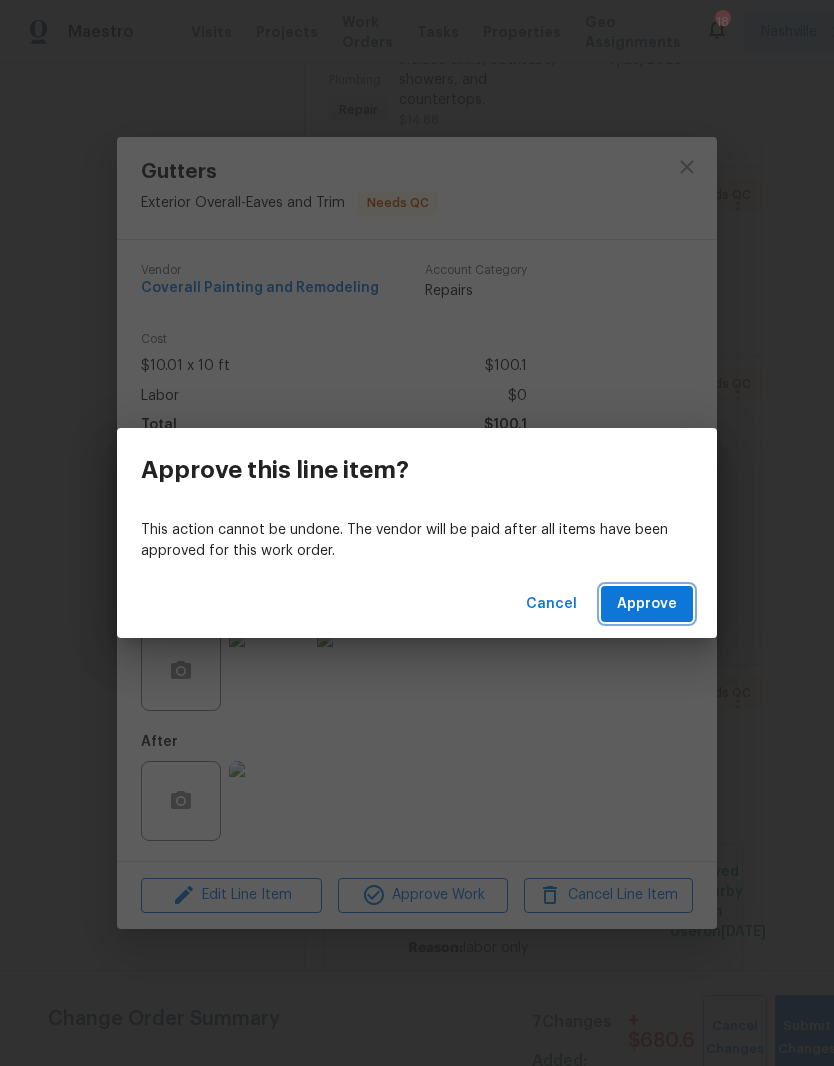 click on "Approve" at bounding box center (647, 604) 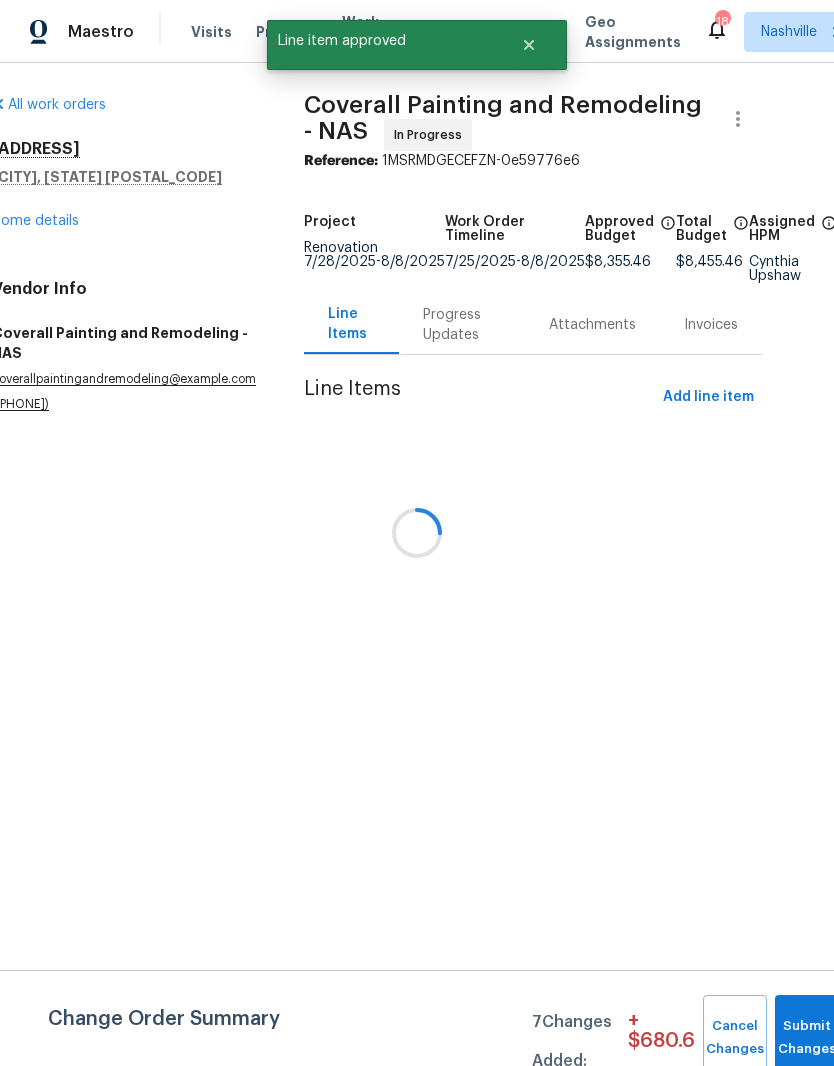 scroll, scrollTop: 0, scrollLeft: 0, axis: both 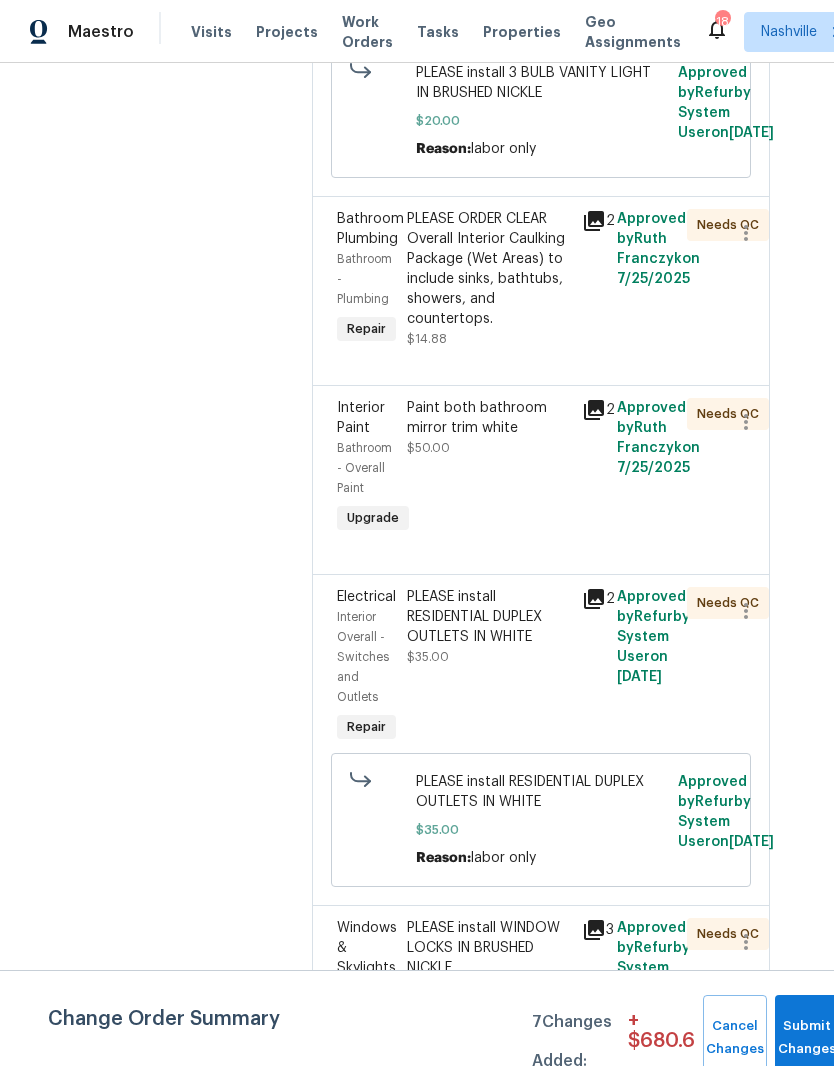 click on "Paint both bathroom mirror trim white" at bounding box center (488, 418) 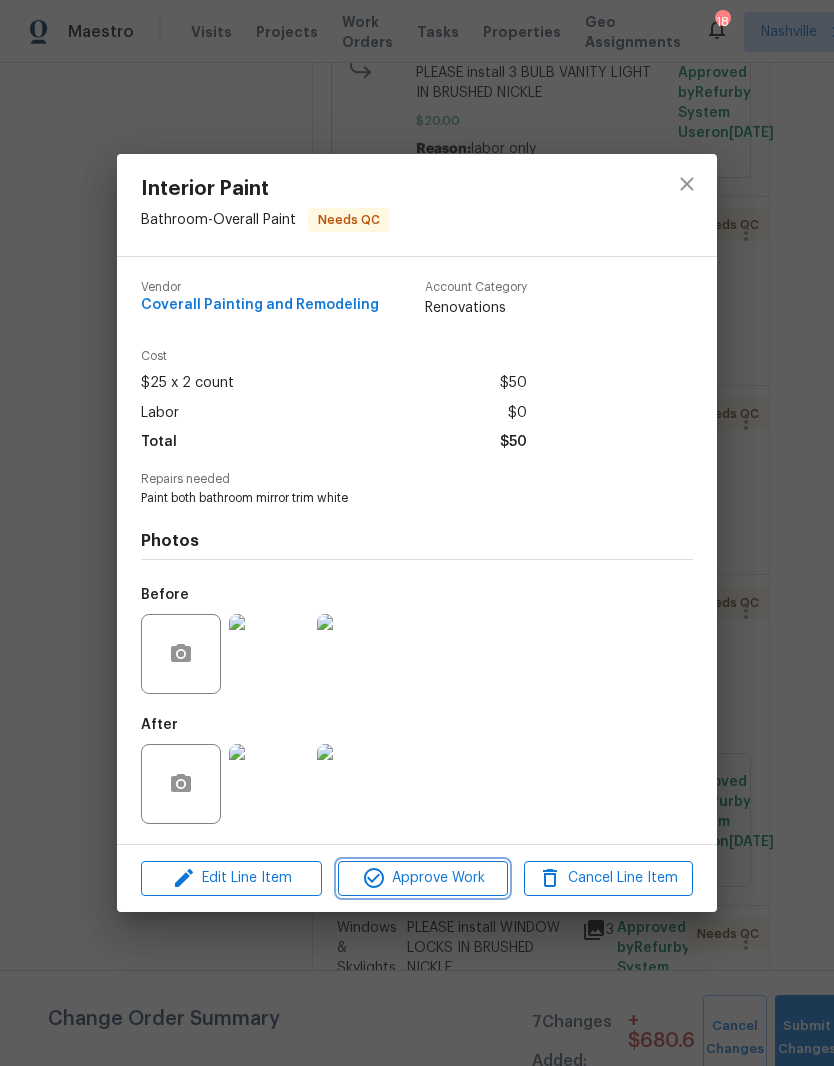 click on "Approve Work" at bounding box center (422, 878) 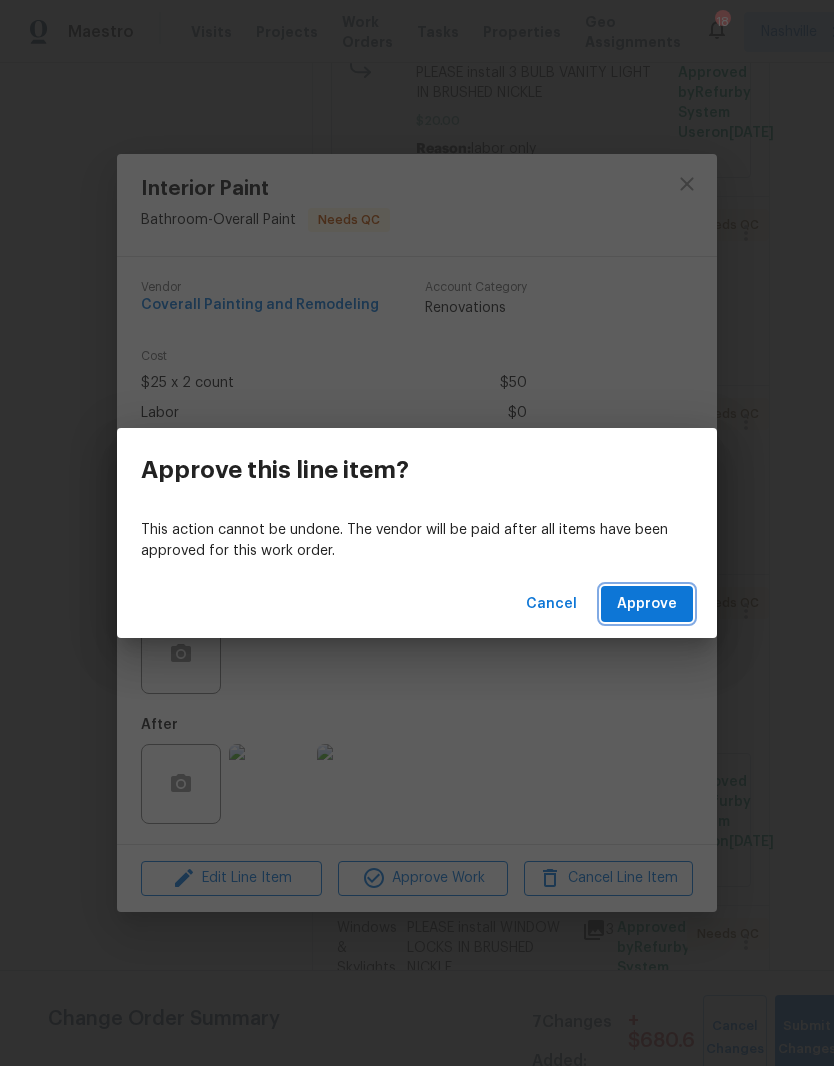 click on "Approve" at bounding box center [647, 604] 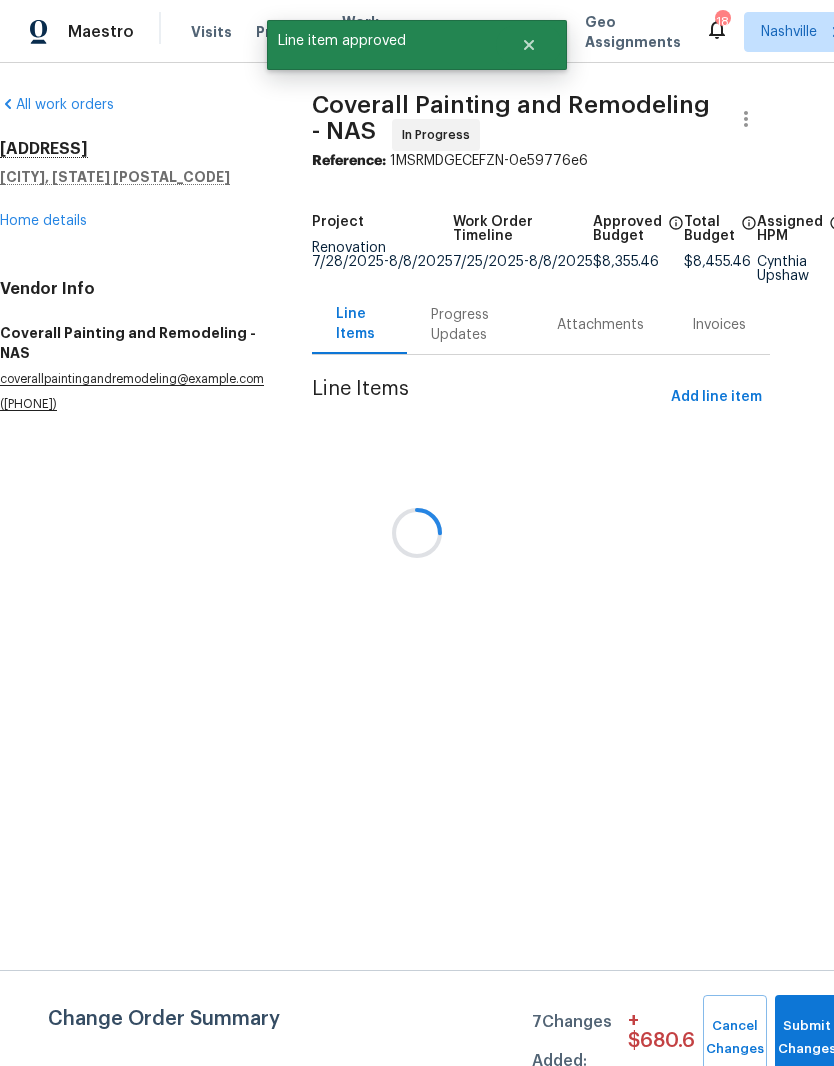 scroll, scrollTop: 0, scrollLeft: 0, axis: both 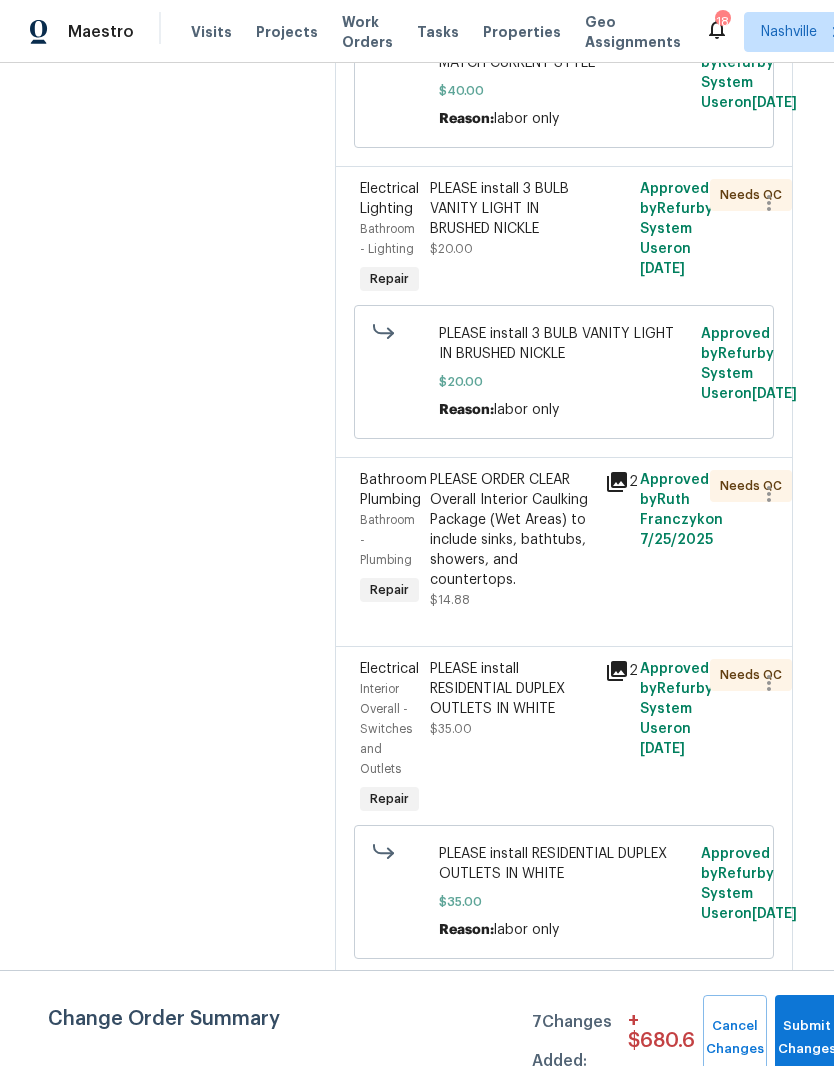 click on "PLEASE ORDER CLEAR
Overall Interior Caulking Package (Wet Areas) to include sinks, bathtubs, showers, and countertops." at bounding box center [511, 530] 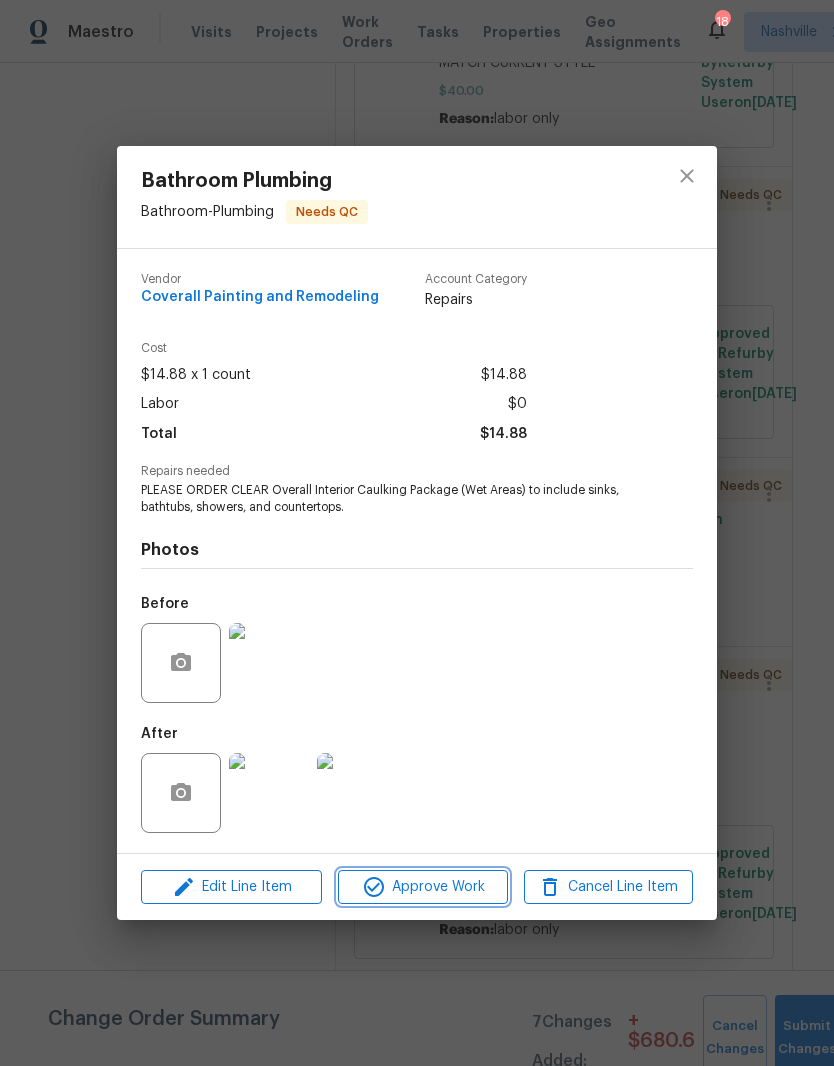 click on "Approve Work" at bounding box center (422, 887) 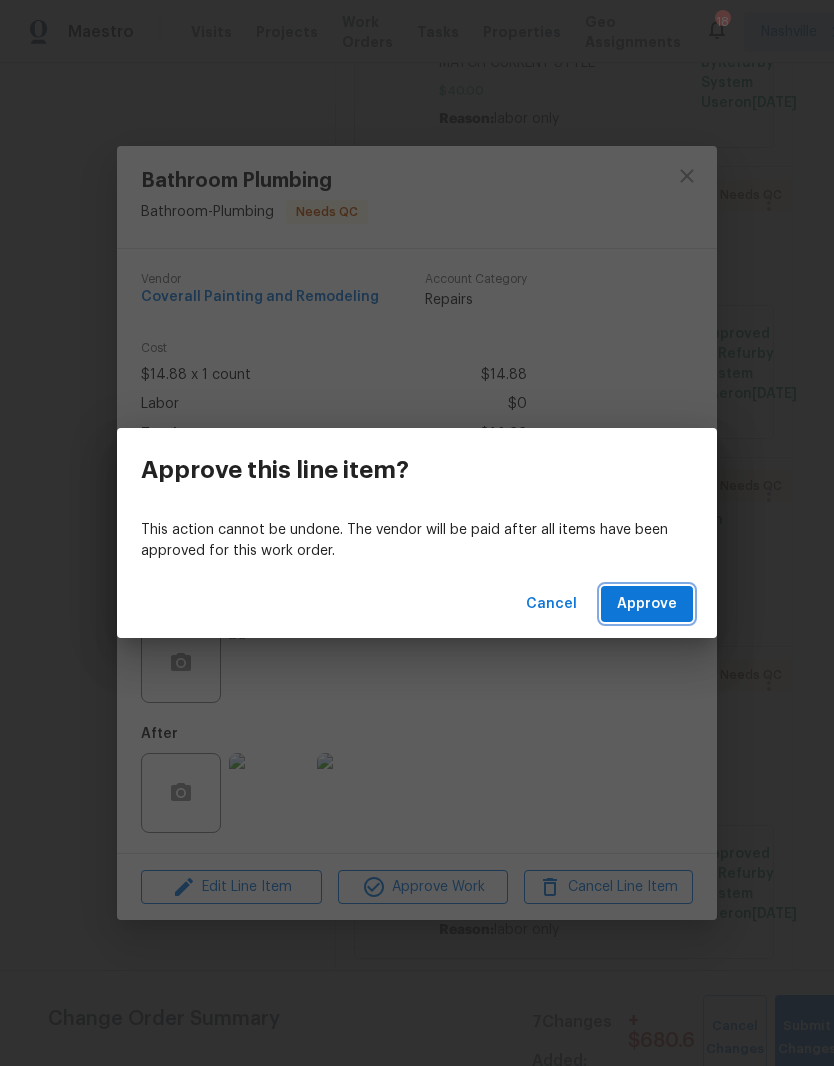 click on "Approve" at bounding box center [647, 604] 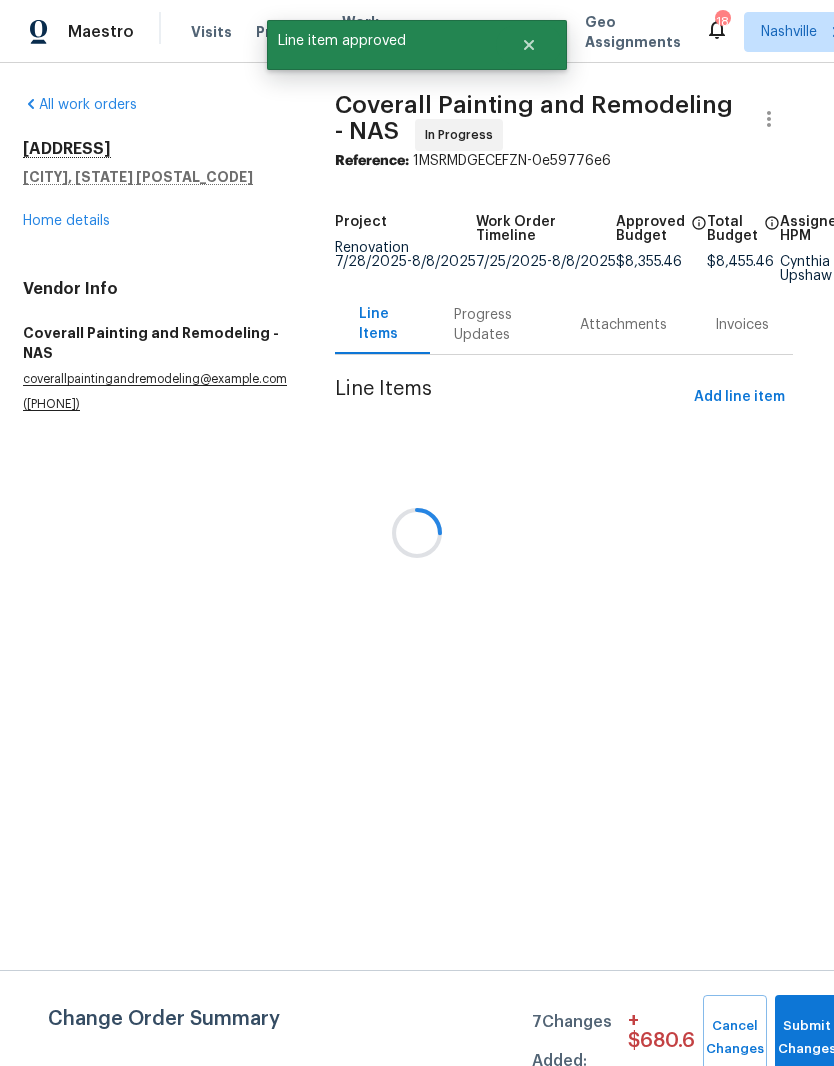 scroll, scrollTop: 0, scrollLeft: 0, axis: both 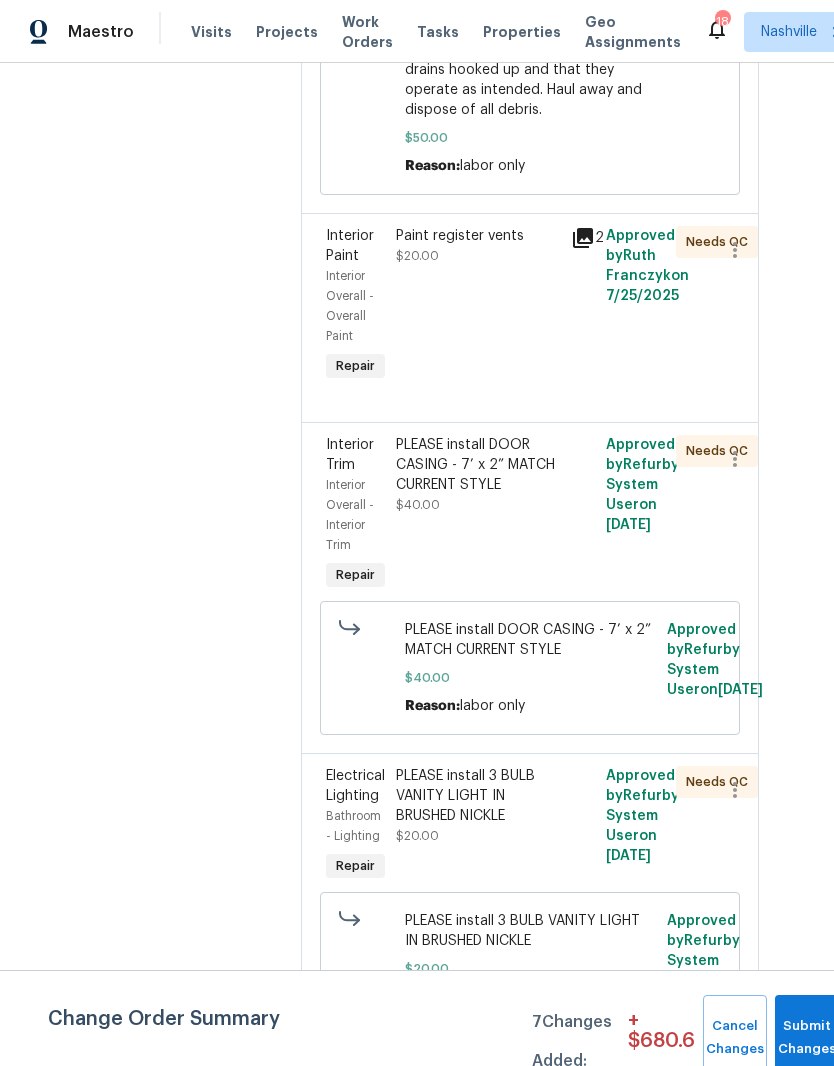 click on "PLEASE install
DOOR CASING  - 7’ x 2” MATCH CURRENT STYLE" at bounding box center [477, 465] 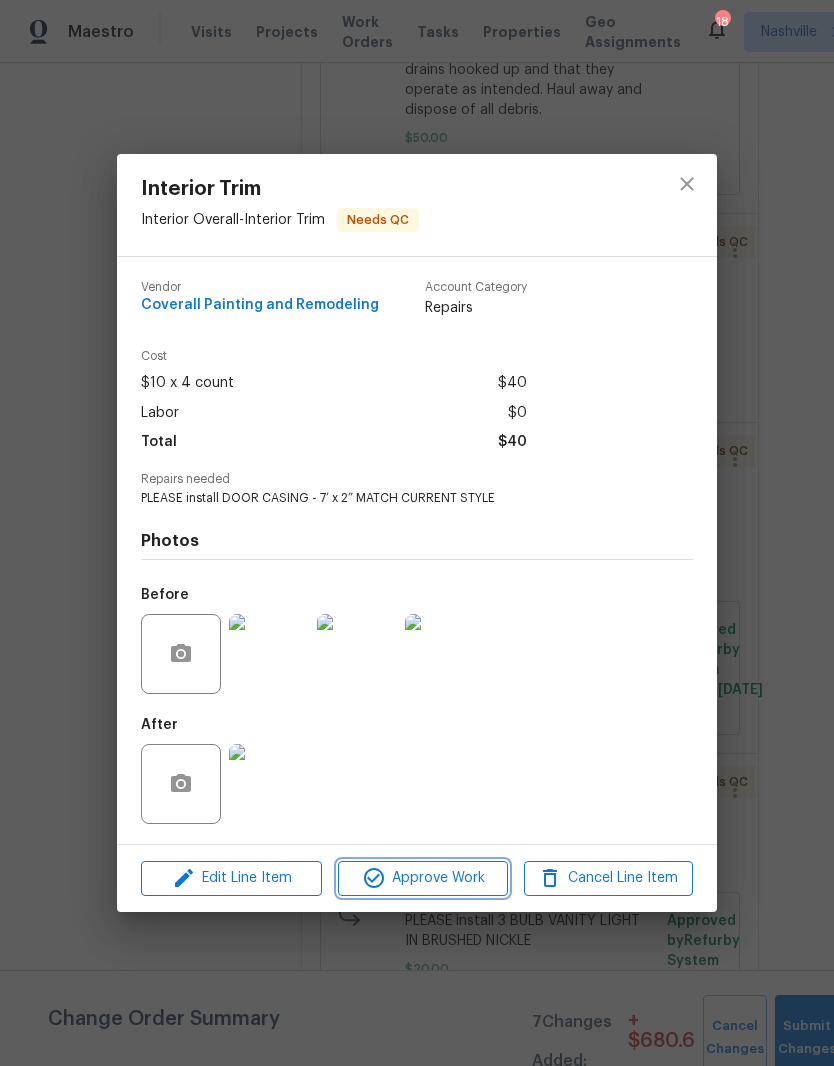 click on "Approve Work" at bounding box center (422, 878) 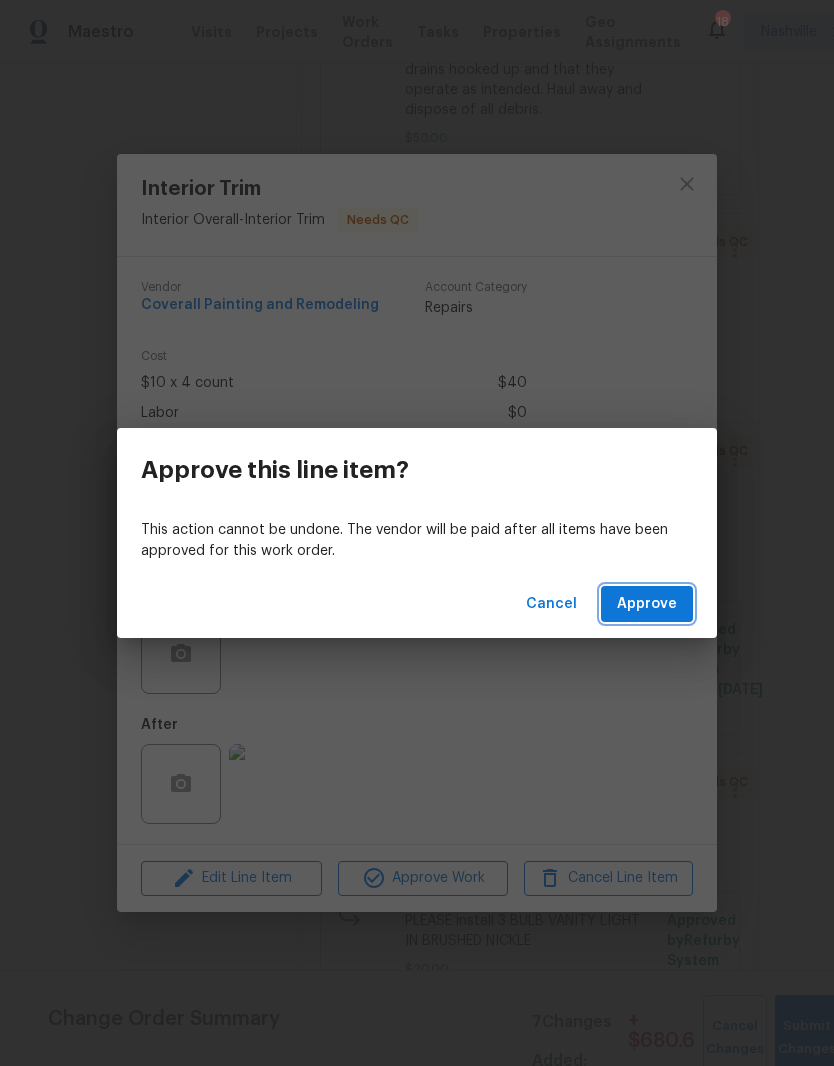 click on "Approve" at bounding box center (647, 604) 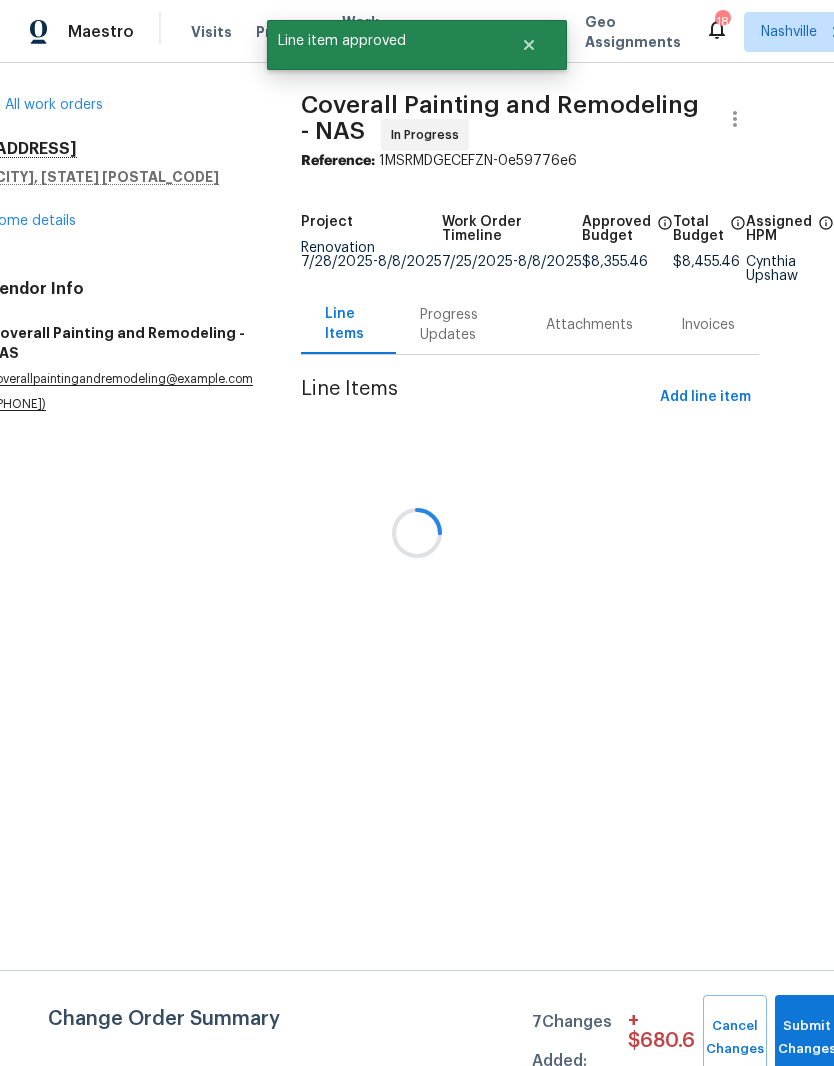 scroll, scrollTop: 0, scrollLeft: 0, axis: both 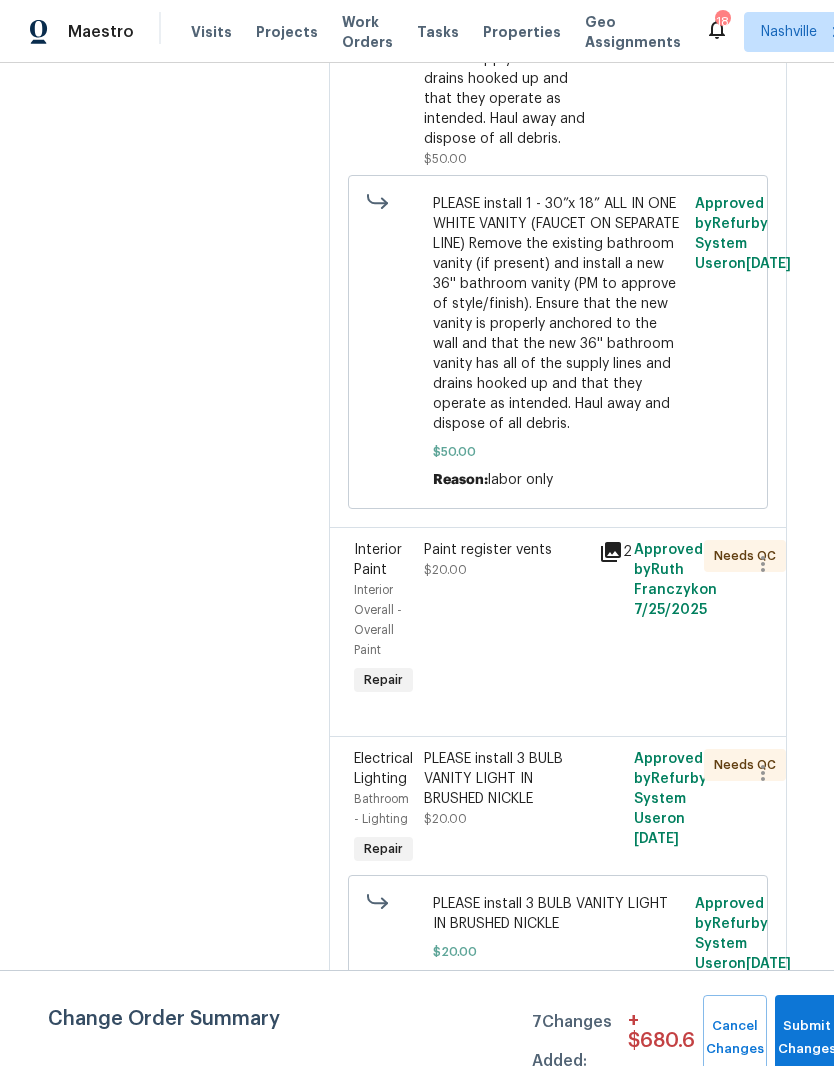 click on "Paint register vents" at bounding box center (505, 550) 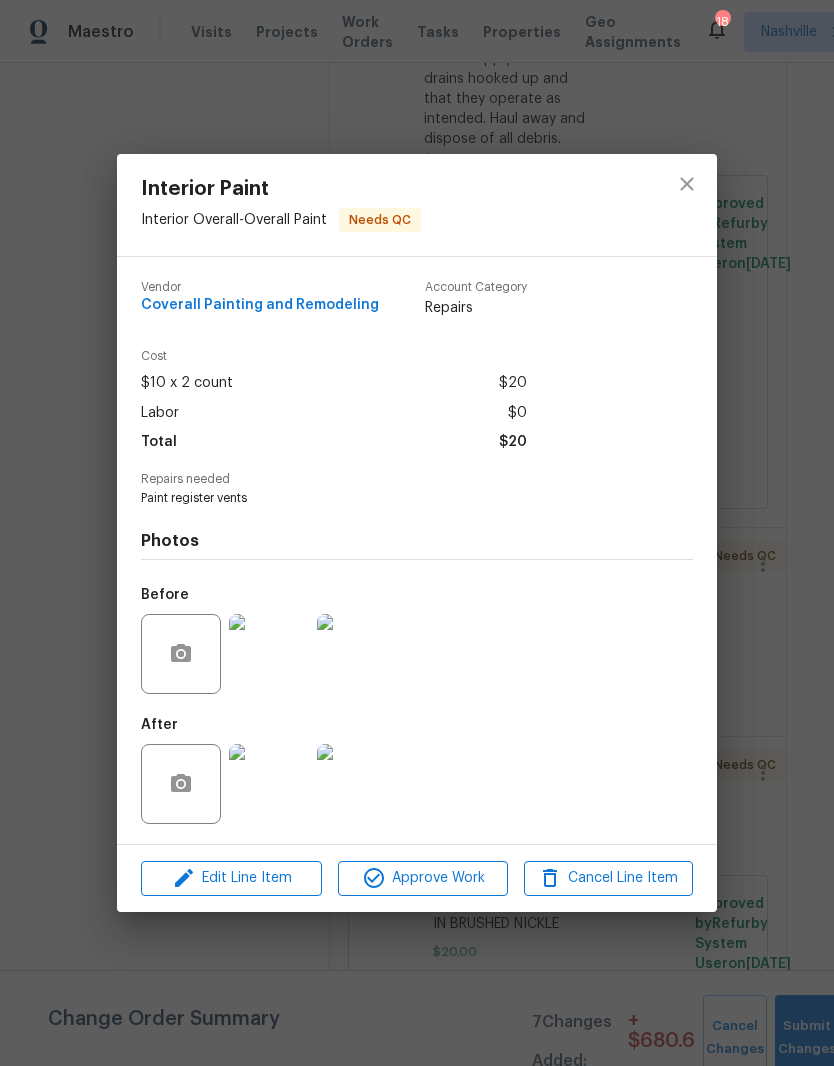 click at bounding box center [269, 654] 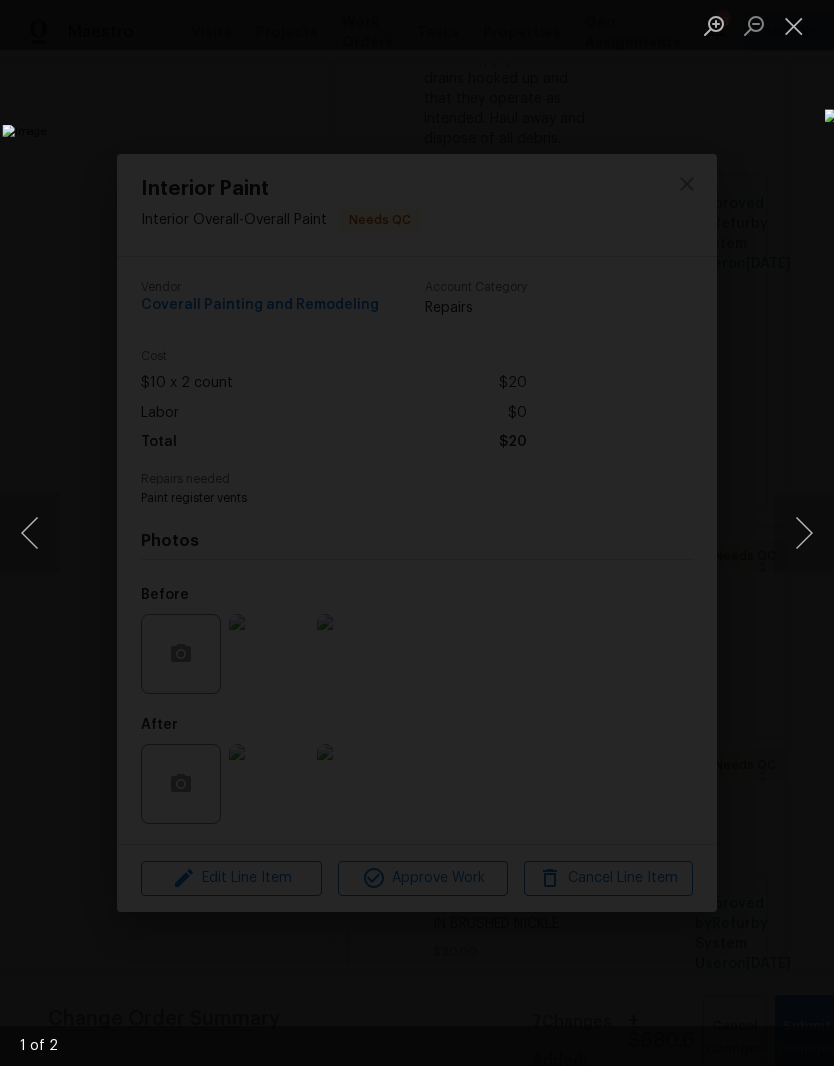click at bounding box center [794, 25] 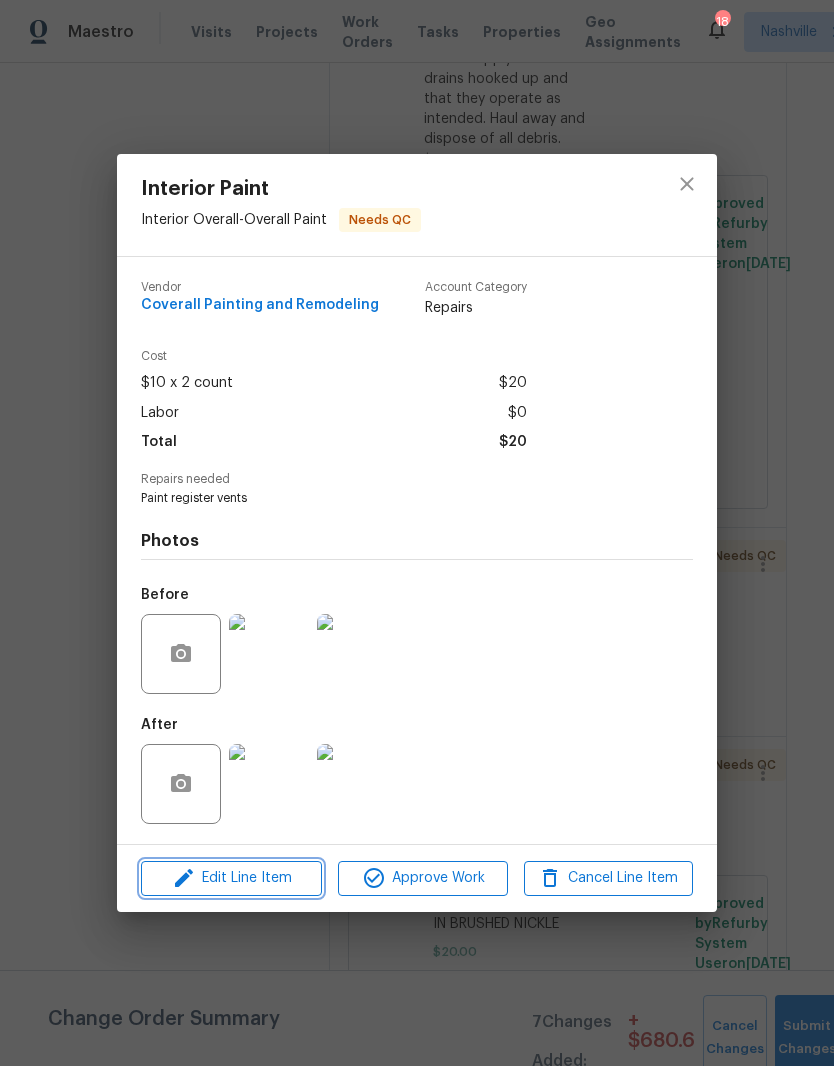 click on "Edit Line Item" at bounding box center (231, 878) 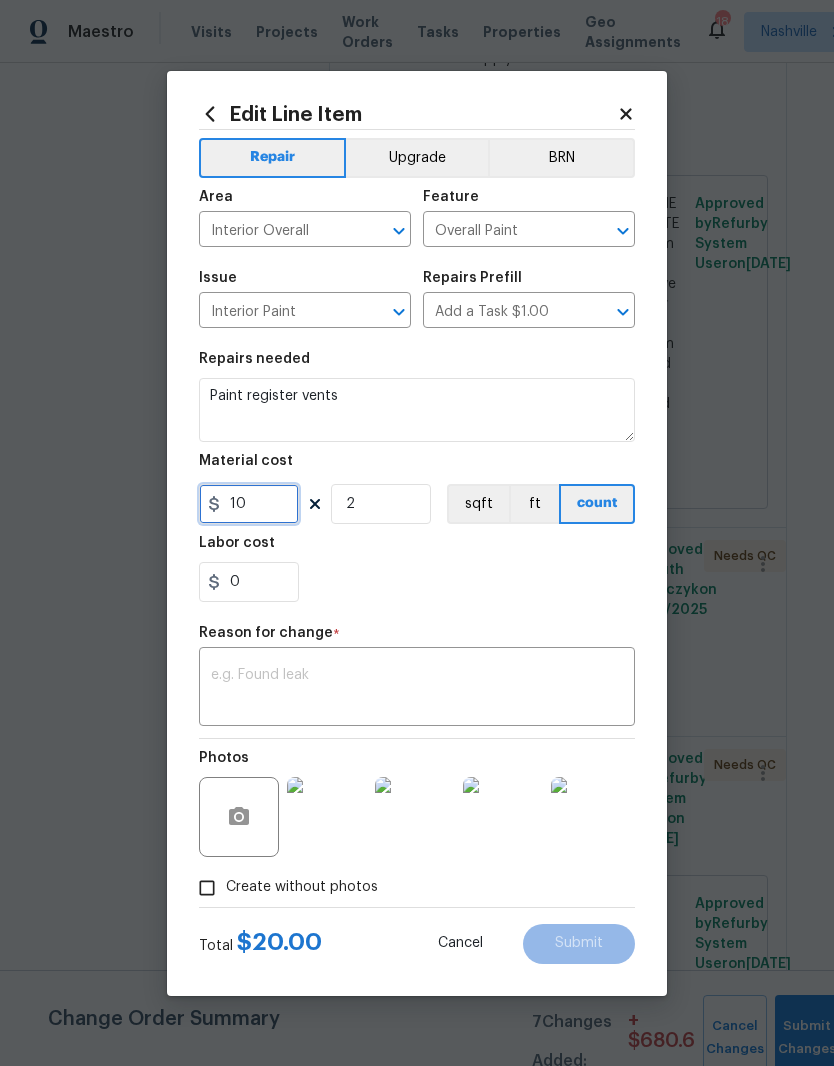 click on "10" at bounding box center (249, 504) 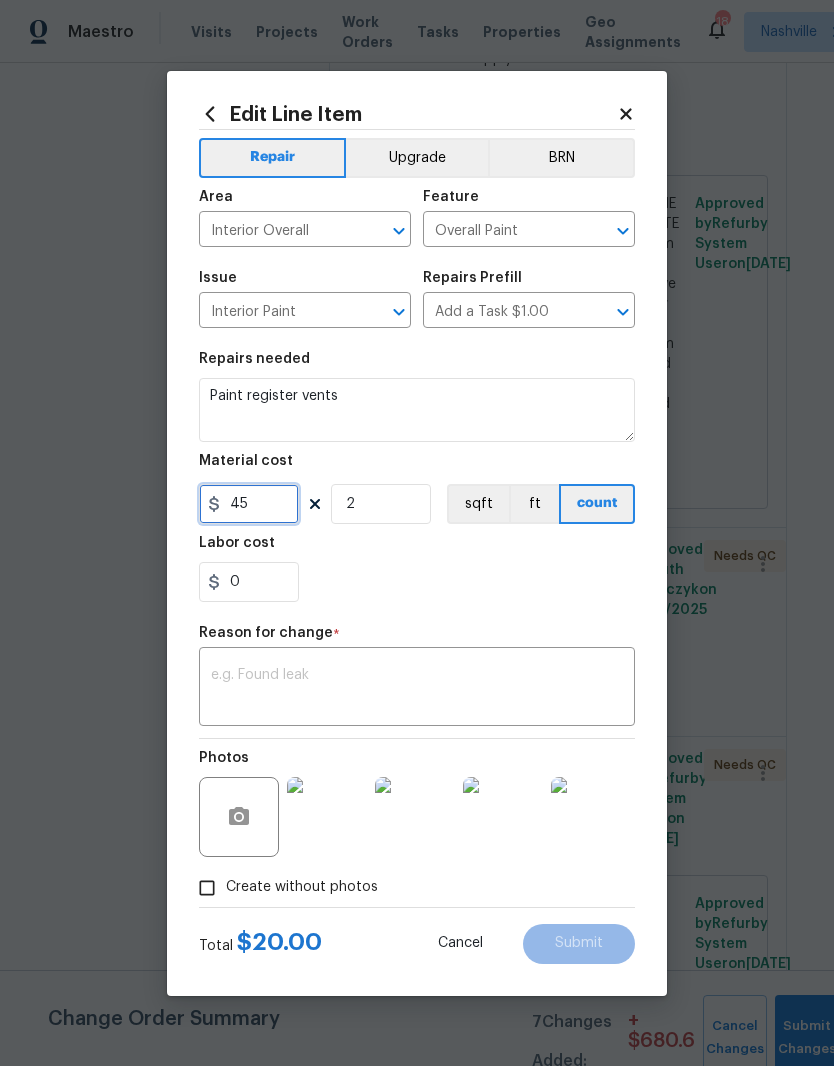 type on "45" 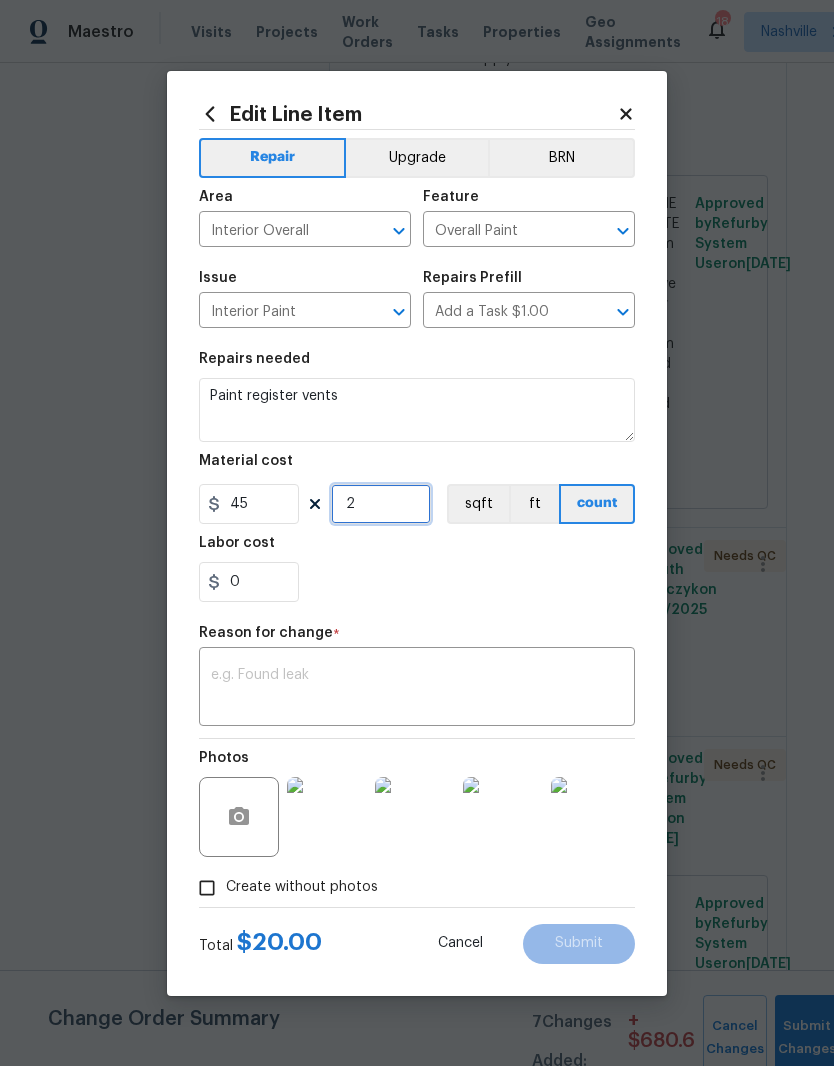 click on "2" at bounding box center [381, 504] 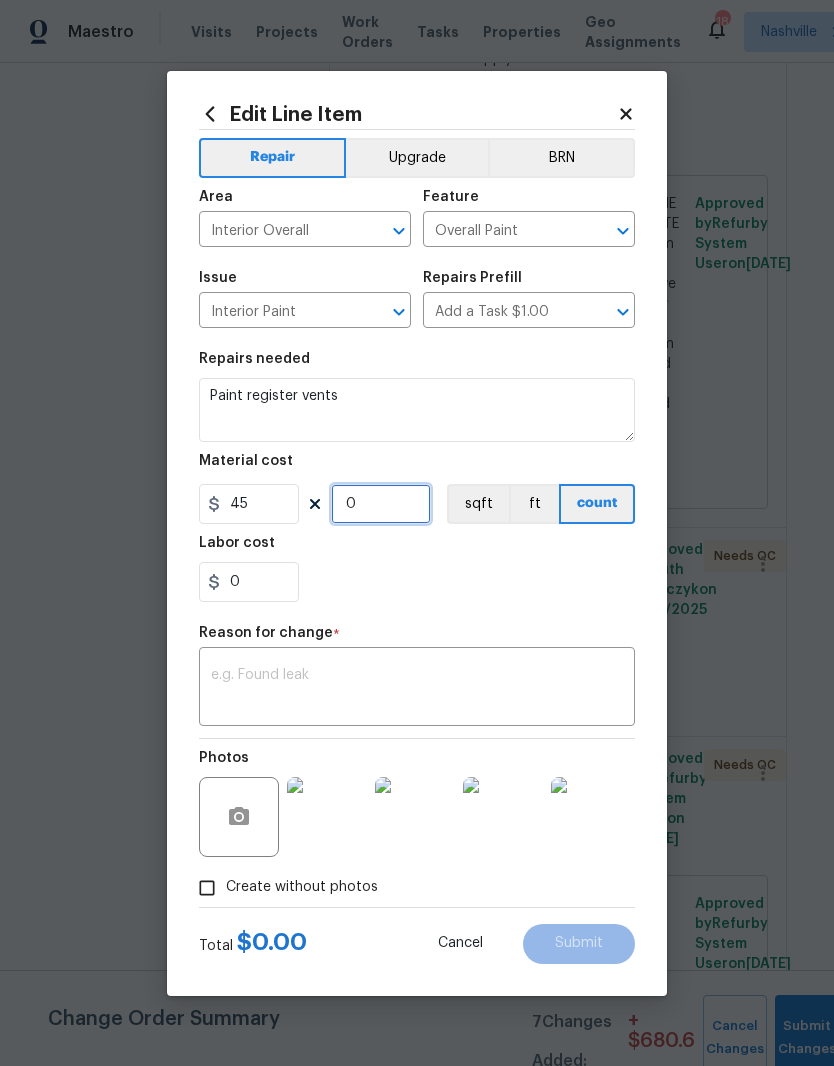 type on "1" 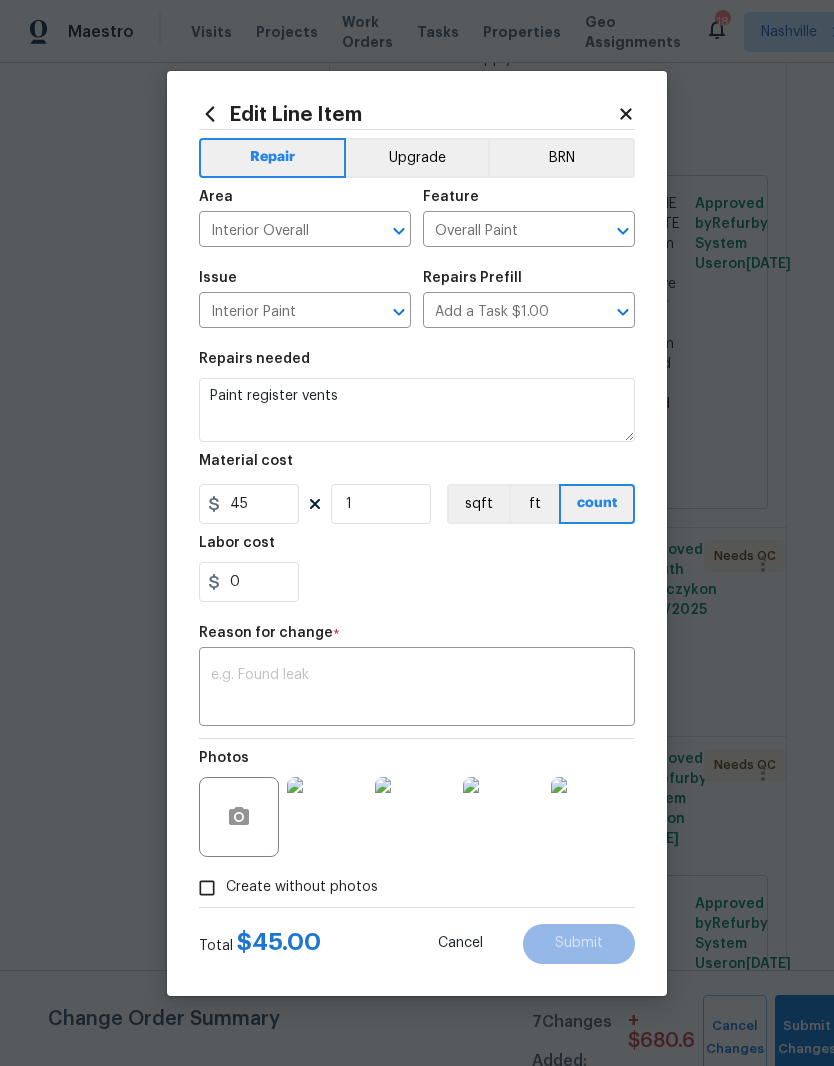 click on "x ​" at bounding box center (417, 689) 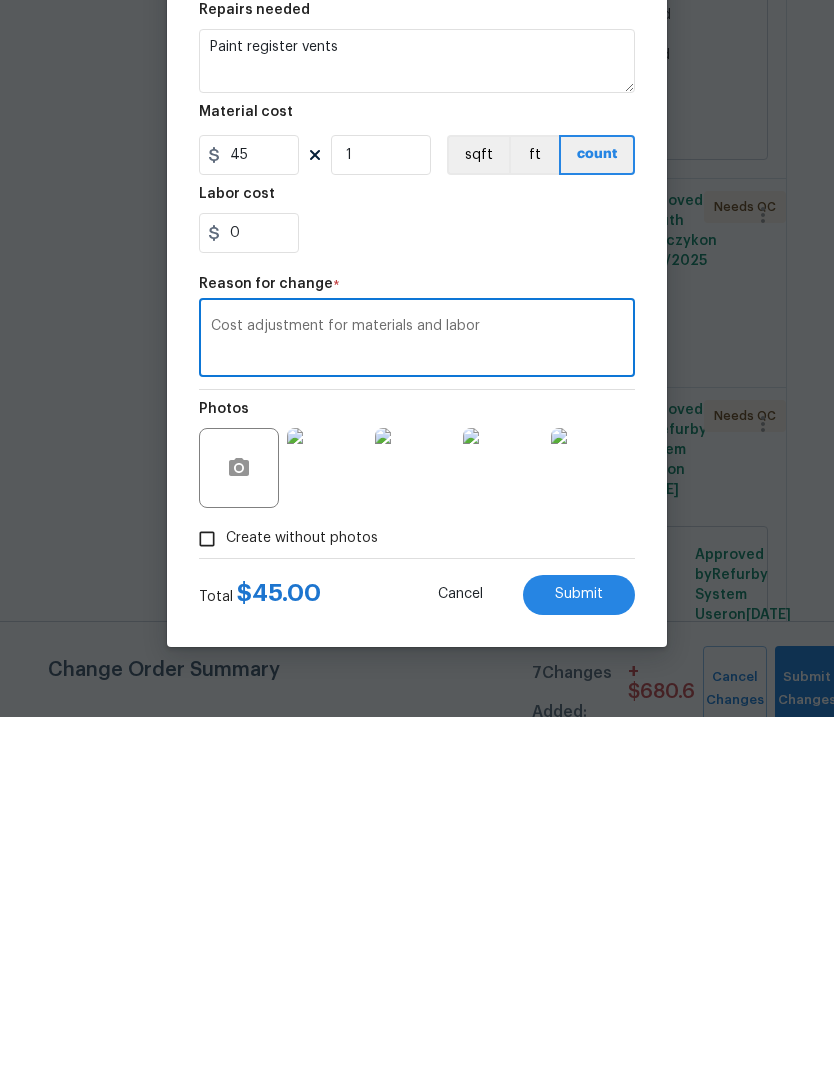 type on "Cost adjustment for materials and labor" 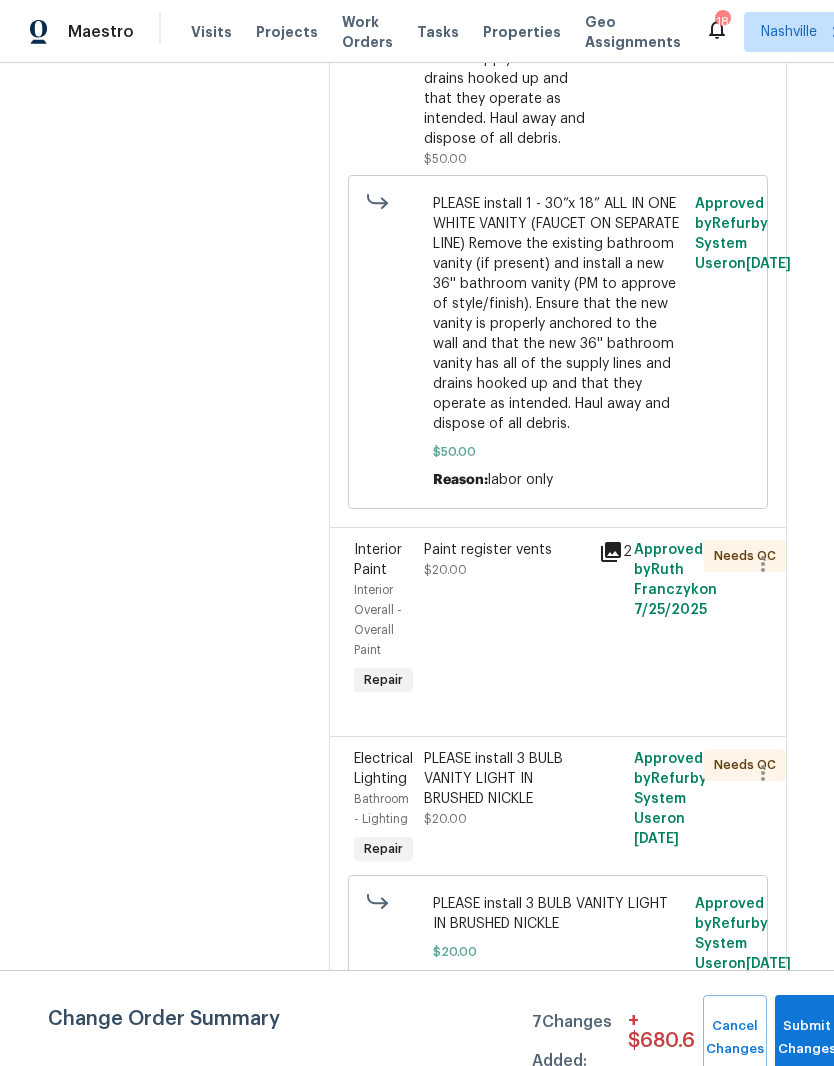 click on "Paint register vents $20.00" at bounding box center [505, 560] 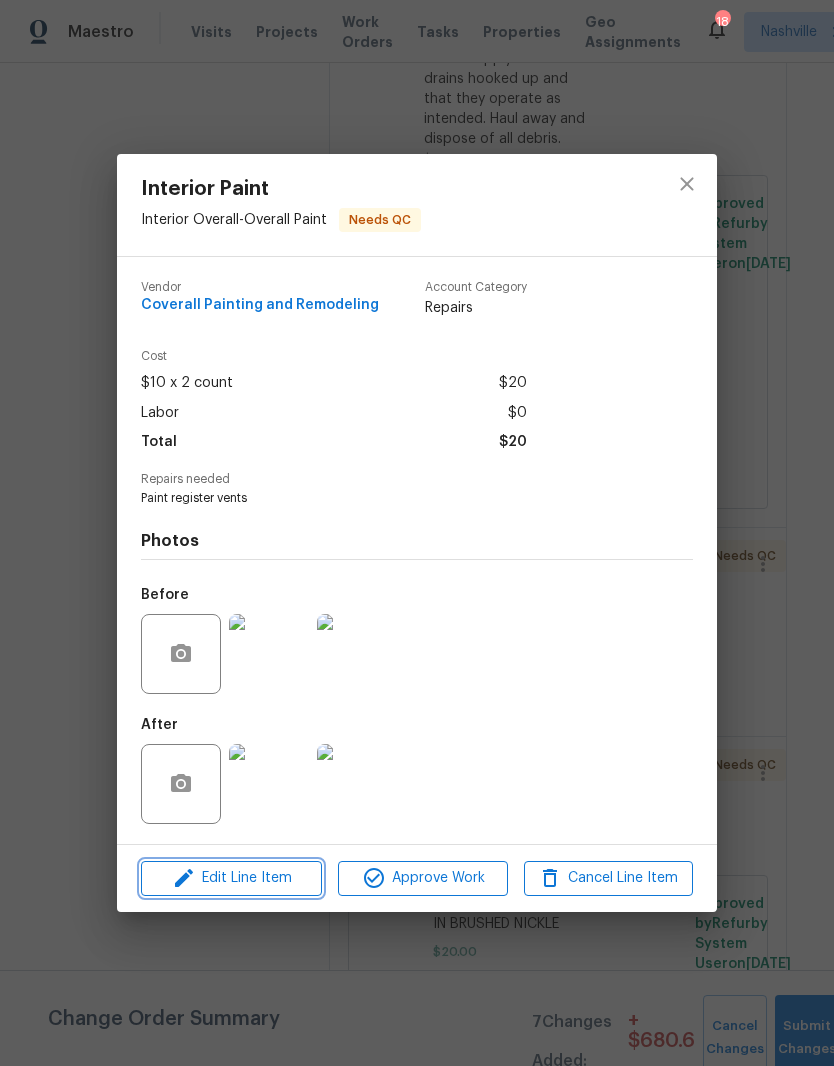 click on "Edit Line Item" at bounding box center (231, 878) 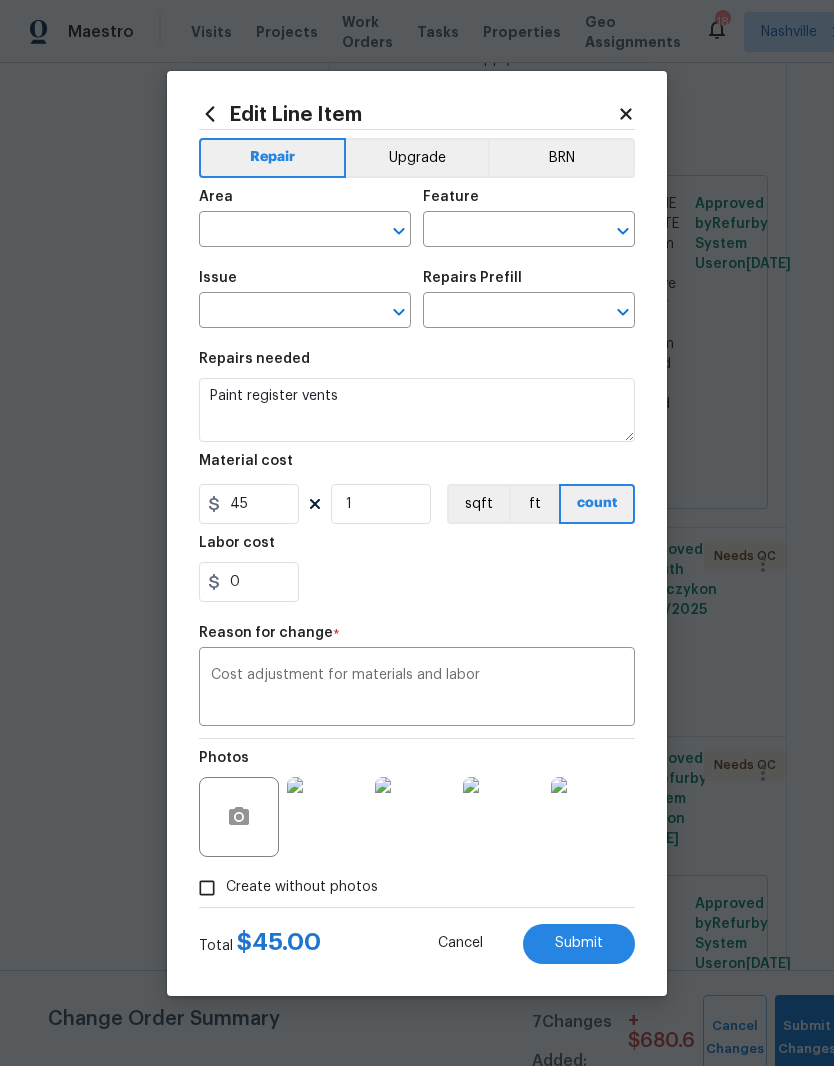 type on "Interior Overall" 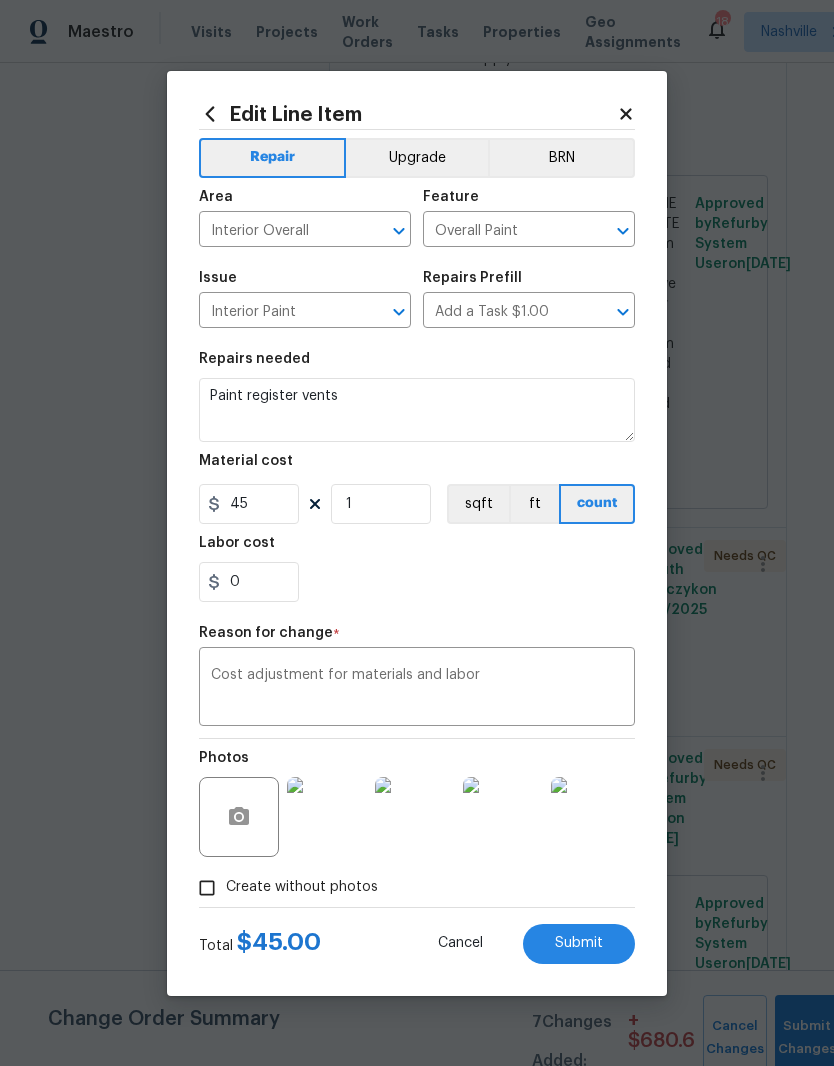 click on "Submit" at bounding box center (579, 943) 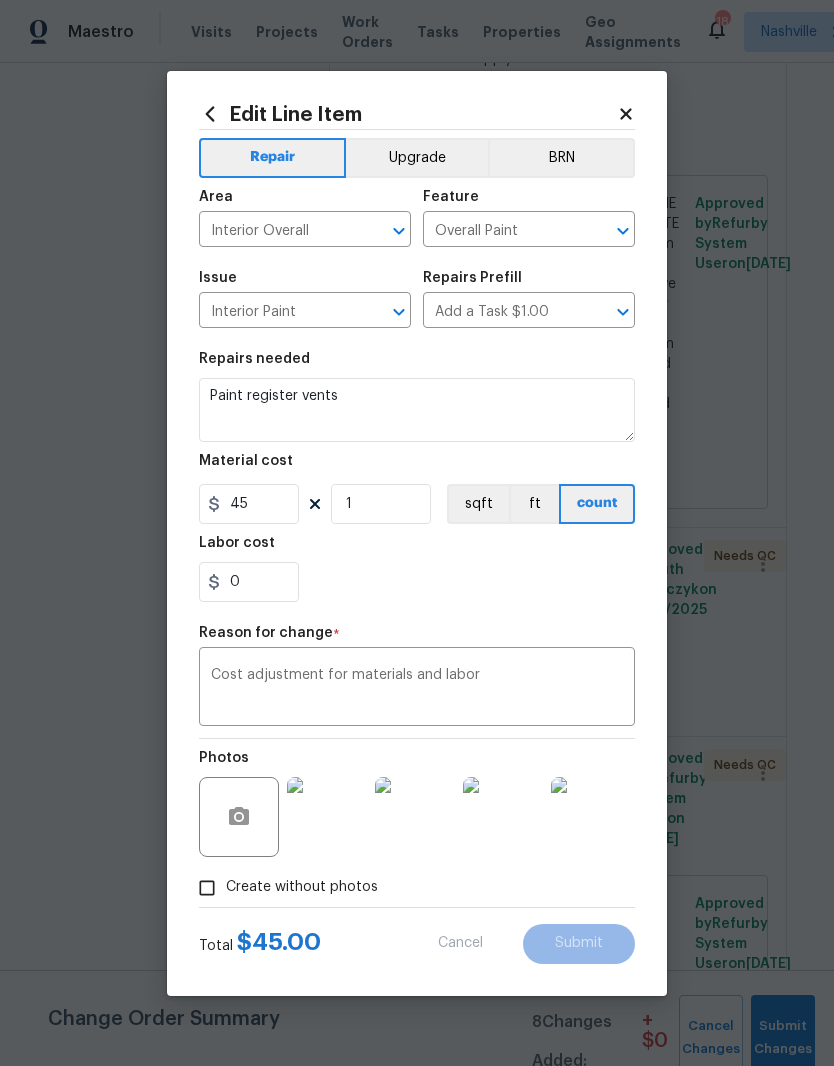 type on "10" 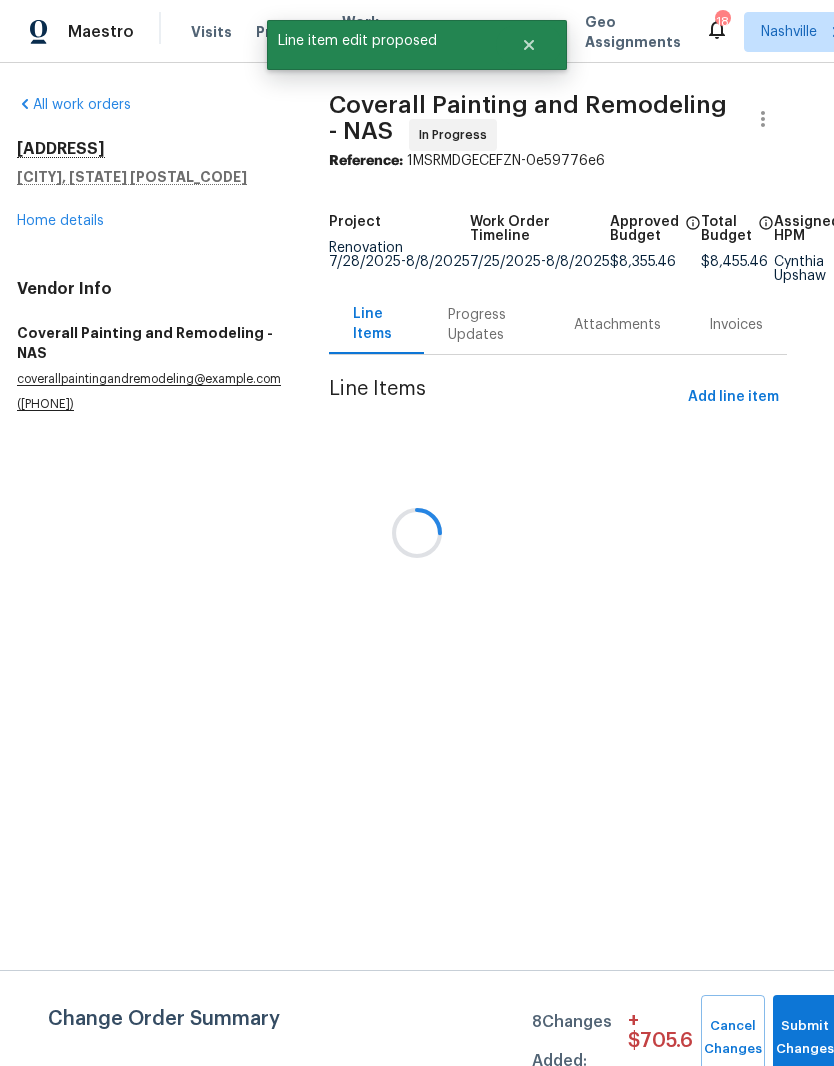 scroll, scrollTop: 0, scrollLeft: 0, axis: both 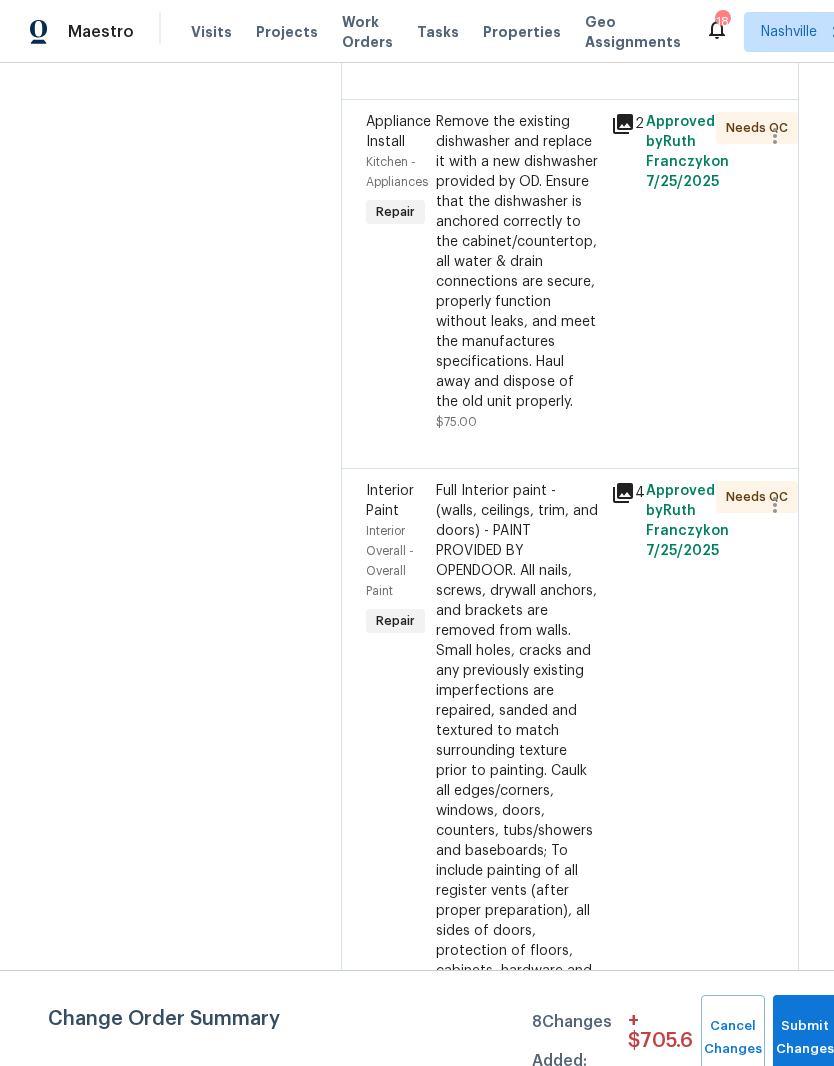 click on "Remove the existing dishwasher and replace it with a new dishwasher provided by OD. Ensure that the dishwasher is anchored correctly to the cabinet/countertop, all water & drain connections are secure, properly function without leaks, and meet the manufactures specifications. Haul away and dispose of the old unit properly." at bounding box center [517, 262] 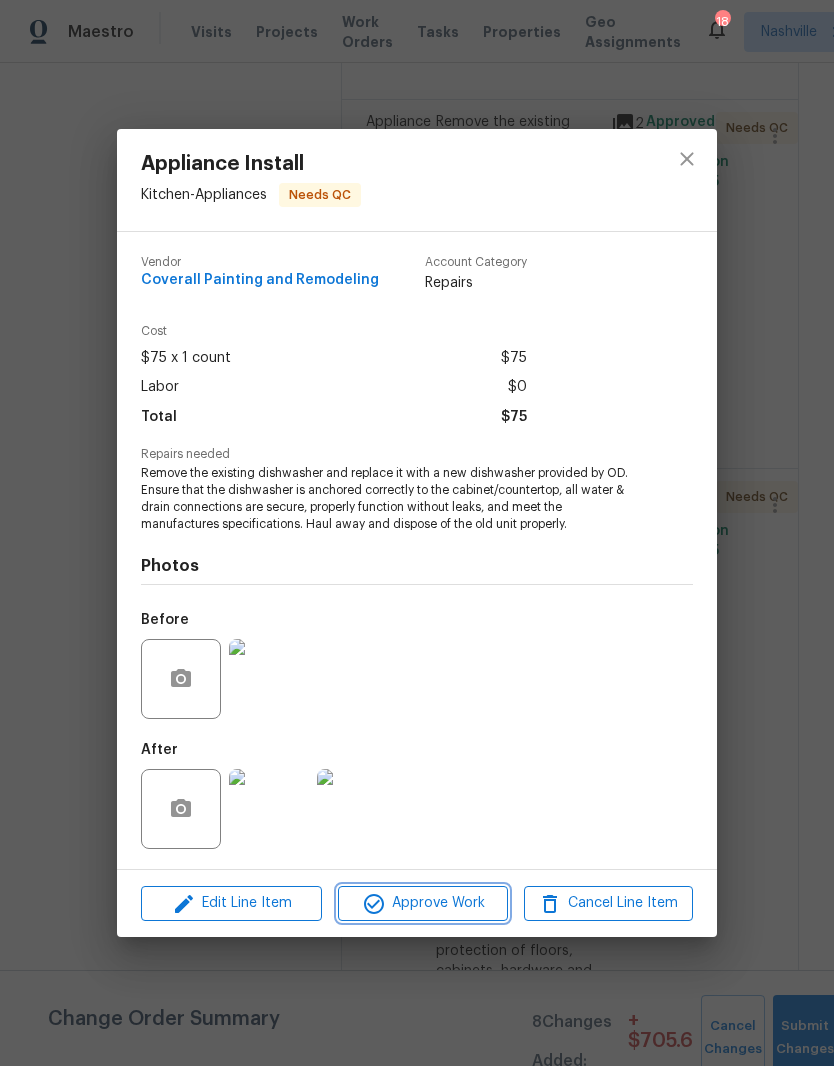 click on "Approve Work" at bounding box center [422, 903] 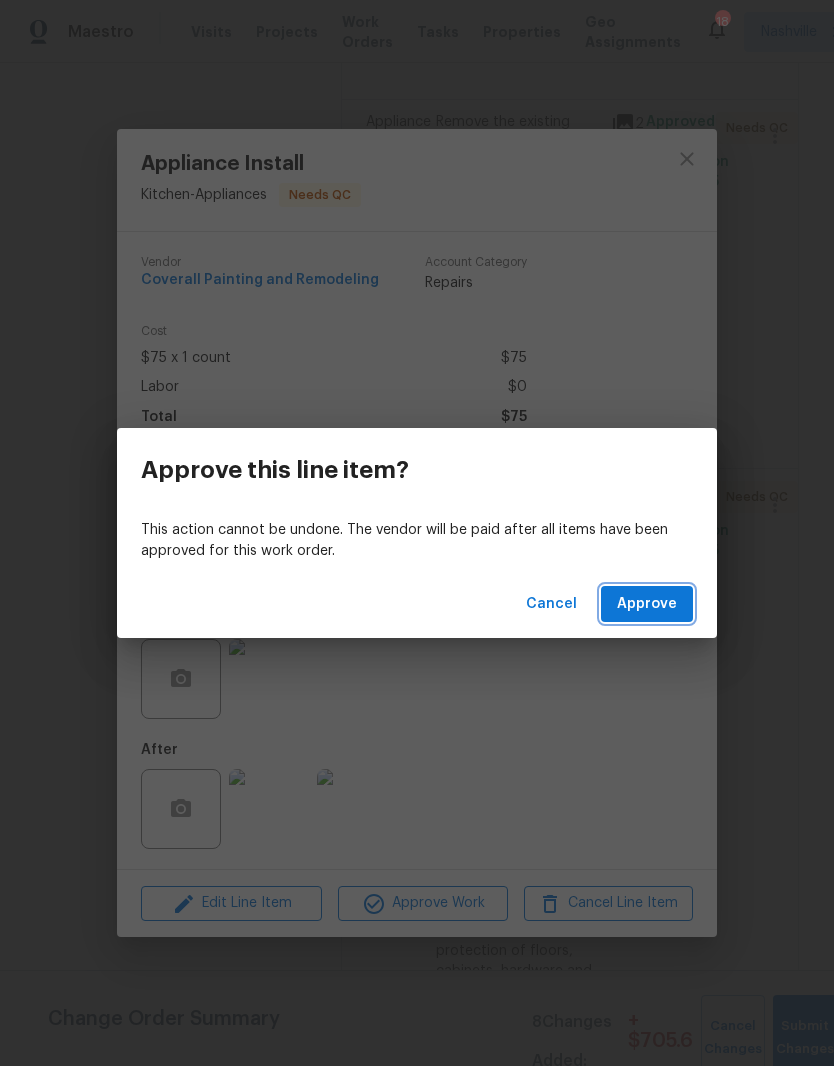 click on "Approve" at bounding box center [647, 604] 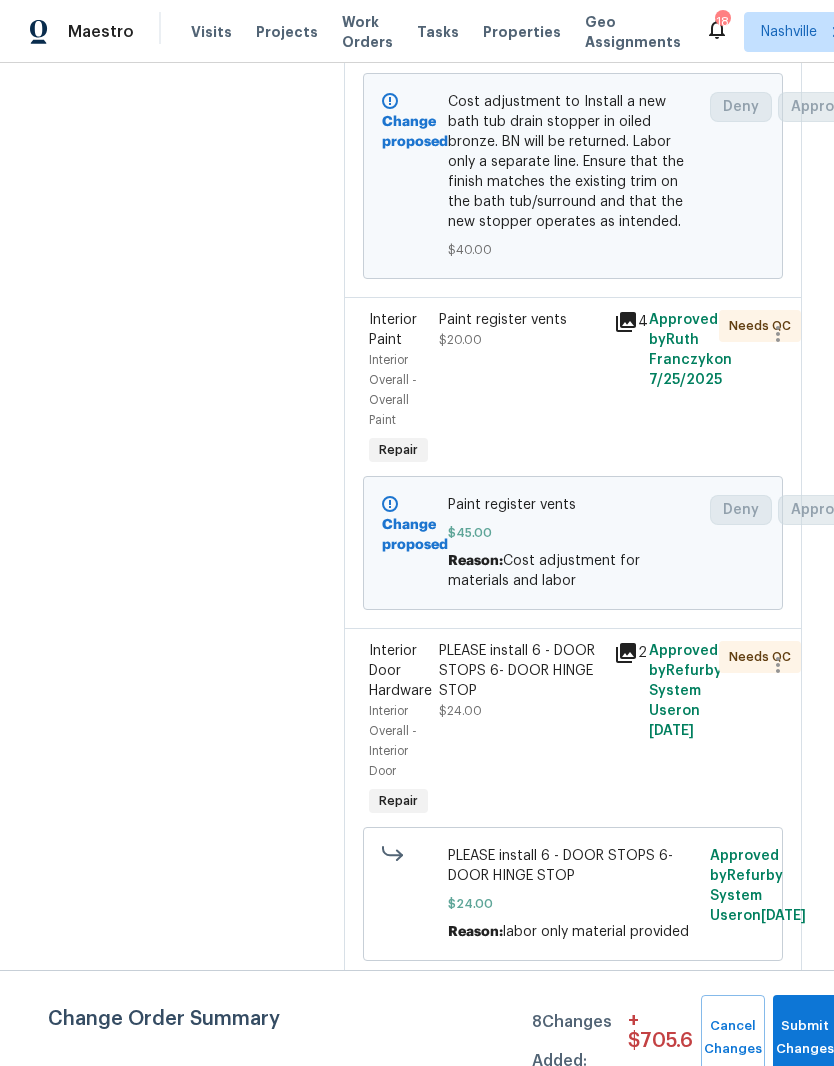 scroll, scrollTop: 3346, scrollLeft: 0, axis: vertical 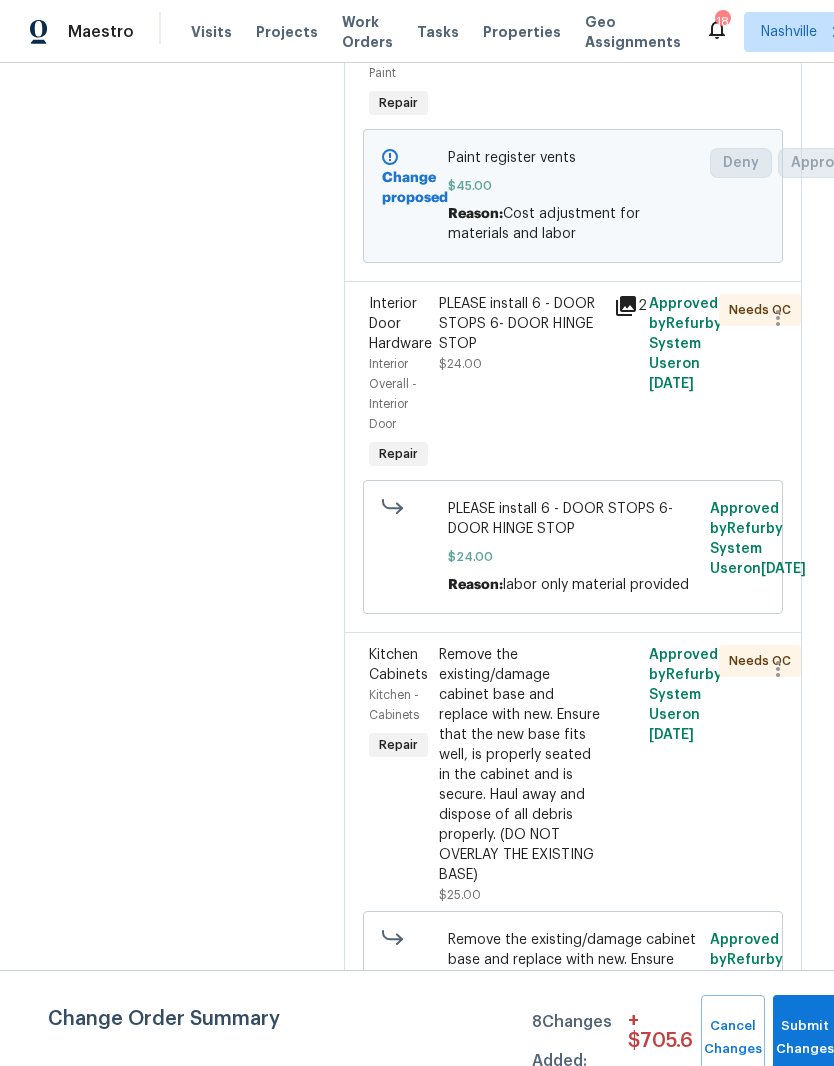 click on "PLEASE install
6 - DOOR STOPS
6- DOOR HINGE STOP" at bounding box center (520, 324) 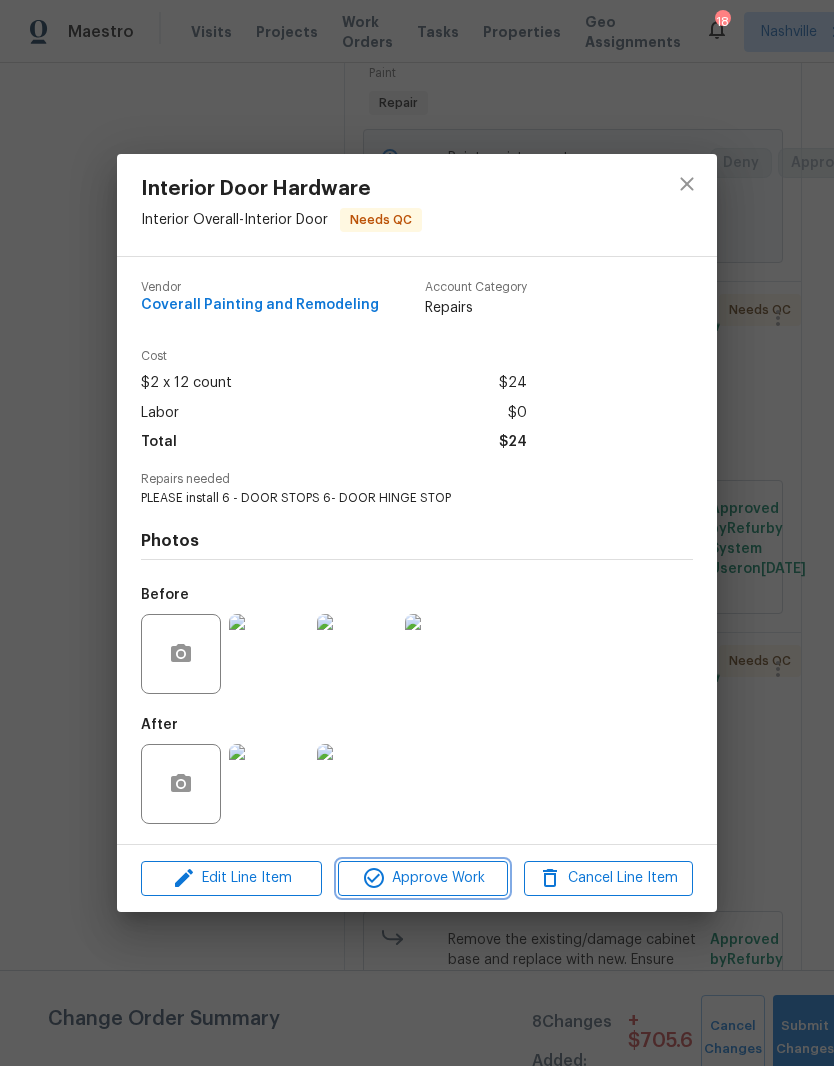 click on "Approve Work" at bounding box center [422, 878] 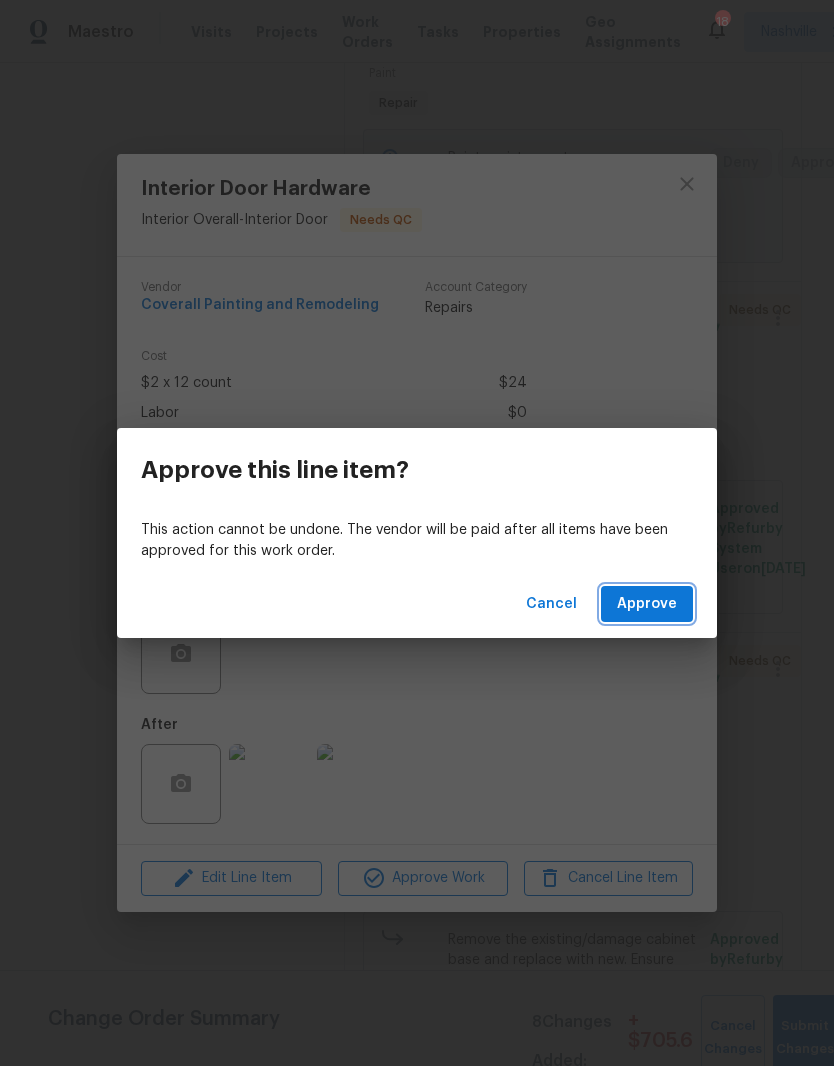 click on "Approve" at bounding box center [647, 604] 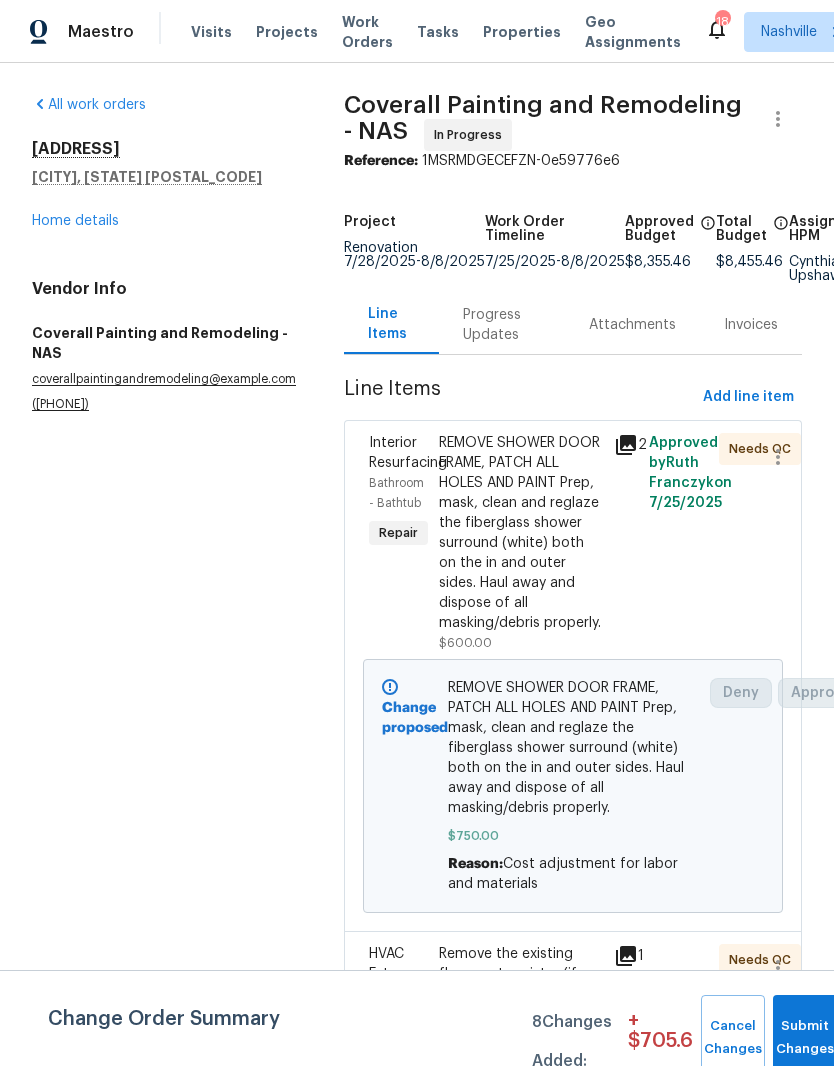 scroll, scrollTop: 0, scrollLeft: 0, axis: both 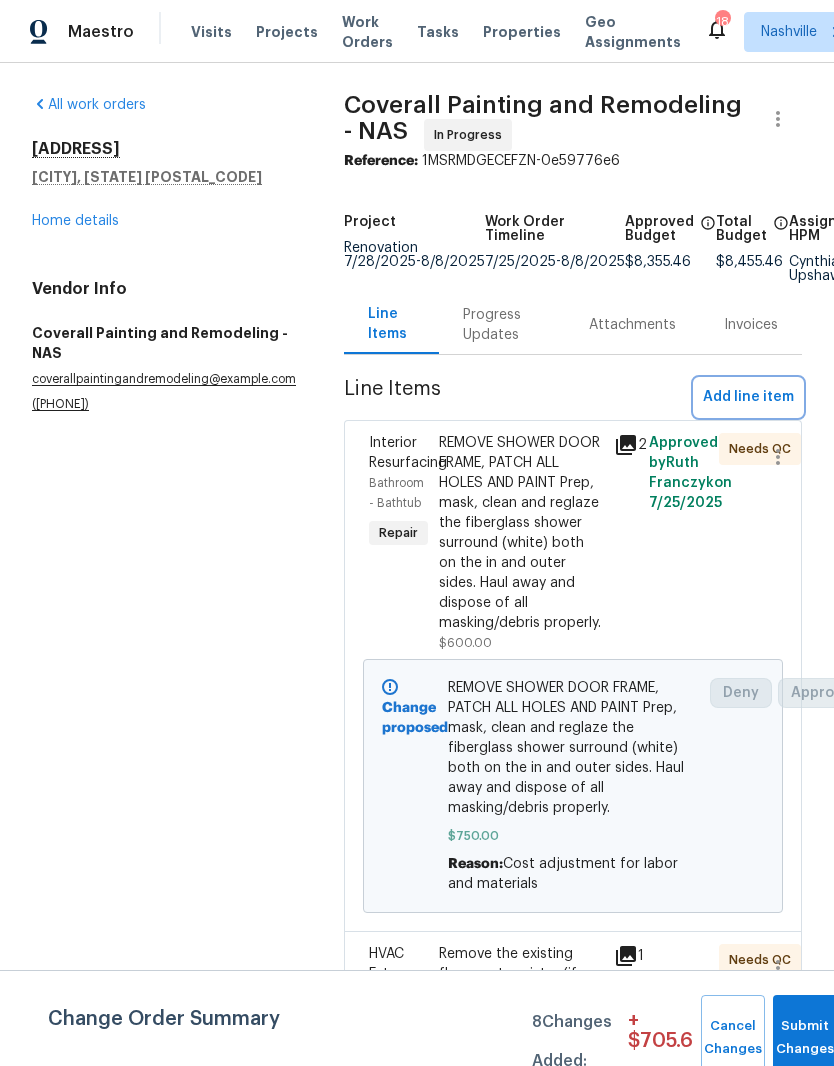 click on "Add line item" at bounding box center [748, 397] 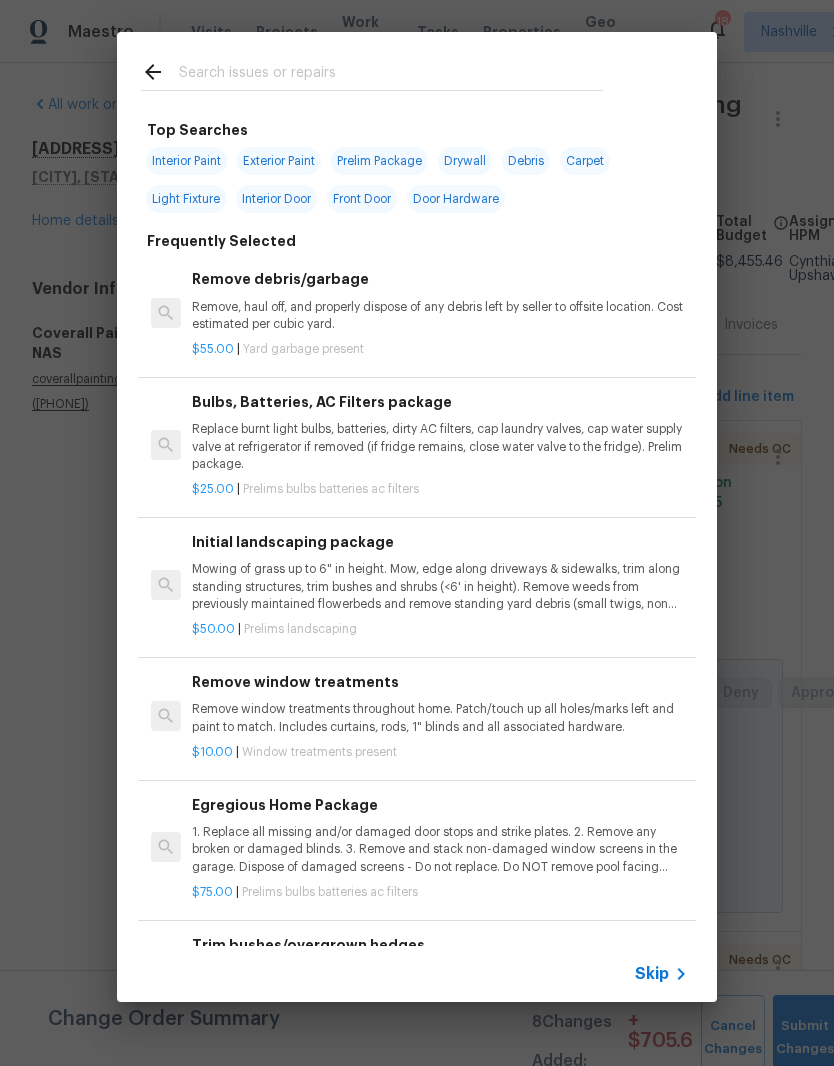 click at bounding box center (391, 75) 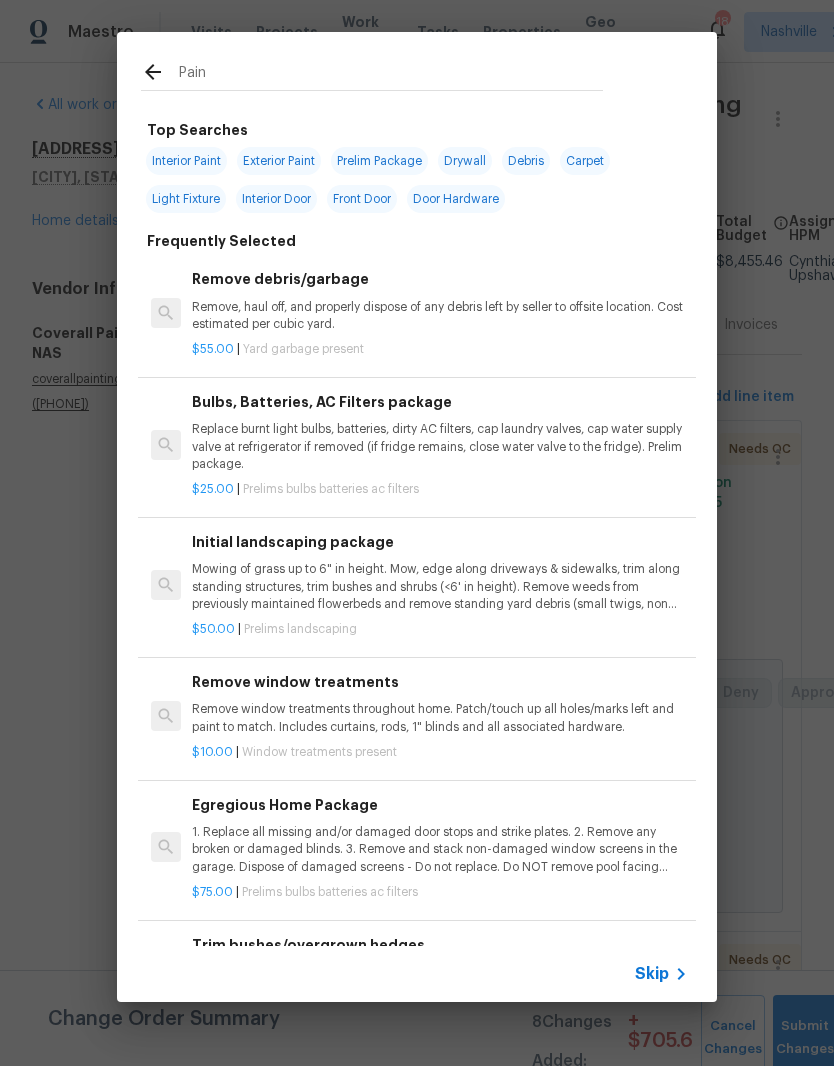 type on "Paint" 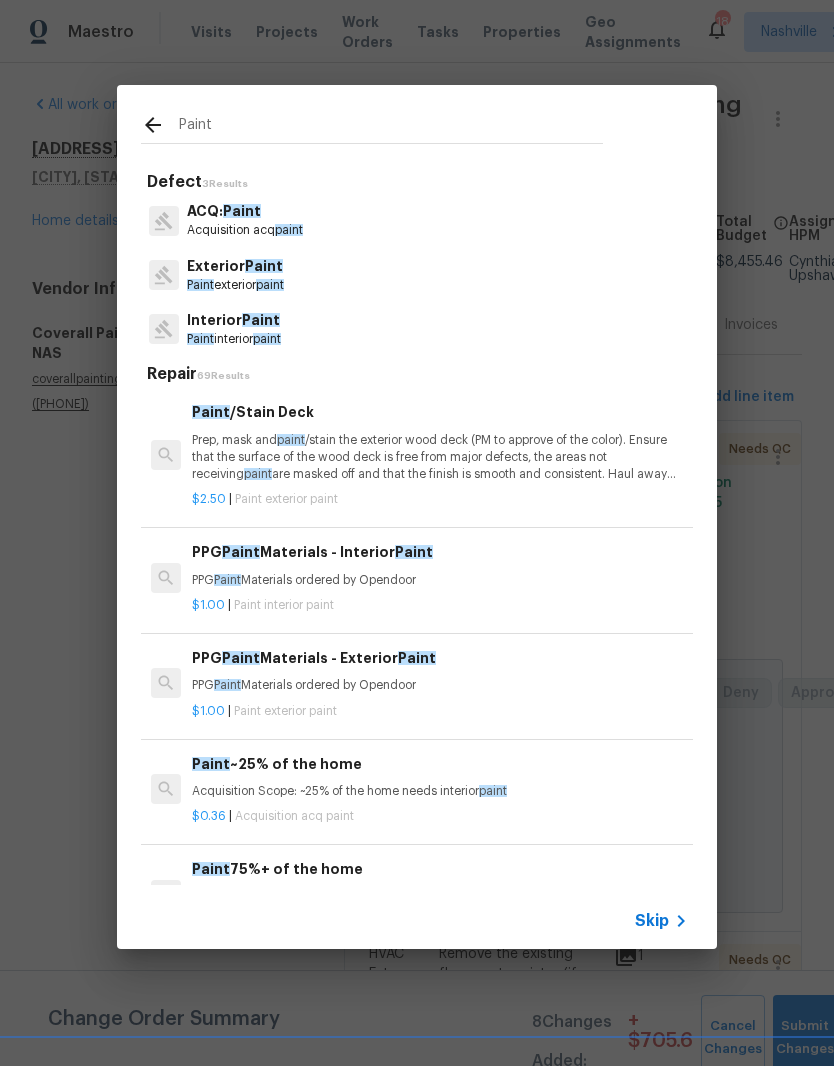 click on "Interior  Paint" at bounding box center (234, 320) 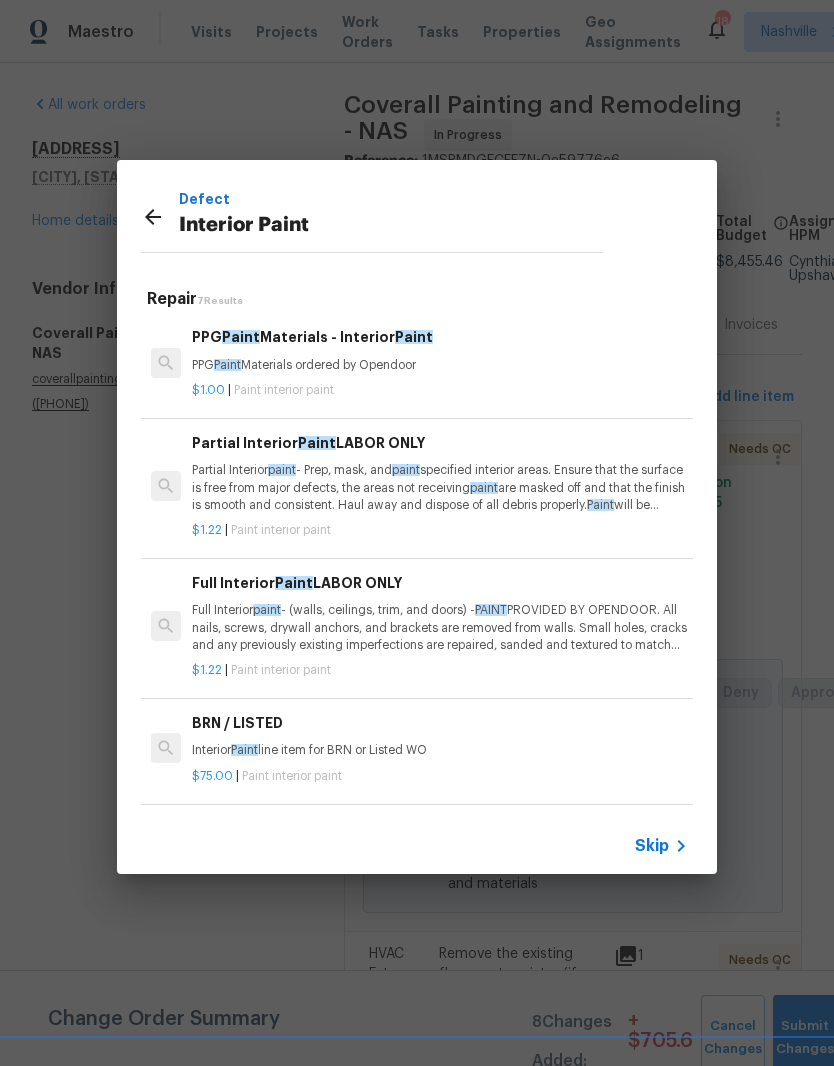 click on "Partial Interior  paint  - Prep, mask, and  paint  specified interior areas. Ensure that the surface is free from major defects, the areas not receiving  paint  are masked off and that the finish is smooth and consistent. Haul away and dispose of all debris properly.  Paint  will be delivered onsite, Purchased by Opendoor." at bounding box center [440, 487] 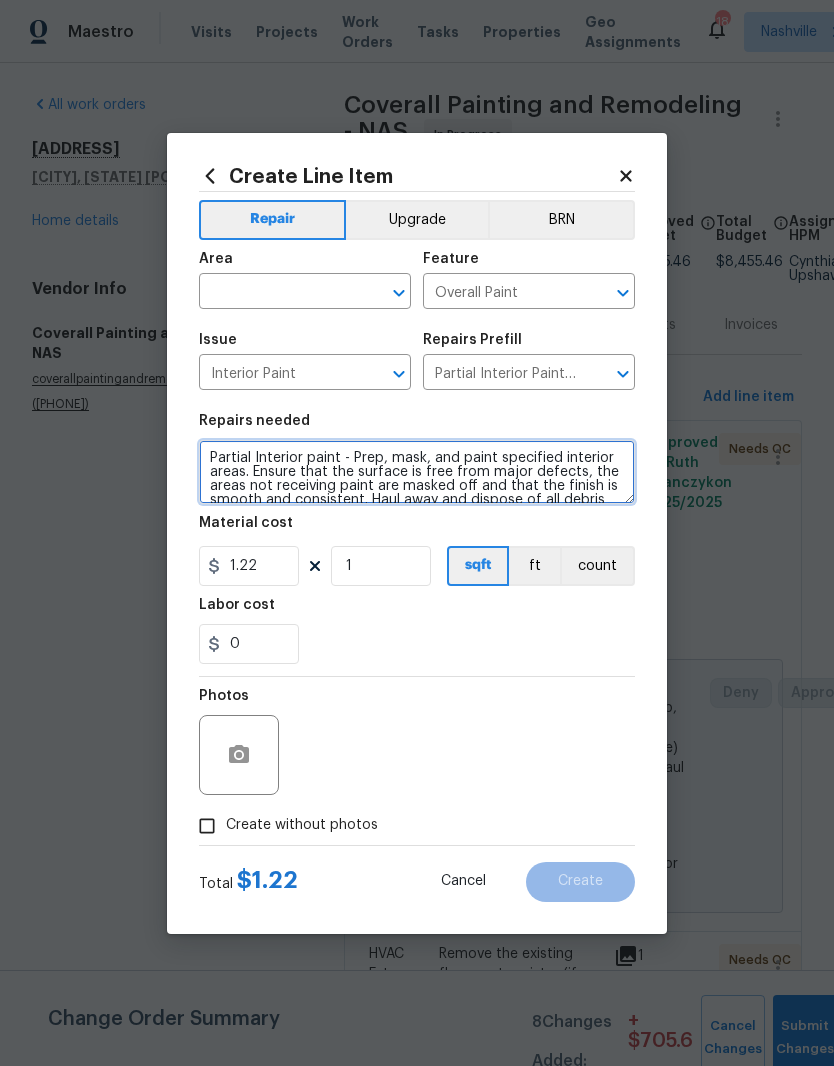 click on "Partial Interior paint - Prep, mask, and paint specified interior areas. Ensure that the surface is free from major defects, the areas not receiving paint are masked off and that the finish is smooth and consistent. Haul away and dispose of all debris properly. Paint will be delivered onsite, Purchased by Opendoor." at bounding box center (417, 472) 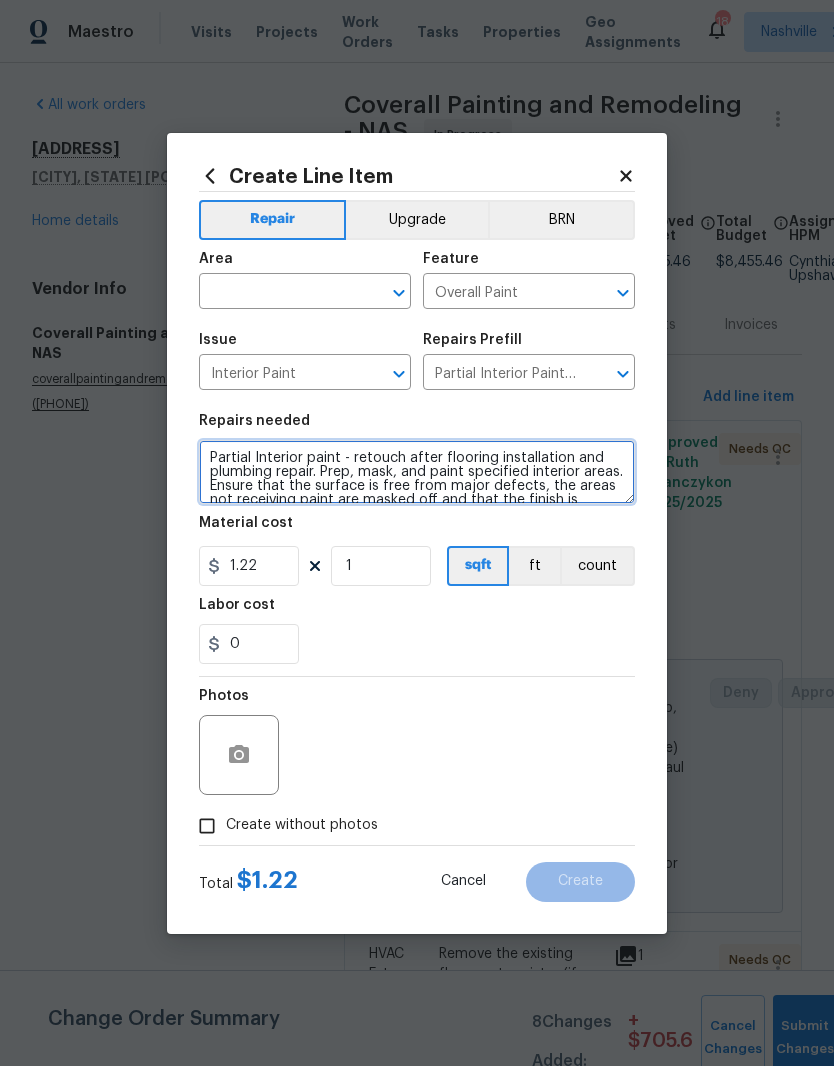 click on "Partial Interior paint - retouch after flooring installation and plumbing repair. Prep, mask, and paint specified interior areas. Ensure that the surface is free from major defects, the areas not receiving paint are masked off and that the finish is smooth and consistent. Haul away and dispose of all debris properly. Paint will be delivered onsite, Purchased by Opendoor." at bounding box center [417, 472] 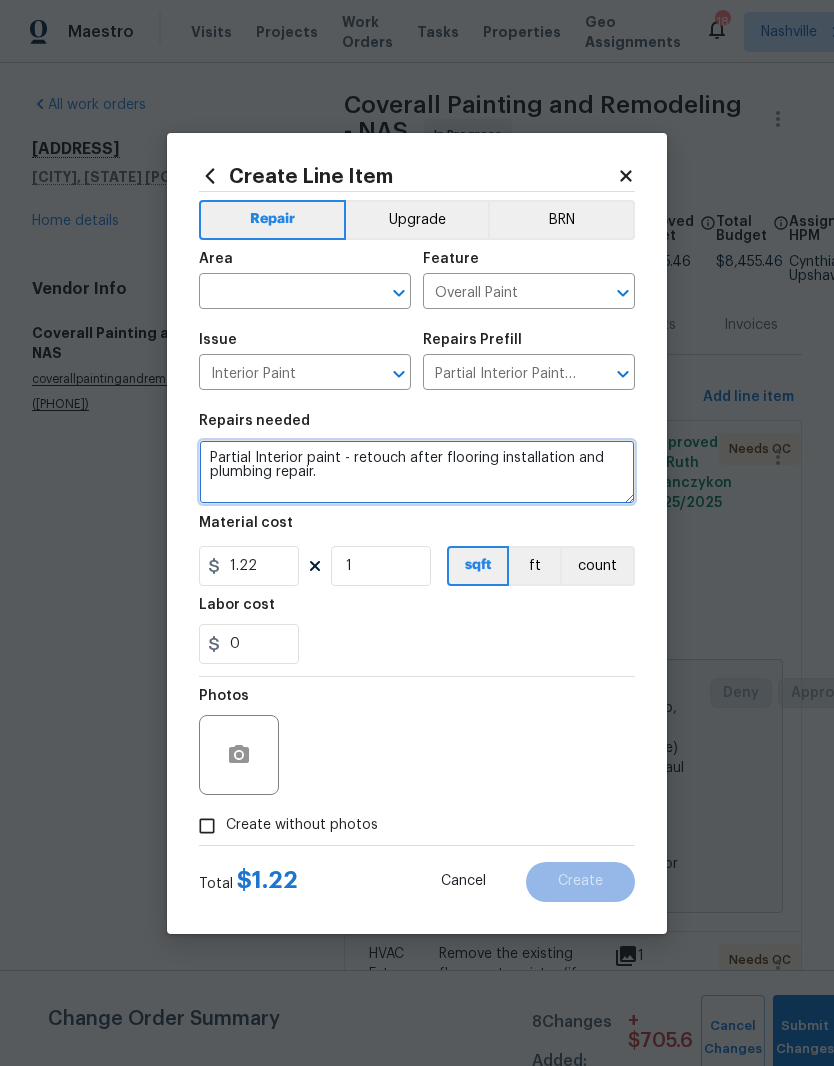 scroll, scrollTop: 0, scrollLeft: 0, axis: both 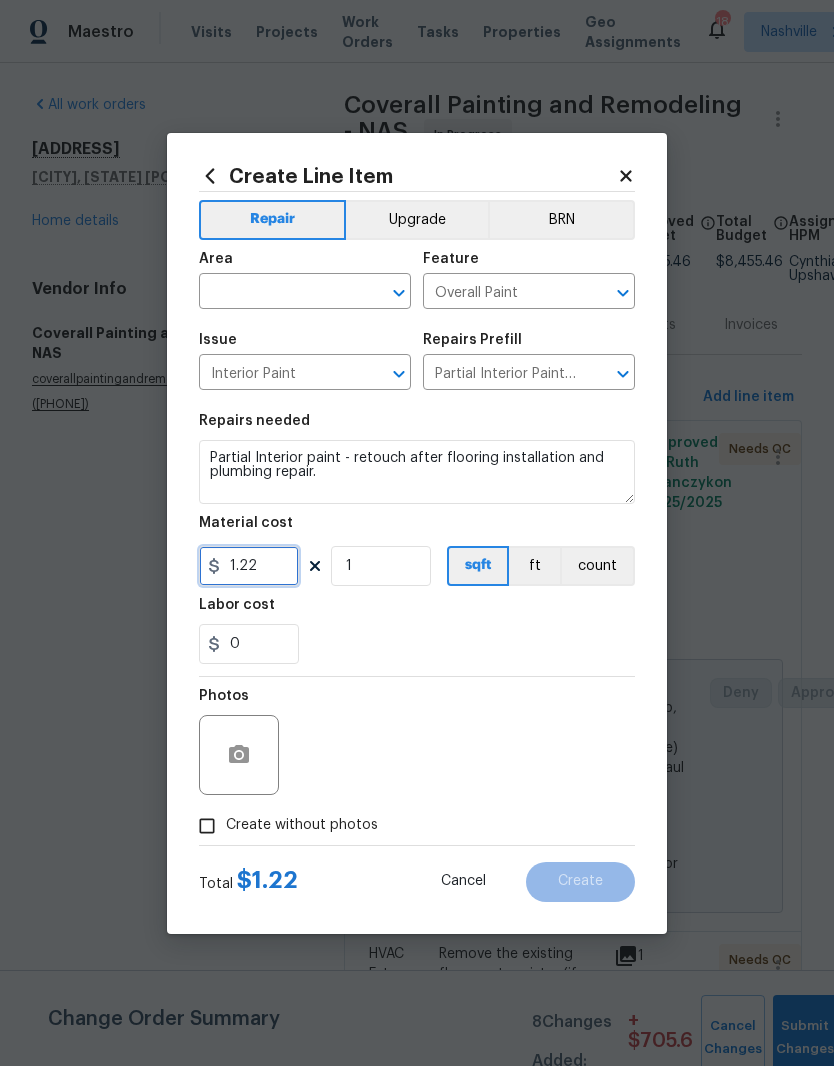click on "1.22" at bounding box center [249, 566] 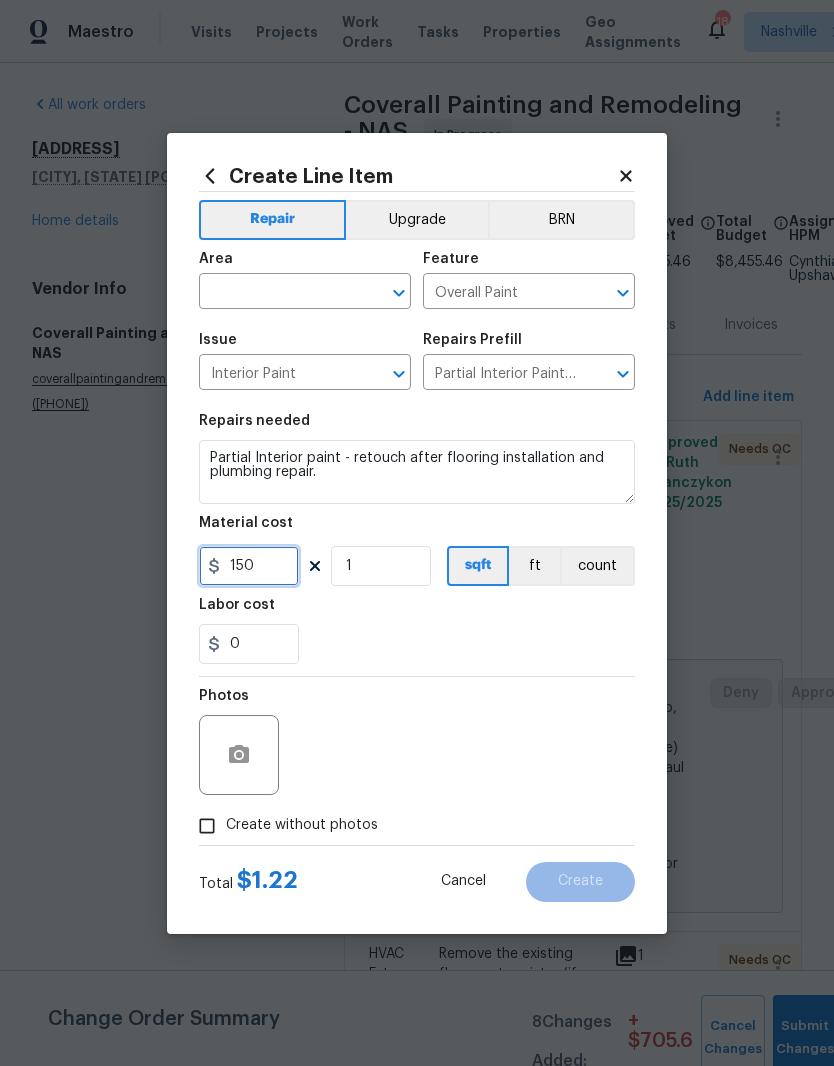 type on "150" 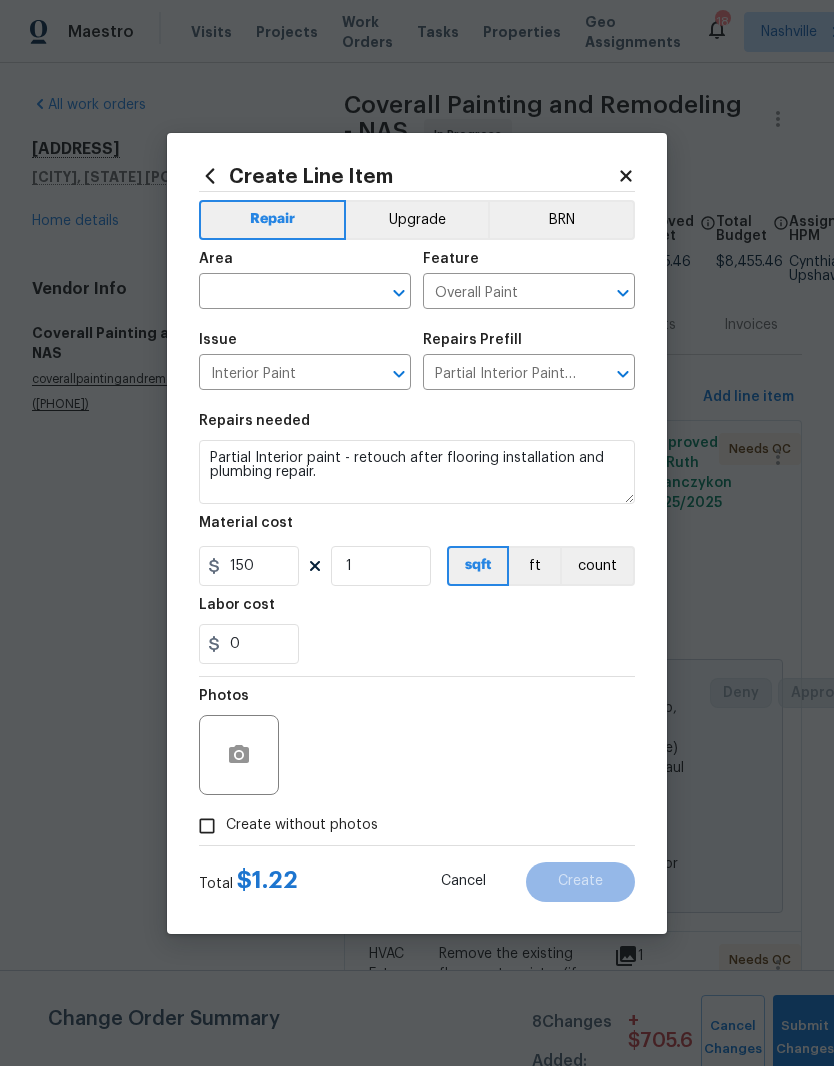 click at bounding box center [277, 293] 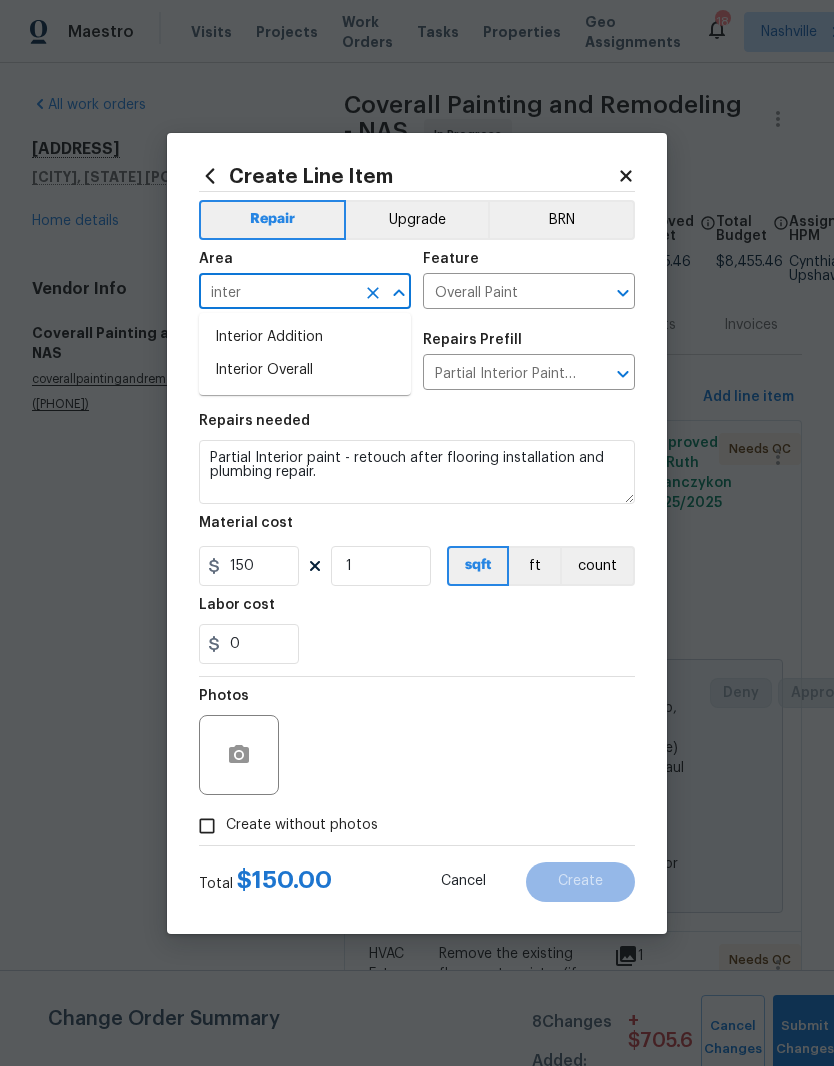 click on "Interior Overall" at bounding box center [305, 370] 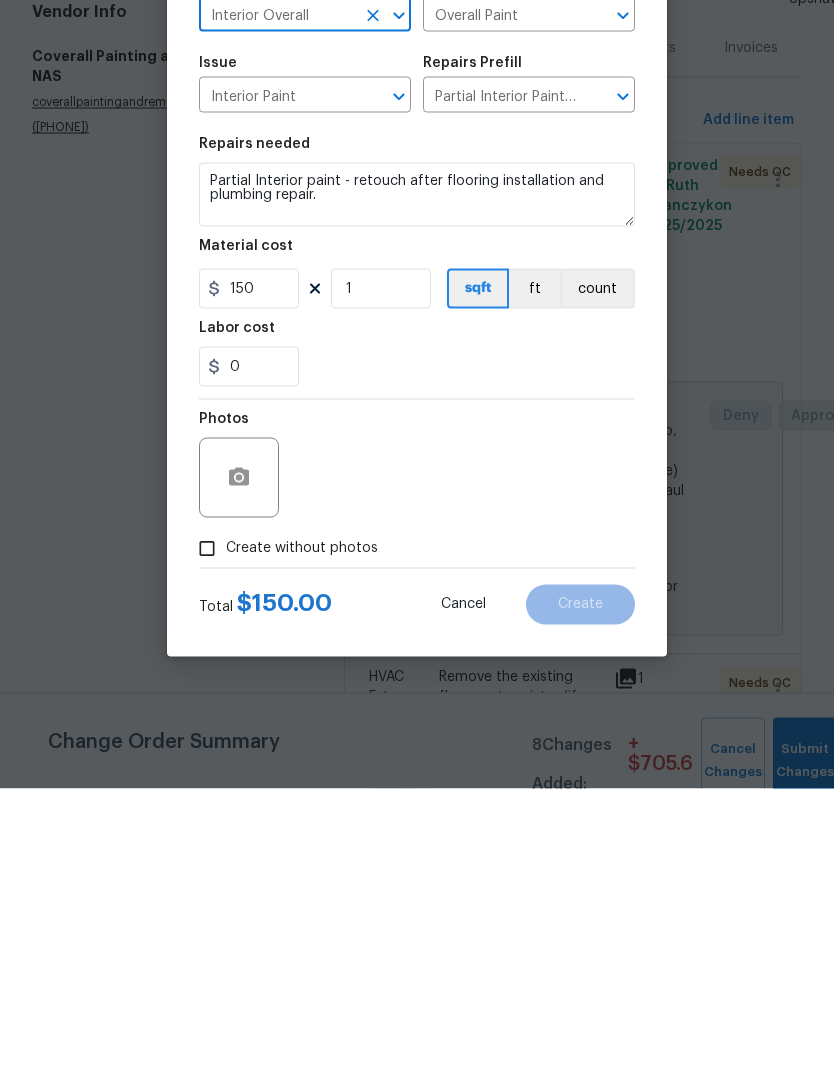 click on "Create without photos" at bounding box center (207, 826) 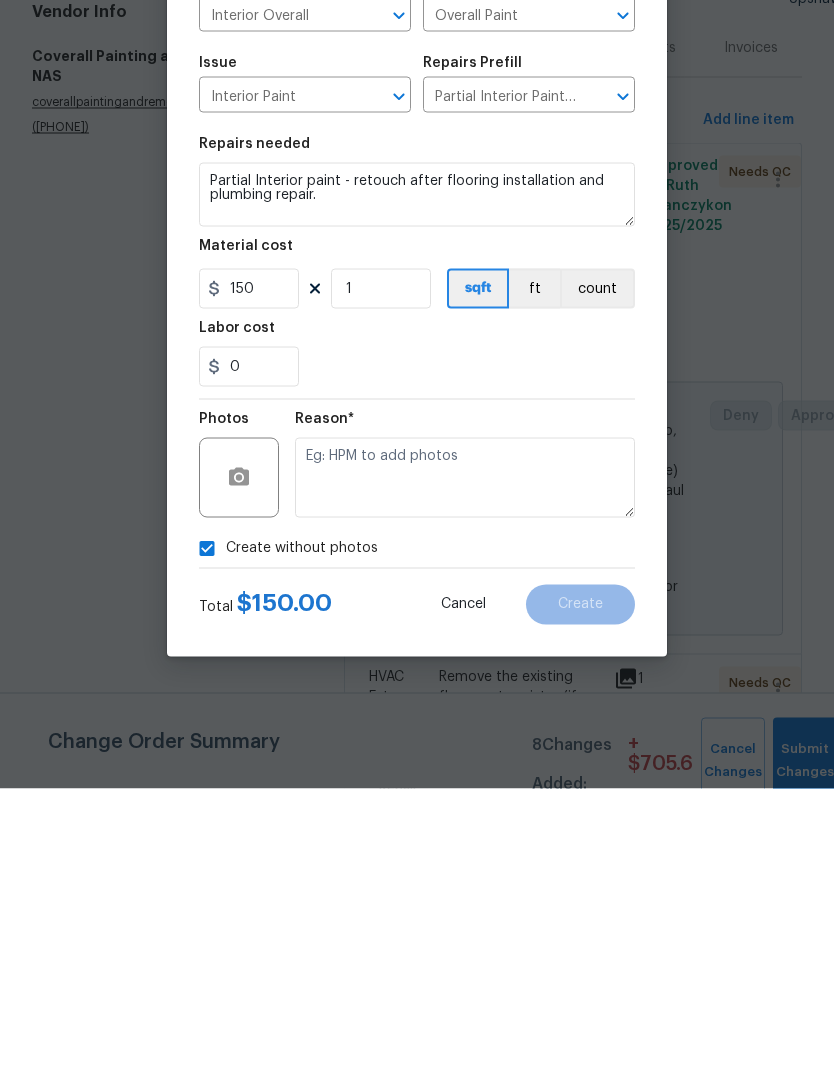scroll, scrollTop: 82, scrollLeft: 0, axis: vertical 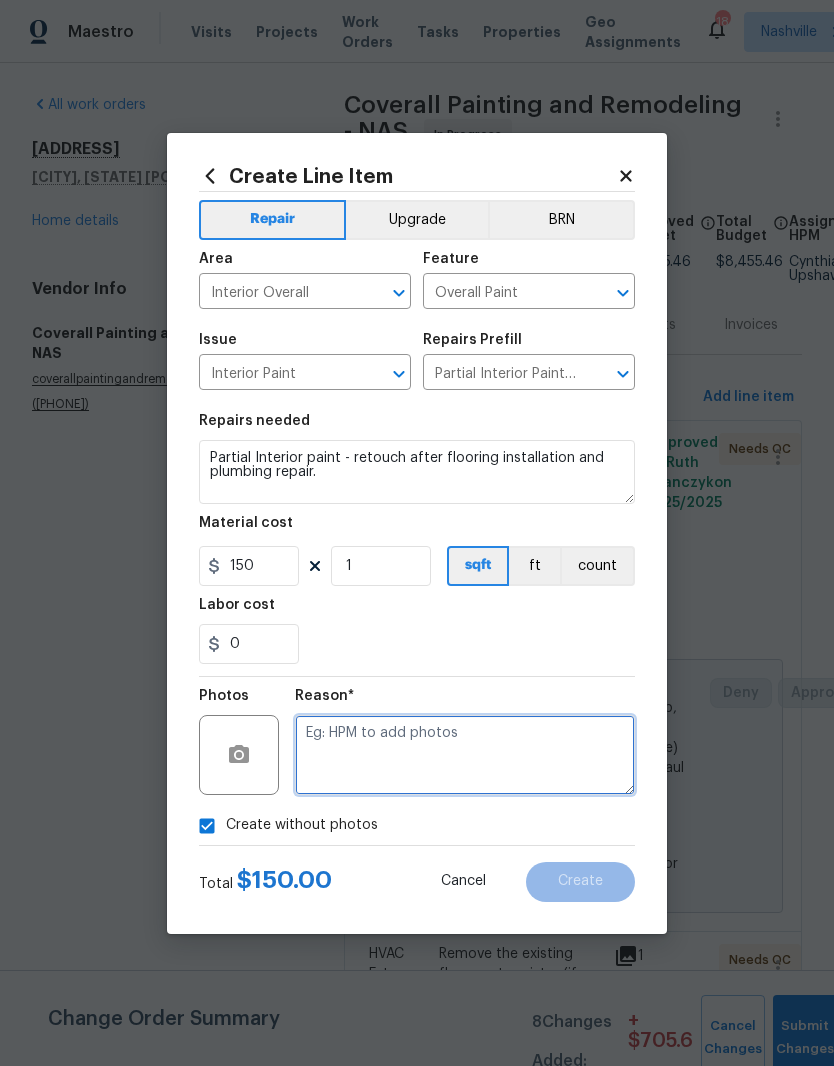 click at bounding box center [465, 755] 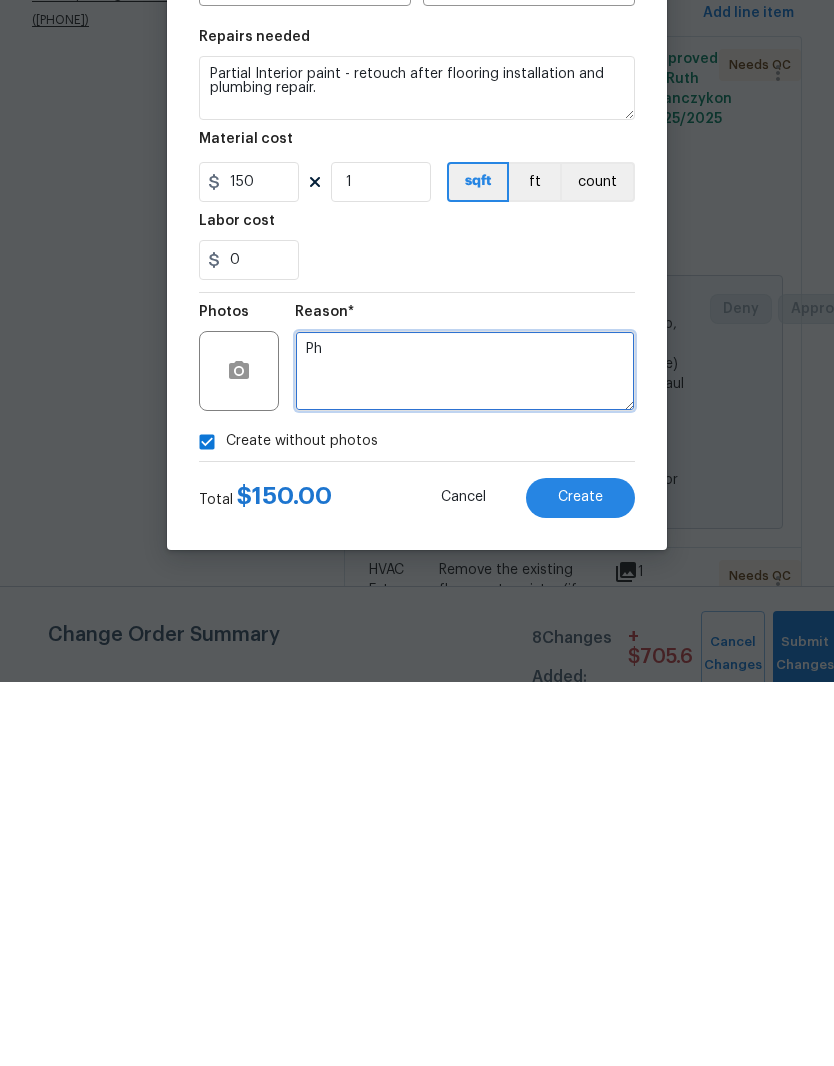 type on "P" 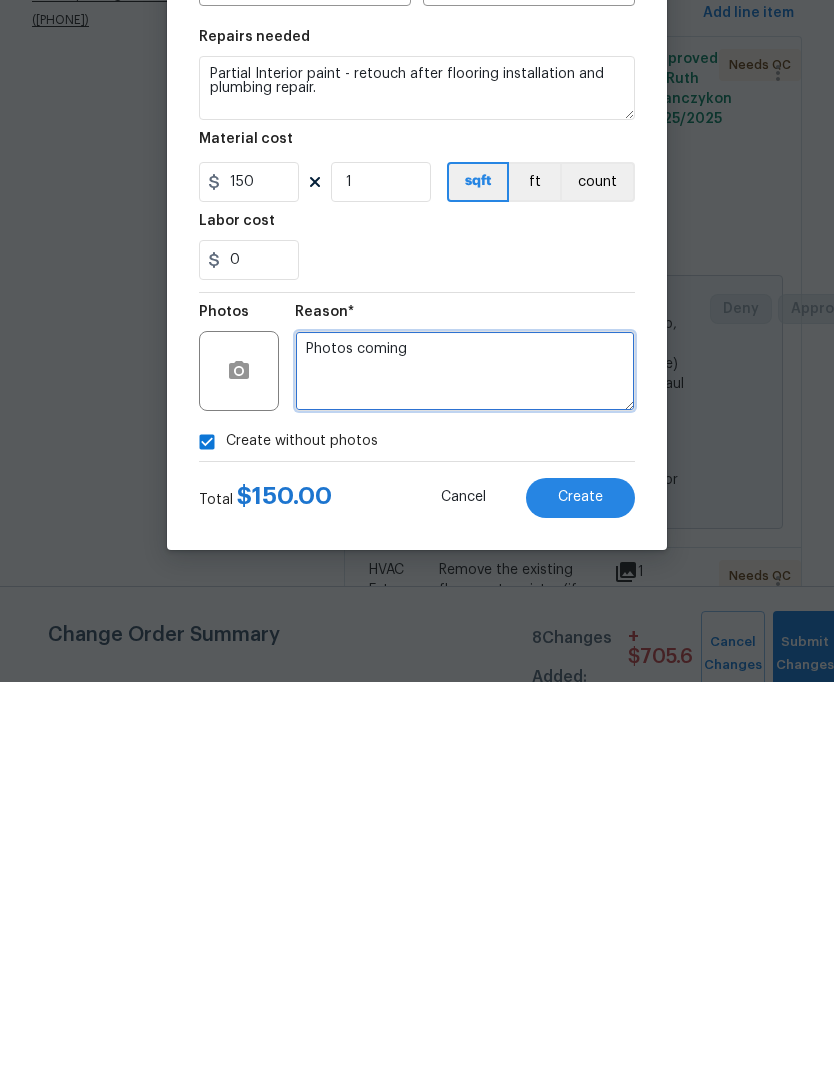 type on "Photos coming" 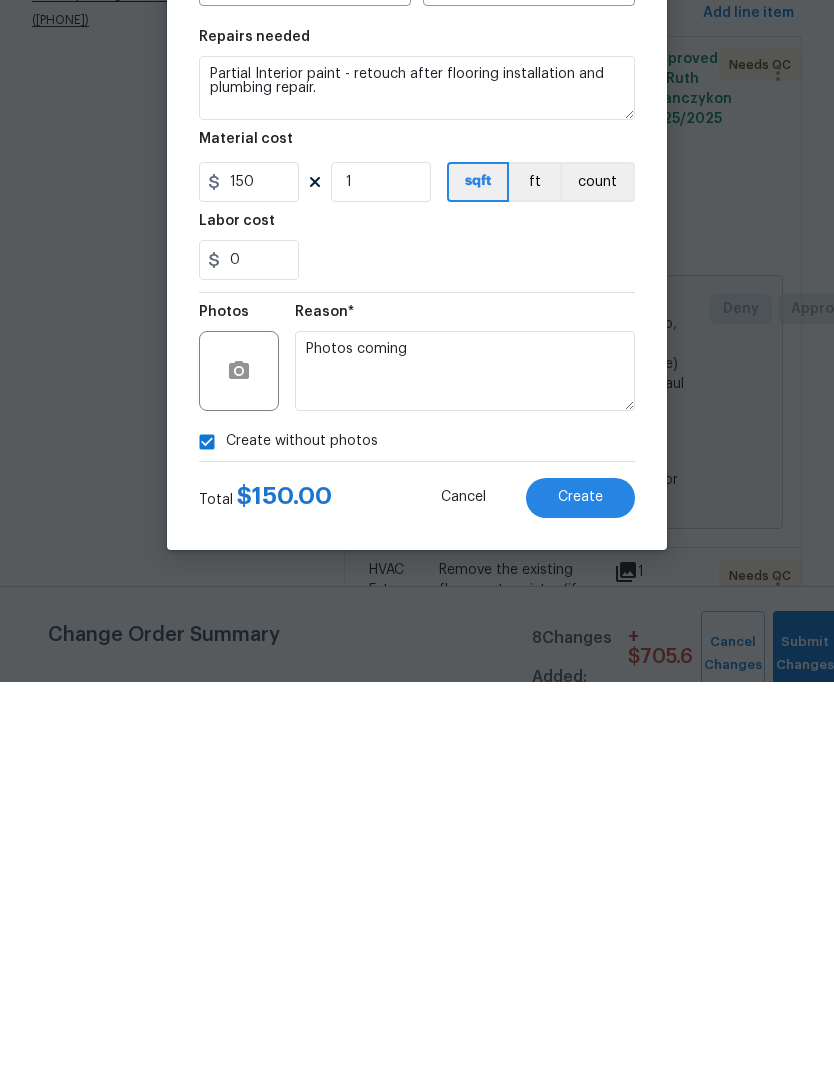 click on "Create" at bounding box center [580, 881] 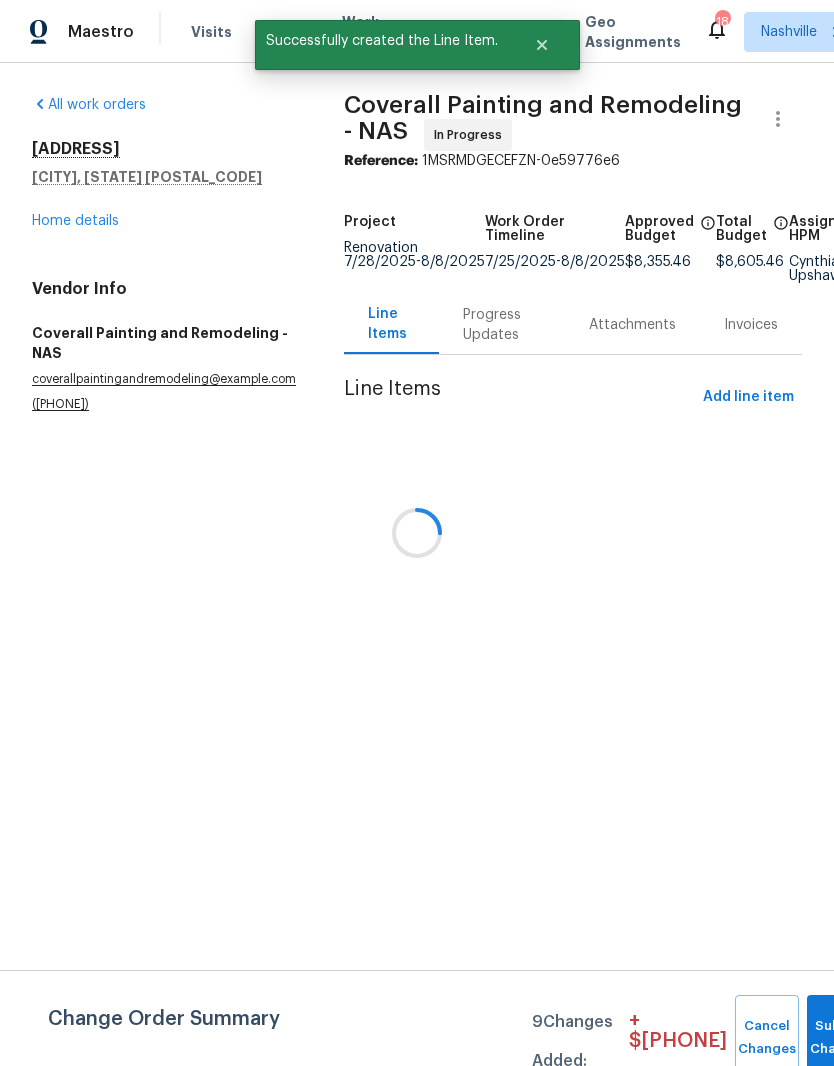 scroll, scrollTop: 0, scrollLeft: 0, axis: both 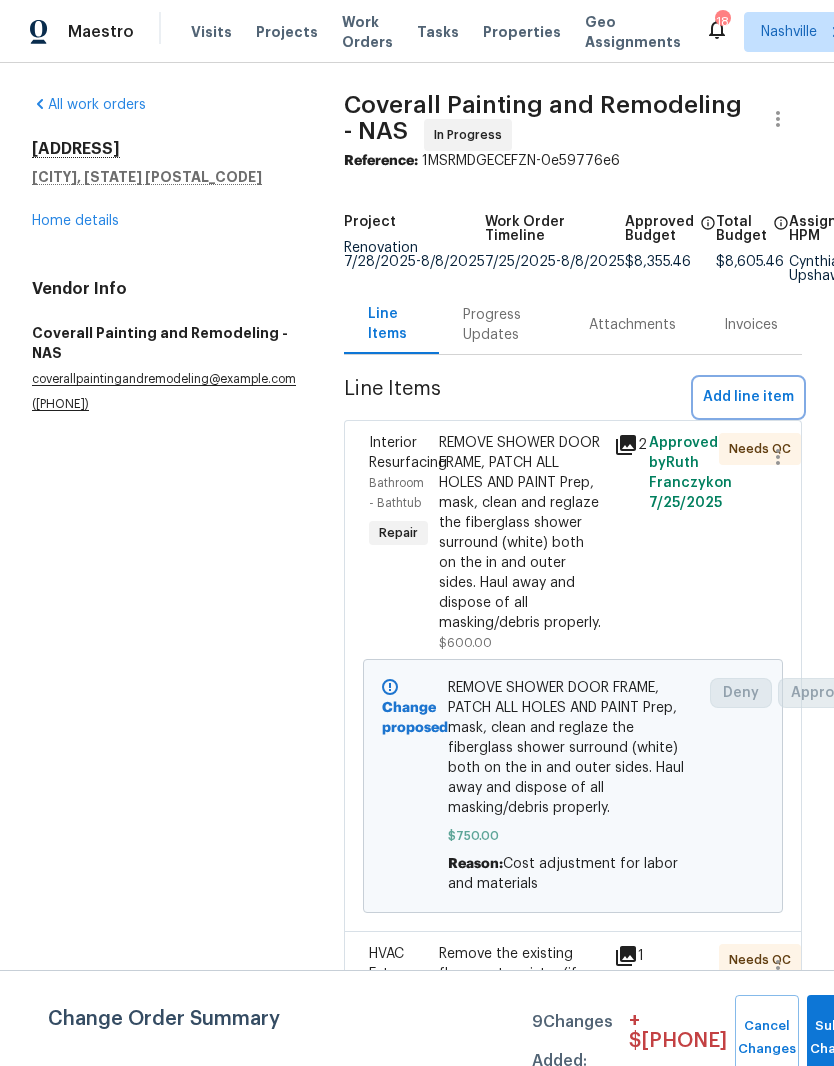 click on "Add line item" at bounding box center (748, 397) 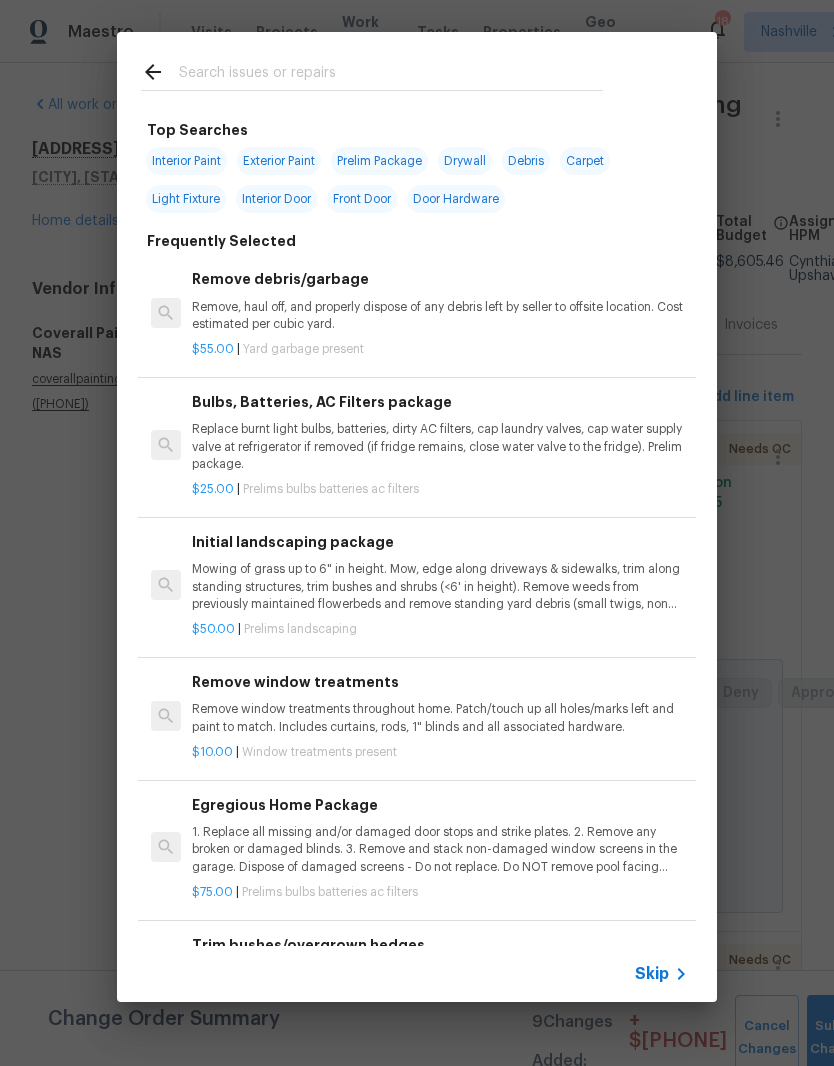 click at bounding box center [391, 75] 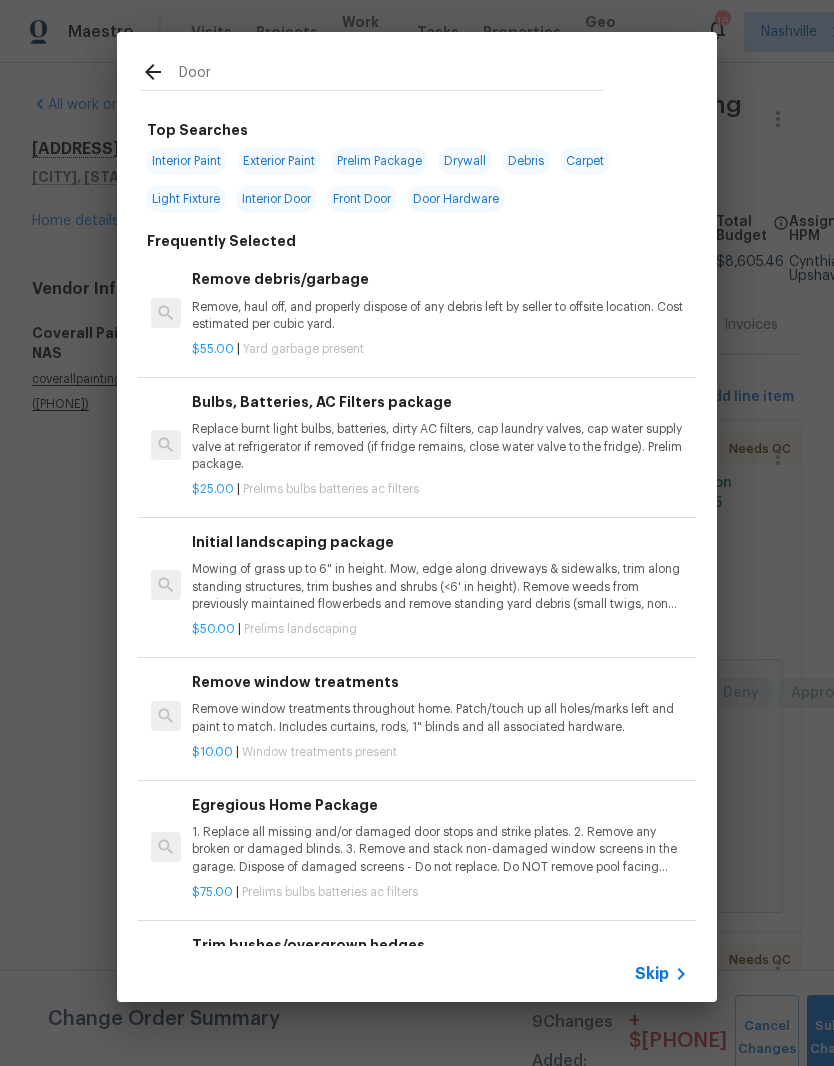type on "Doors" 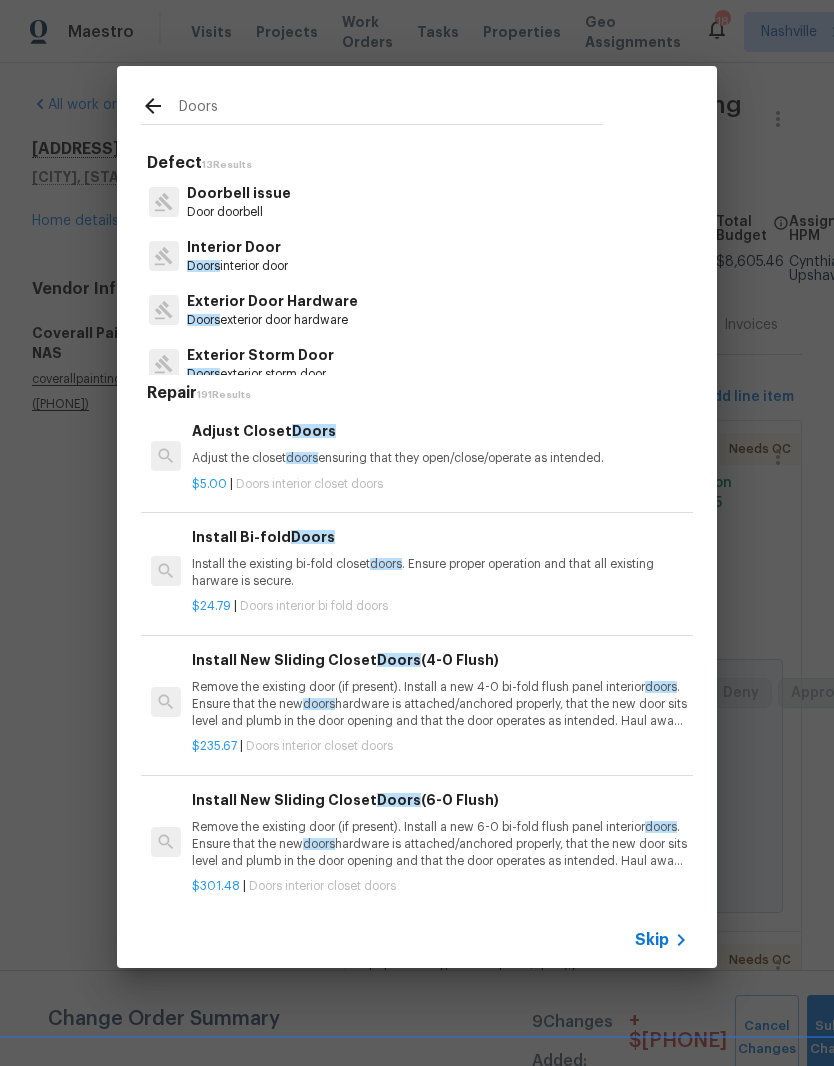 click on "Interior Door" at bounding box center (237, 247) 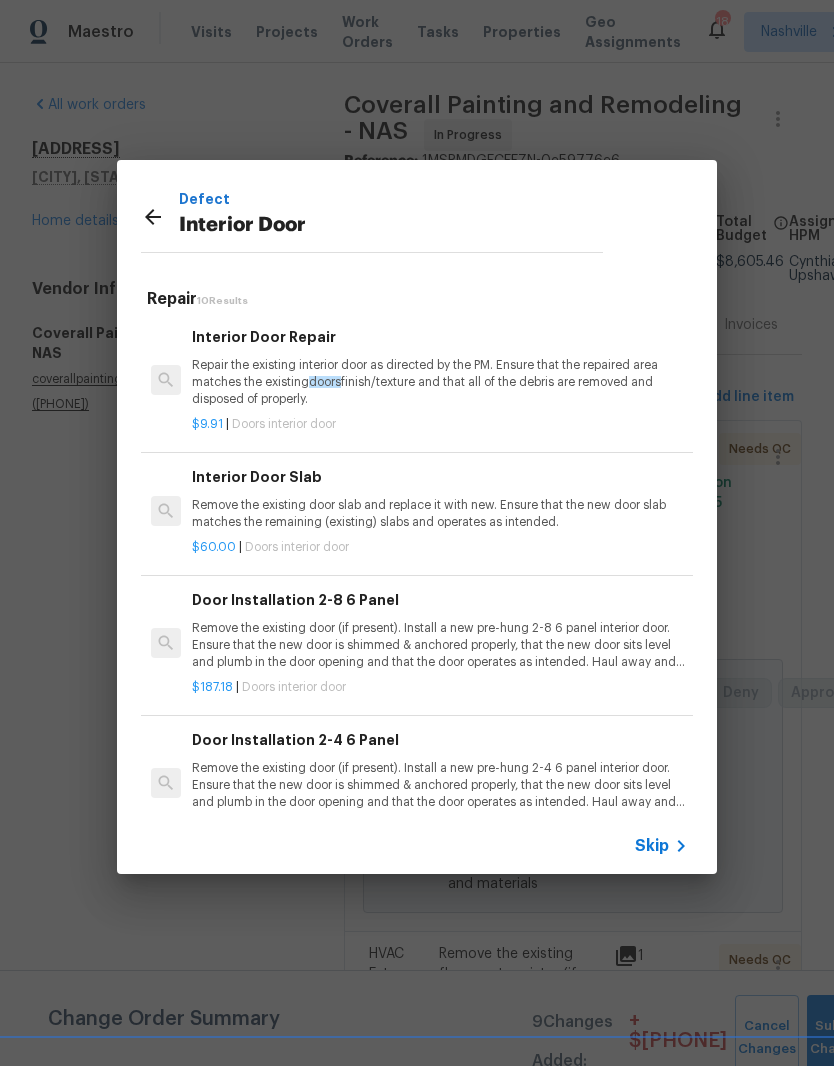 click on "Repair the existing interior door as directed by the PM. Ensure that the repaired area matches the existing doors finish/texture and that all of the debris are removed and disposed of properly." at bounding box center (440, 382) 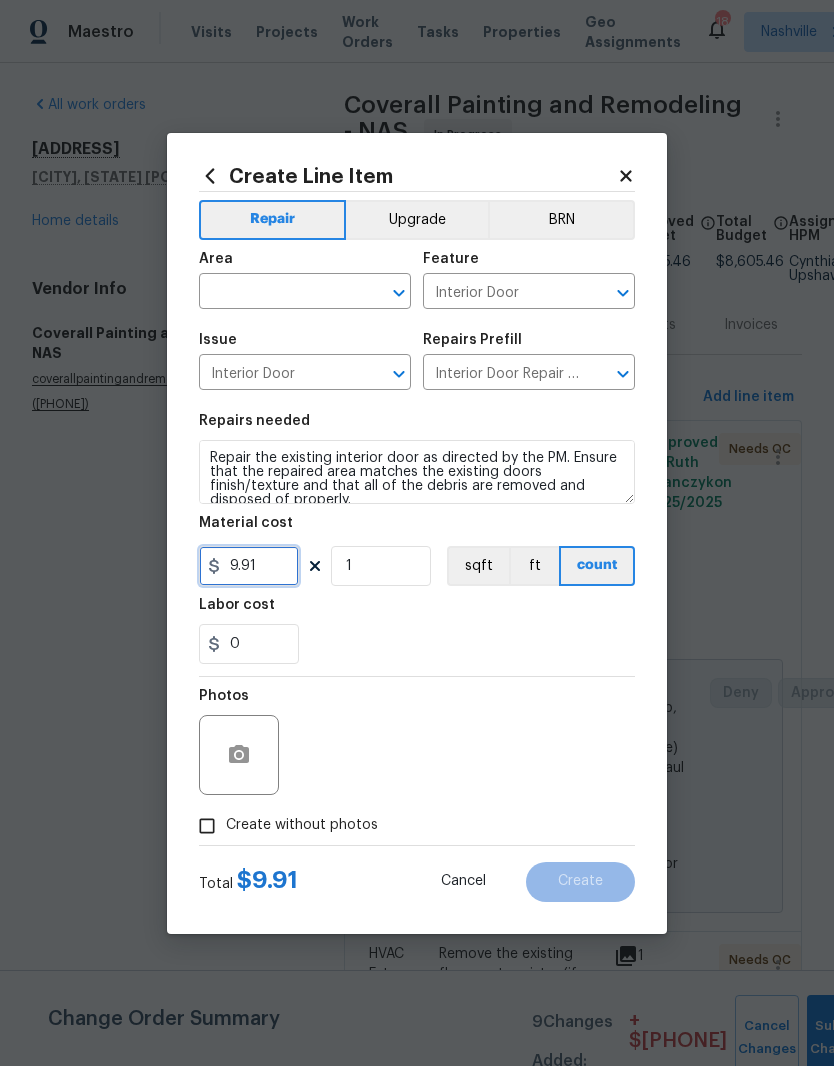 click on "9.91" at bounding box center (249, 566) 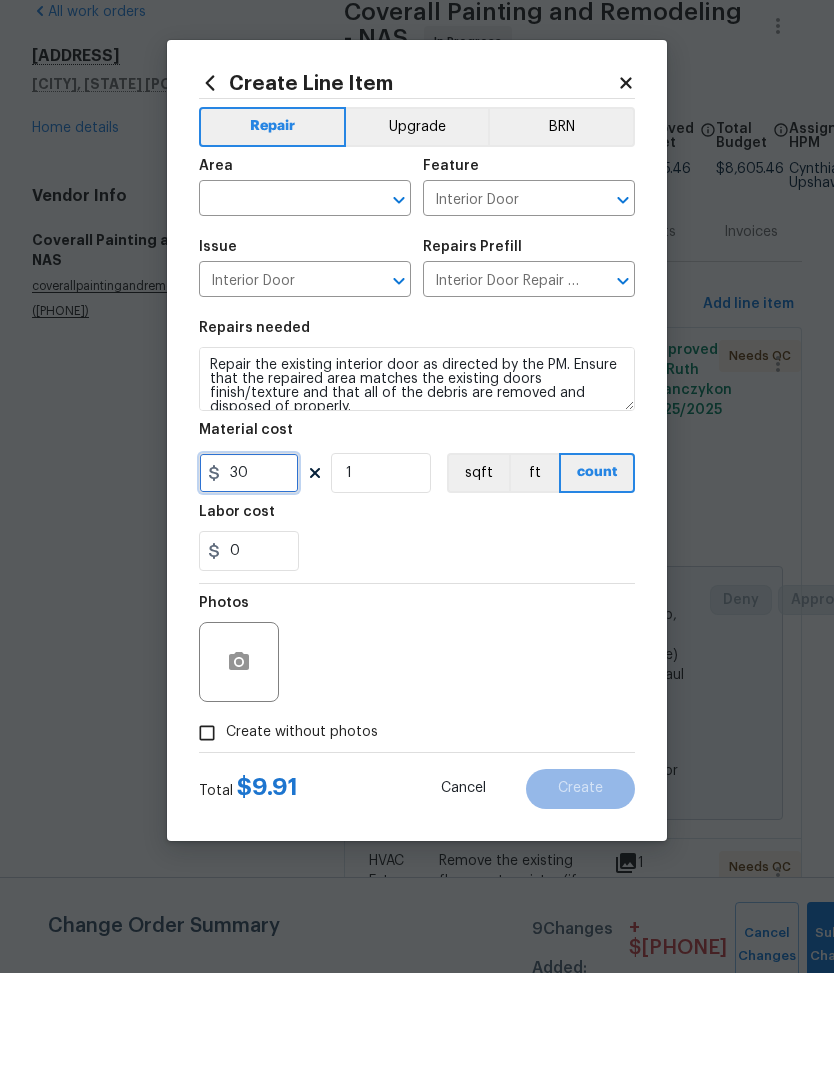 type on "30" 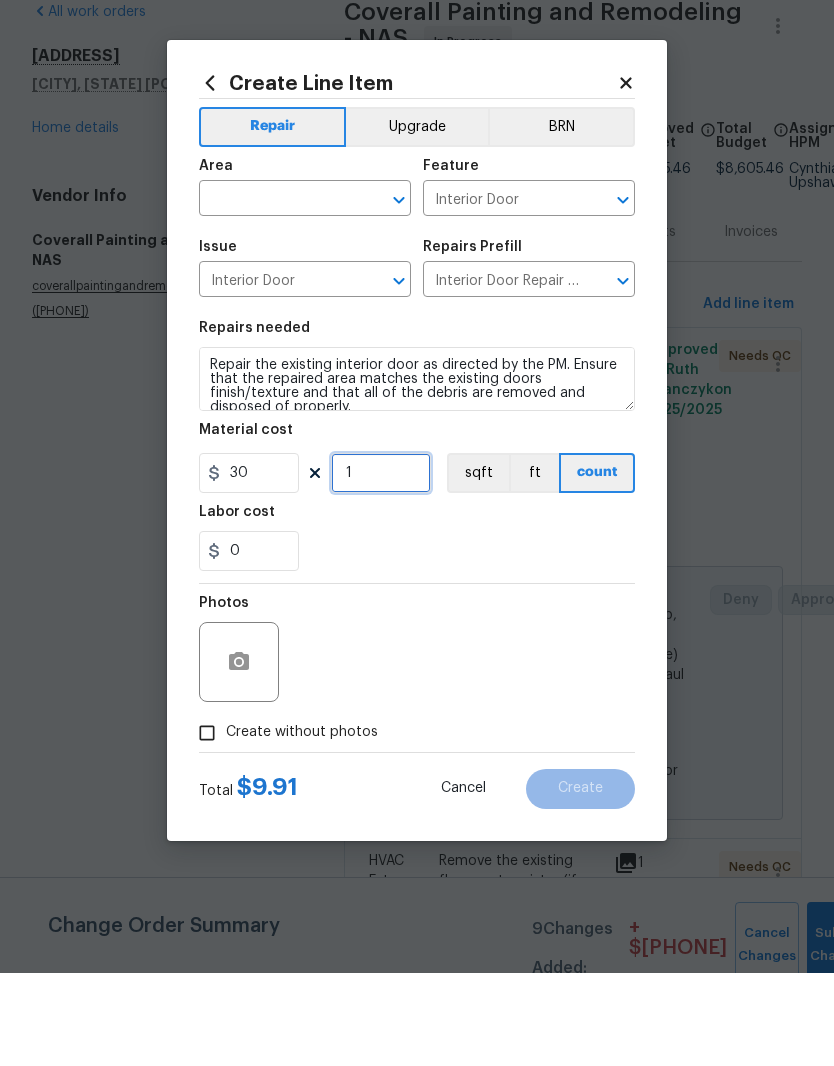 click on "1" at bounding box center (381, 566) 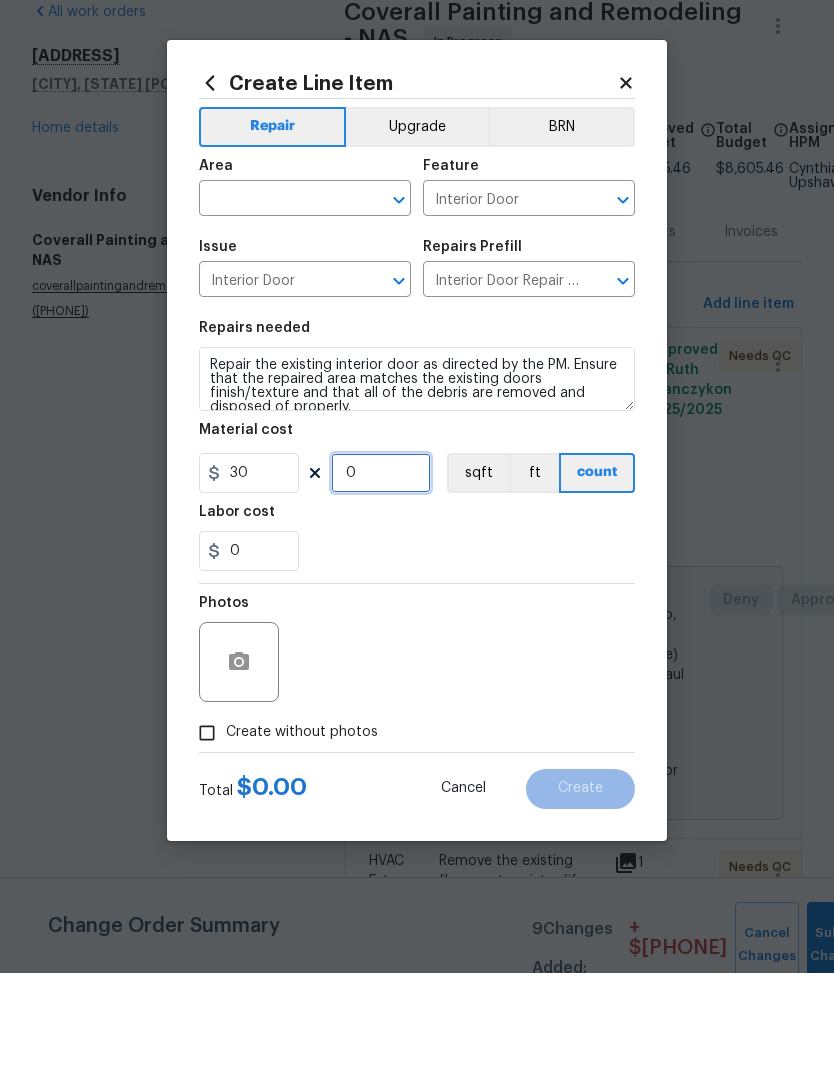 type on "6" 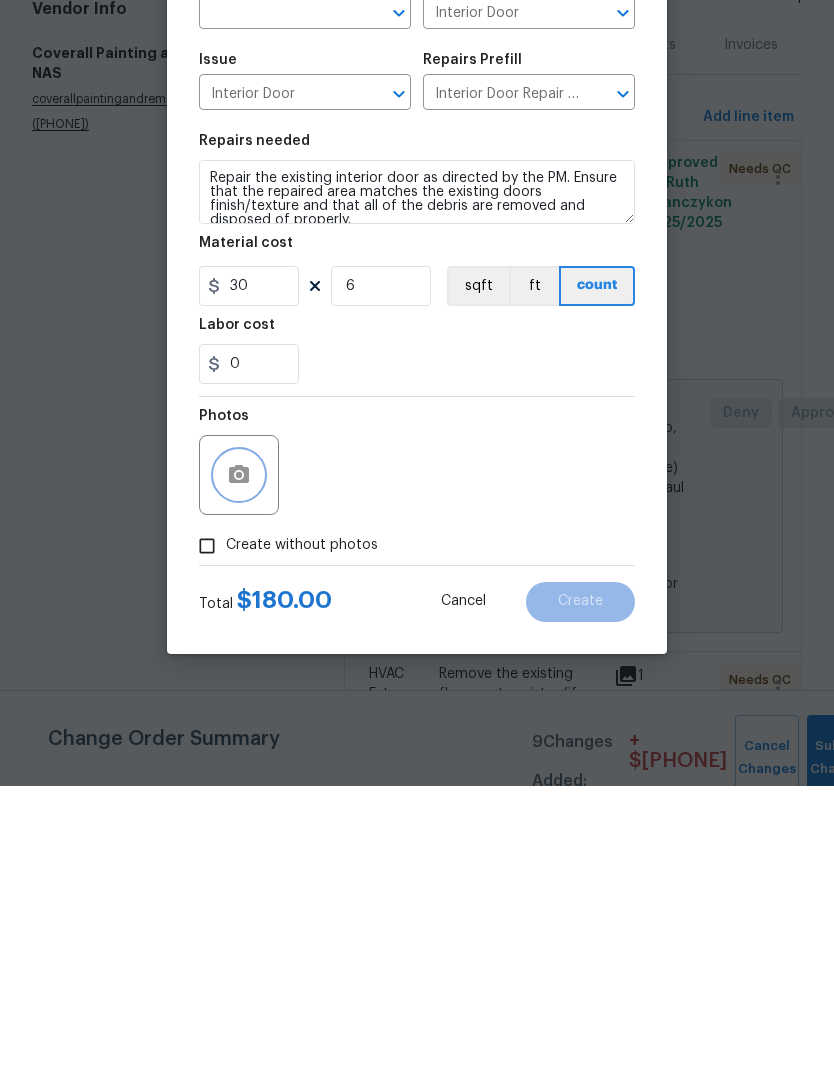 click at bounding box center [239, 755] 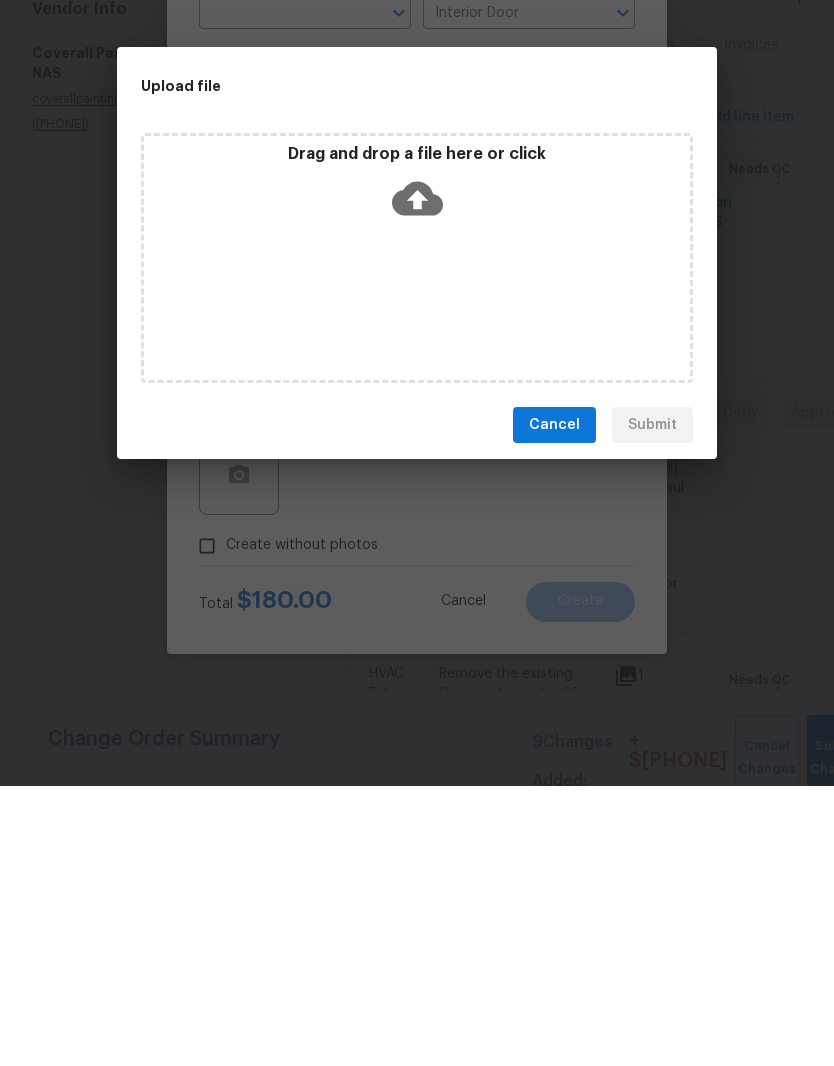 scroll, scrollTop: 82, scrollLeft: 0, axis: vertical 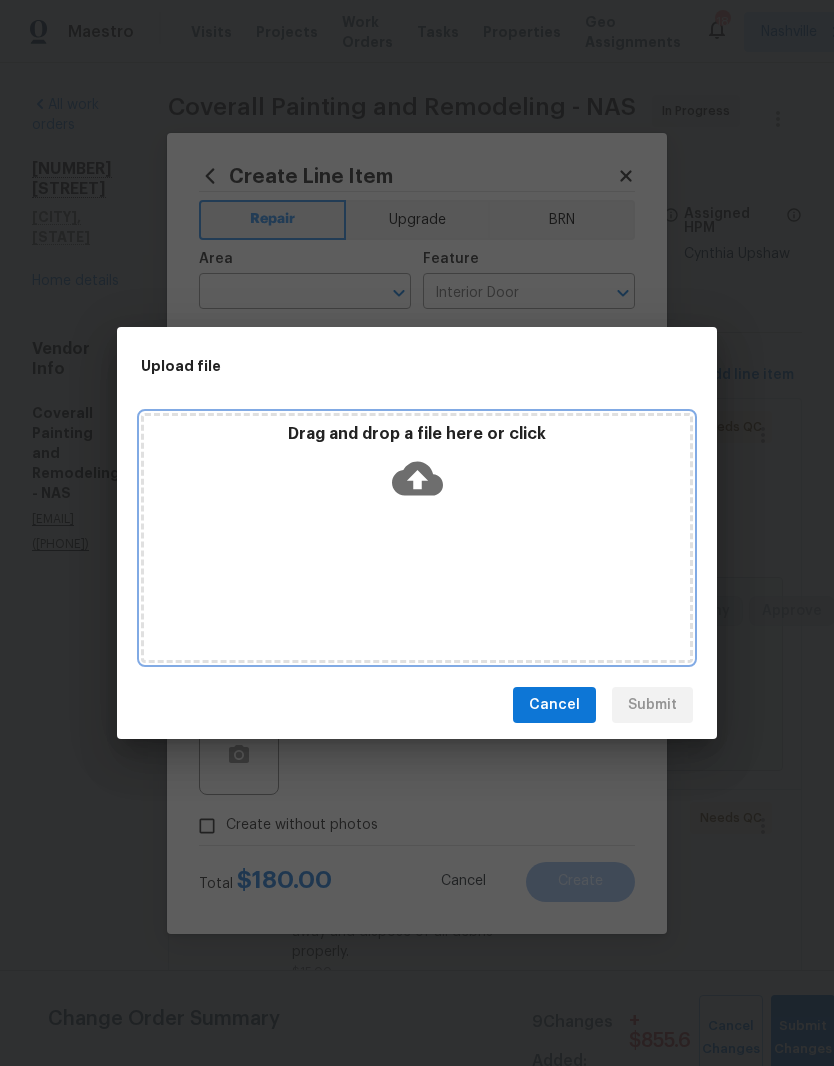 click on "Drag and drop a file here or click" at bounding box center (417, 538) 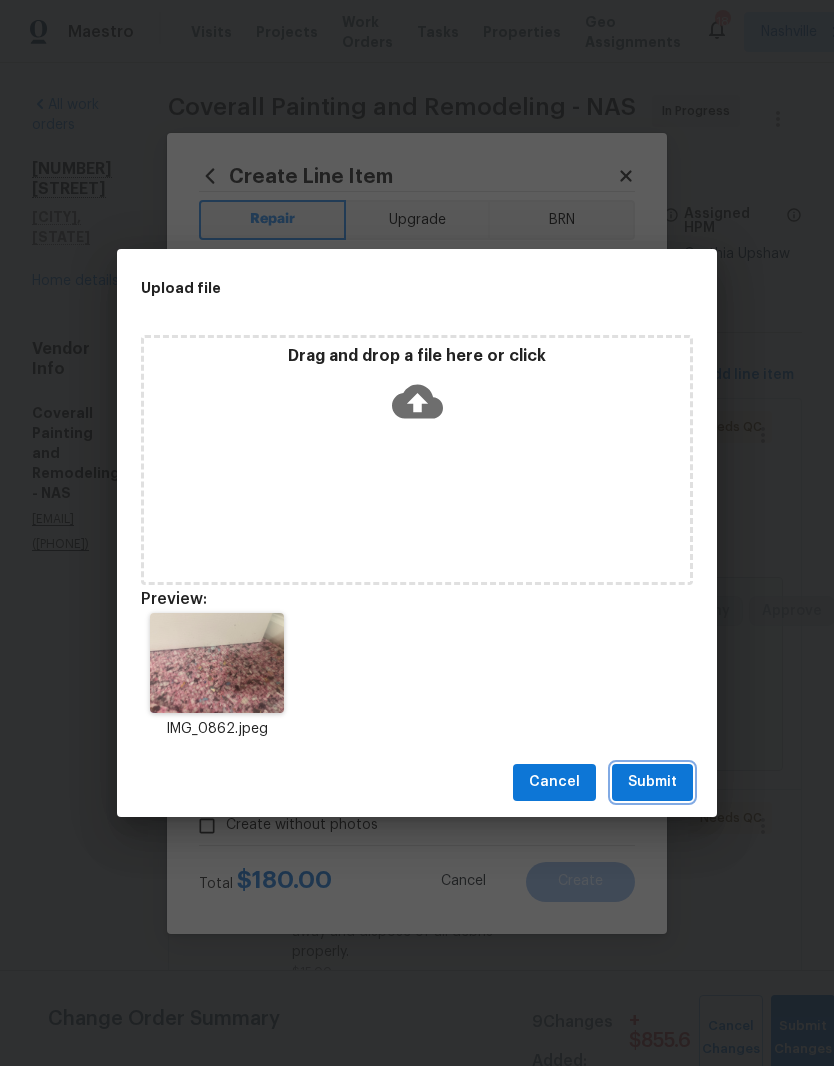 click on "Submit" at bounding box center [652, 782] 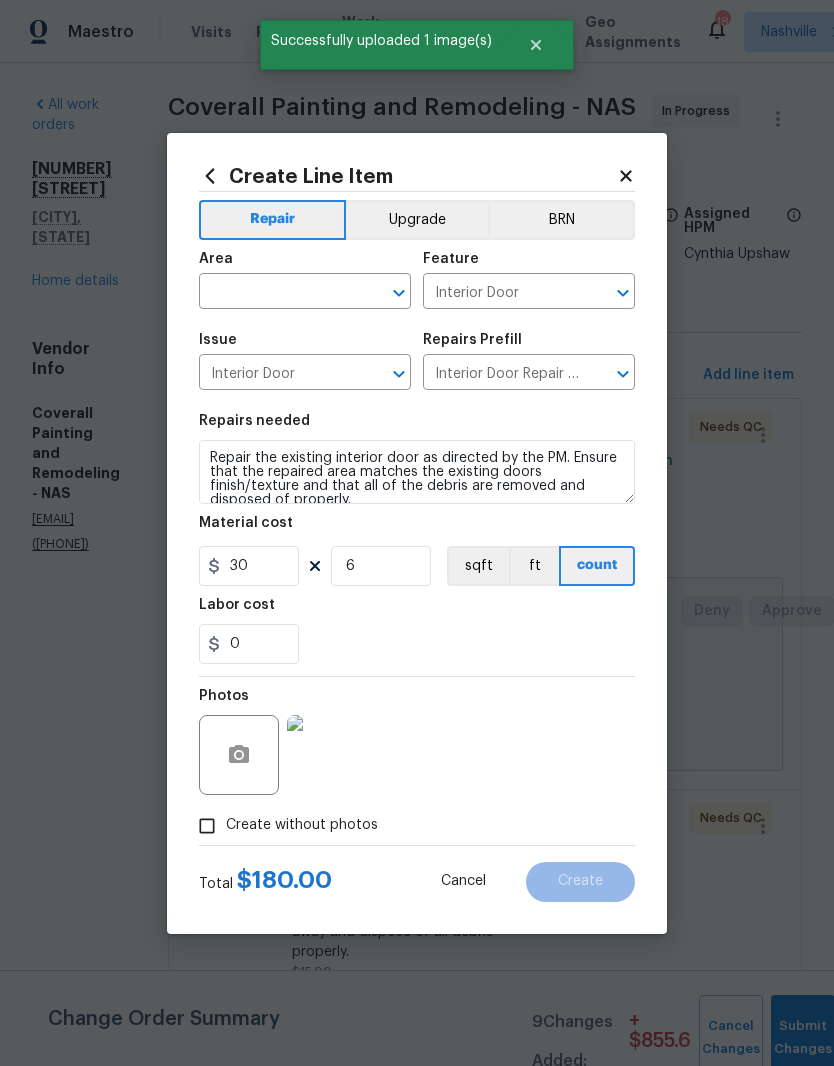 click at bounding box center (277, 293) 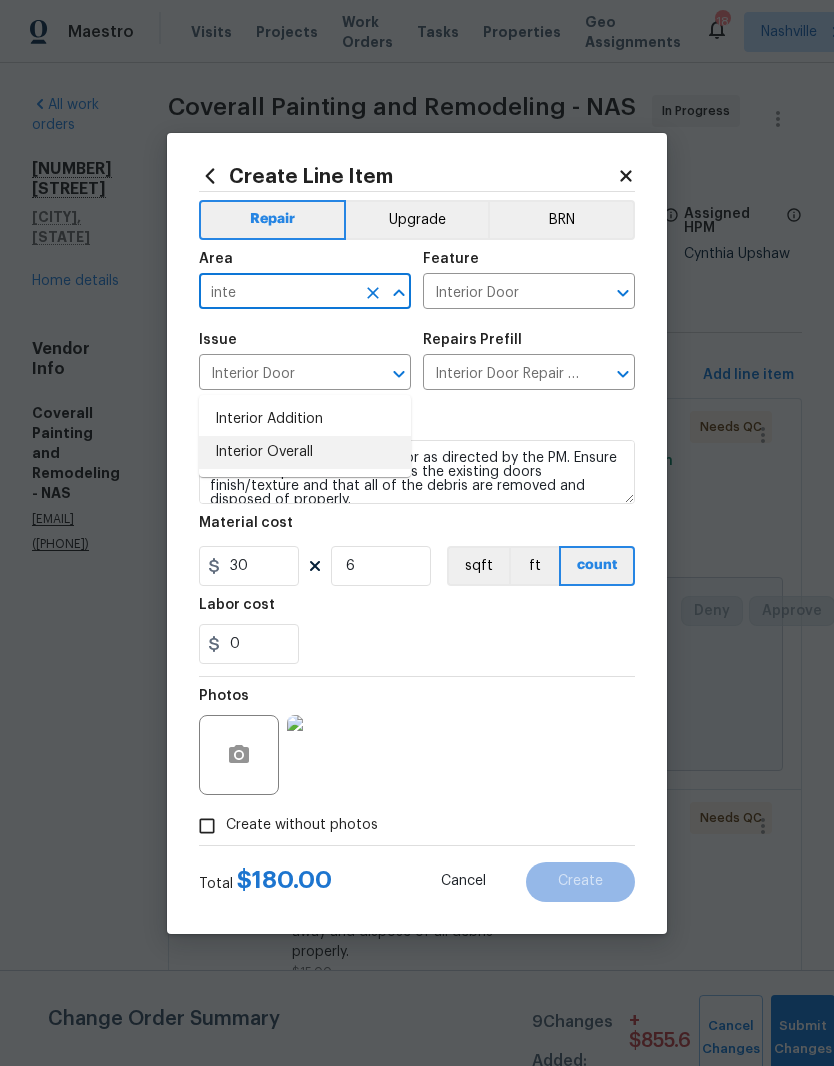 click on "Interior Overall" at bounding box center [305, 452] 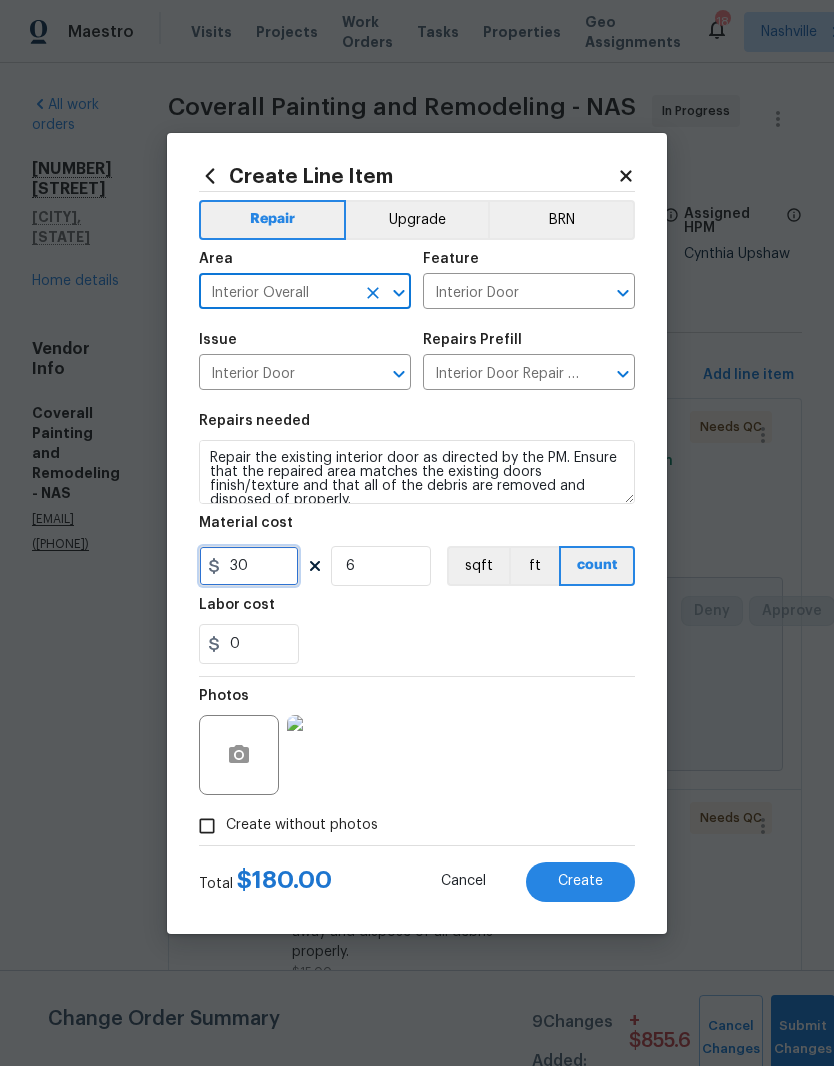 click on "30" at bounding box center [249, 566] 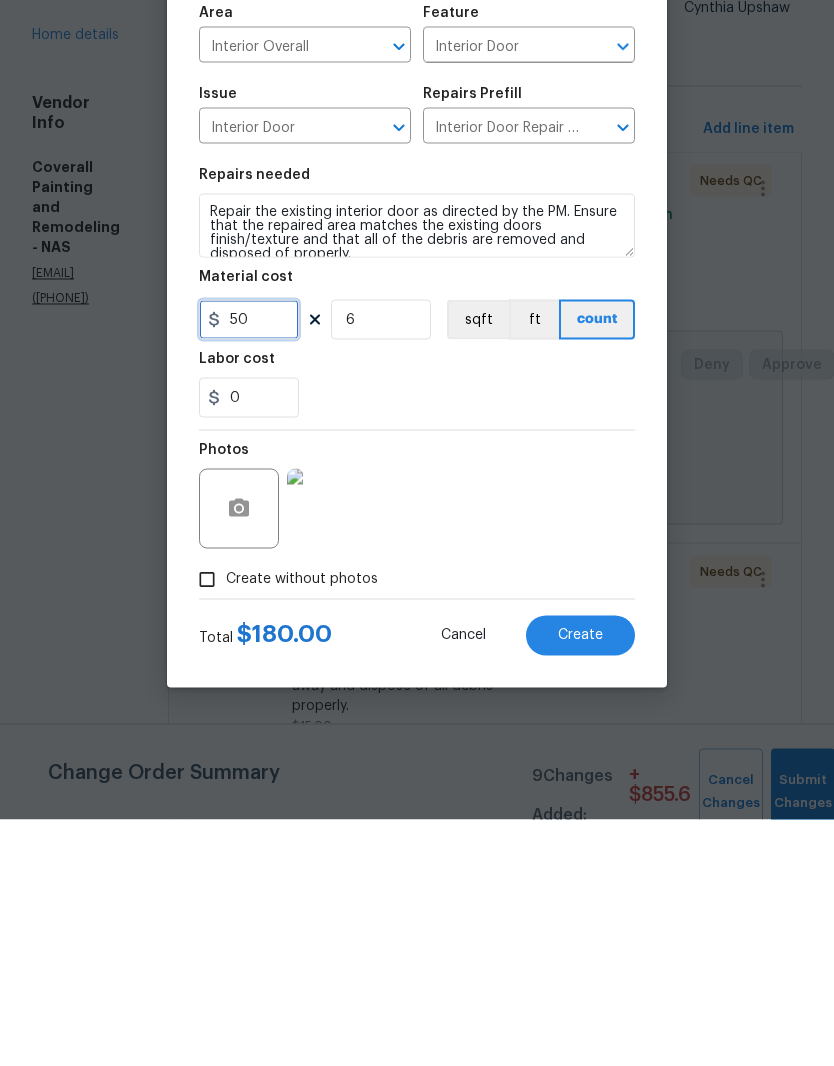 type on "50" 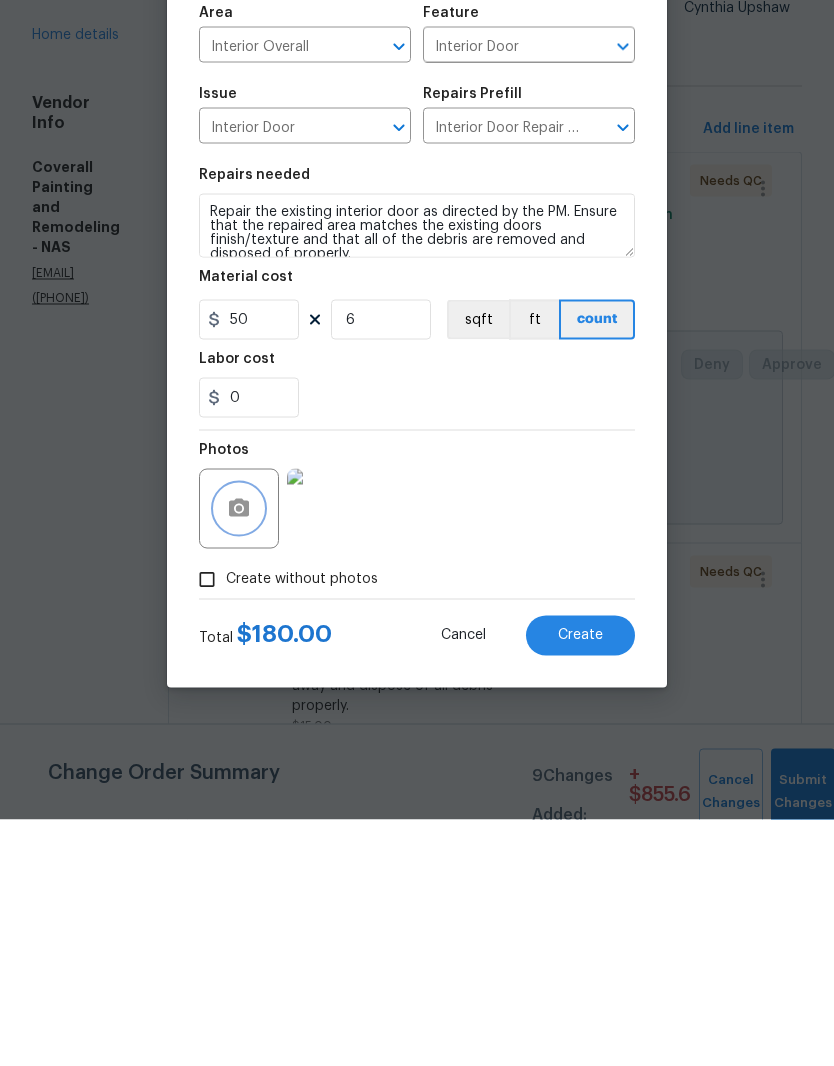 click at bounding box center (239, 755) 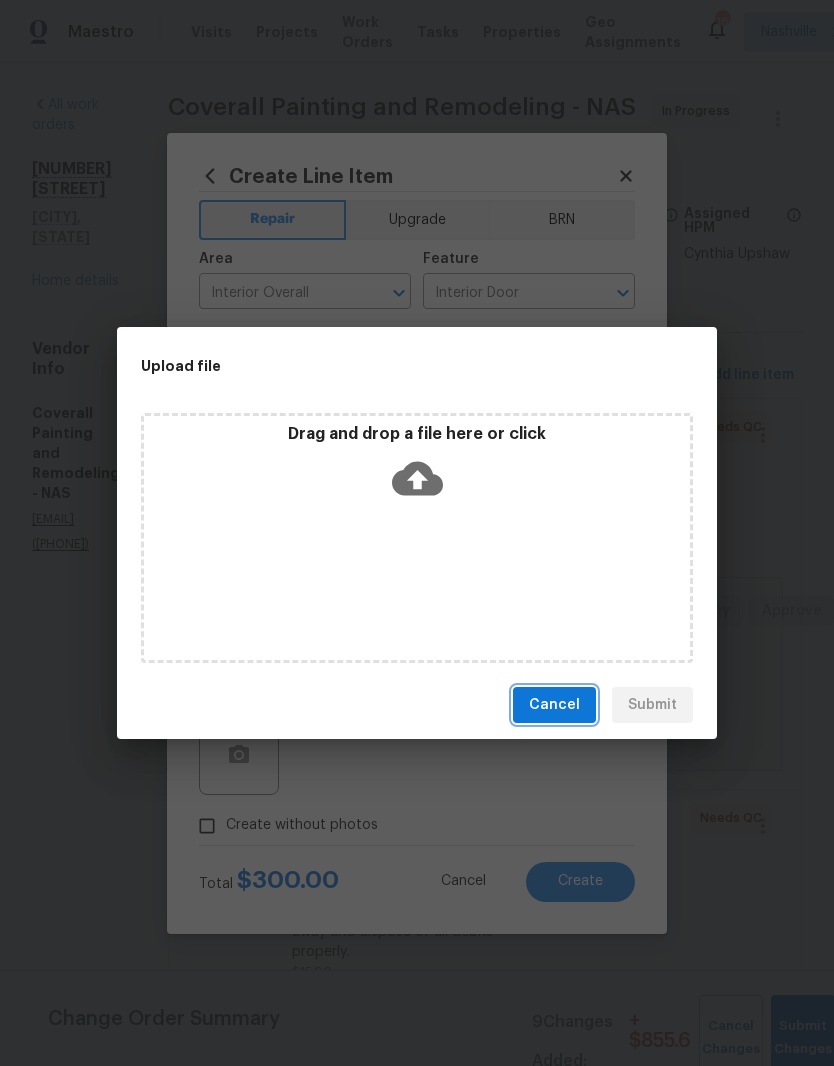 click on "Cancel" at bounding box center (554, 705) 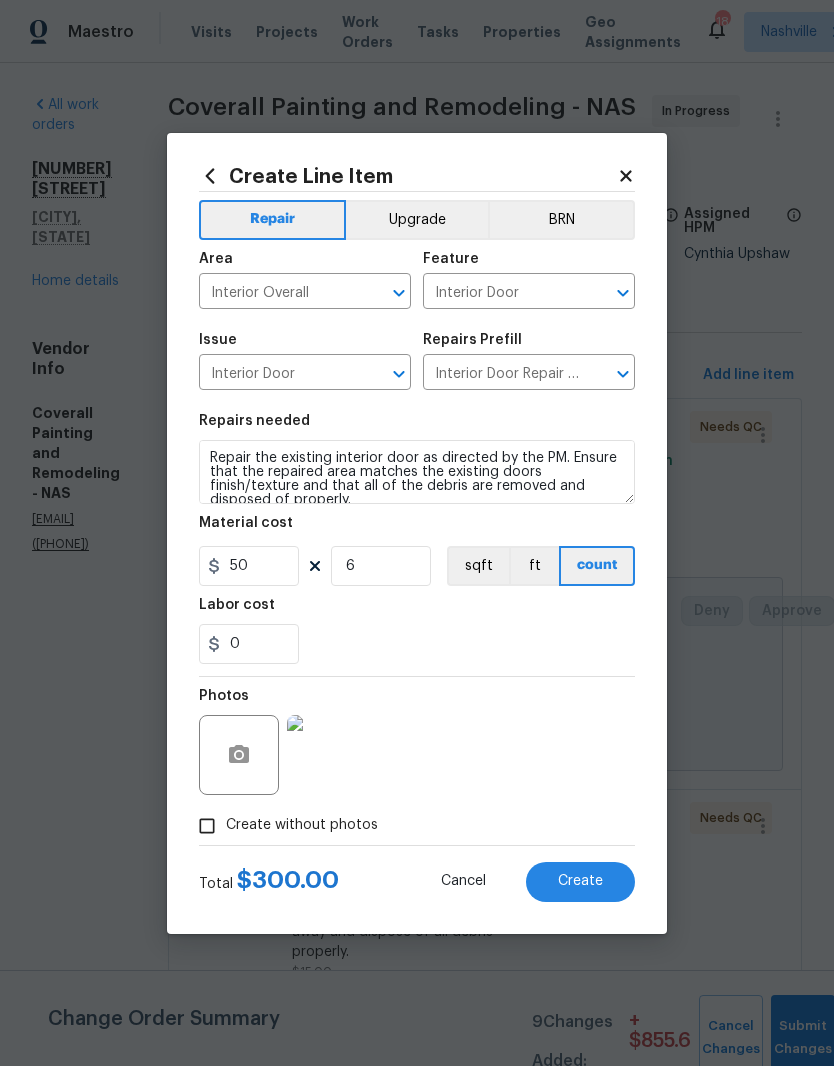 click on "Labor cost" at bounding box center (417, 611) 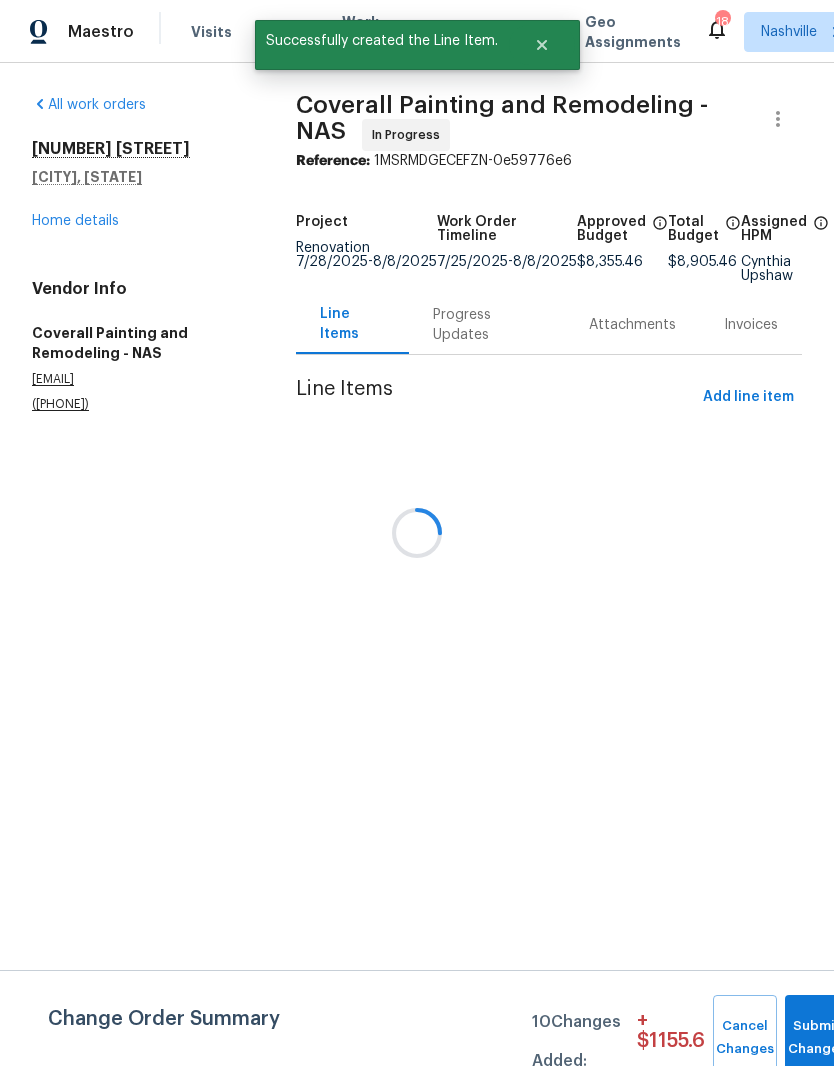 scroll, scrollTop: 0, scrollLeft: 0, axis: both 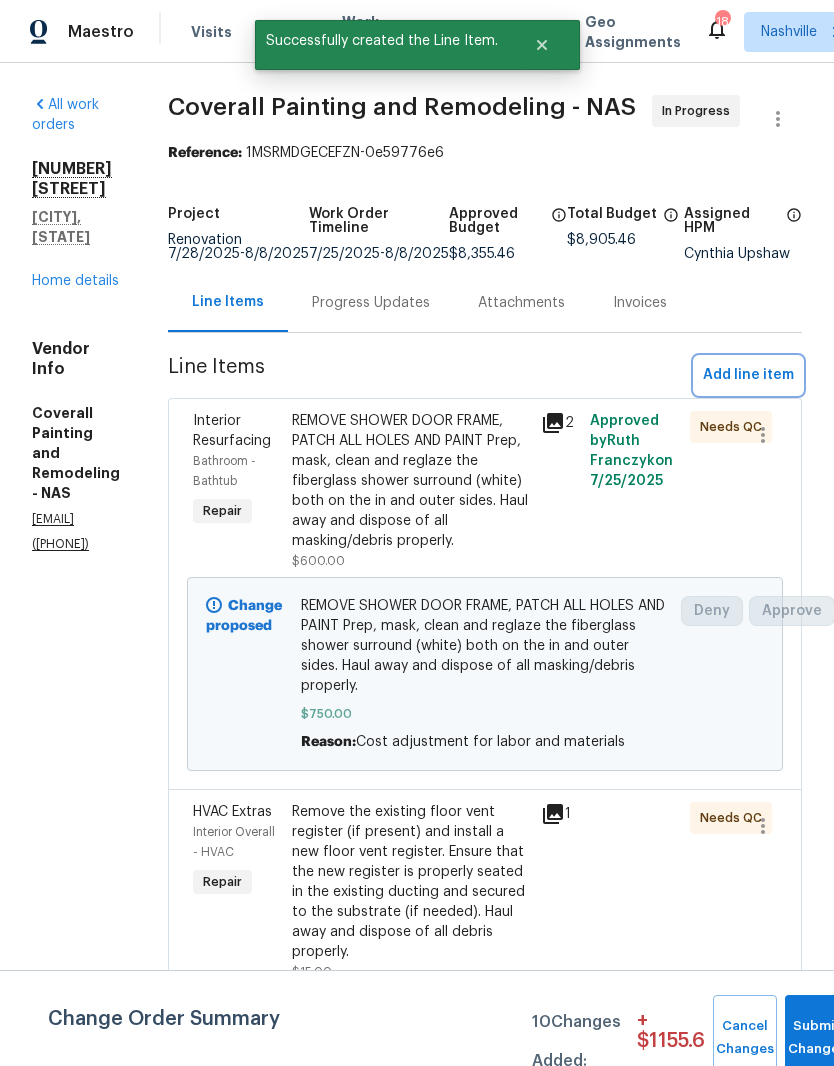 click on "Add line item" at bounding box center (748, 375) 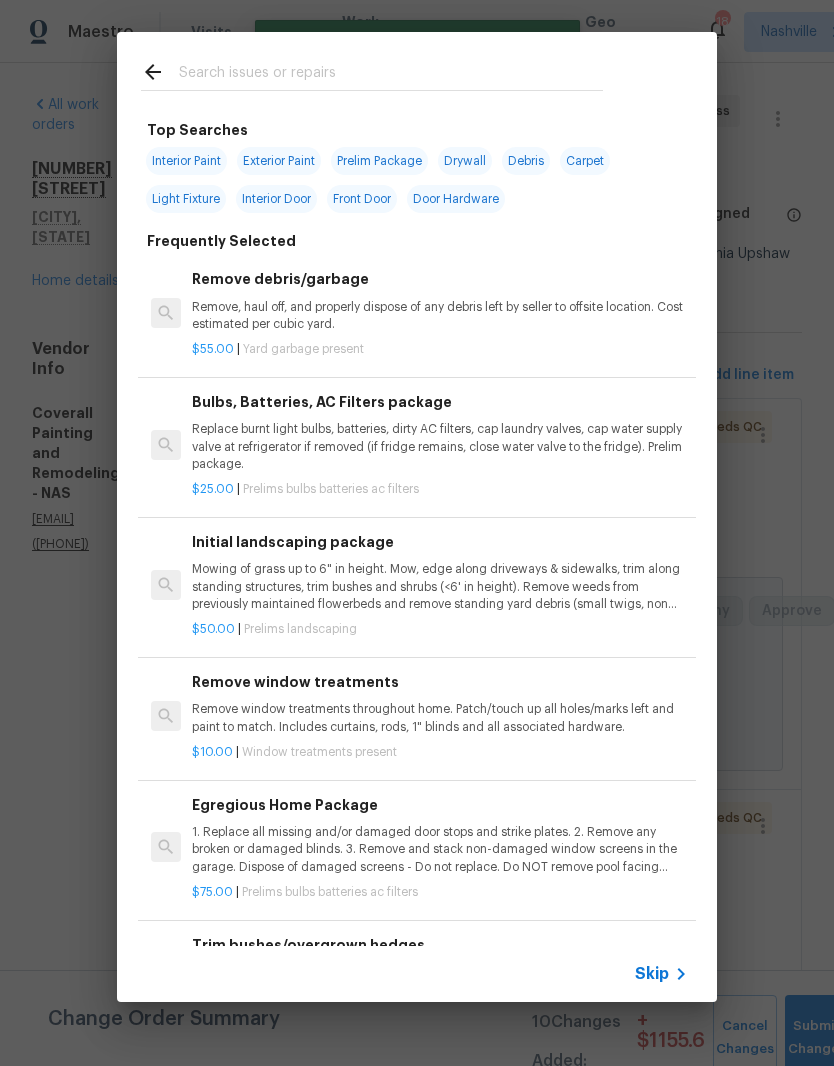 click at bounding box center (391, 75) 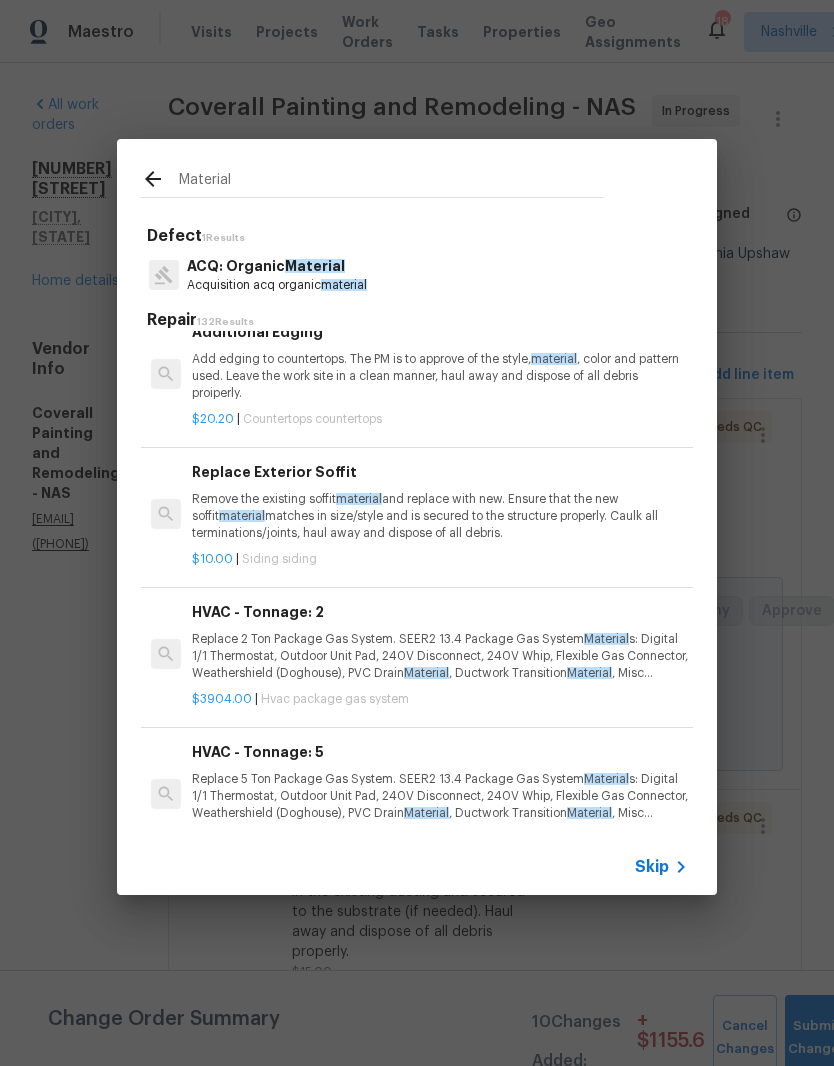 scroll, scrollTop: 3051, scrollLeft: 0, axis: vertical 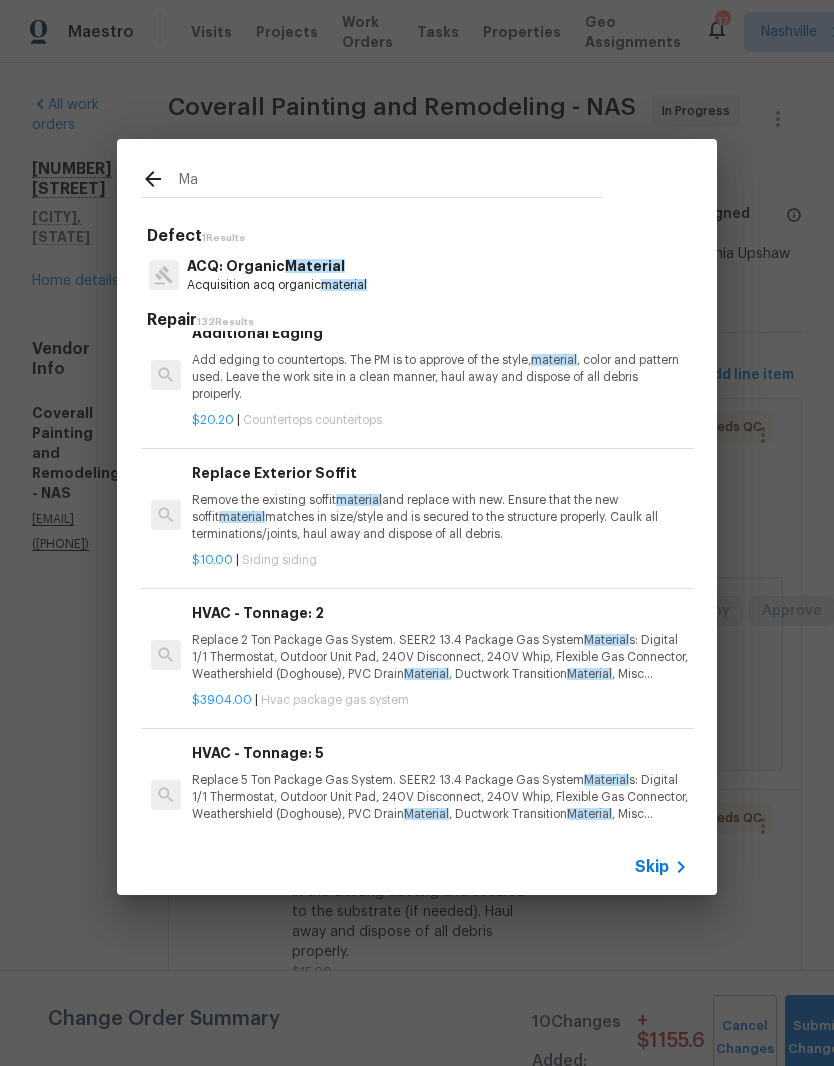 type on "M" 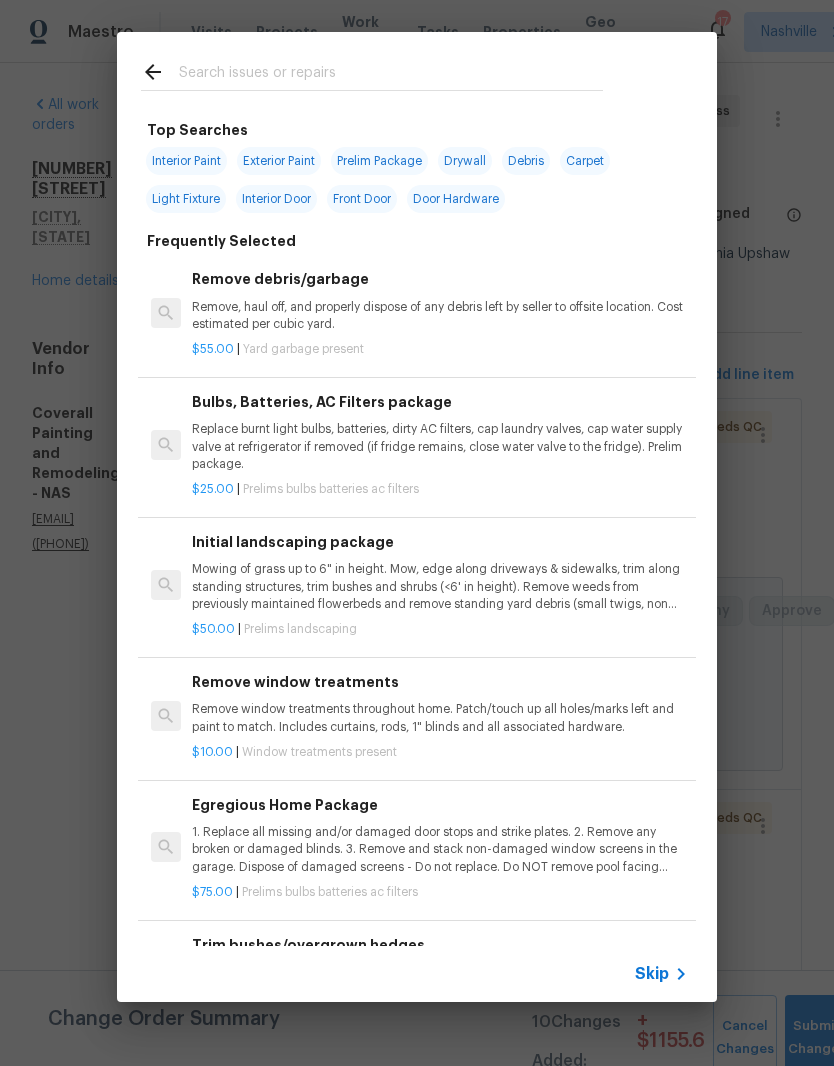 type on "N" 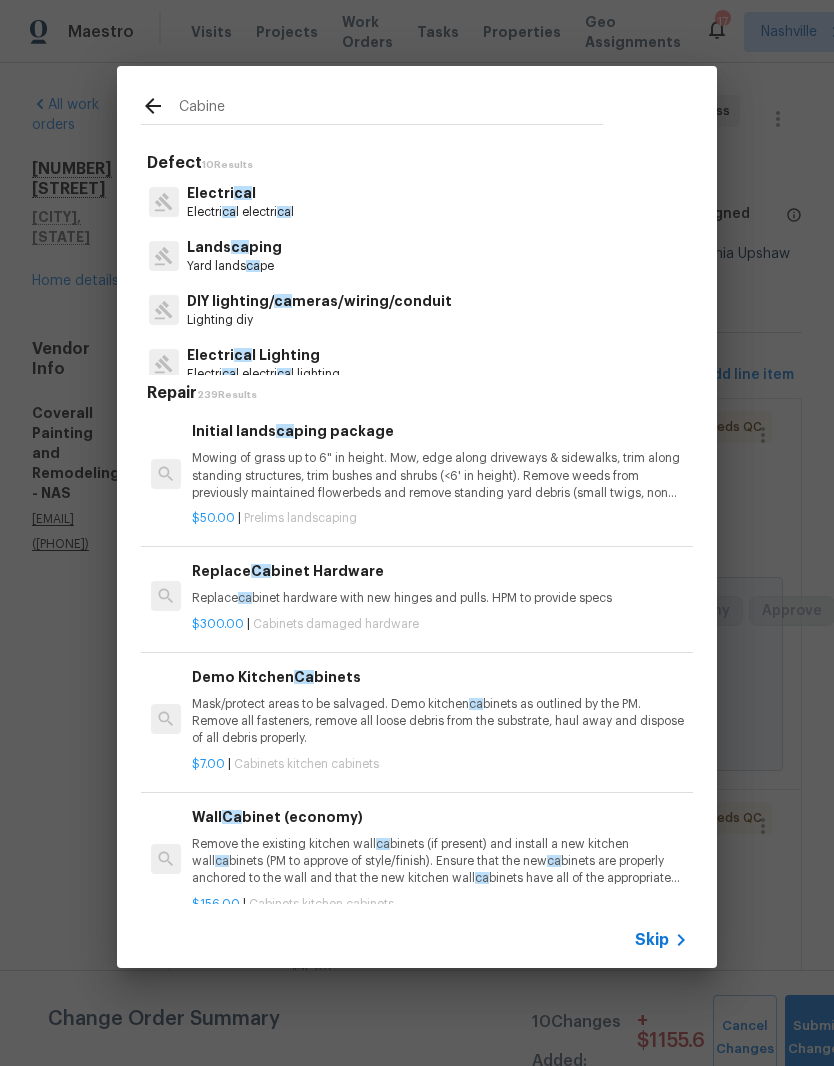 type on "Cabinet" 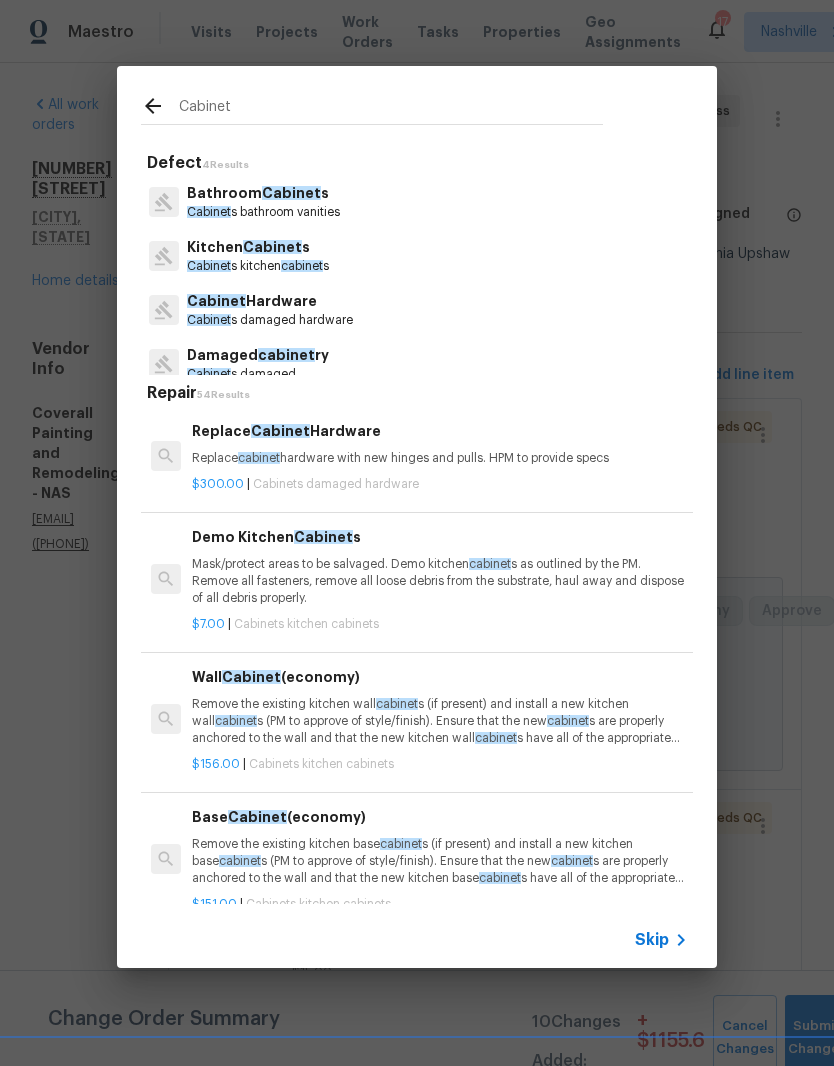 click on "cabinet" at bounding box center [302, 266] 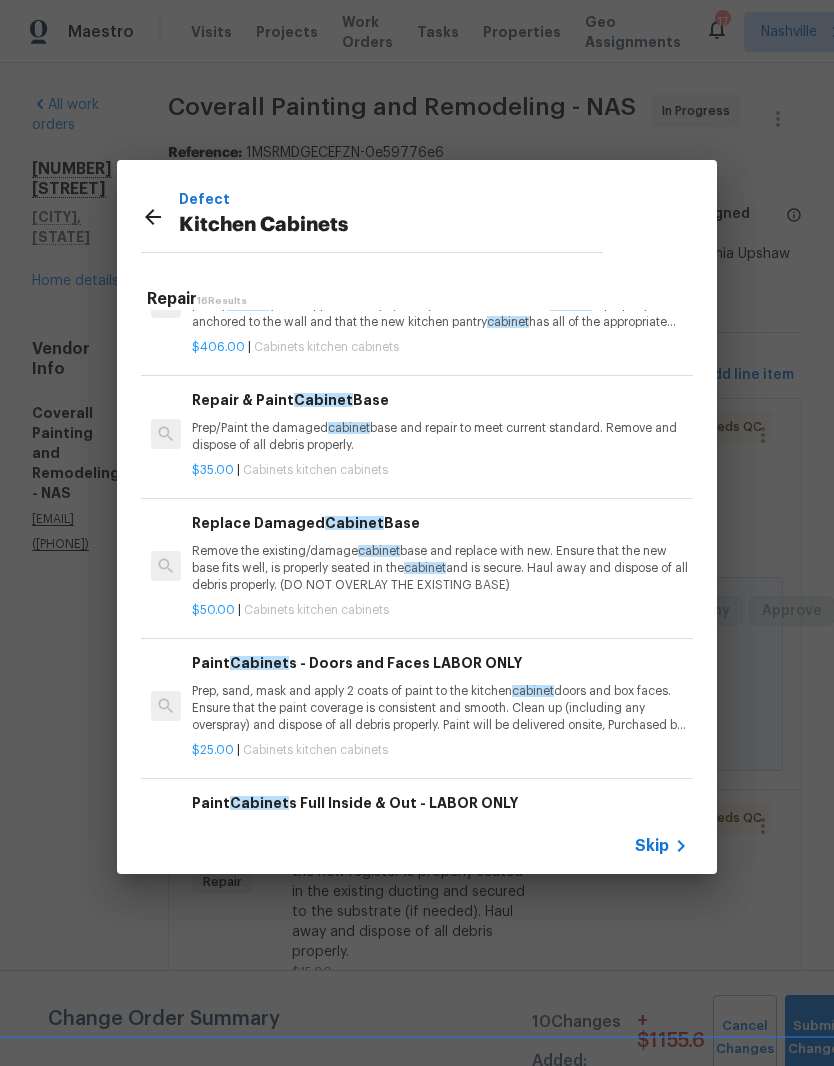 scroll, scrollTop: 1057, scrollLeft: 0, axis: vertical 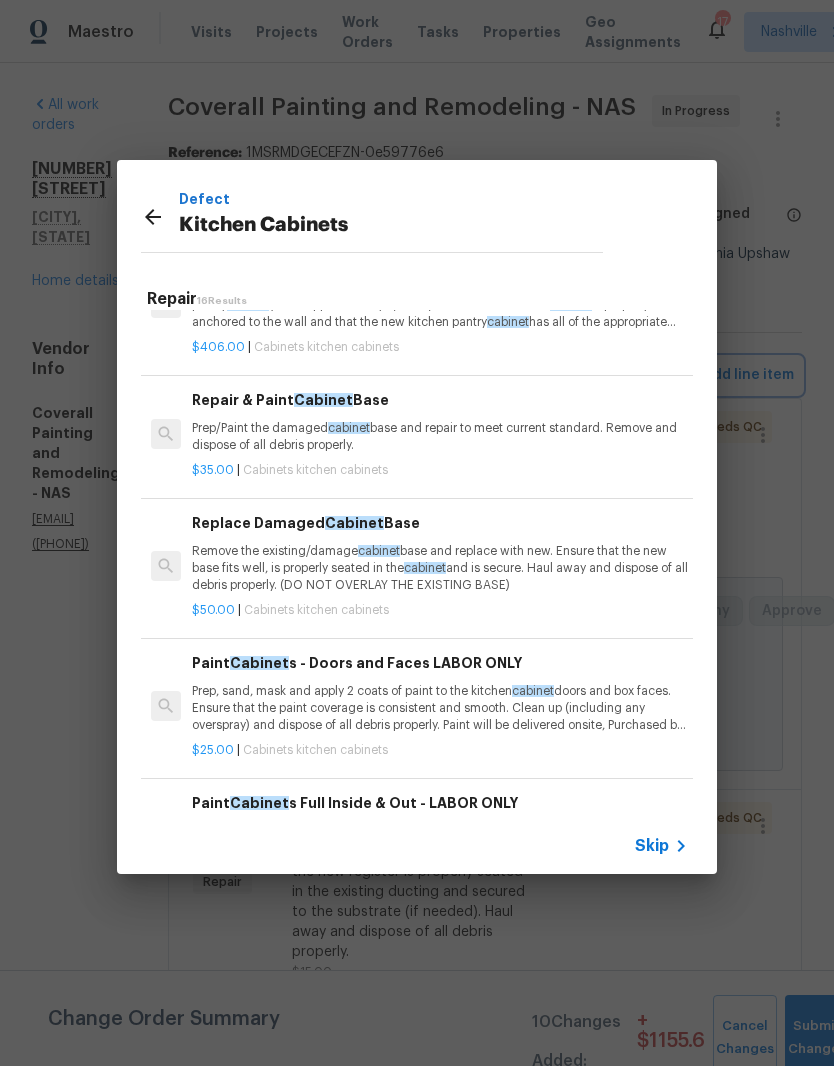 click on "Defect Kitchen Cabinets Repair  16  Results Demo Kitchen  Cabinet s Mask/protect areas to be salvaged. Demo kitchen  cabinet s as outlined by the PM. Remove all fasteners, remove all loose debris from the substrate, haul away and dispose of all debris properly. $7.00   |   Cabinets kitchen cabinets Wall  Cabinet  (economy) Remove the existing kitchen wall  cabinet s (if present) and install a new kitchen wall  cabinet s (PM to approve of style/finish). Ensure that the new  cabinet s are properly anchored to the wall and that the new kitchen wall  cabinet s have all of the appropriate hardware and that they operate as intended. Haul away and dispose of all debris. (ECONOMY) $156.00   |   Cabinets kitchen cabinets Base  Cabinet  (economy) Remove the existing kitchen base  cabinet s (if present) and install a new kitchen base  cabinet s (PM to approve of style/finish). Ensure that the new  cabinet s are properly anchored to the wall and that the new kitchen base  cabinet $151.00   |   Cabinets kitchen cabinets" at bounding box center [417, 517] 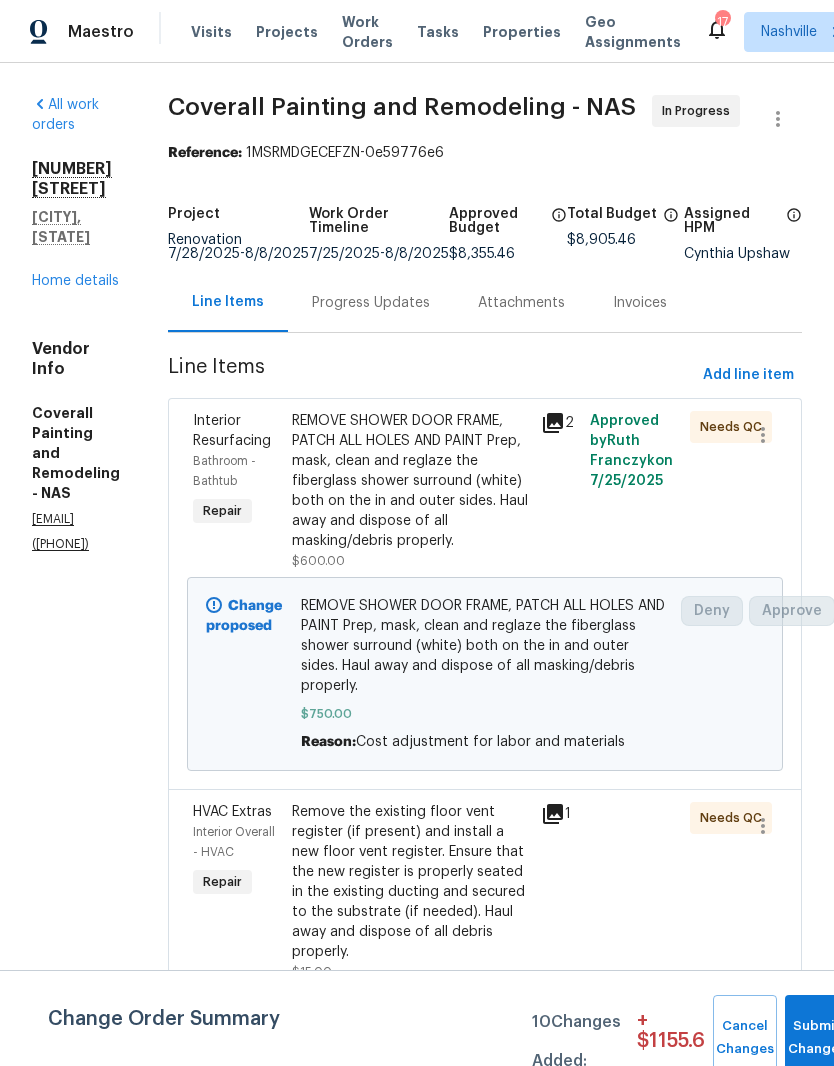 click on "Change Order Summary 10  Changes Added: + $ 1155.6 Cancel Changes Submit Changes" at bounding box center [417, 1038] 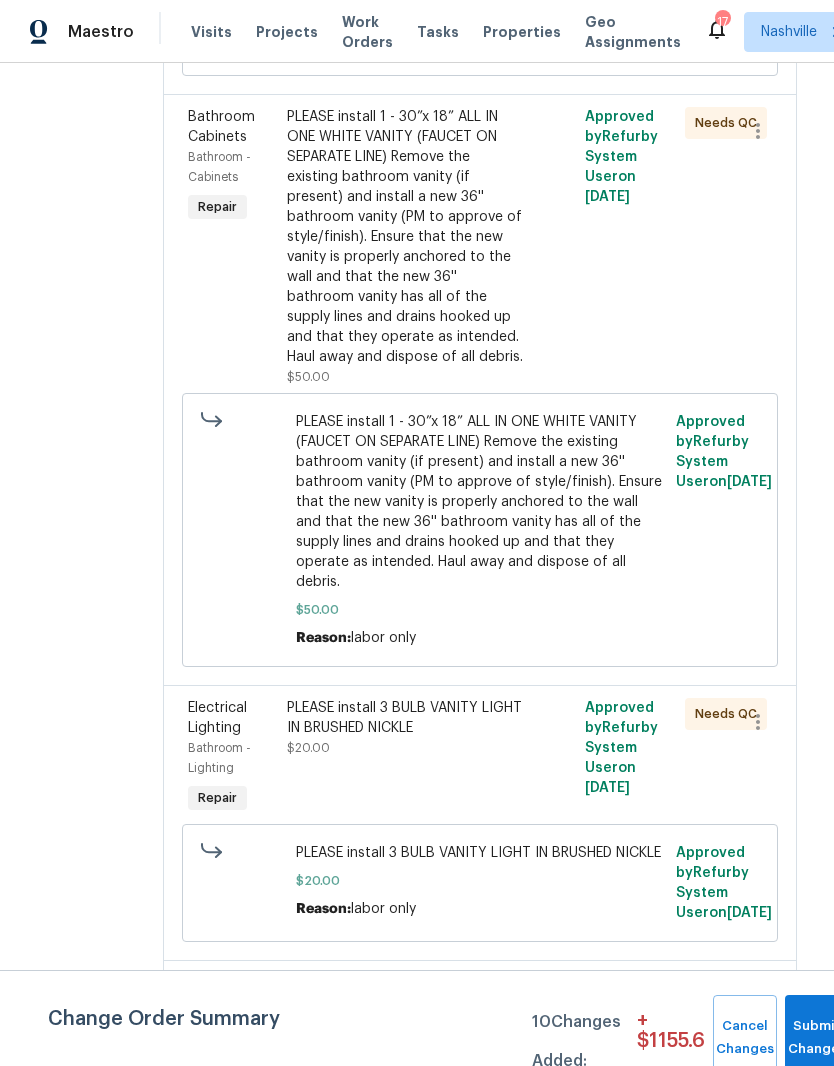 scroll, scrollTop: 10173, scrollLeft: 5, axis: both 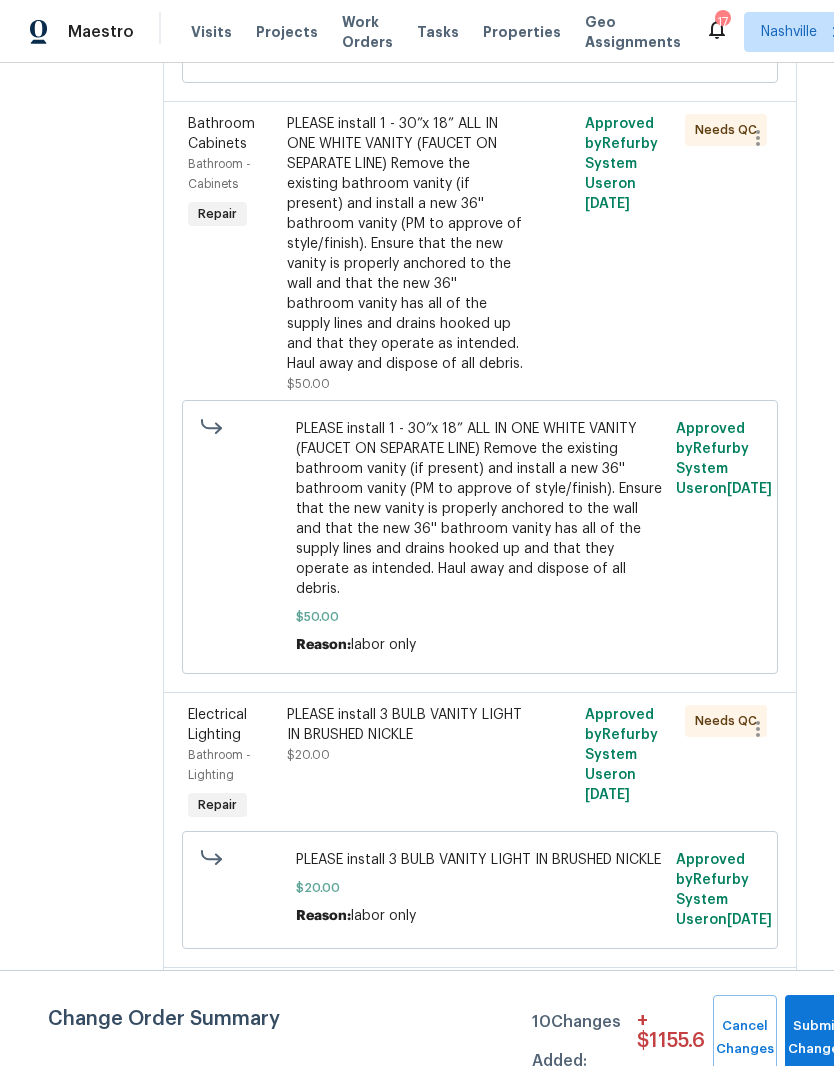 click on "Full Interior paint - (walls, ceilings, trim, and doors) - PAINT PROVIDED BY OPENDOOR. All nails, screws, drywall anchors, and brackets are removed from walls. Small holes, cracks and any previously existing imperfections are repaired, sanded and textured to match surrounding texture prior to painting. Caulk all edges/corners, windows, doors, counters, tubs/showers and baseboards; To include painting of all register vents (after proper preparation), all sides of doors, protection of floors, cabinets, hardware and hinges, windows with drop cloths, plastic sheeting and masking. Clean up and removal of prep debris and any paint overspray." at bounding box center (405, -1514) 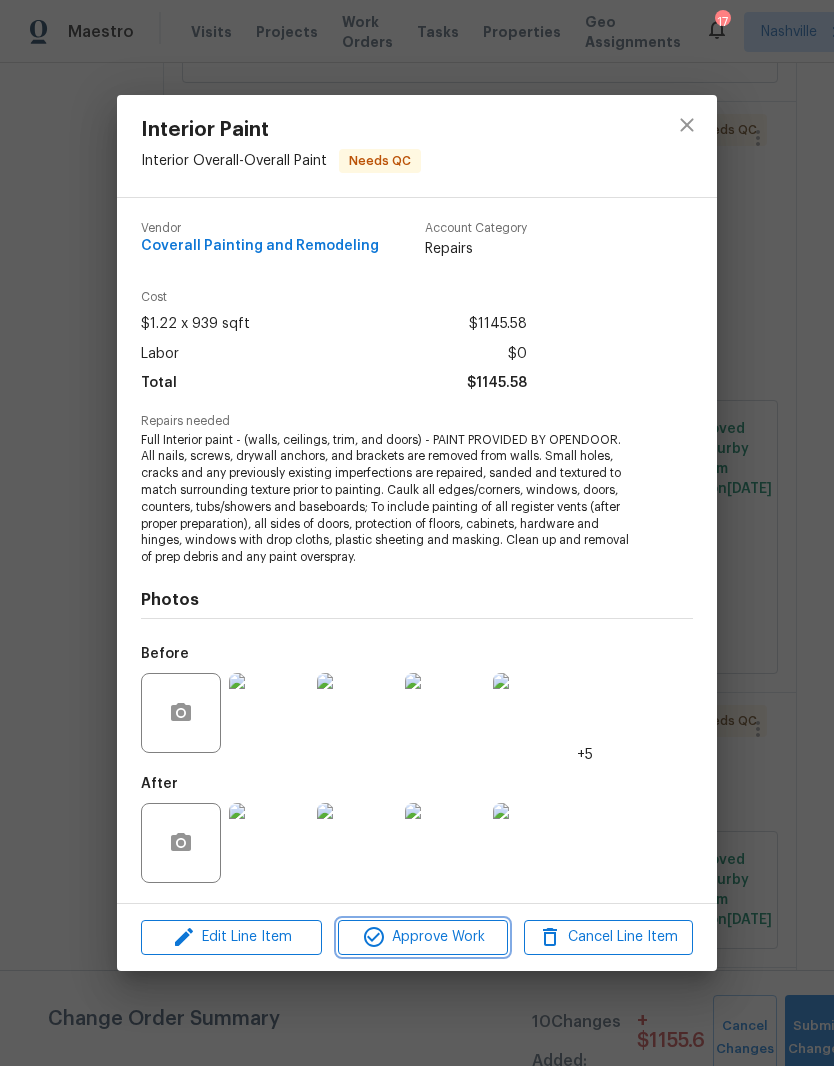 click on "Approve Work" at bounding box center [422, 937] 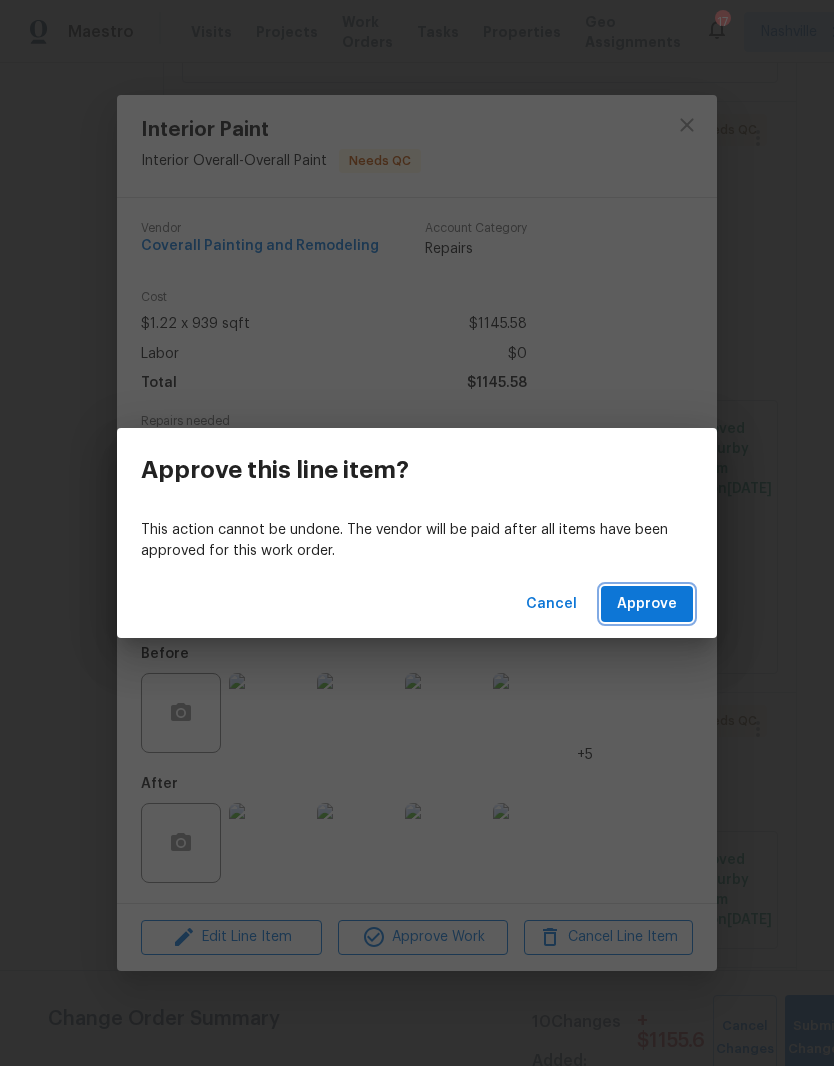 click on "Approve" at bounding box center (647, 604) 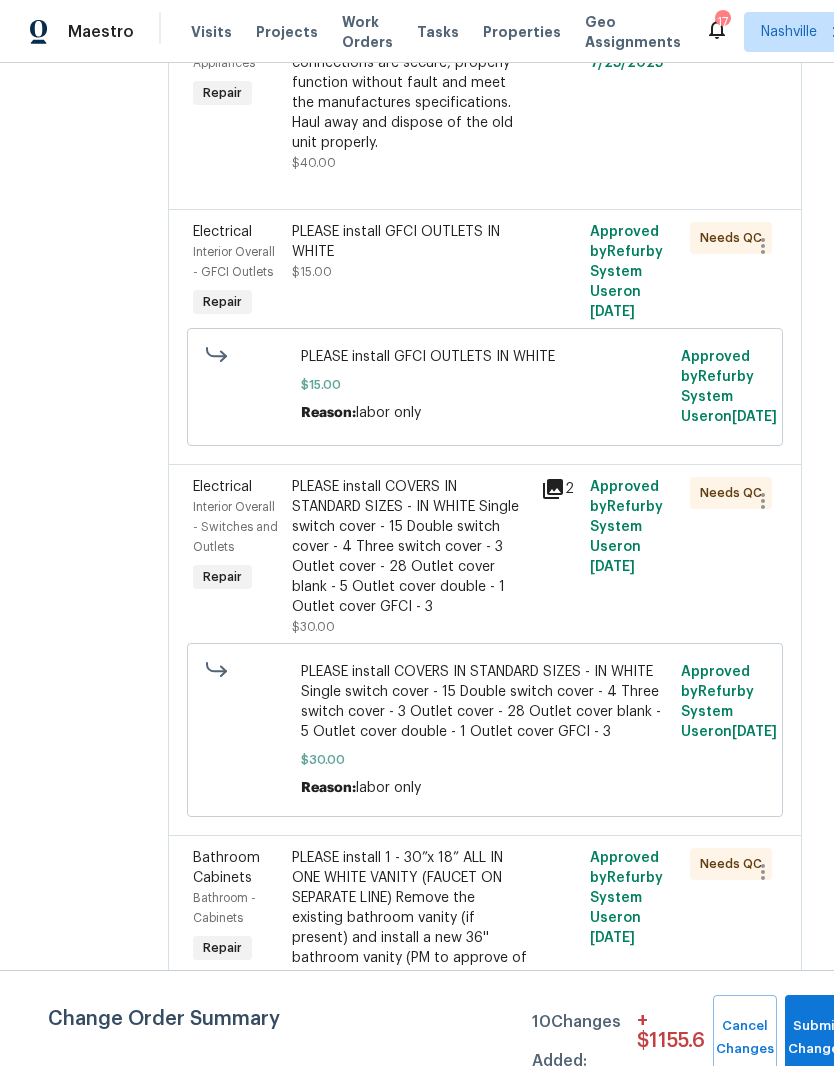 scroll, scrollTop: 8972, scrollLeft: 0, axis: vertical 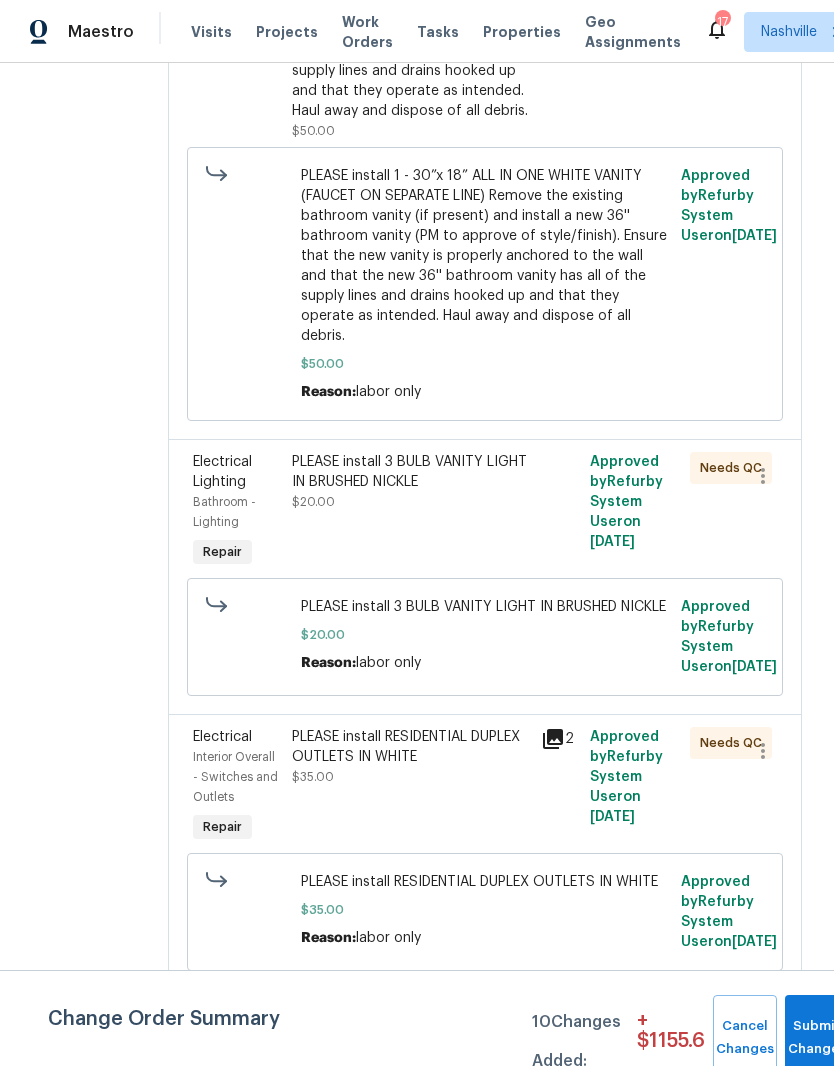 click on "Remove the existing refrigerator, washer, dryer, and water softener - cap water softener pipes. Remove all other debris" at bounding box center (410, -1756) 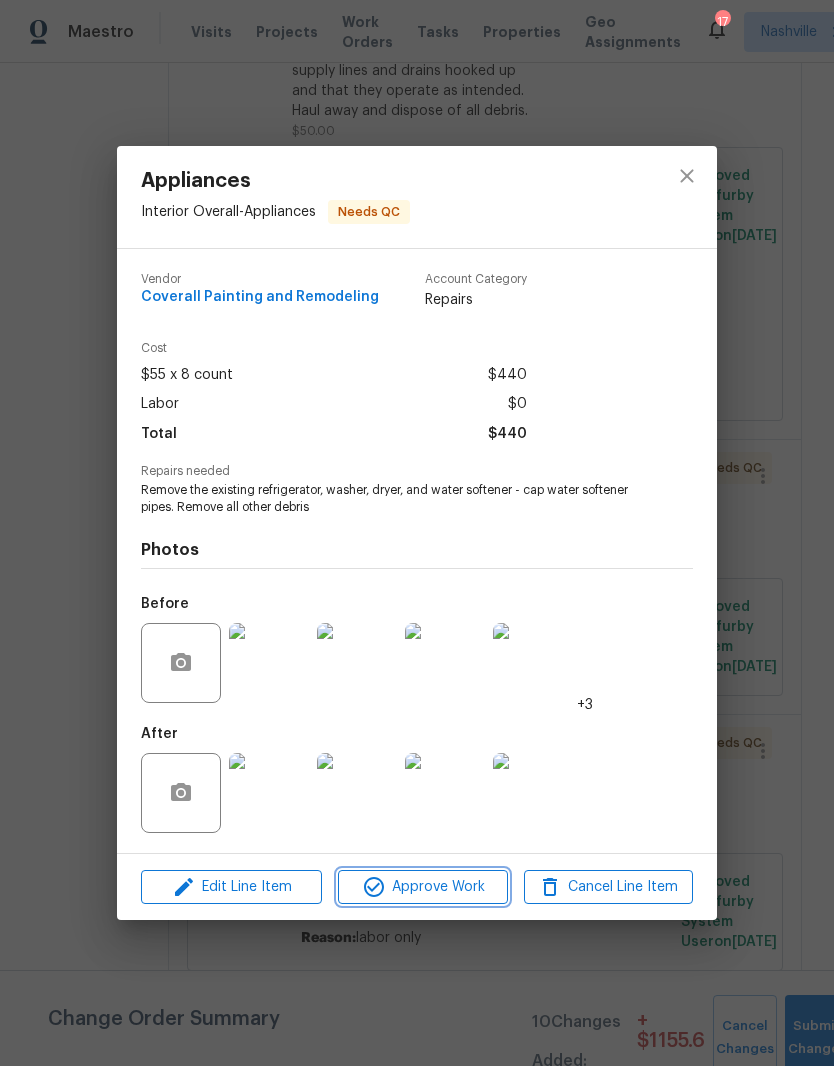 click on "Approve Work" at bounding box center [422, 887] 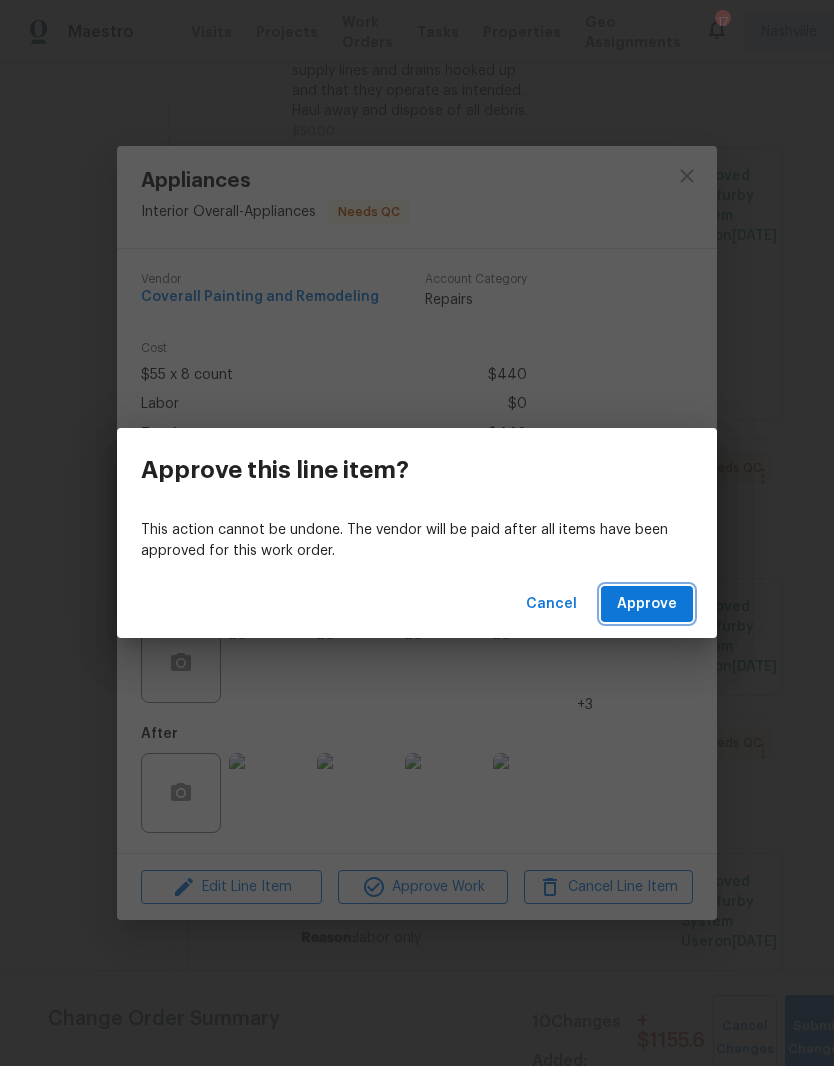 click on "Approve" at bounding box center [647, 604] 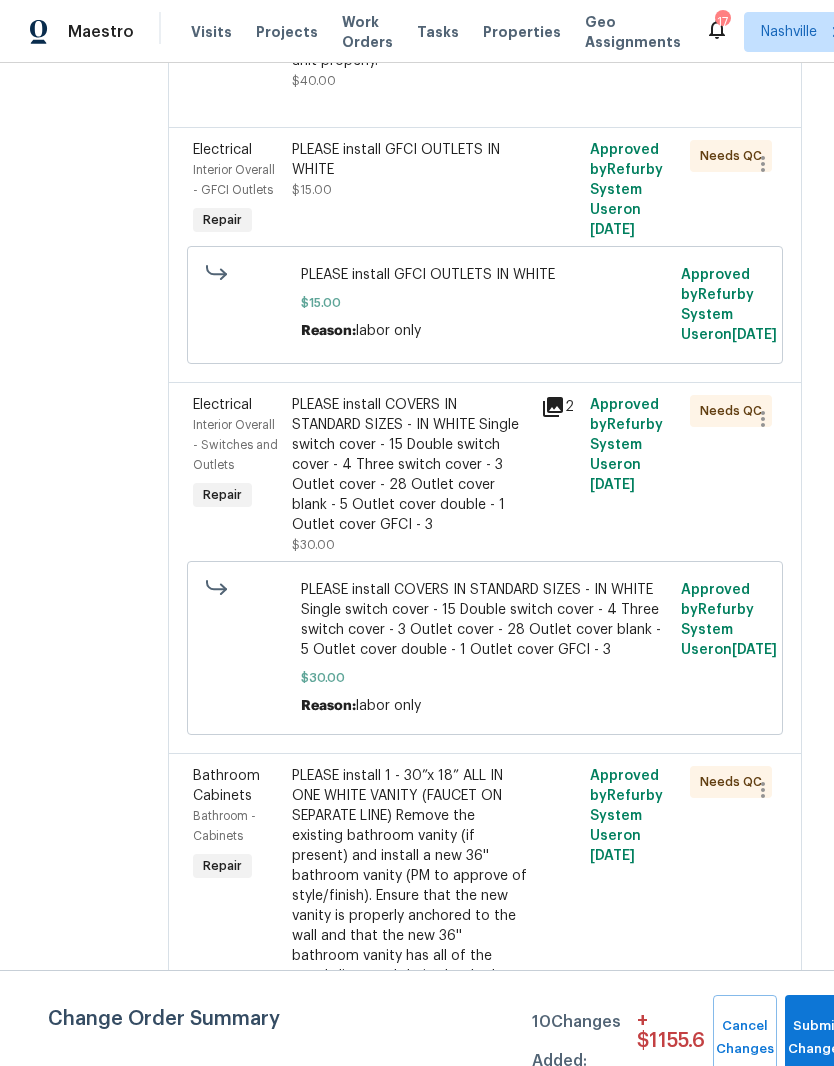 scroll, scrollTop: 8944, scrollLeft: -1, axis: both 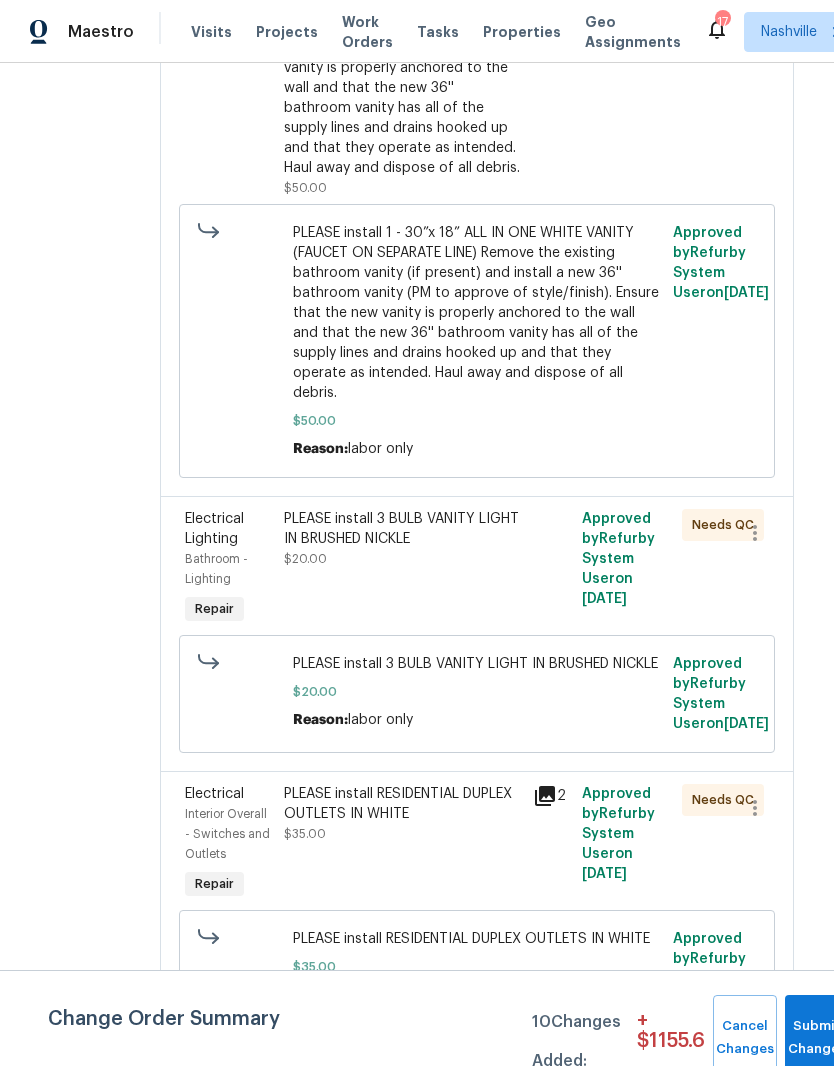 click on "Apply odor blocking kilz primer prior to paint for odor in home." at bounding box center [402, -1570] 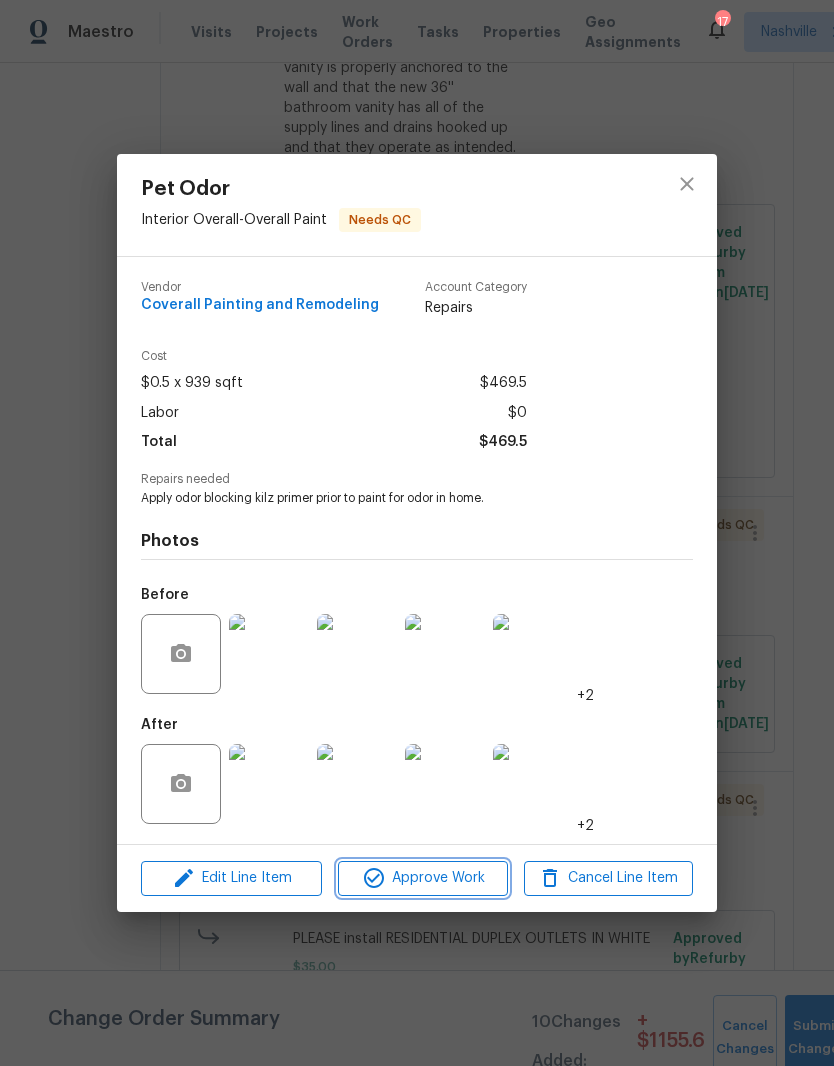 click on "Approve Work" at bounding box center [422, 878] 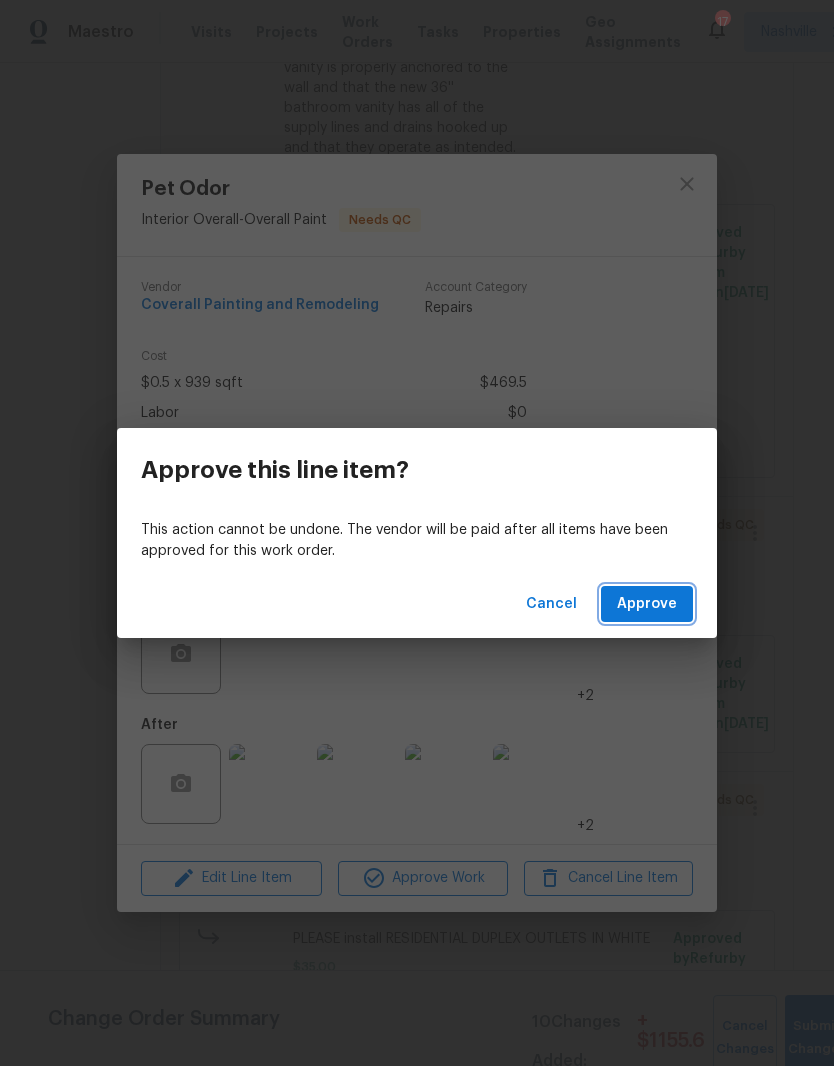 click on "Approve" at bounding box center [647, 604] 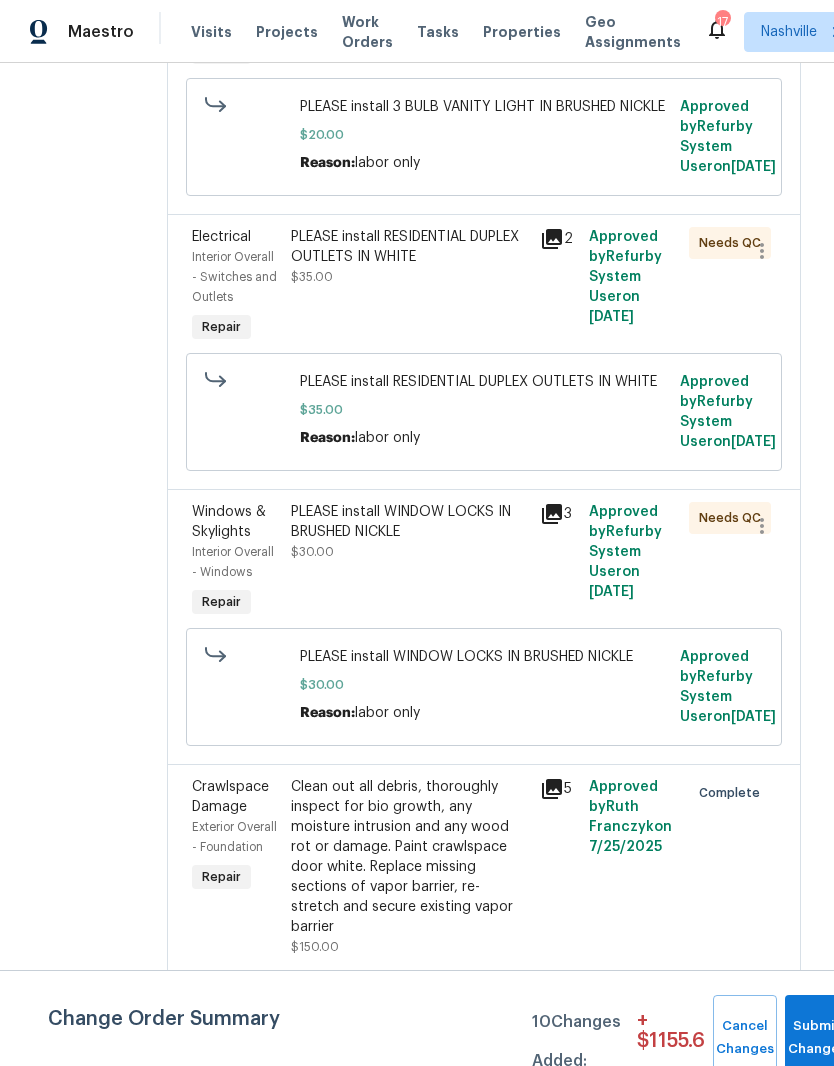 scroll, scrollTop: 10160, scrollLeft: 1, axis: both 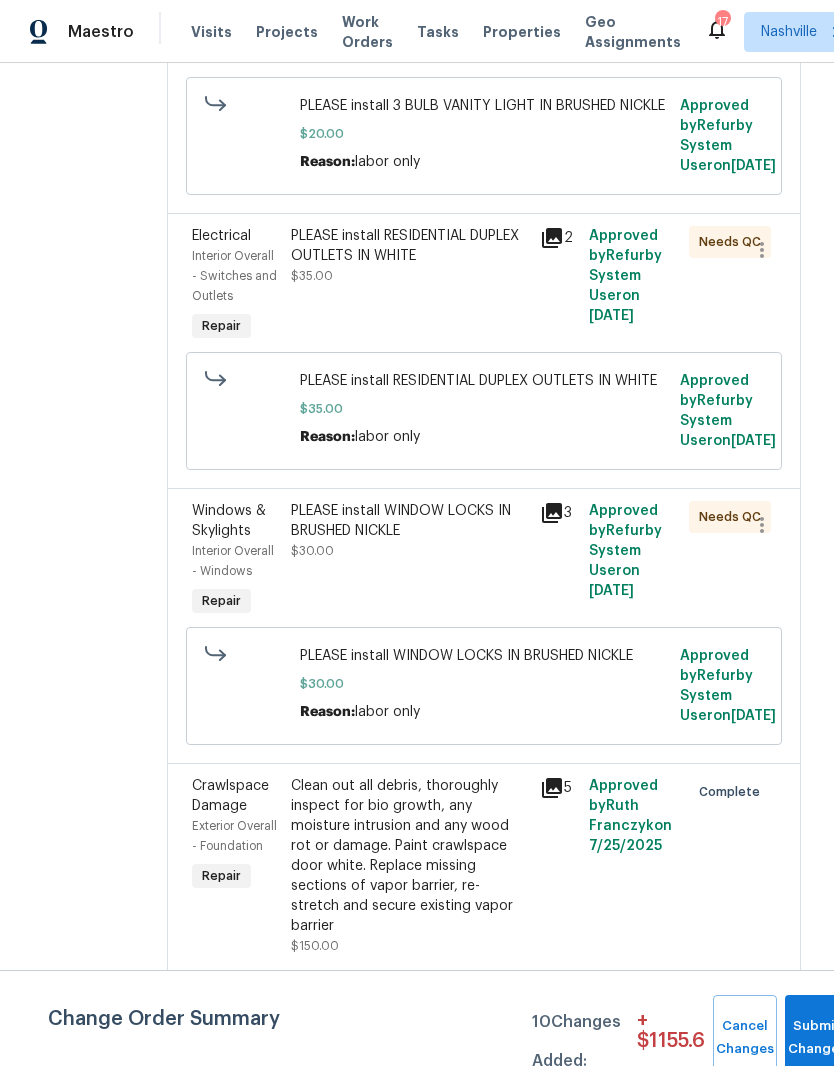 click on "PLEASE install slider lock to this door" at bounding box center [409, -1750] 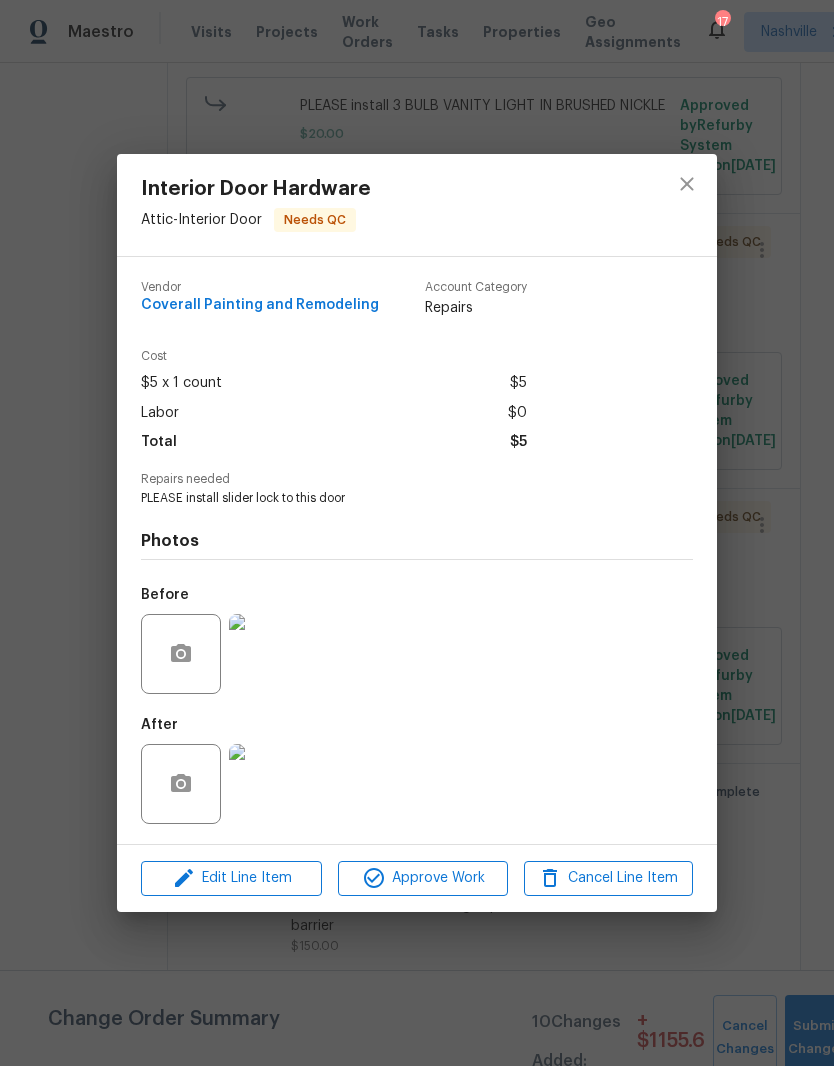 click at bounding box center (269, 784) 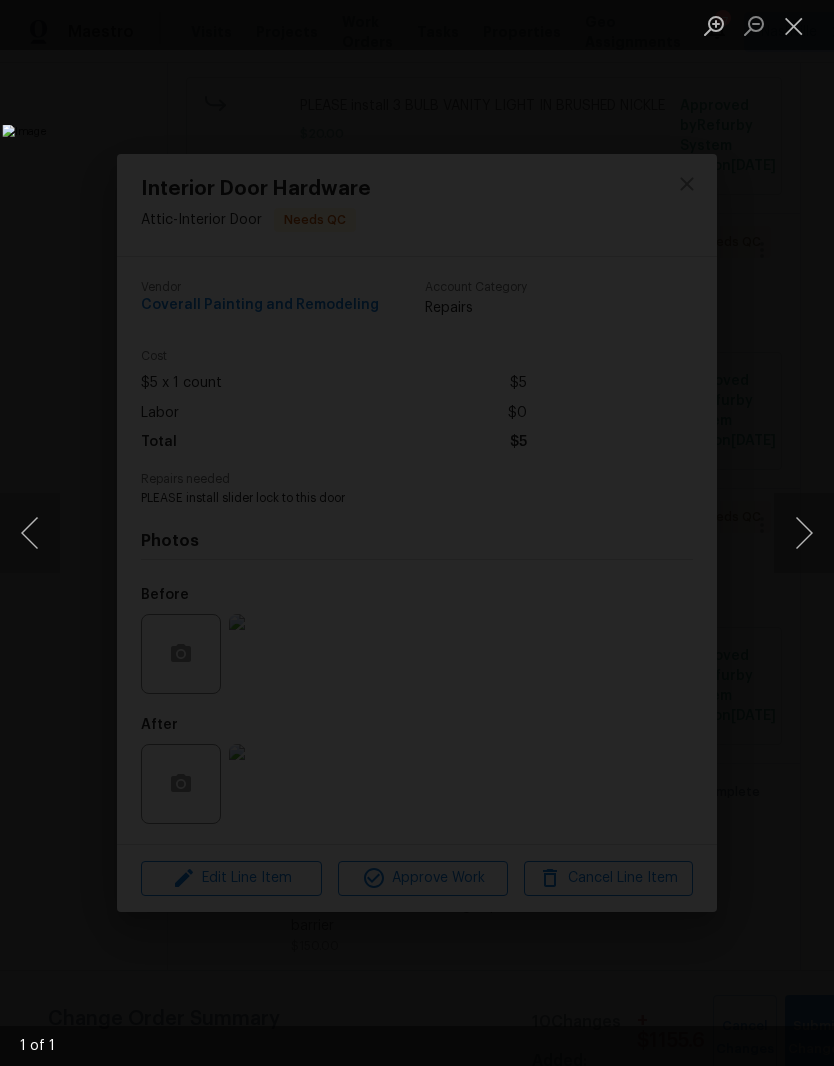 click at bounding box center [794, 25] 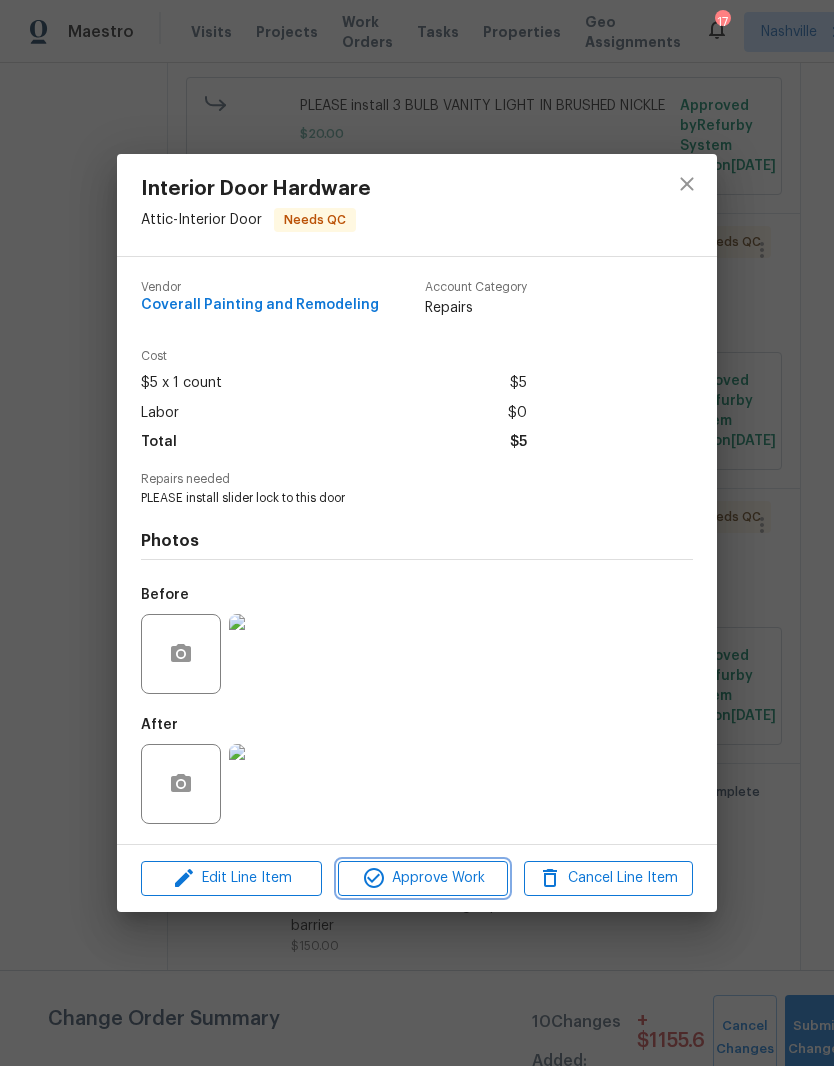 click on "Approve Work" at bounding box center [422, 878] 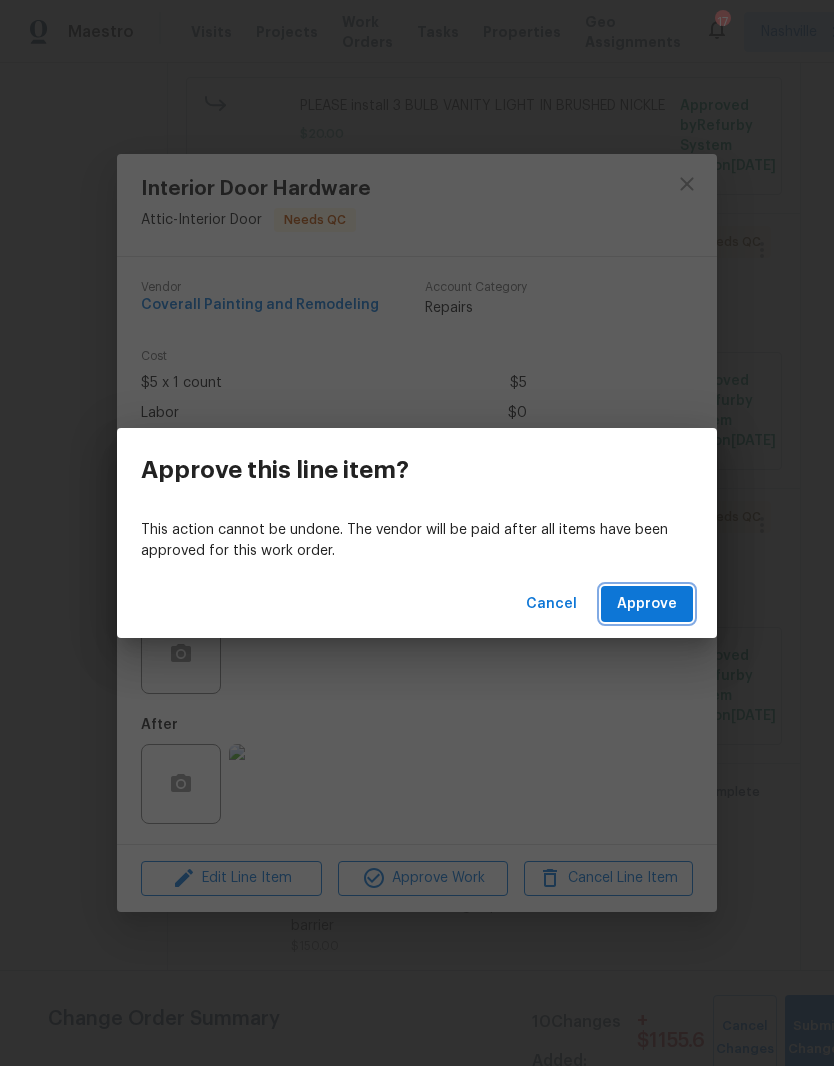 click on "Approve" at bounding box center (647, 604) 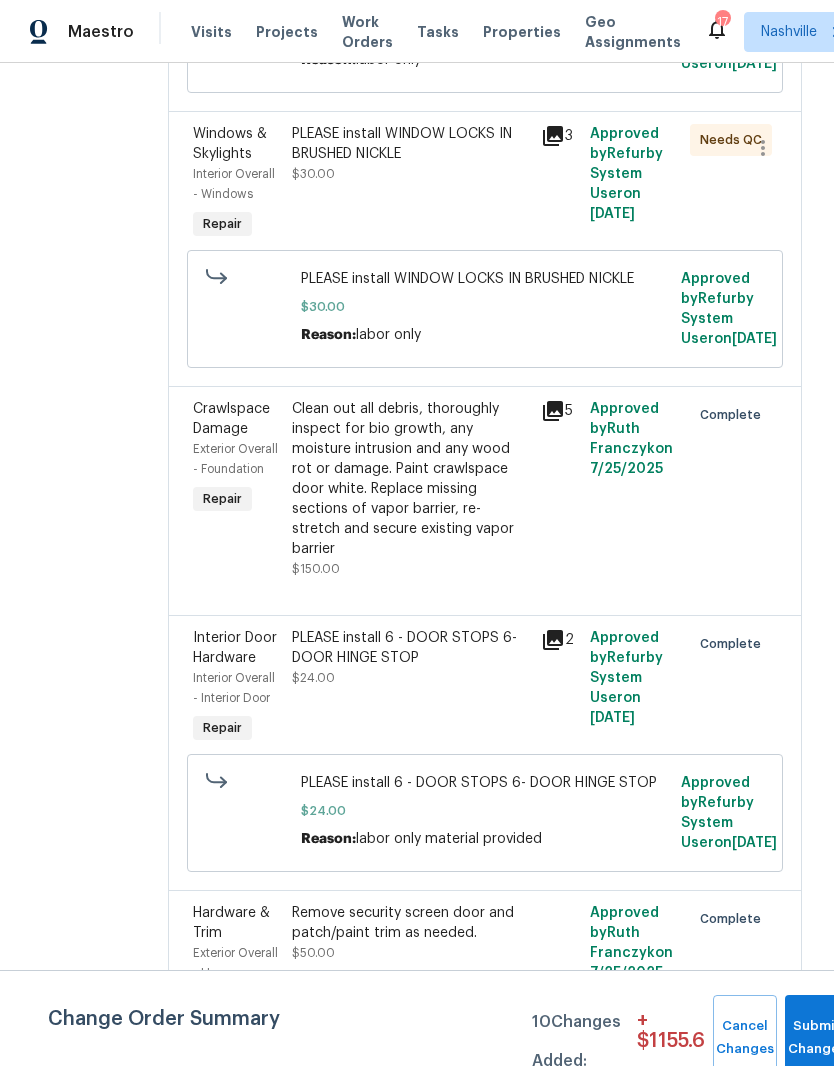 scroll, scrollTop: 10264, scrollLeft: 0, axis: vertical 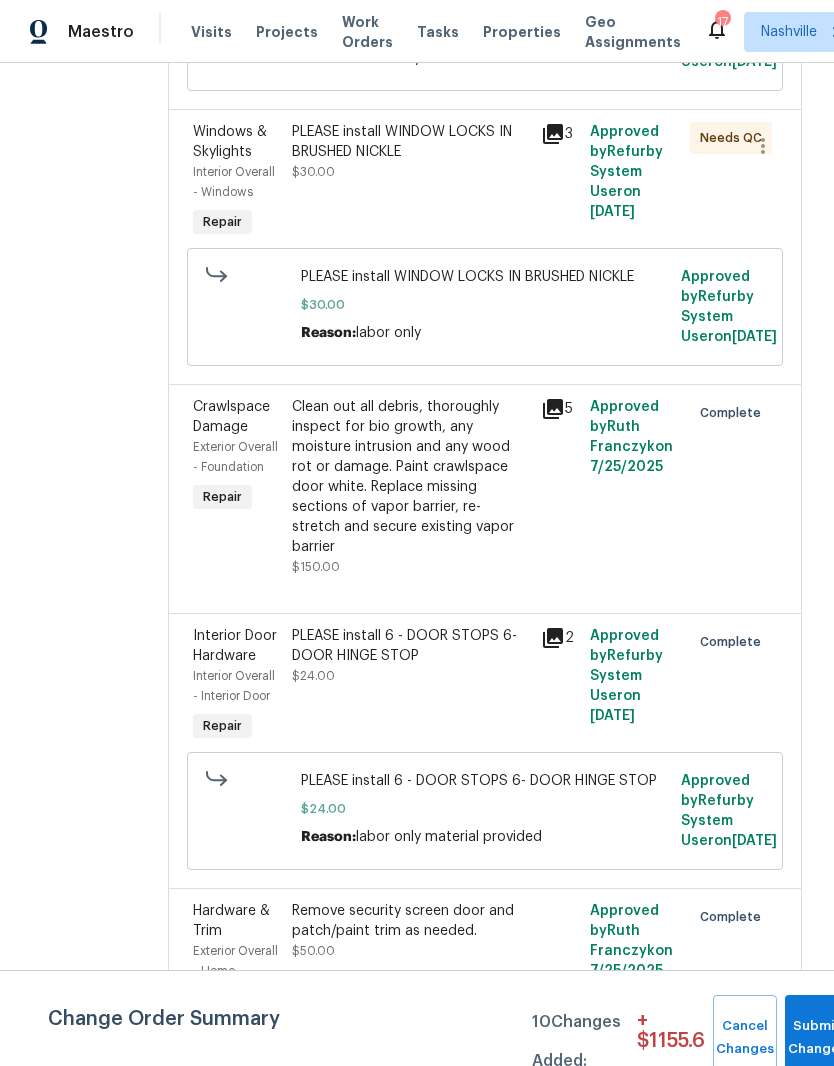 click on "Remove the existing range and replace it with a new electric range provided by OD. Ensure that all  connections are secure, properly function without fault and meet the manufactures specifications. Haul away and dispose of the old unit properly." at bounding box center [410, -1794] 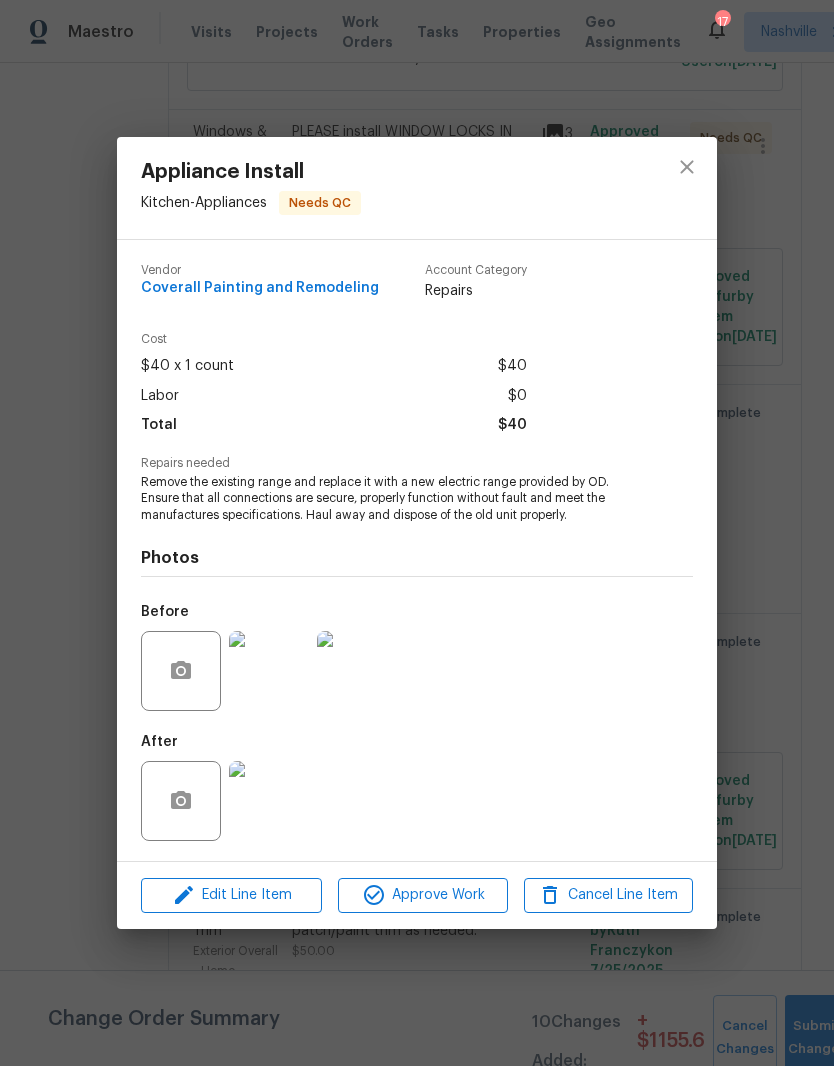 click at bounding box center [269, 801] 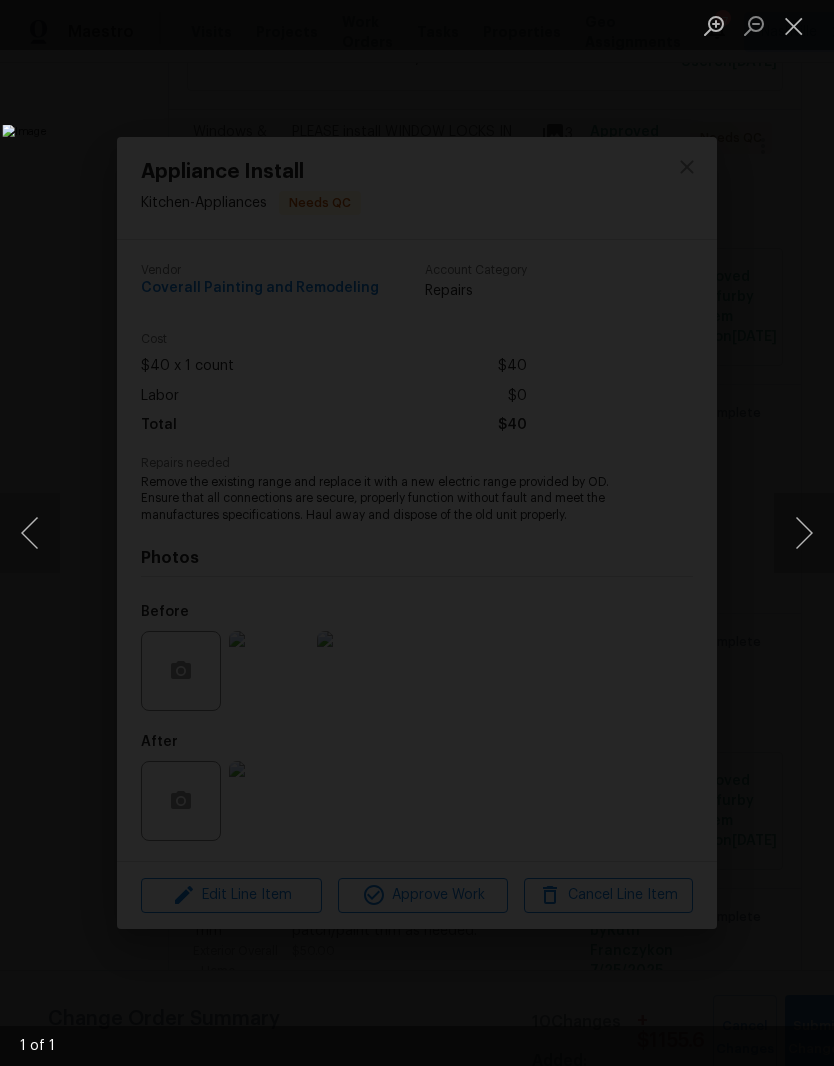 click at bounding box center (794, 25) 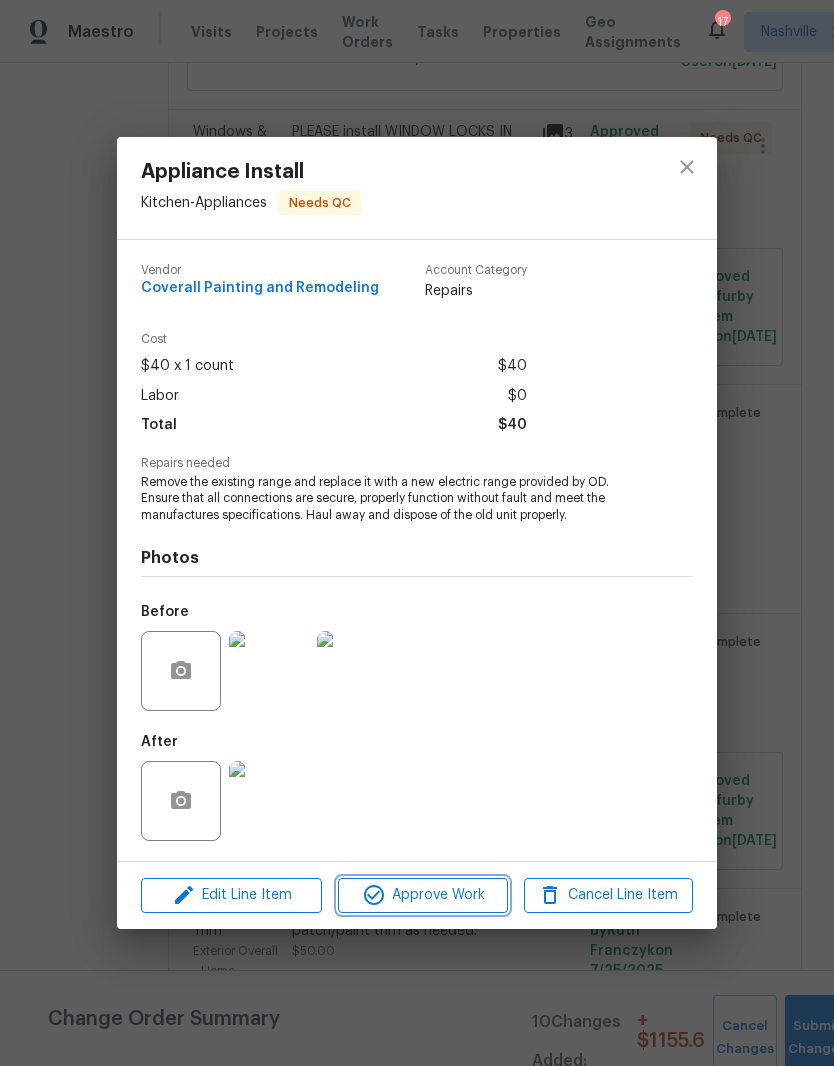 click on "Approve Work" at bounding box center [422, 895] 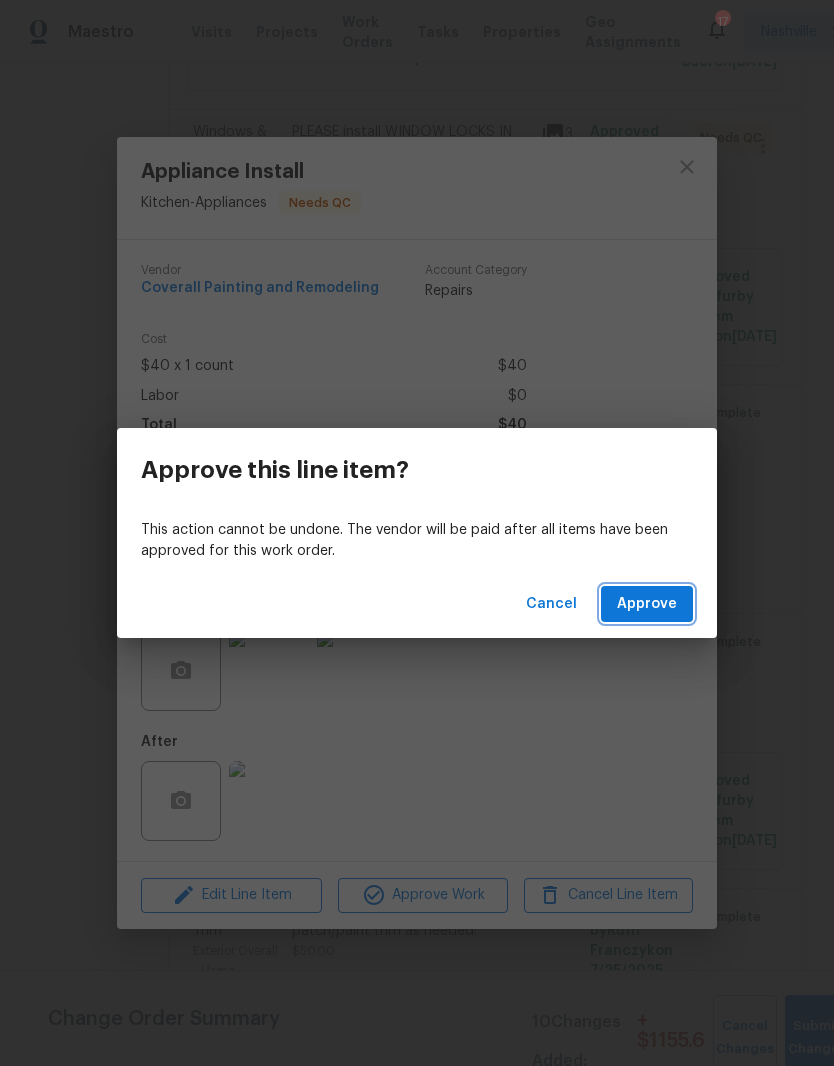 click on "Approve" at bounding box center [647, 604] 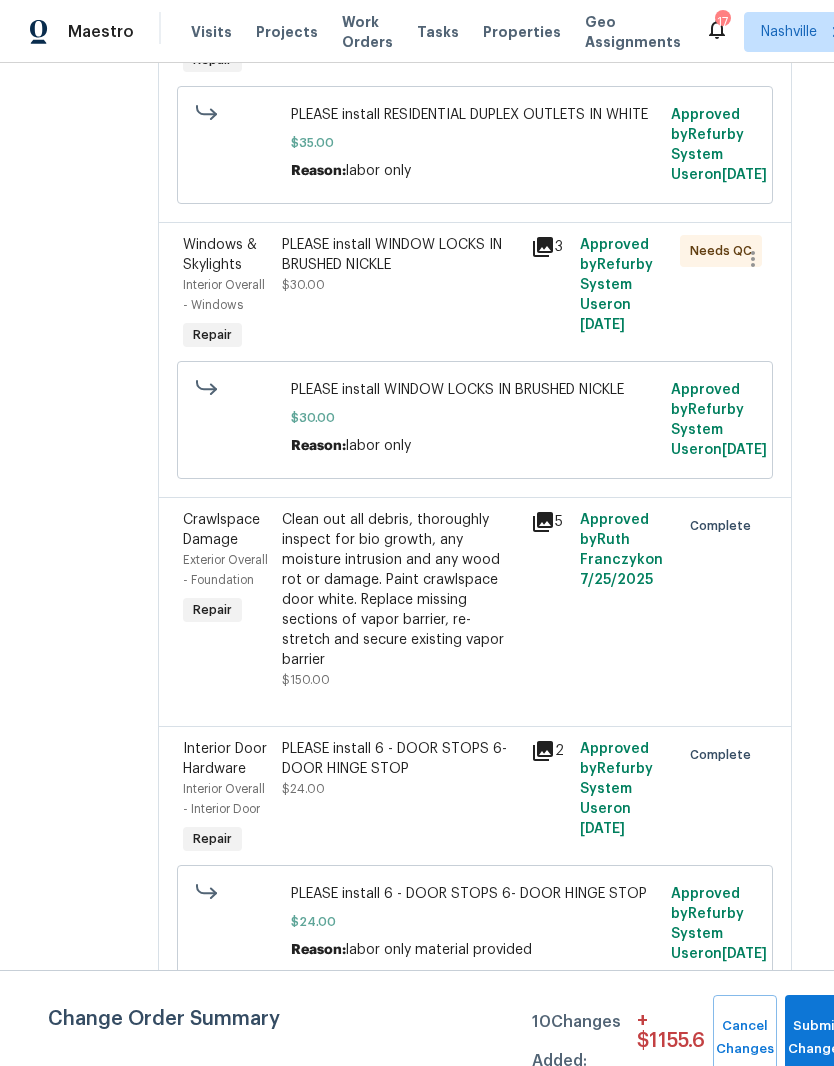 scroll, scrollTop: 9919, scrollLeft: 10, axis: both 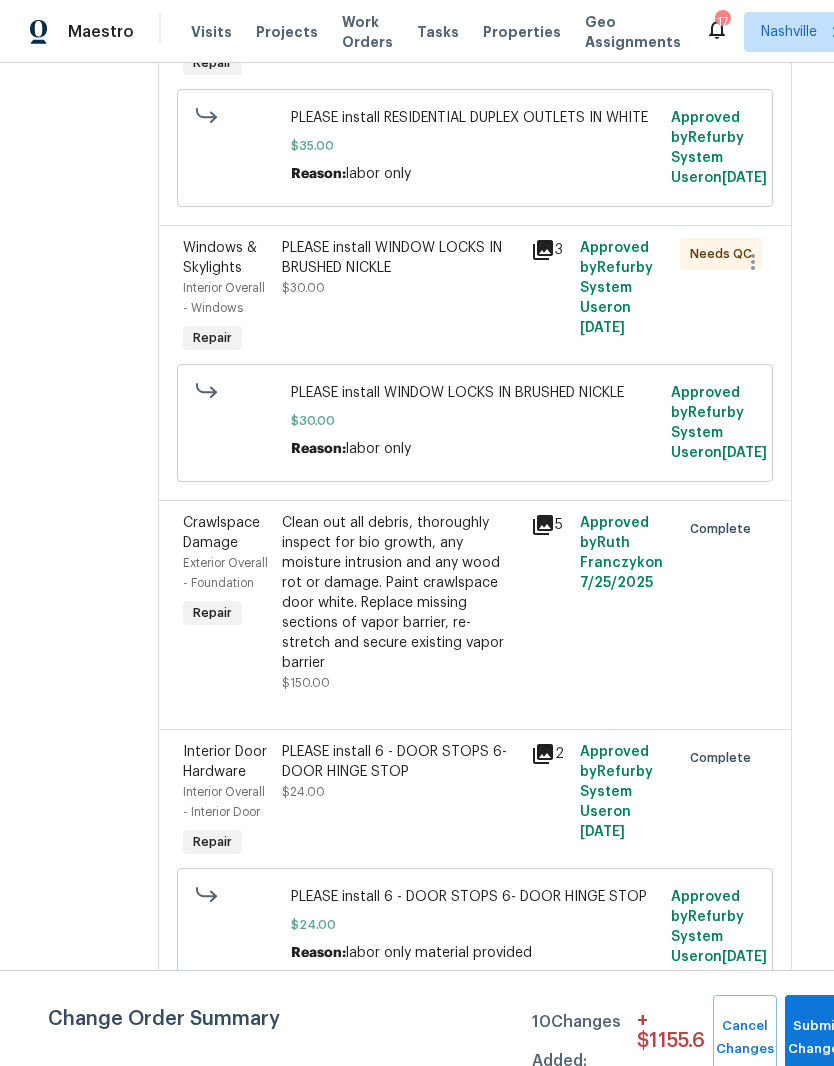 click on "Prep/scrape all loose material from the damaged area; prime if needed. Patch the medium hole in the wall, texture to match the existing finish and touch up the paint in the repaired area. Haul away and dispose of all debris properly." at bounding box center (400, -1678) 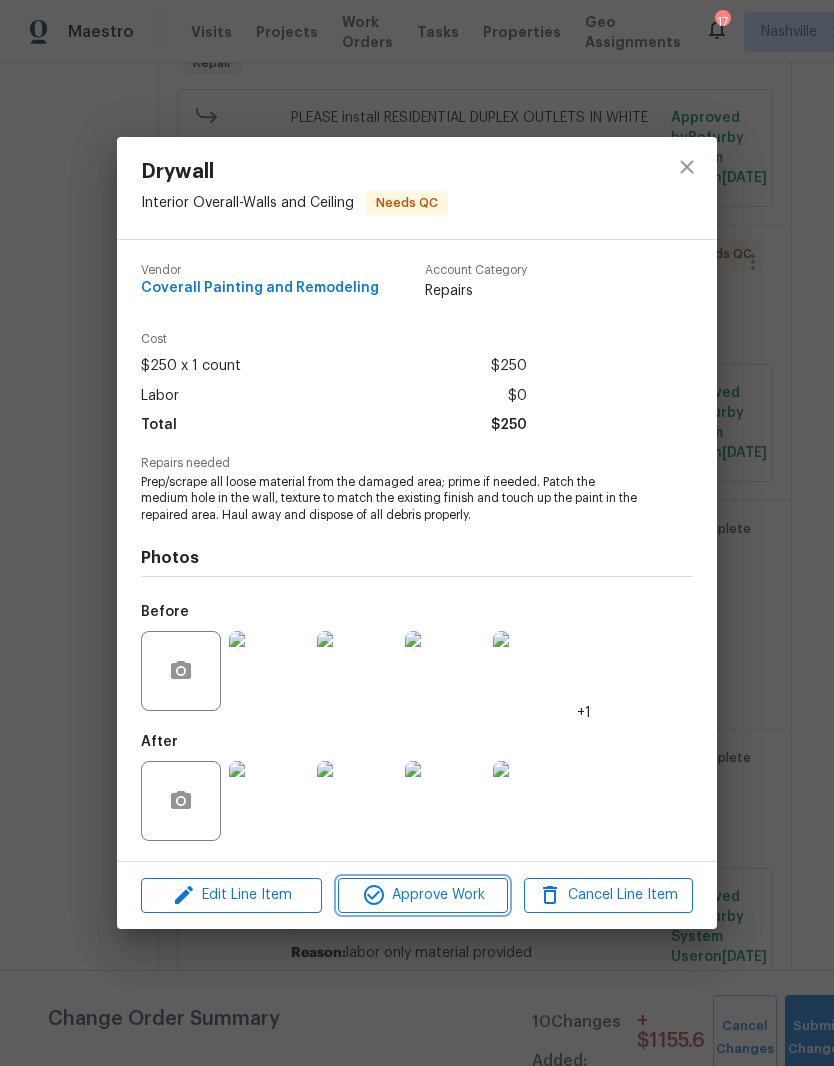 click on "Approve Work" at bounding box center [422, 895] 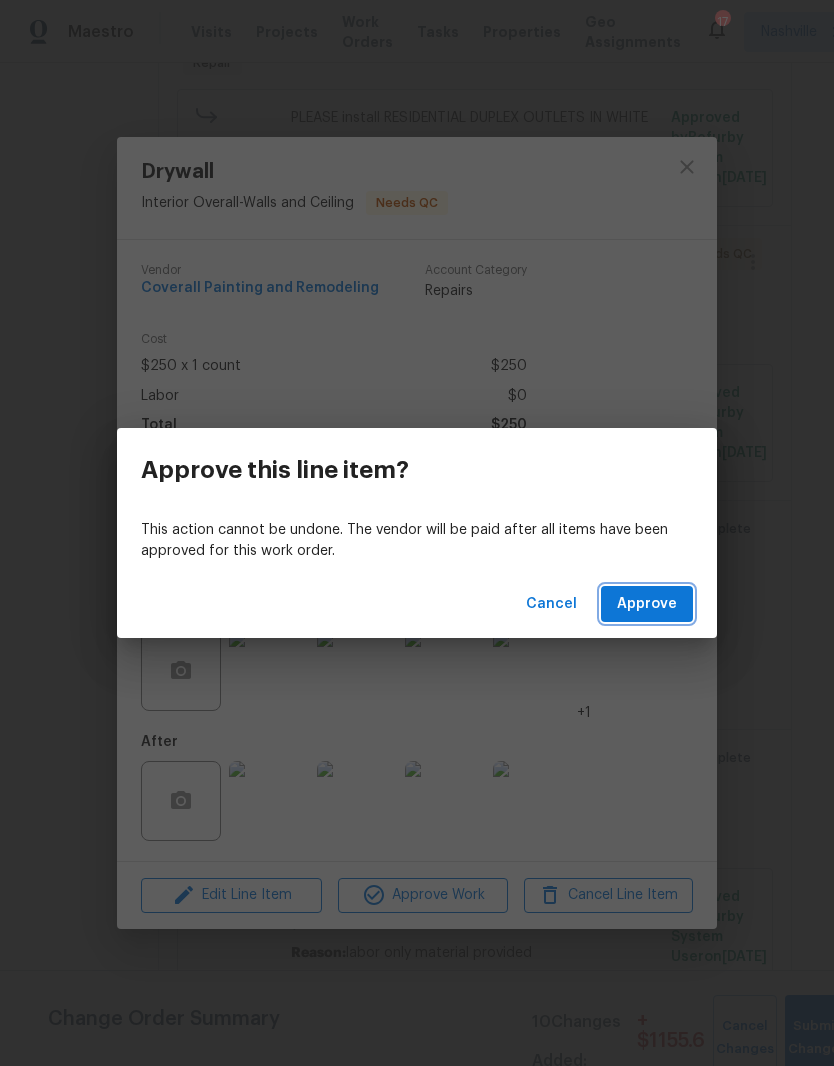 click on "Approve" at bounding box center [647, 604] 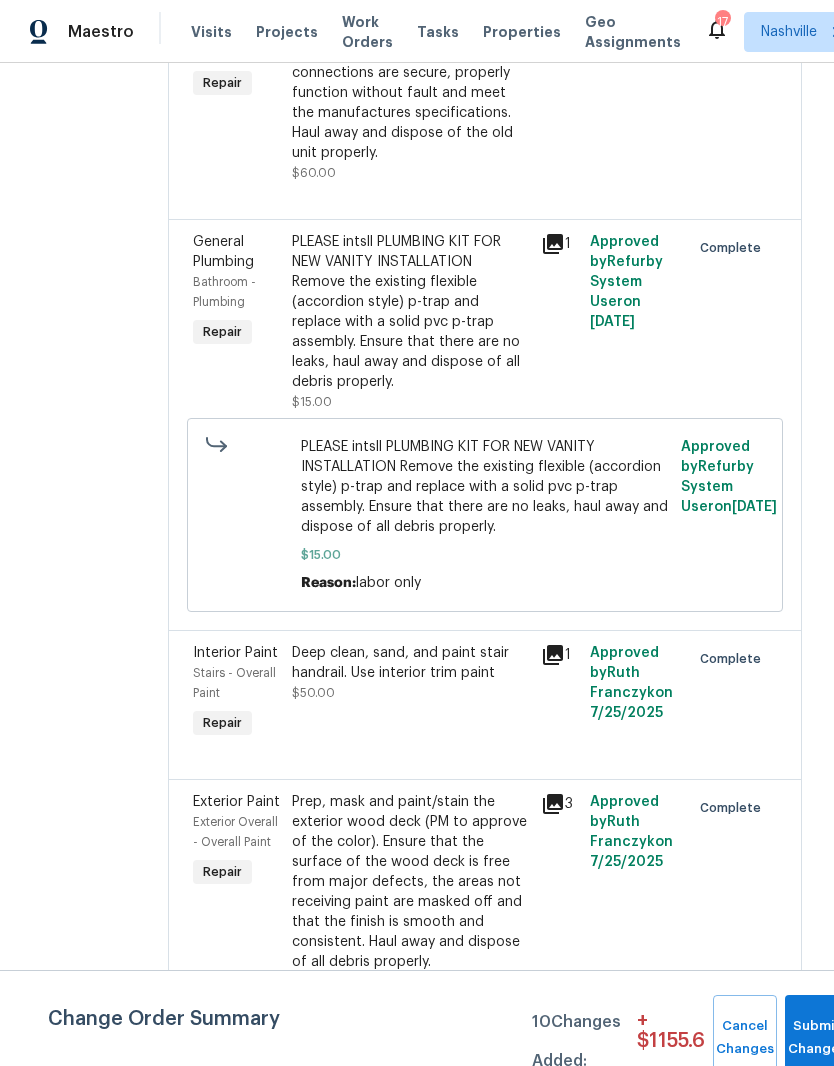 scroll, scrollTop: 12600, scrollLeft: 0, axis: vertical 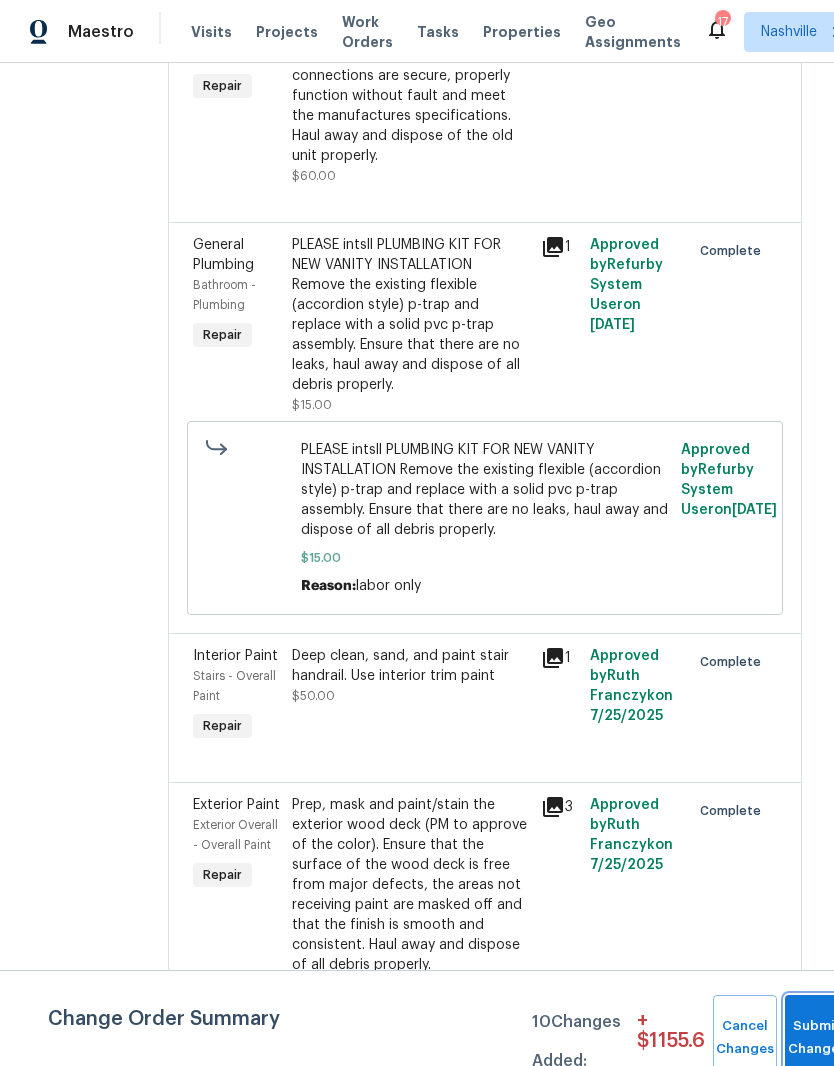 click on "Submit Changes" at bounding box center [817, 1038] 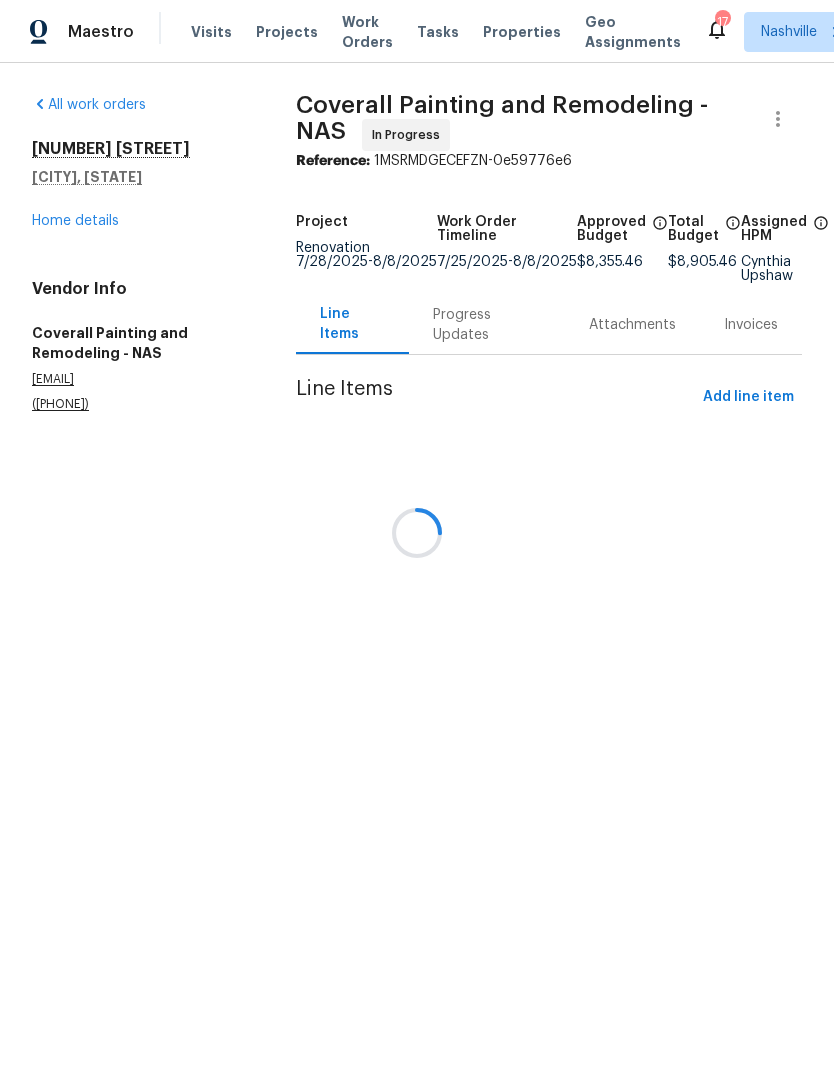 scroll, scrollTop: 0, scrollLeft: 0, axis: both 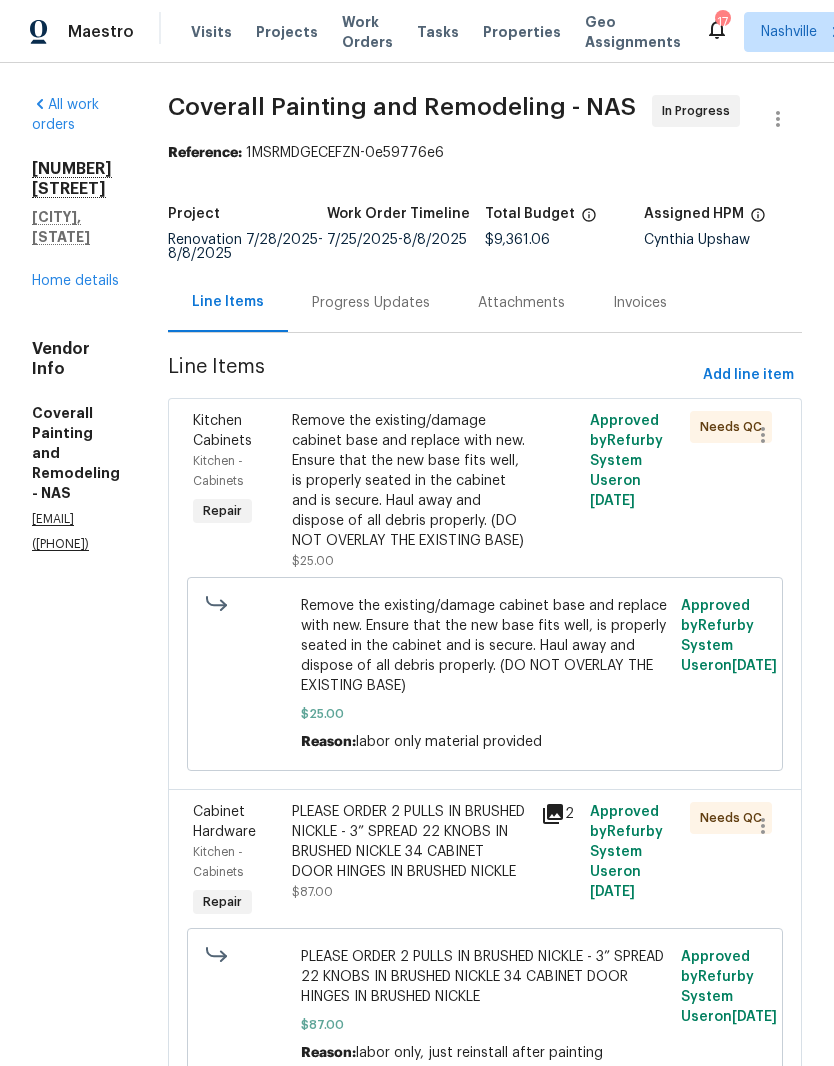 click on "Home details" at bounding box center (75, 281) 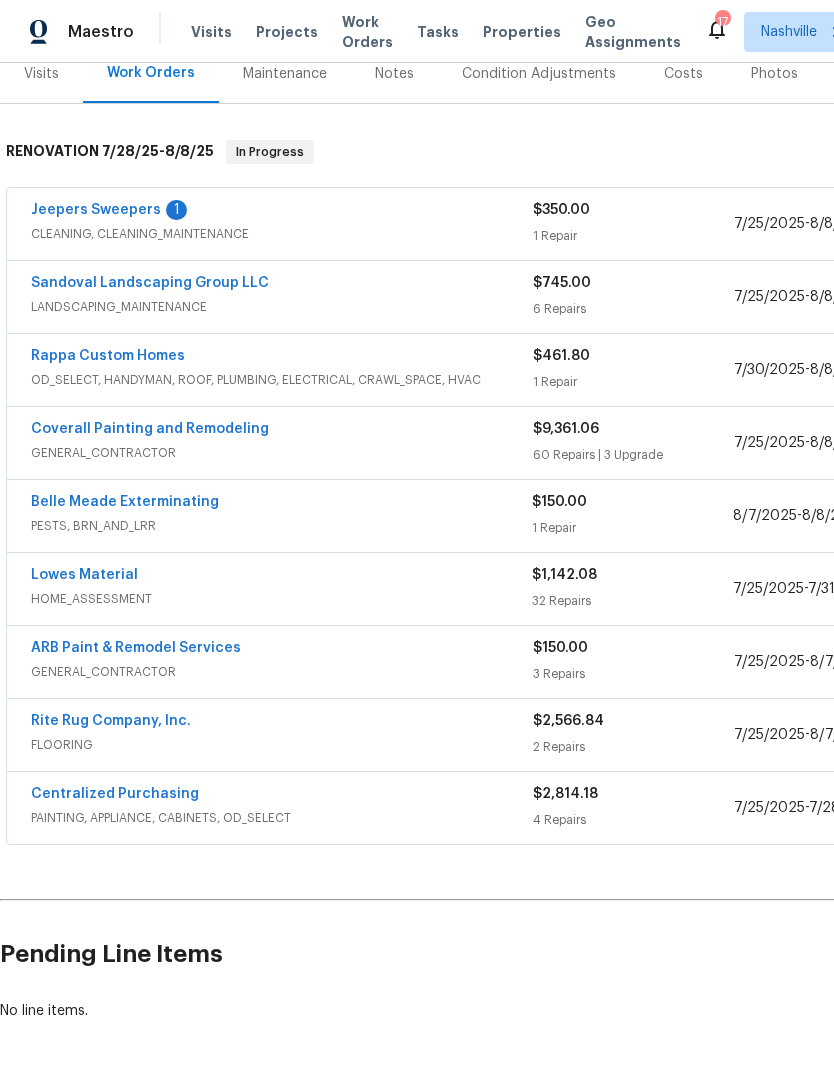 scroll, scrollTop: 259, scrollLeft: 0, axis: vertical 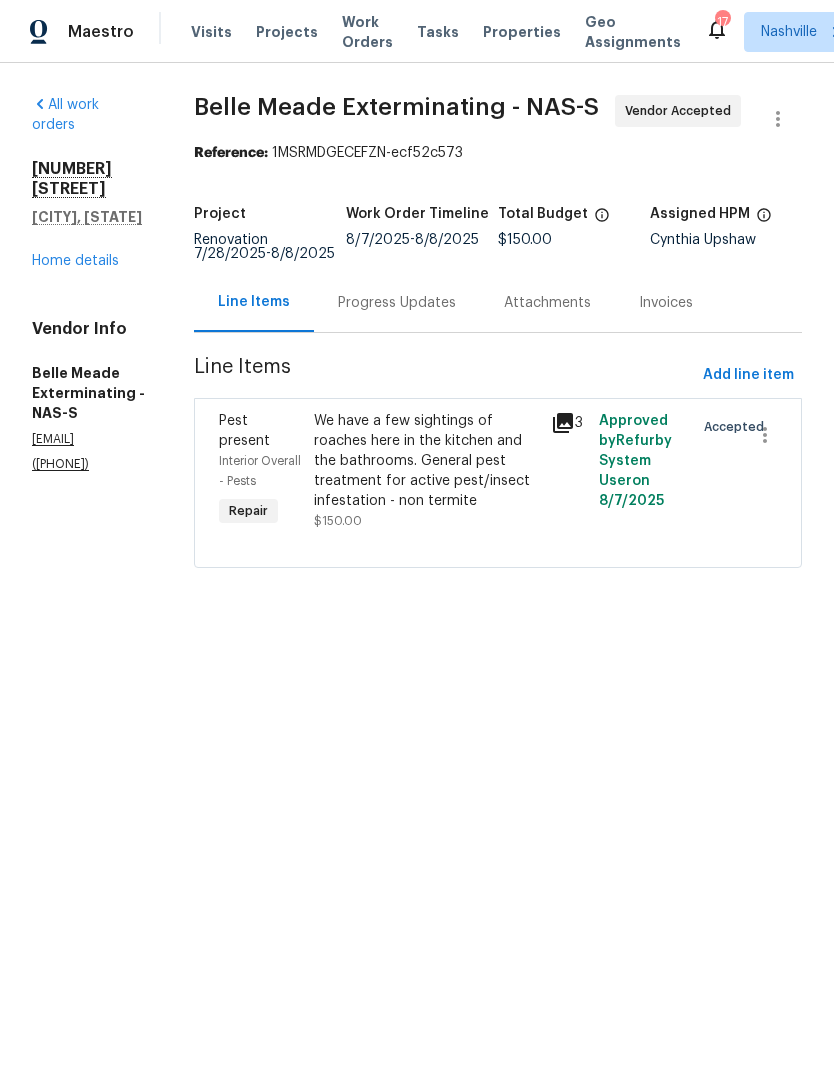 click on "Home details" at bounding box center (75, 261) 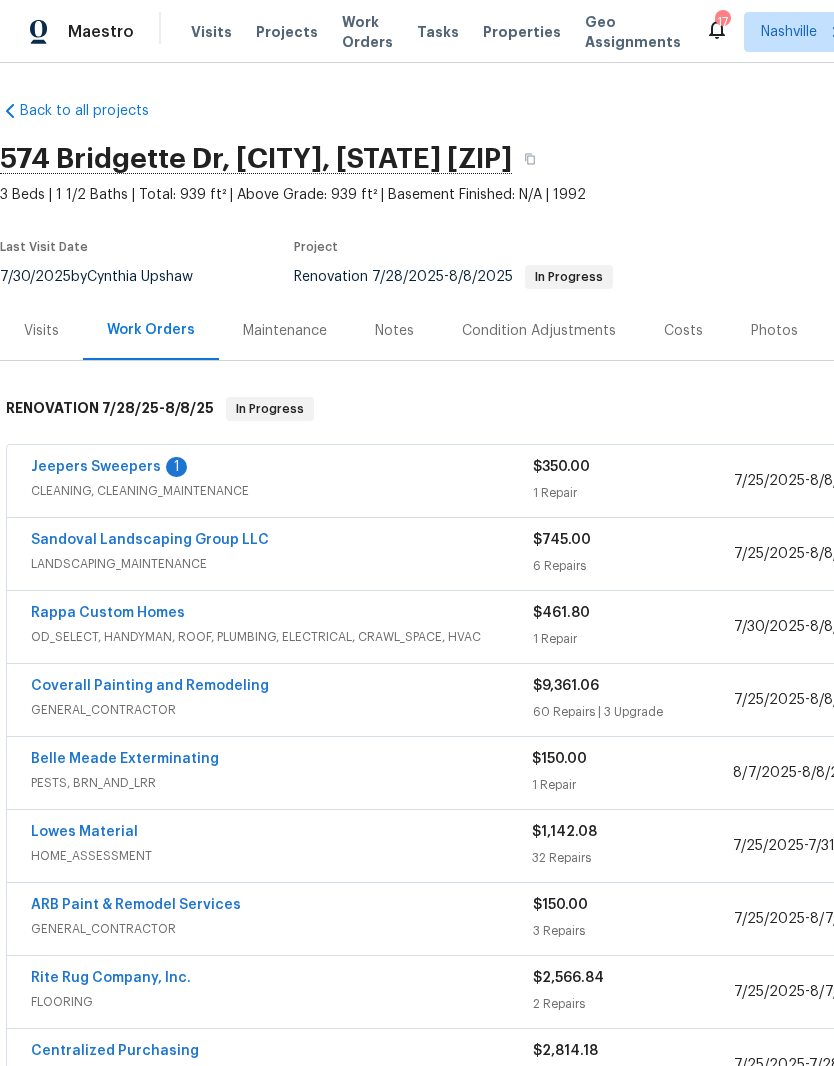scroll, scrollTop: 2, scrollLeft: 0, axis: vertical 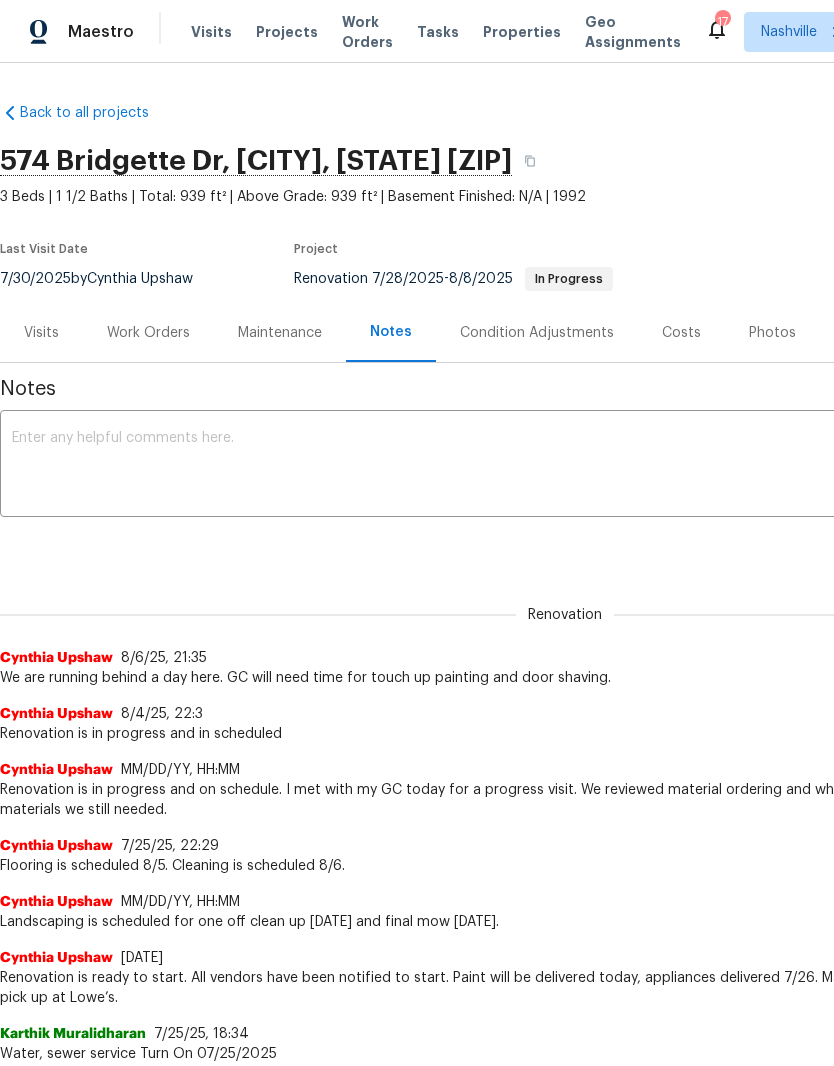 click at bounding box center [565, 466] 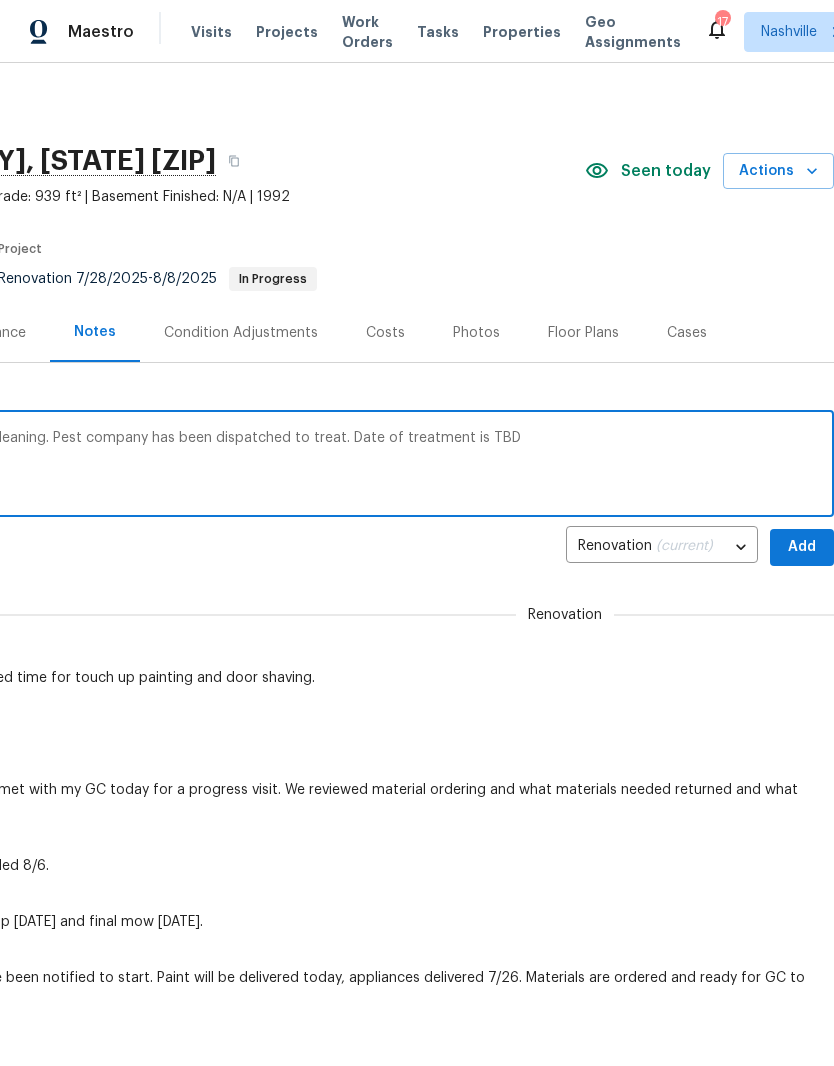 scroll, scrollTop: 0, scrollLeft: 296, axis: horizontal 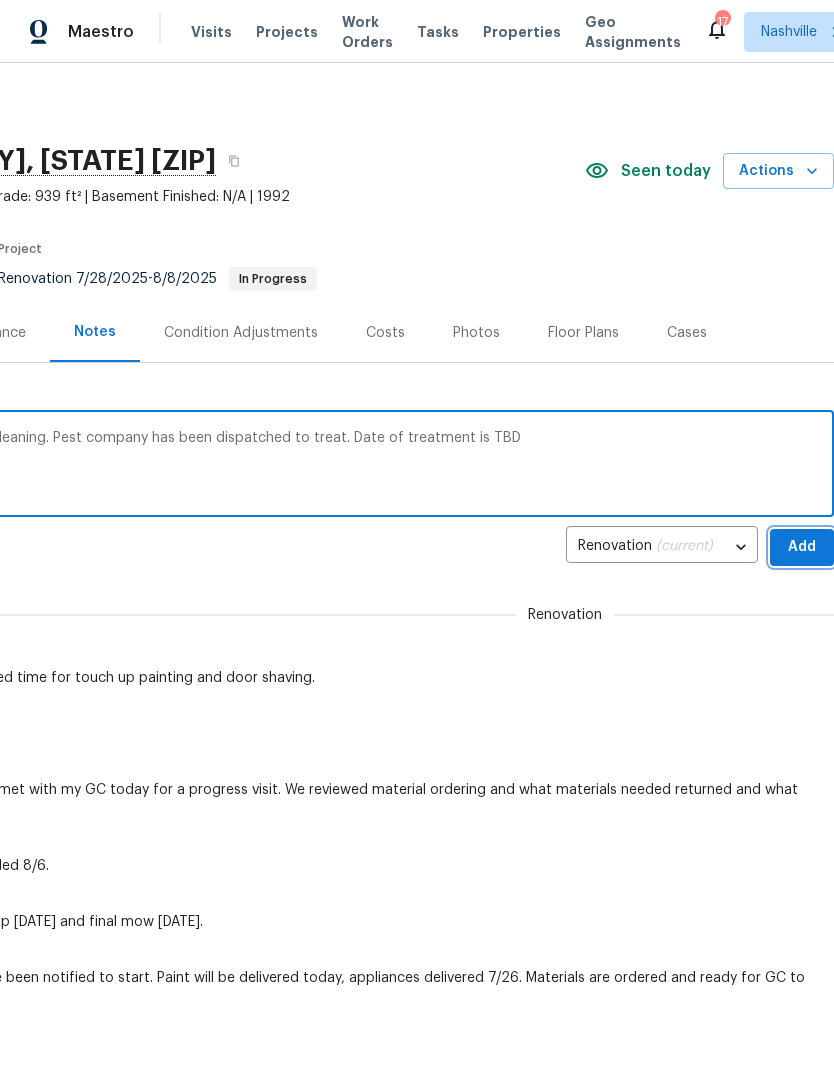 click on "Add" at bounding box center (802, 547) 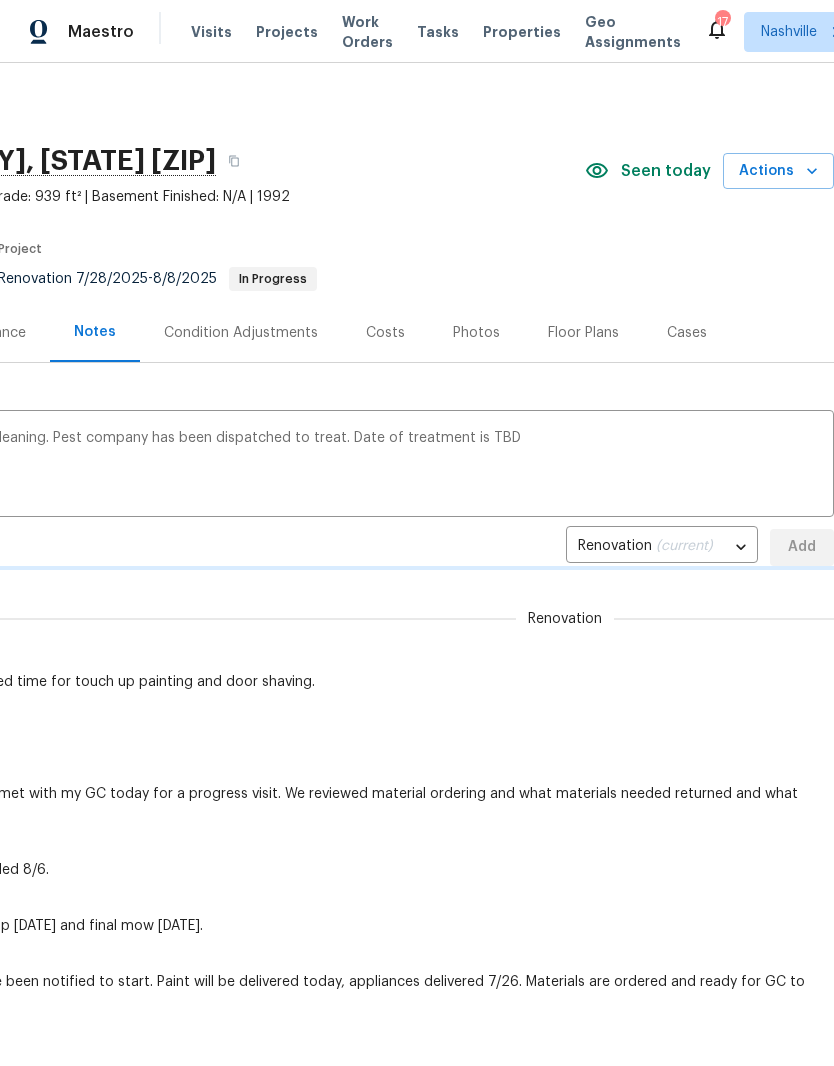 type 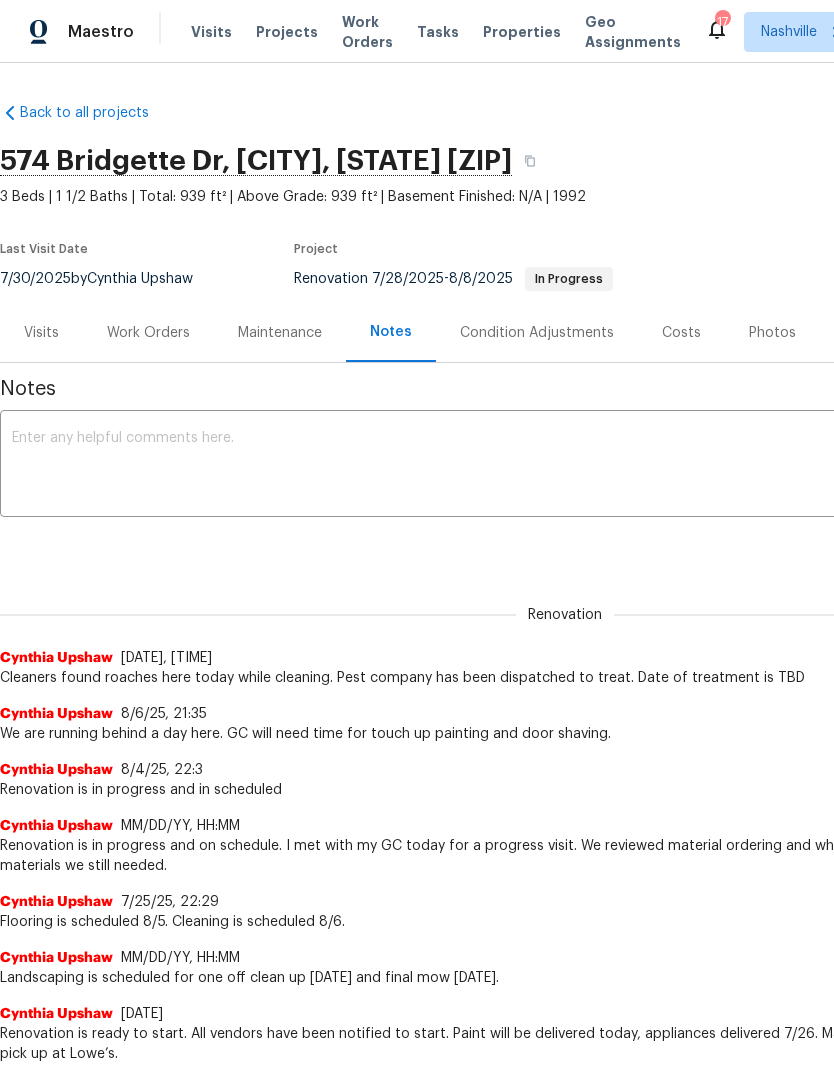 scroll, scrollTop: 0, scrollLeft: 0, axis: both 